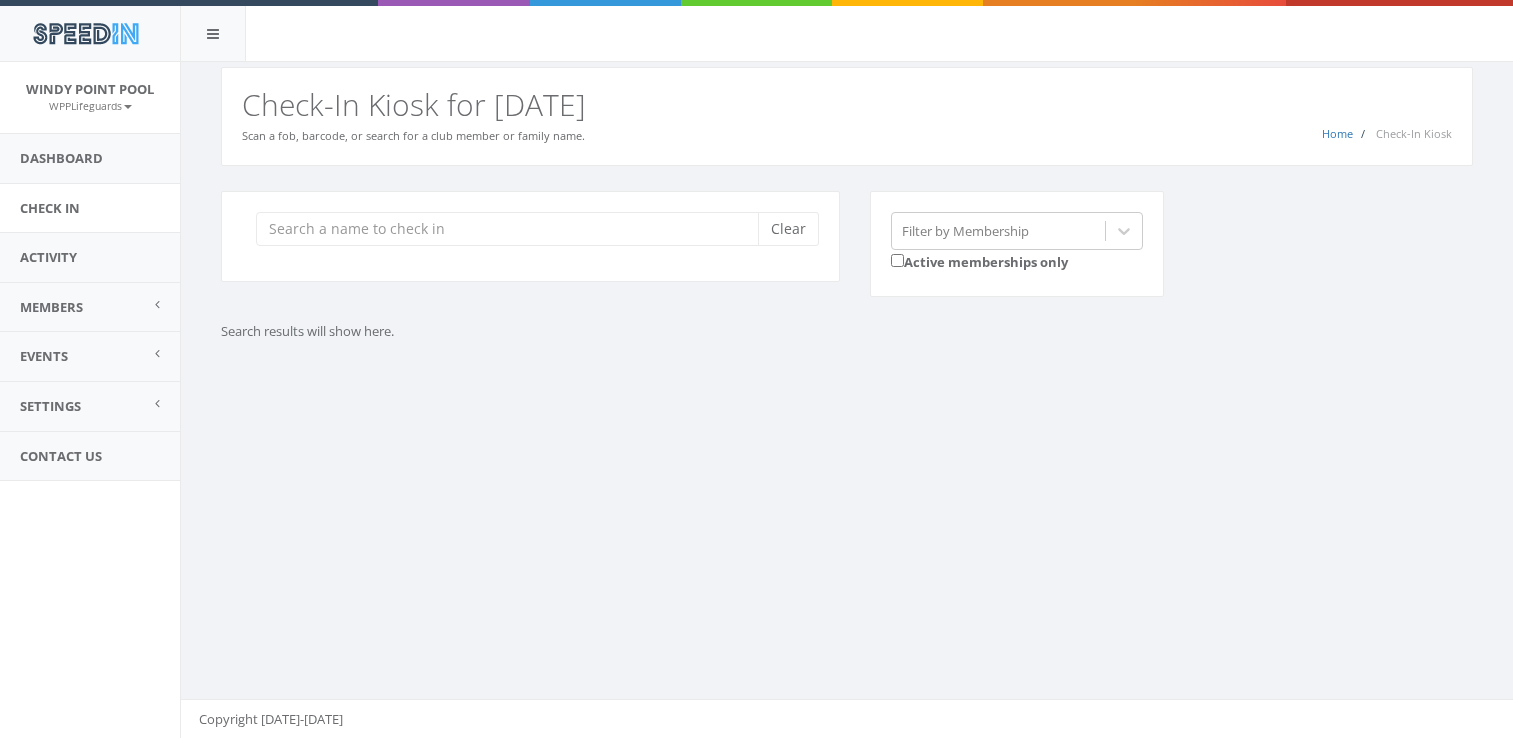 scroll, scrollTop: 0, scrollLeft: 0, axis: both 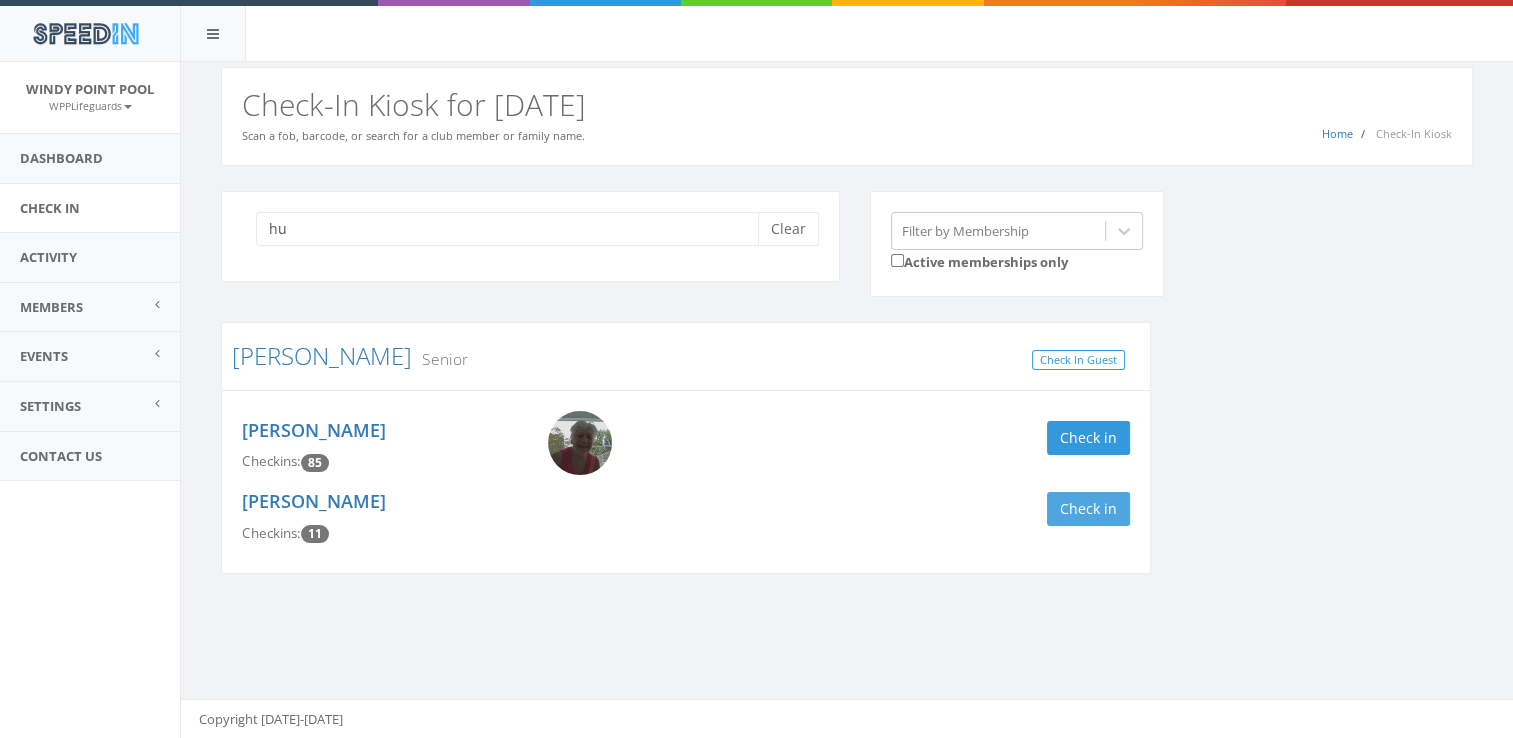 type on "h" 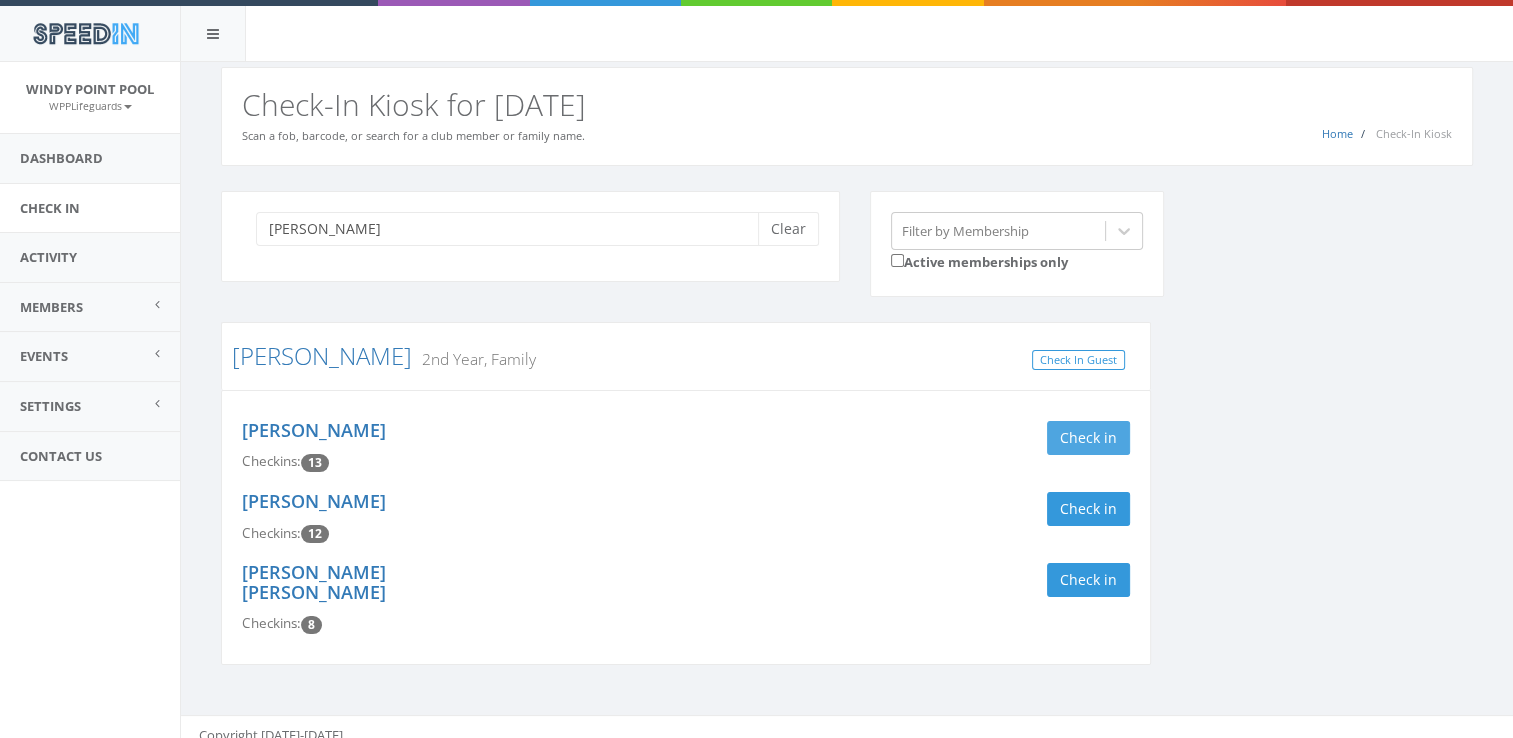 type on "[PERSON_NAME]" 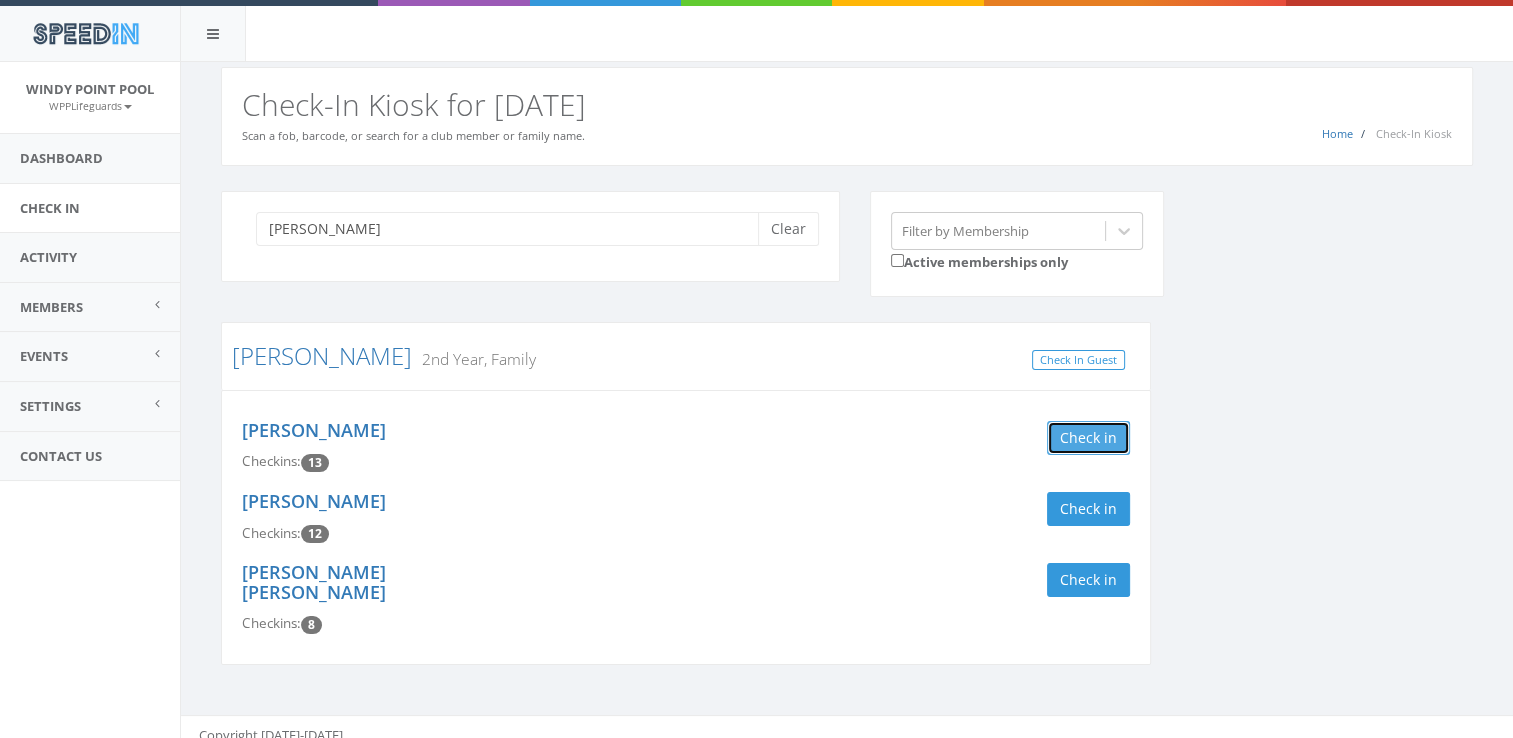 click on "Check in" at bounding box center [1088, 438] 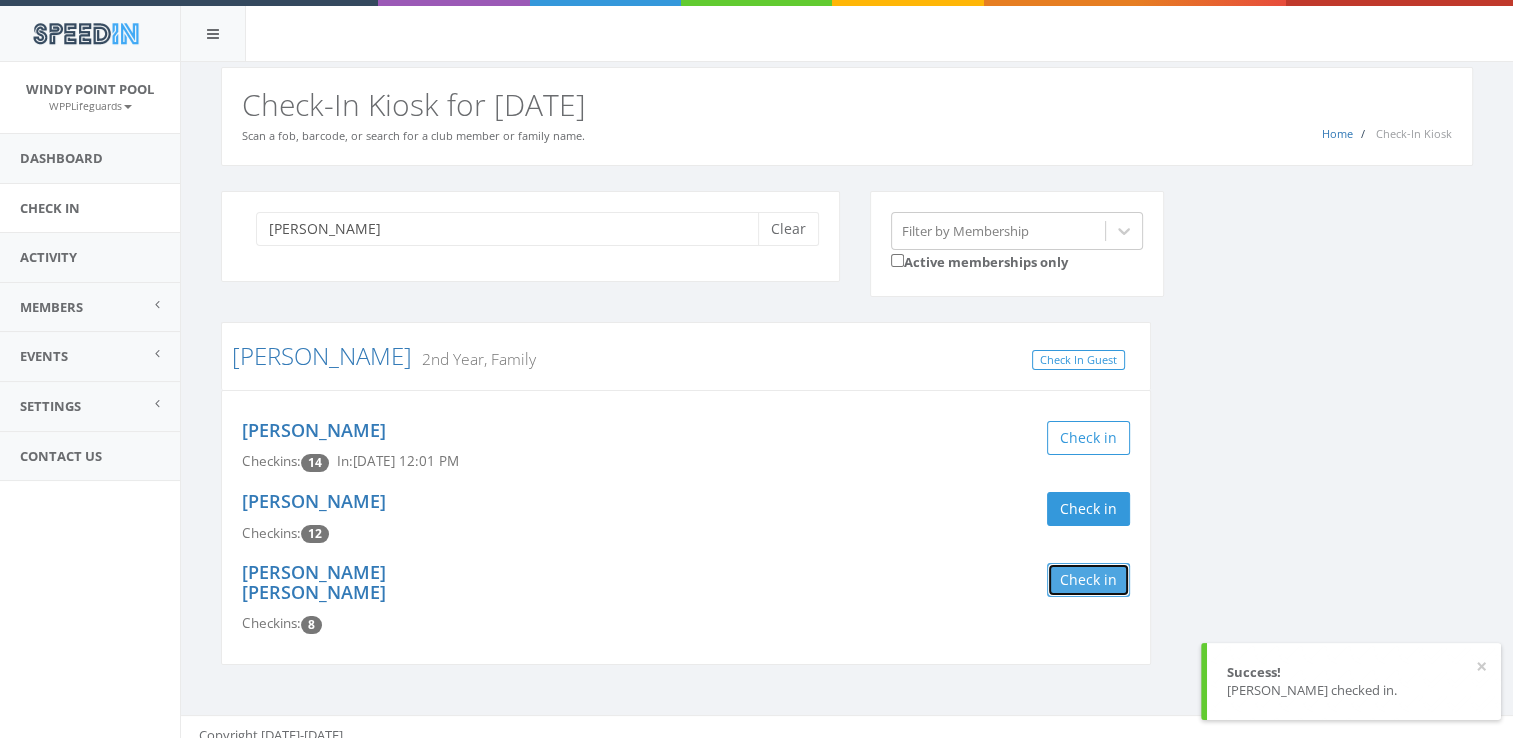 click on "Check in" at bounding box center (1088, 580) 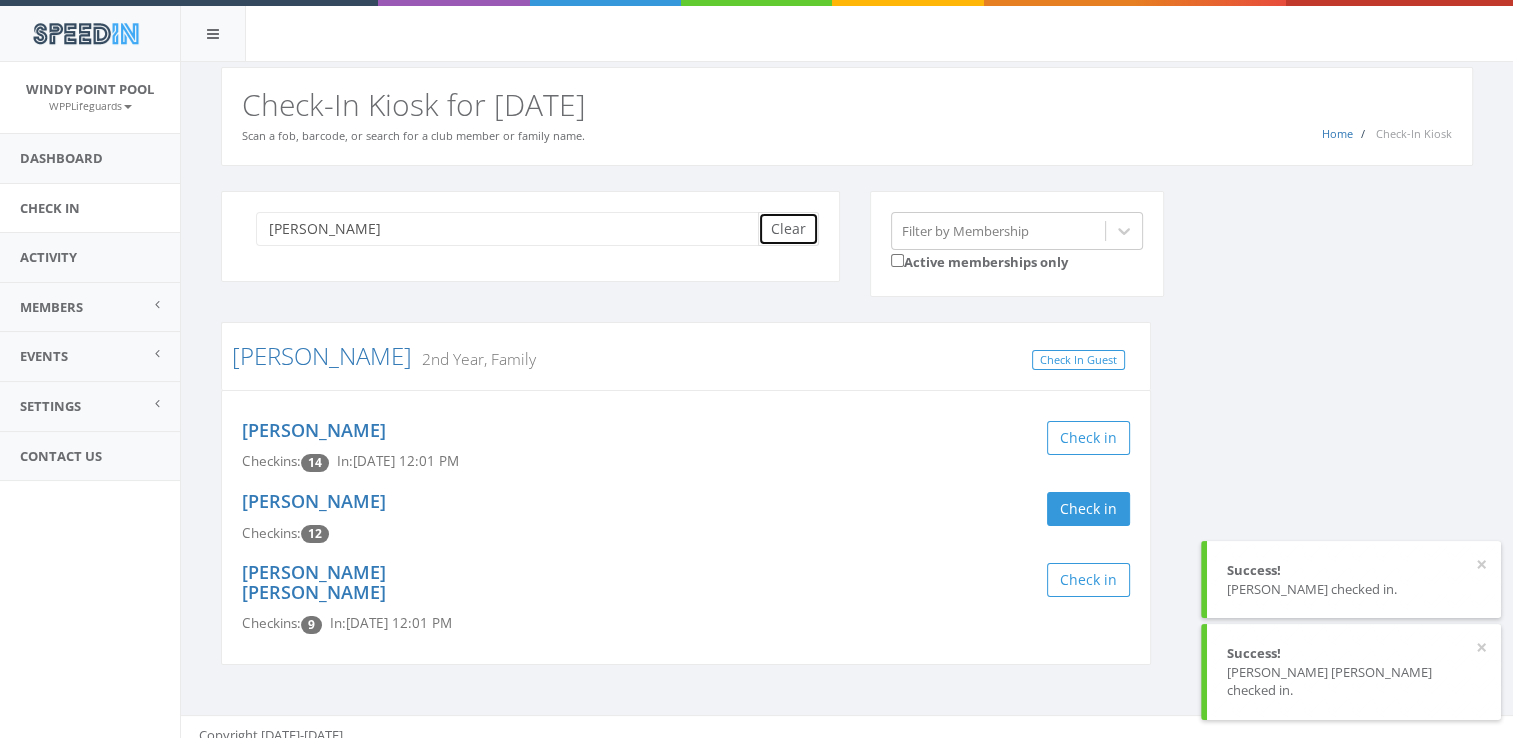 click on "Clear" at bounding box center (788, 229) 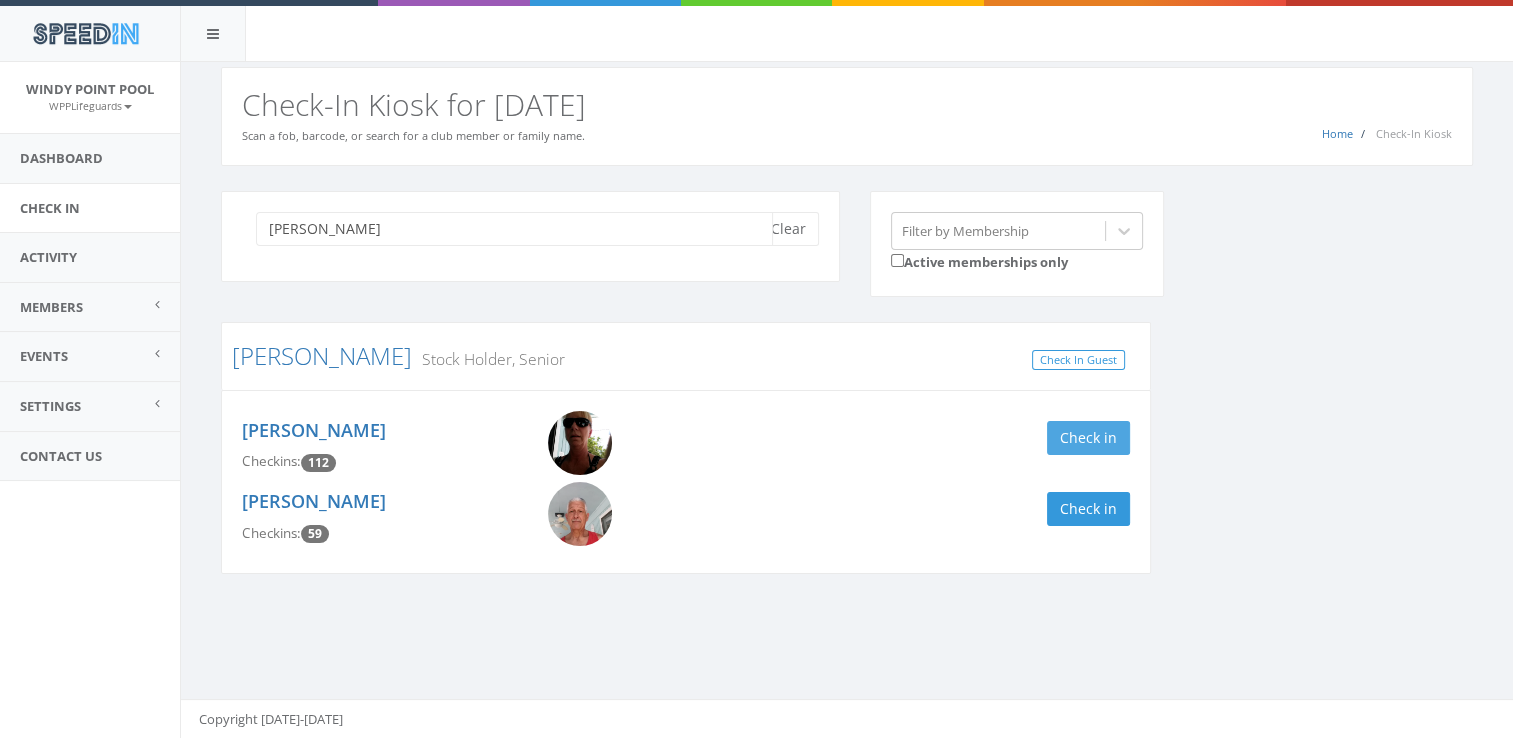 type on "[PERSON_NAME]" 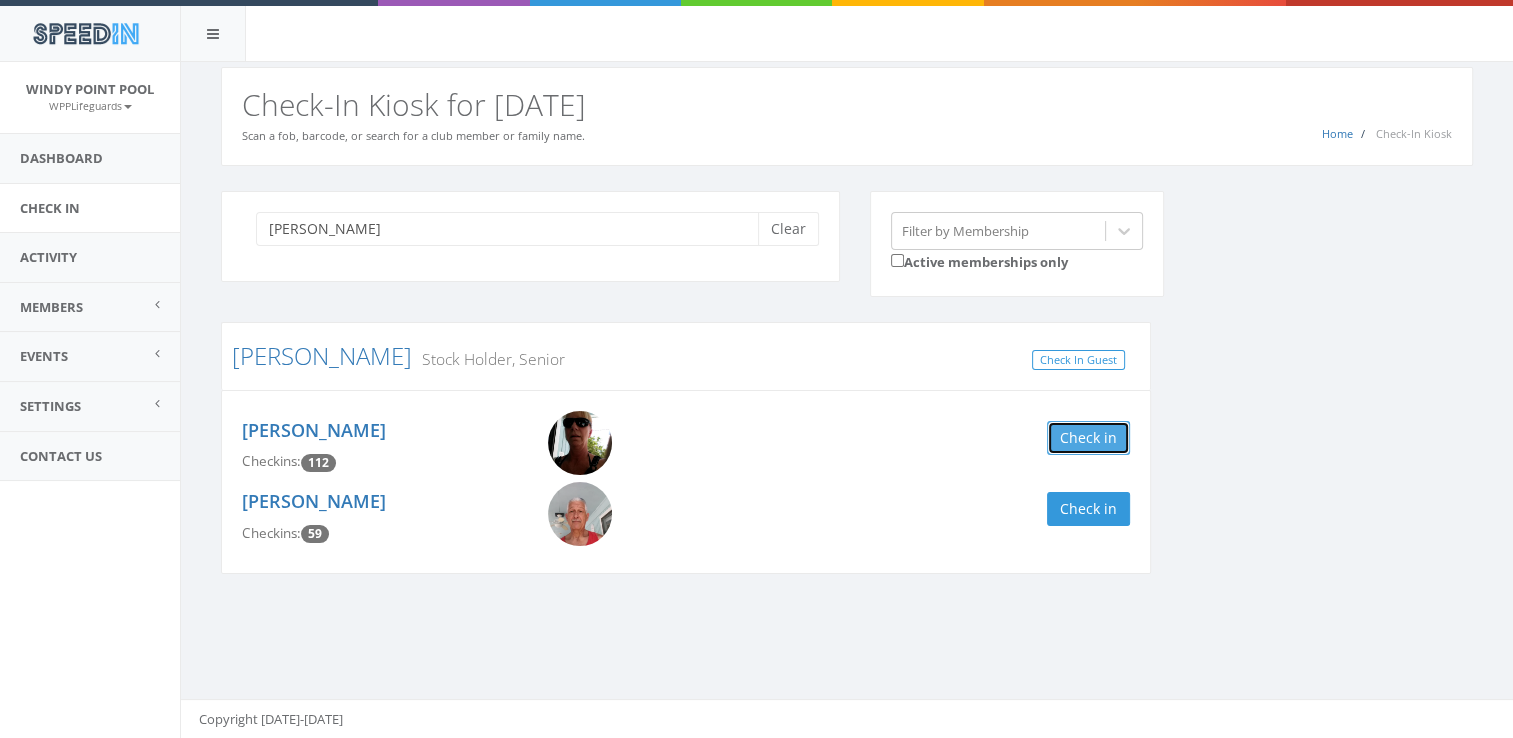 click on "Check in" at bounding box center (1088, 438) 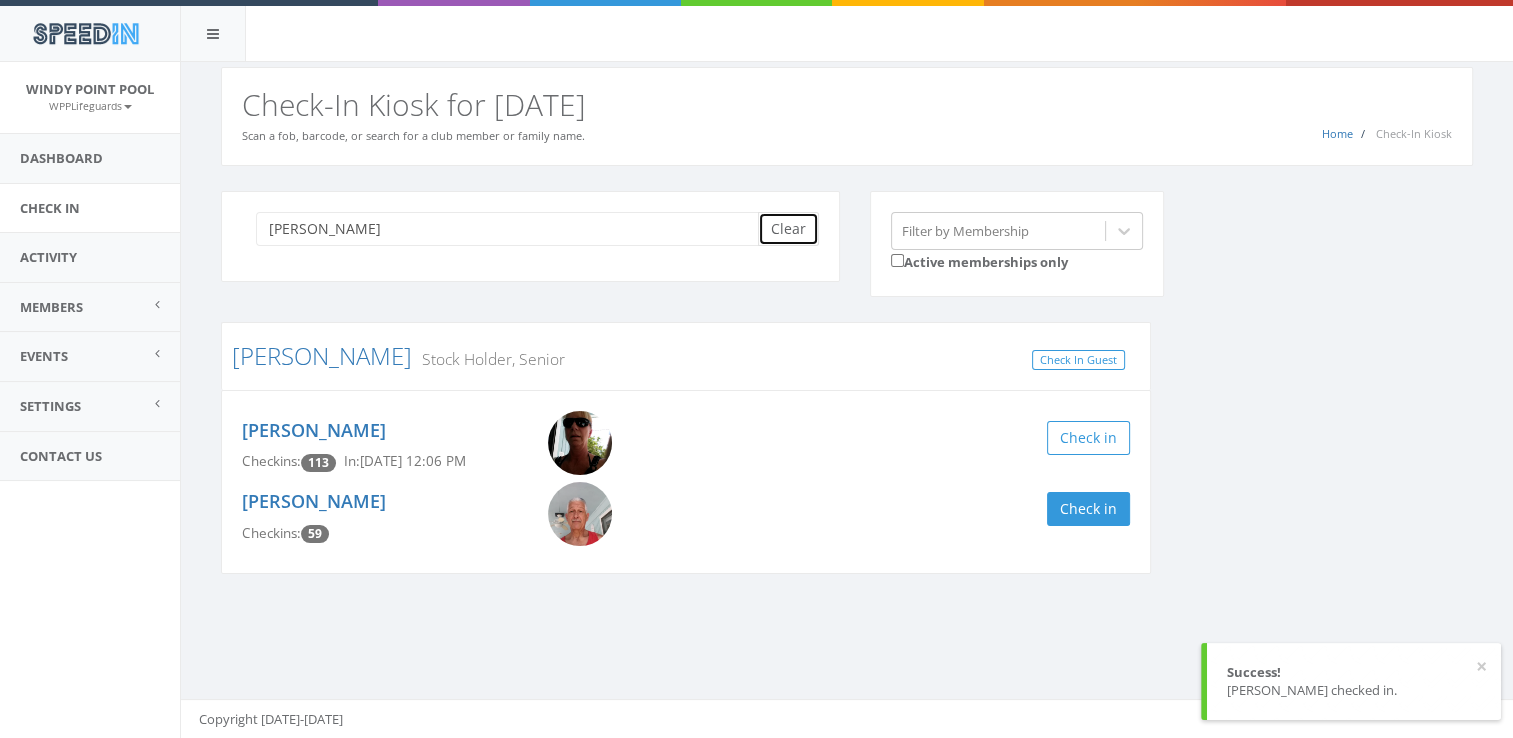 click on "Clear" at bounding box center (788, 229) 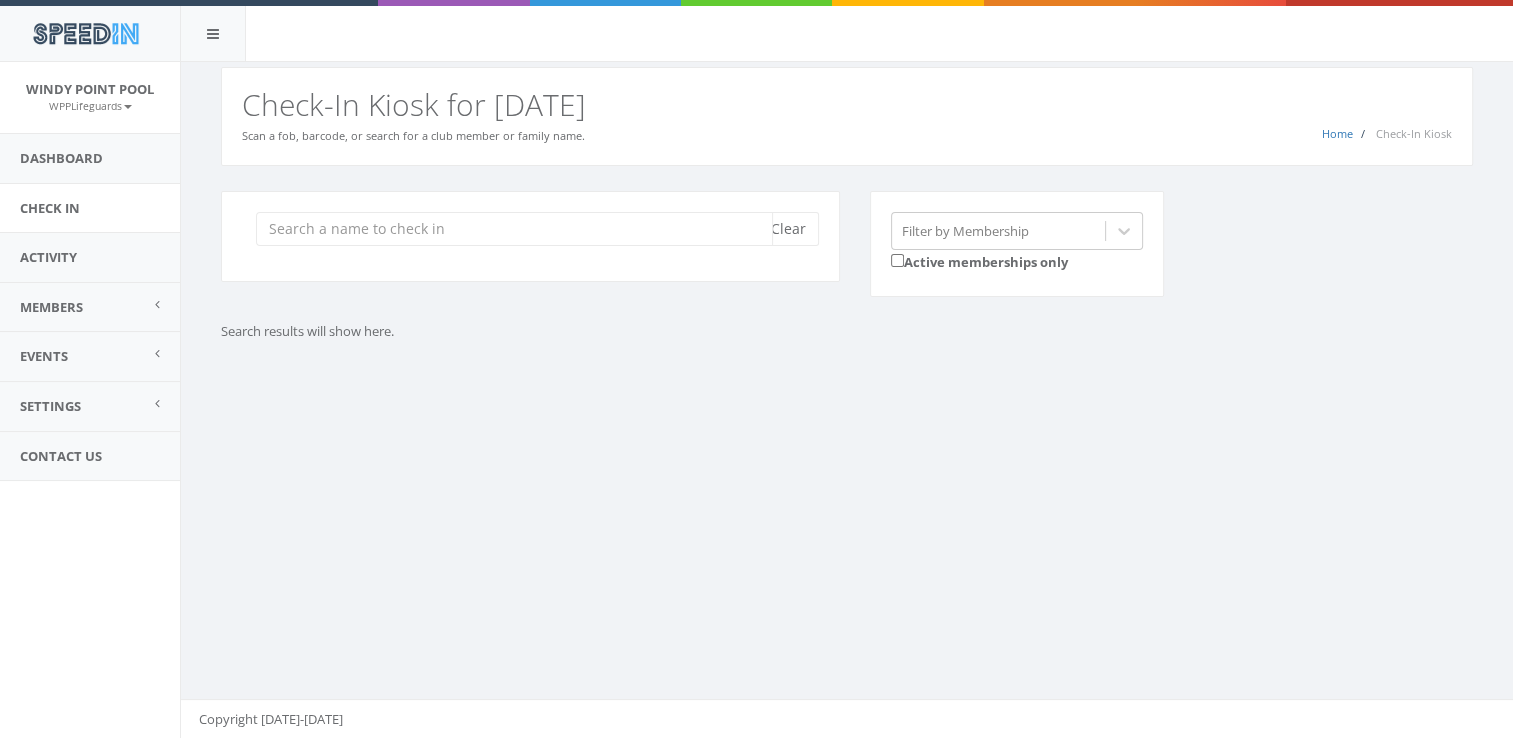 drag, startPoint x: 800, startPoint y: 222, endPoint x: 576, endPoint y: 222, distance: 224 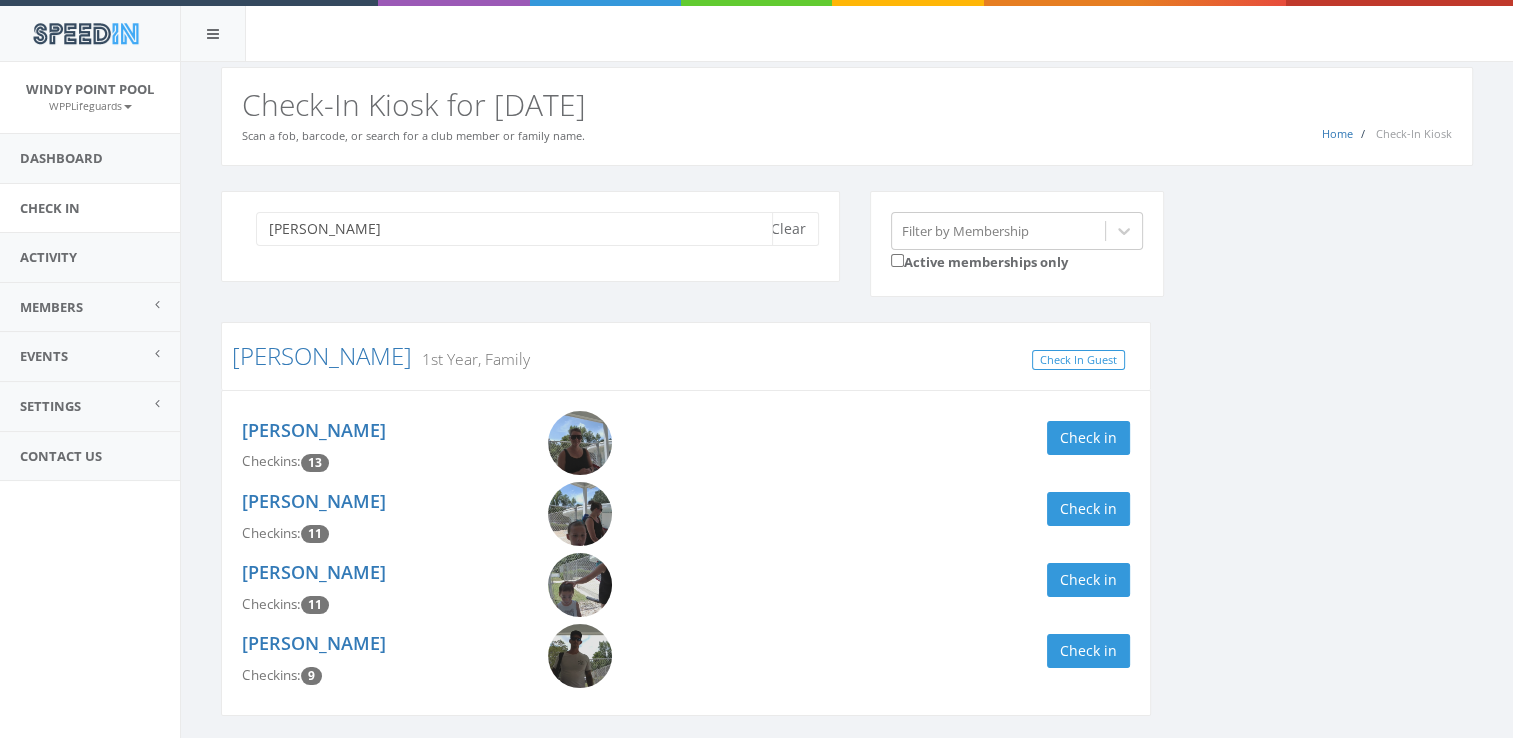 scroll, scrollTop: 24, scrollLeft: 0, axis: vertical 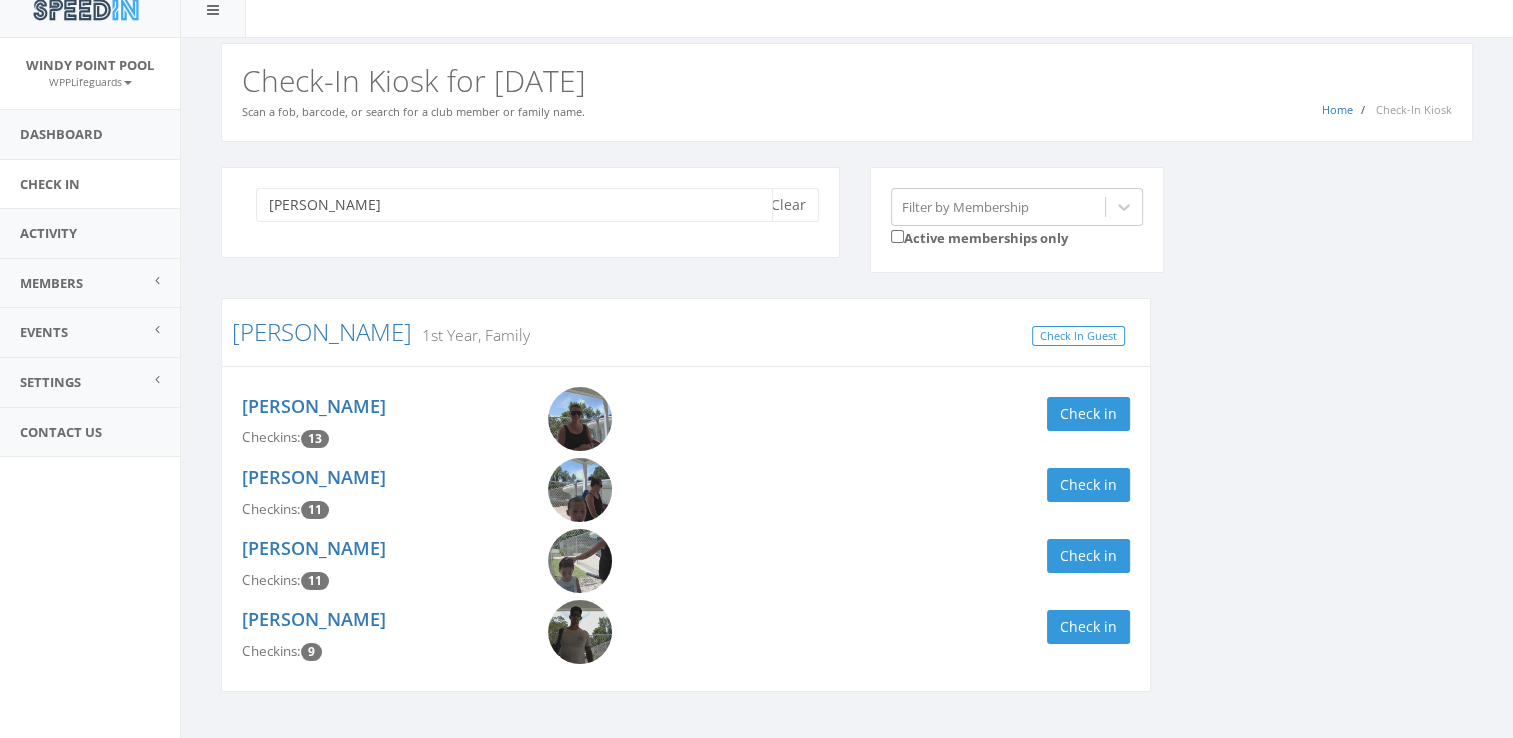 type on "[PERSON_NAME]" 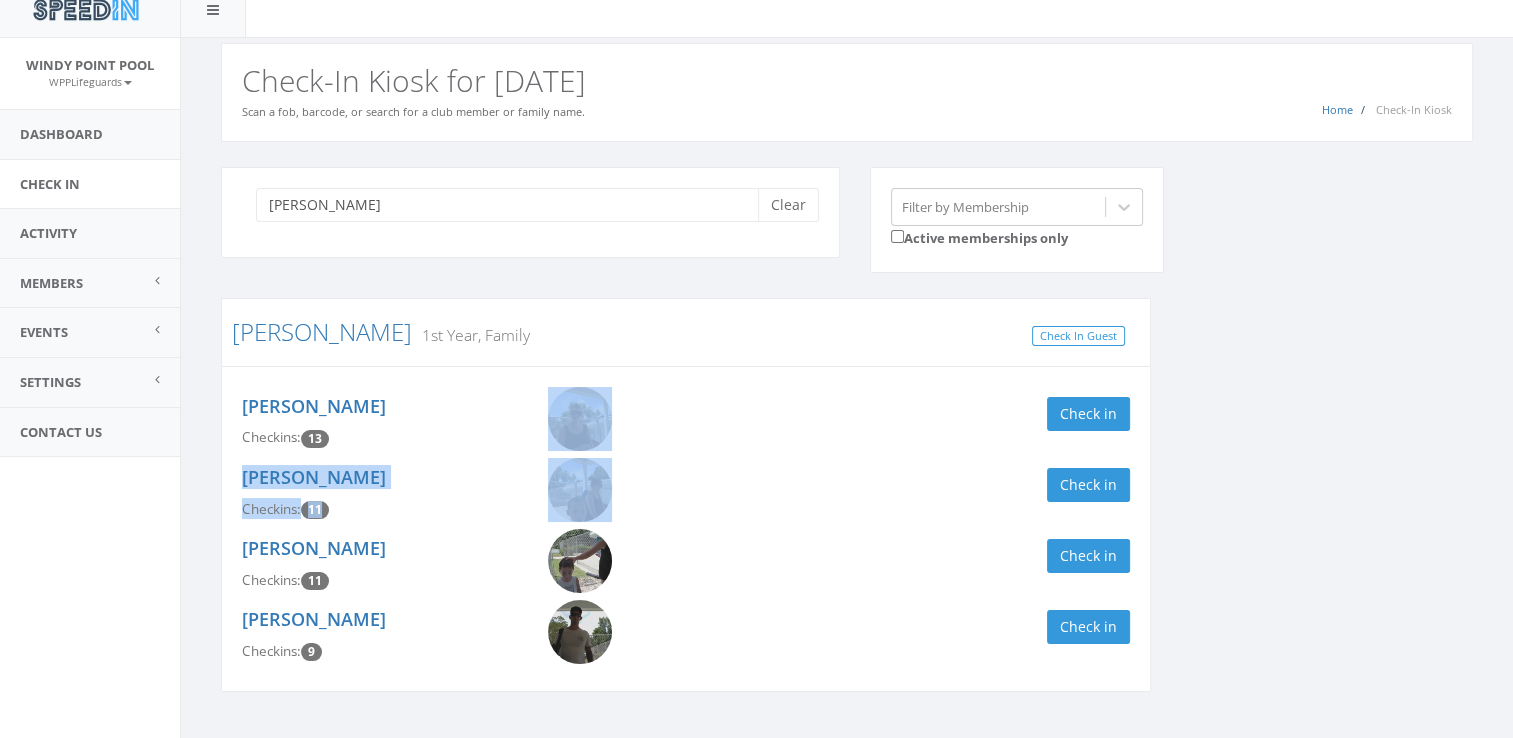 drag, startPoint x: 620, startPoint y: 381, endPoint x: 735, endPoint y: 467, distance: 143.60014 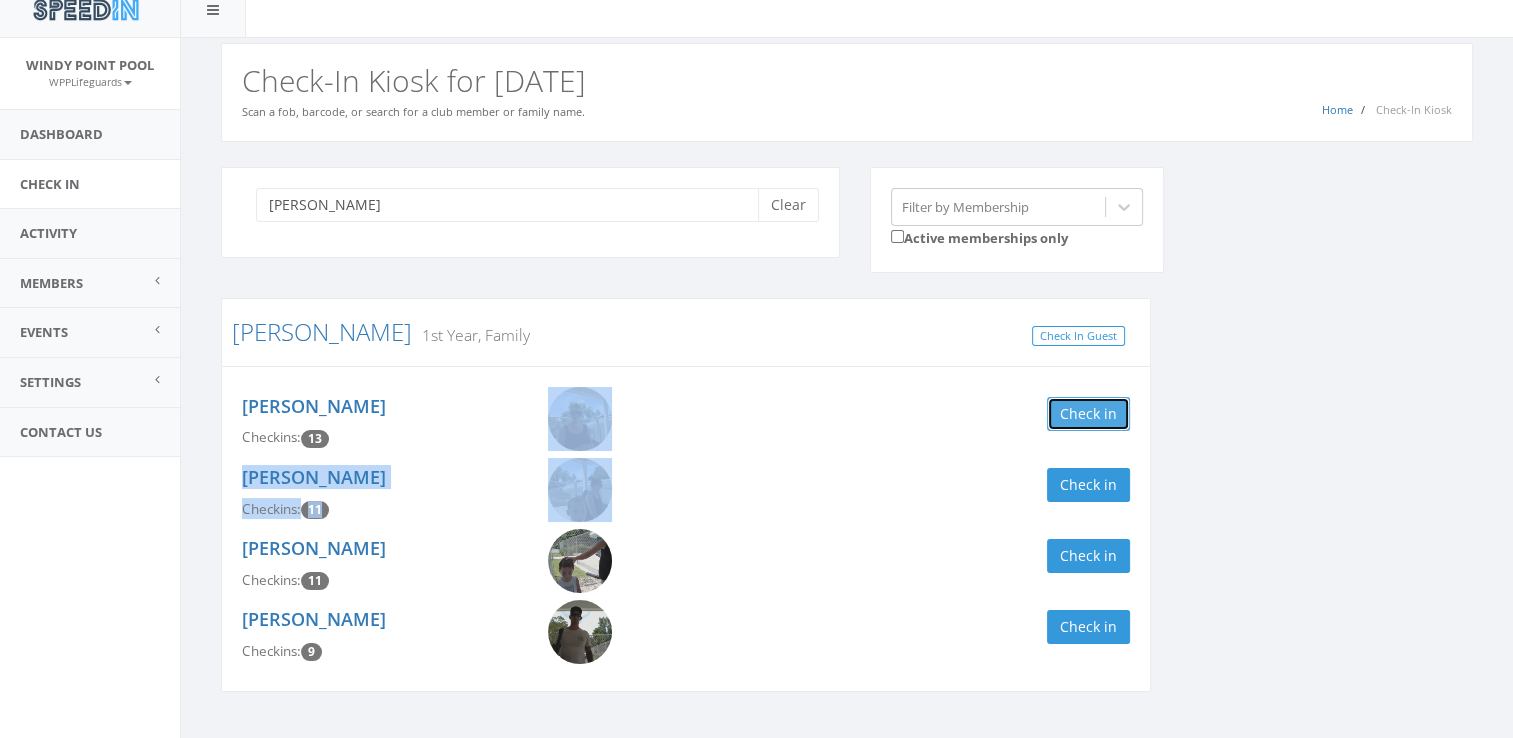 click on "Check in" at bounding box center (1088, 414) 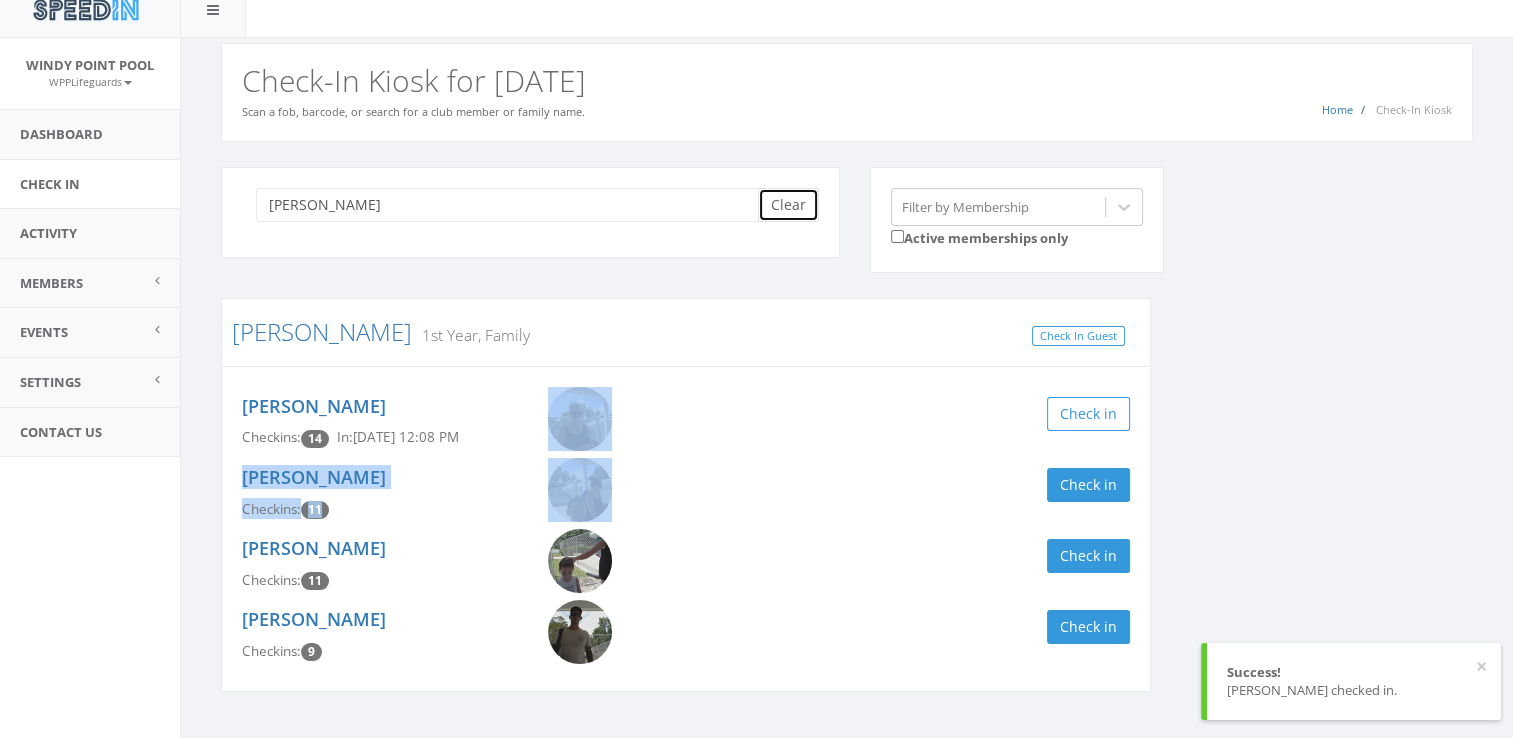 click on "Clear" at bounding box center [788, 205] 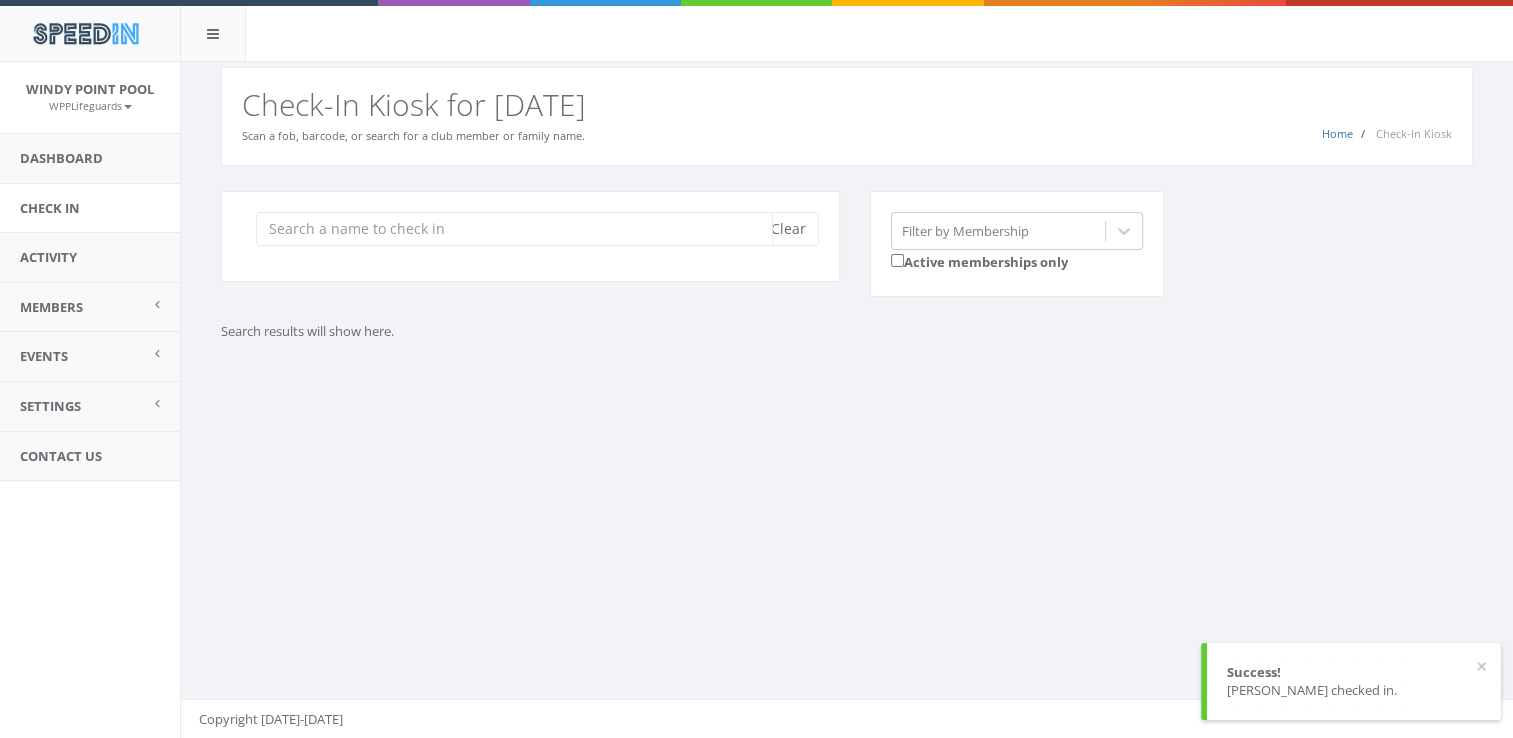 scroll, scrollTop: 0, scrollLeft: 0, axis: both 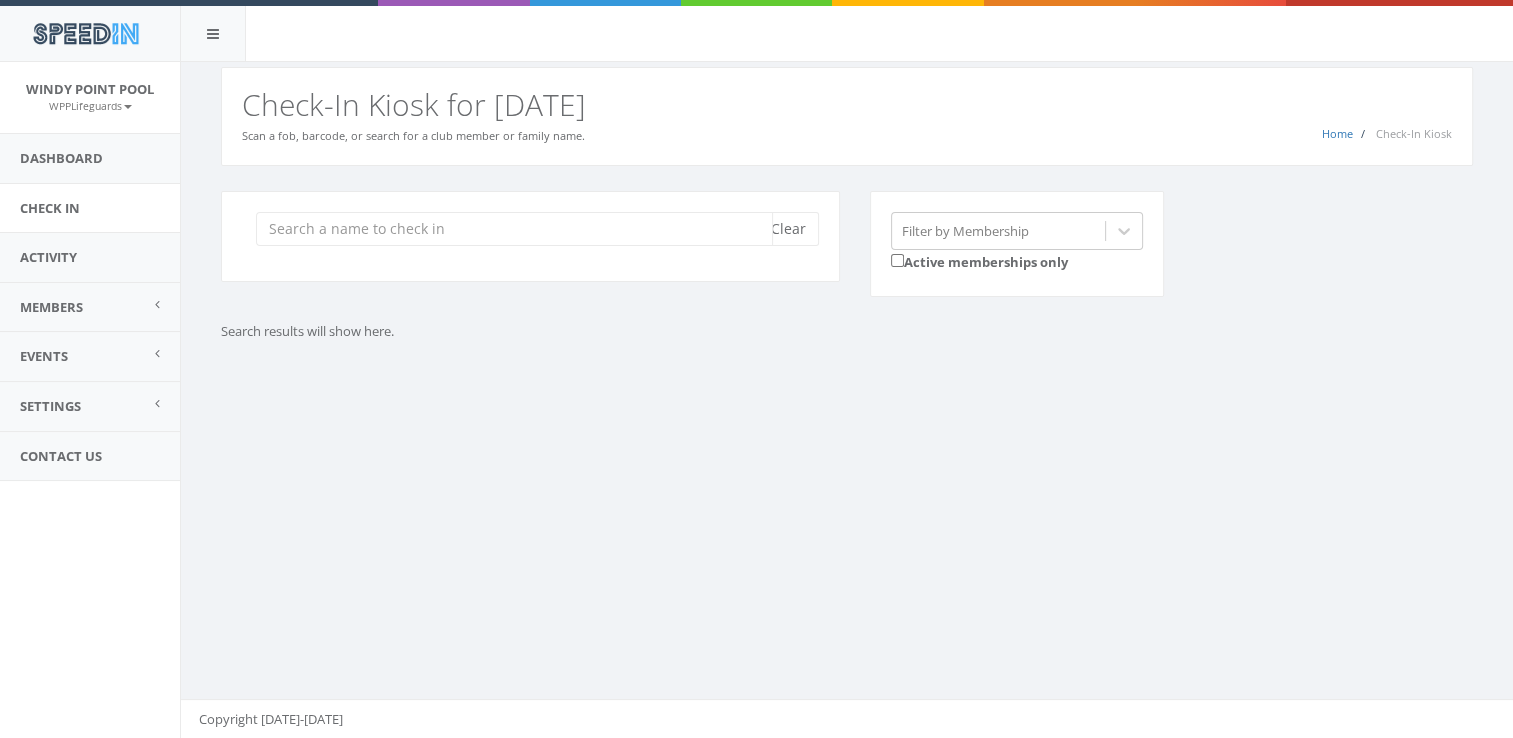 click at bounding box center (514, 229) 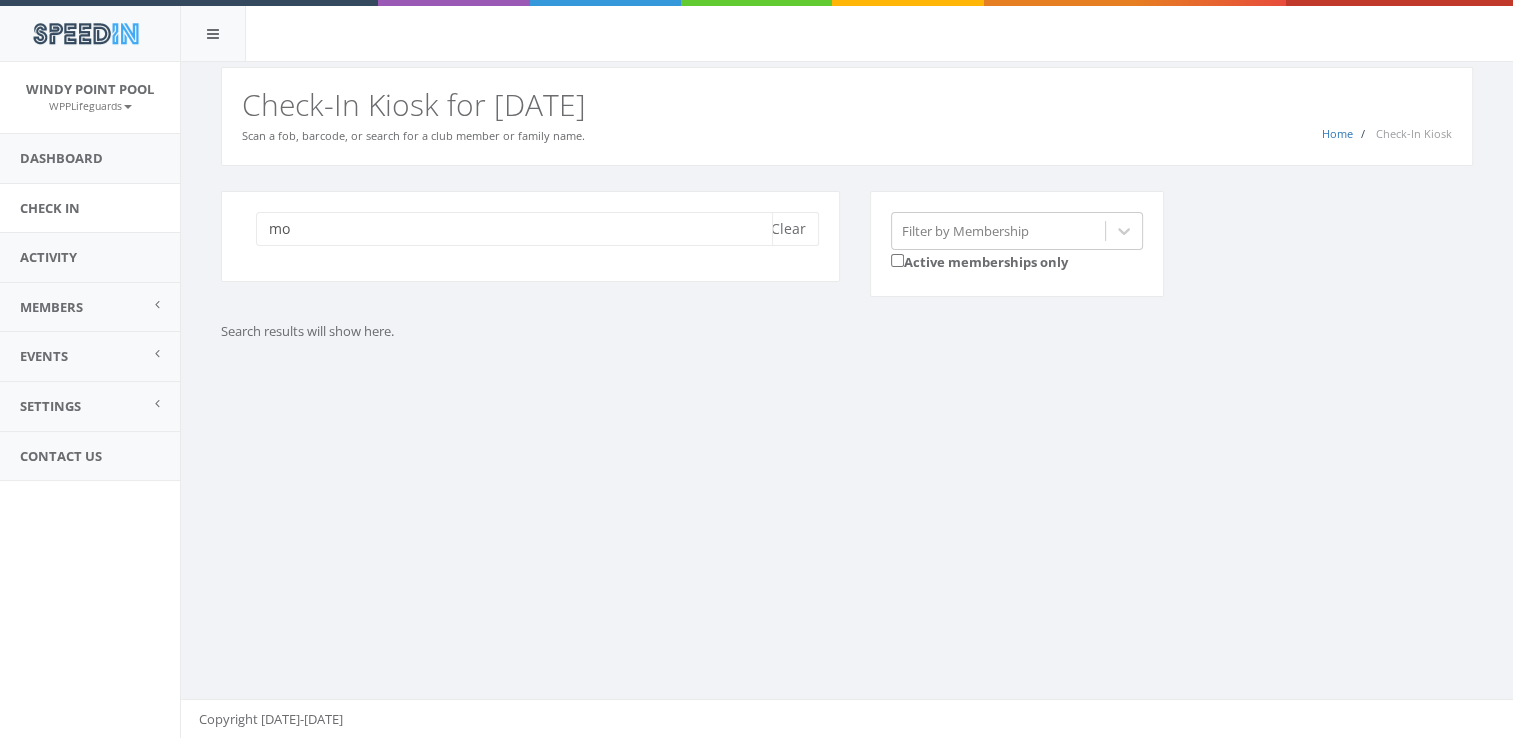 type on "m" 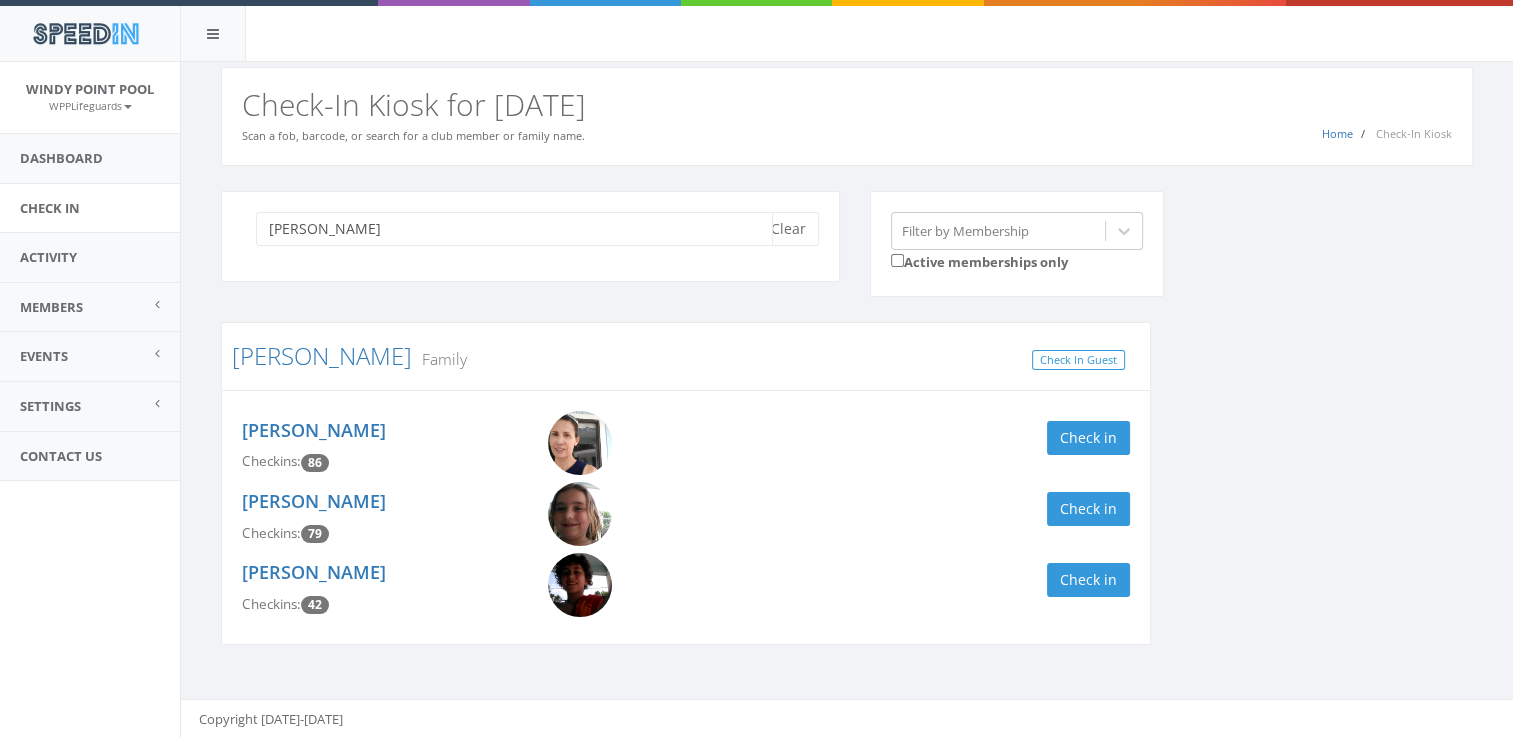 type on "[PERSON_NAME]" 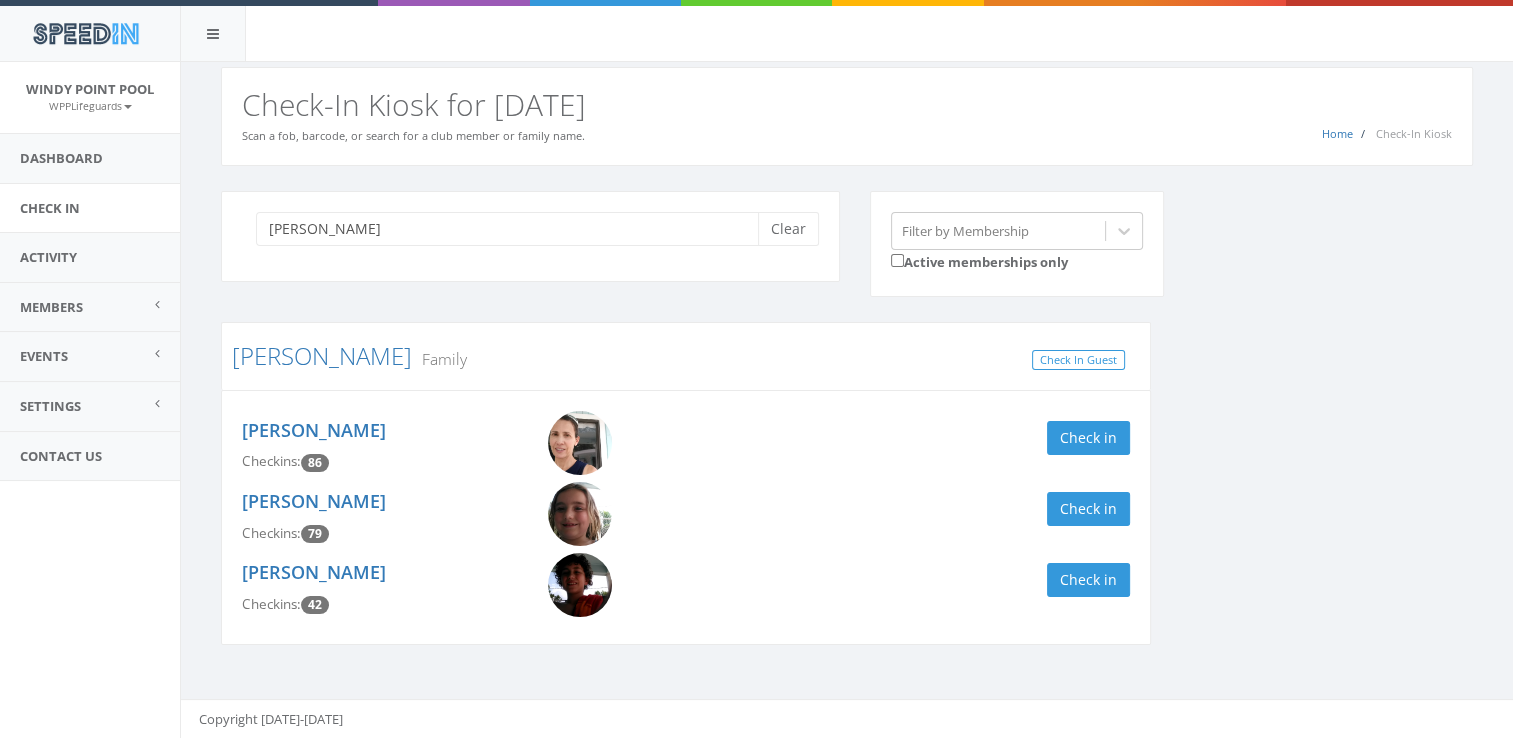 click at bounding box center [580, 443] 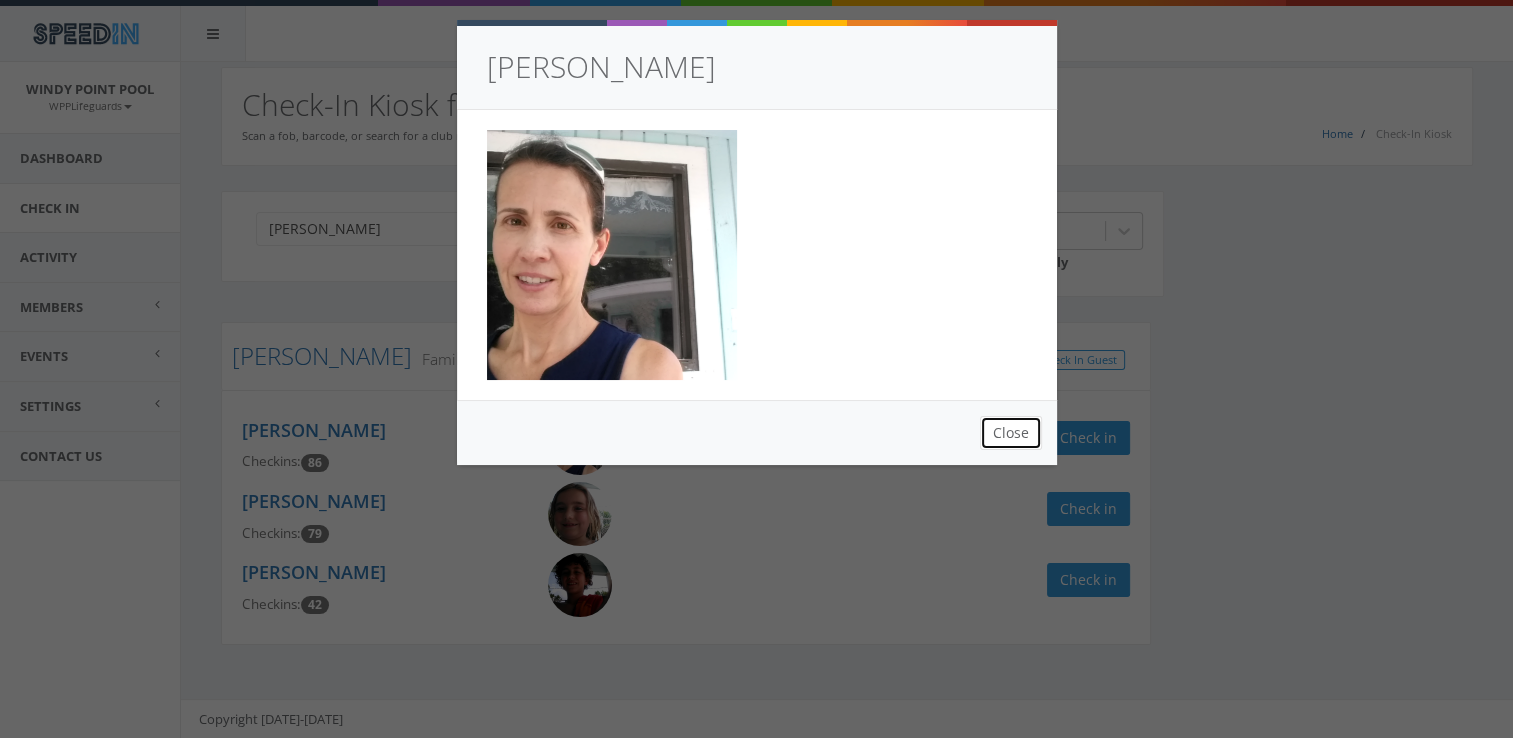 click on "Close" at bounding box center (1011, 433) 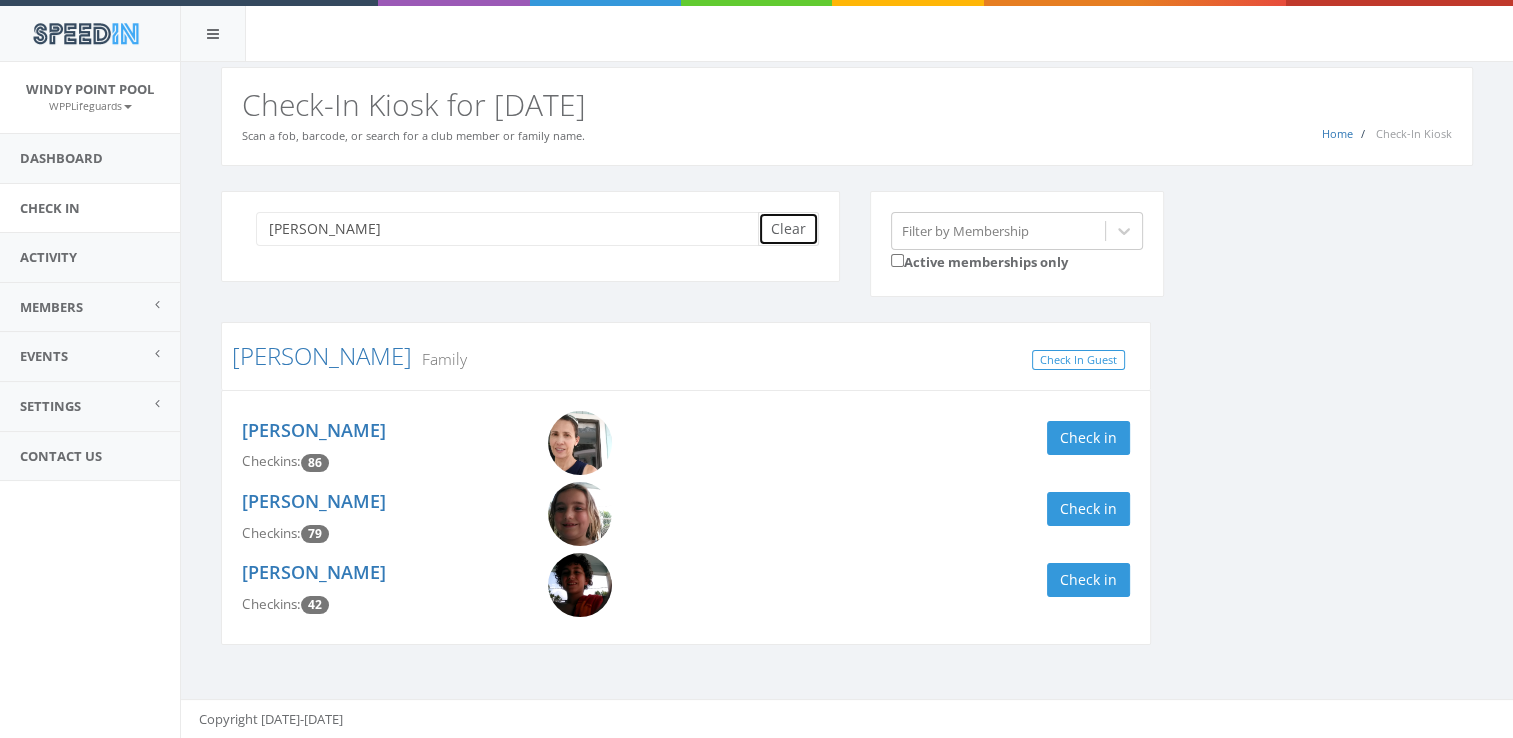 click on "Clear" at bounding box center (788, 229) 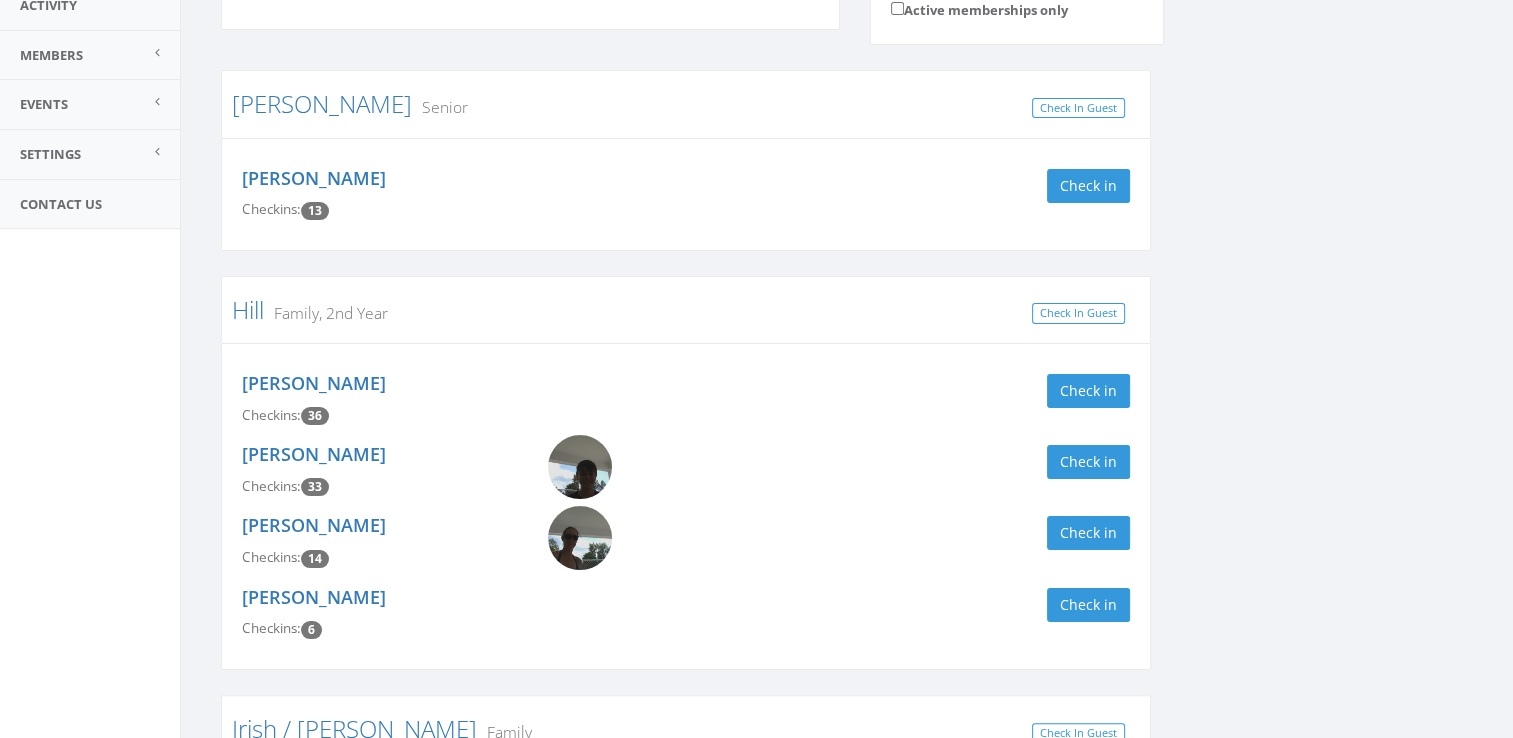 scroll, scrollTop: 0, scrollLeft: 0, axis: both 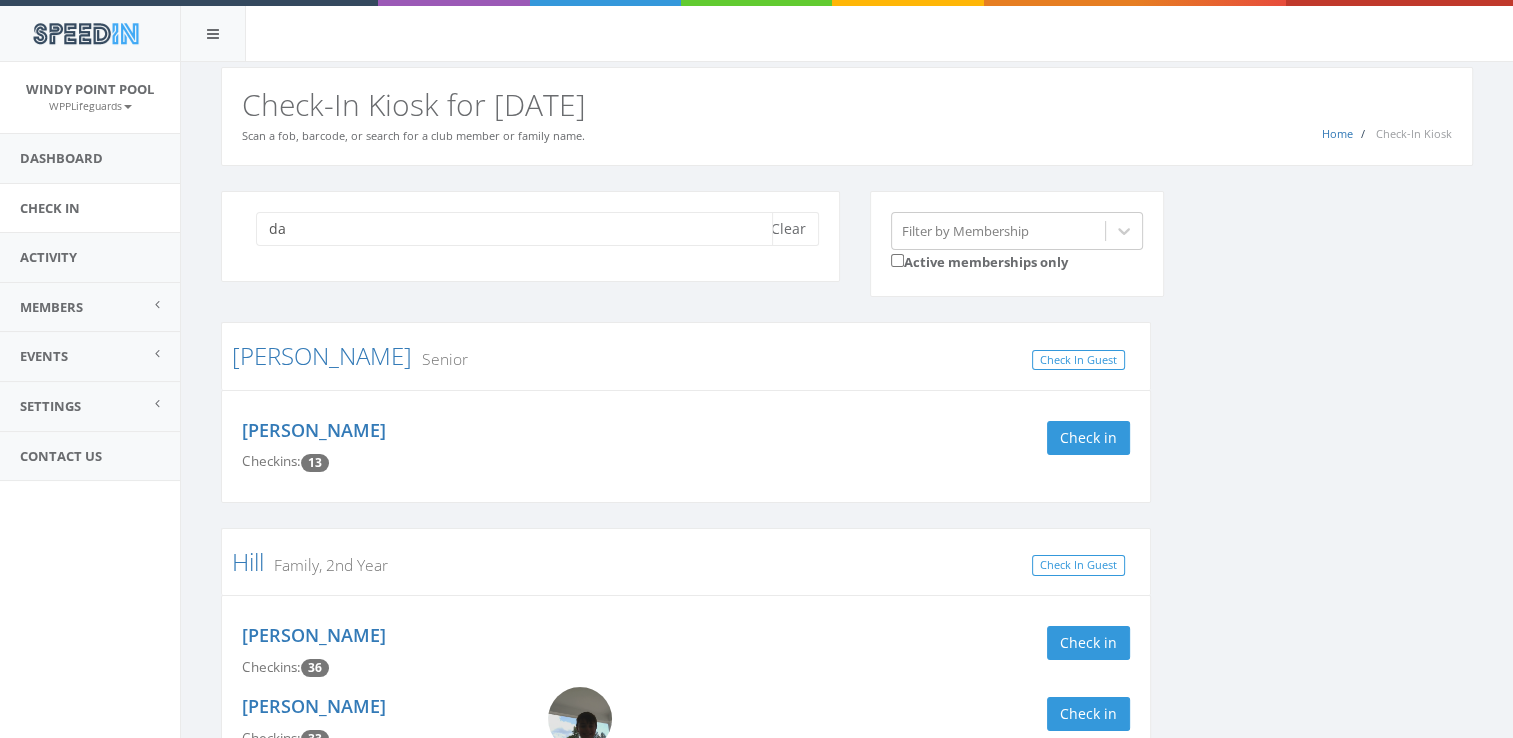 type on "d" 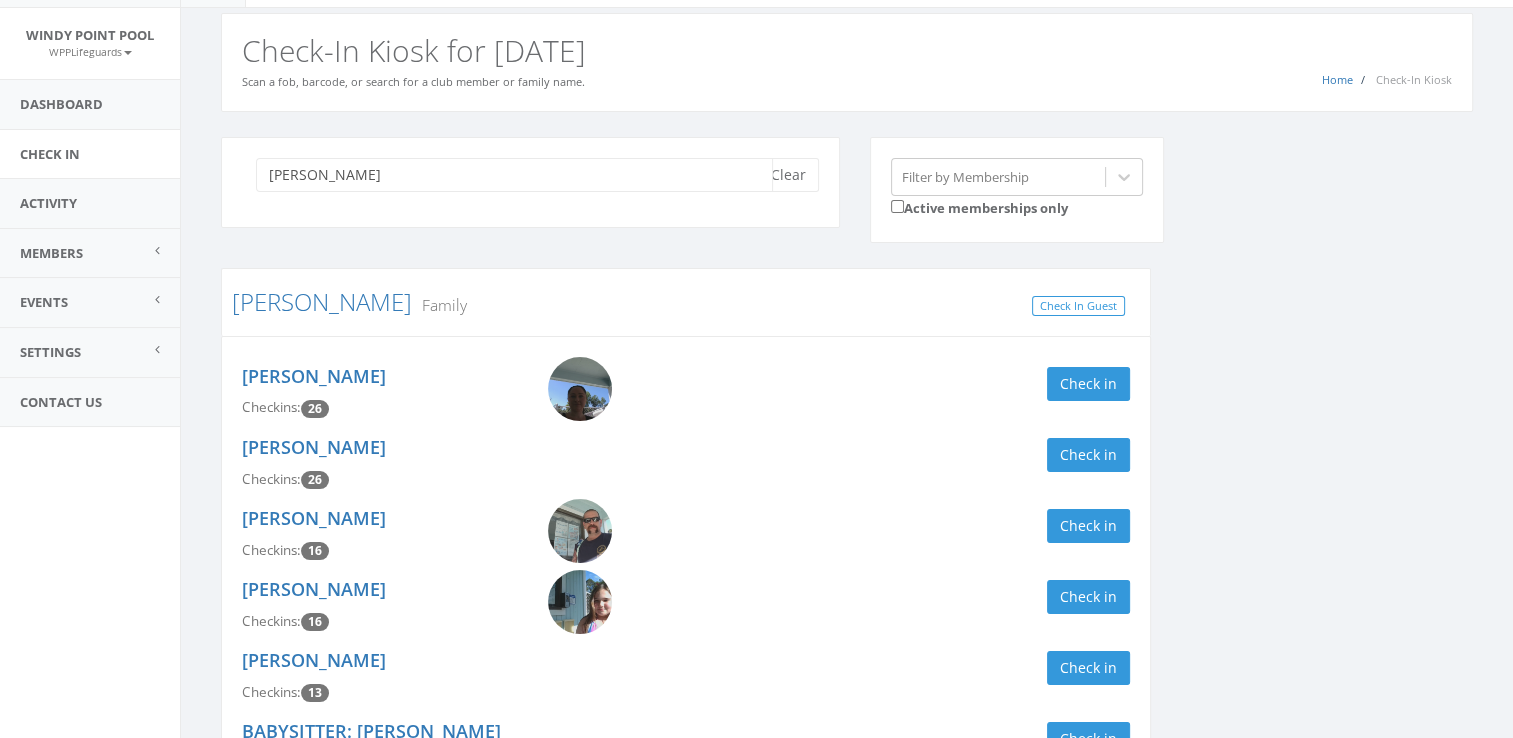 scroll, scrollTop: 0, scrollLeft: 0, axis: both 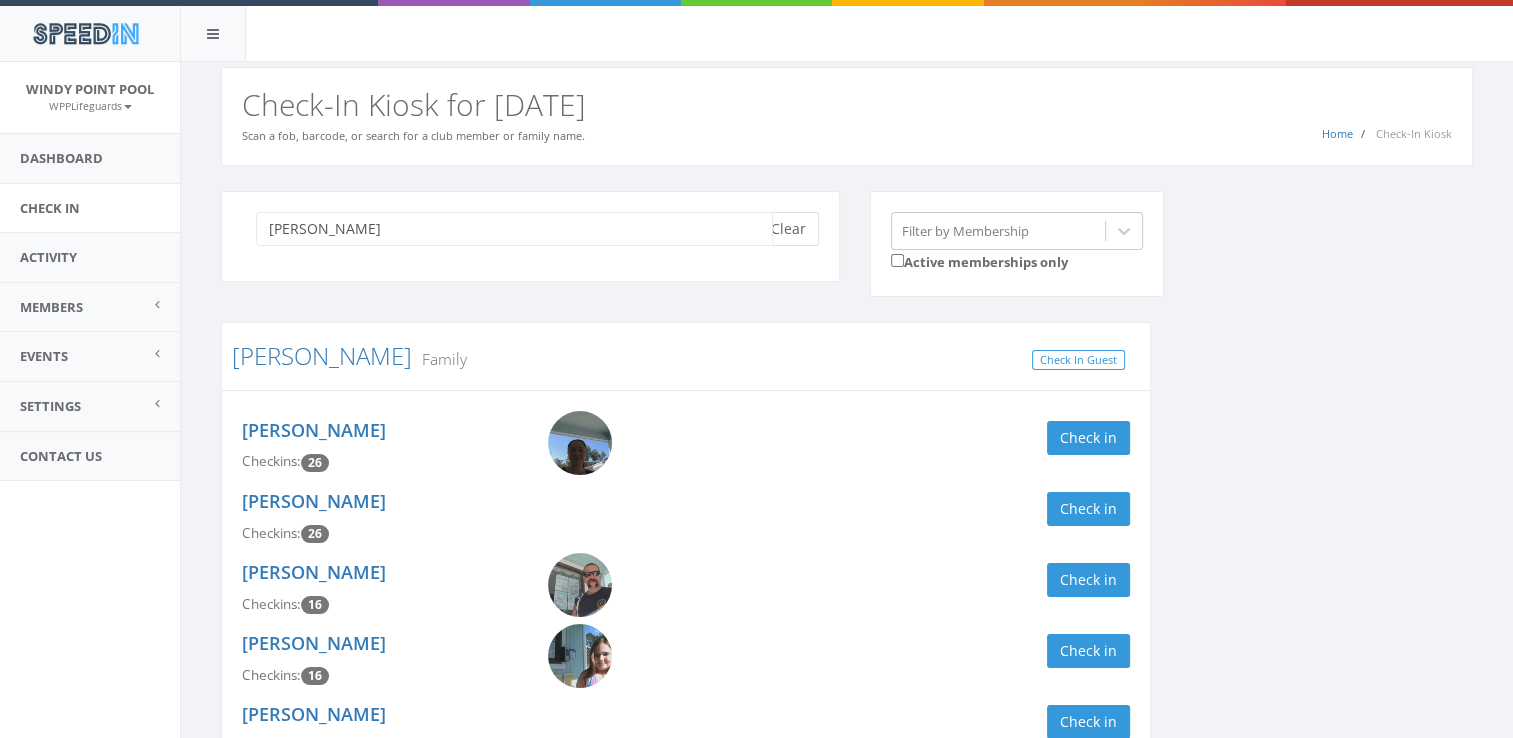 type on "[PERSON_NAME]" 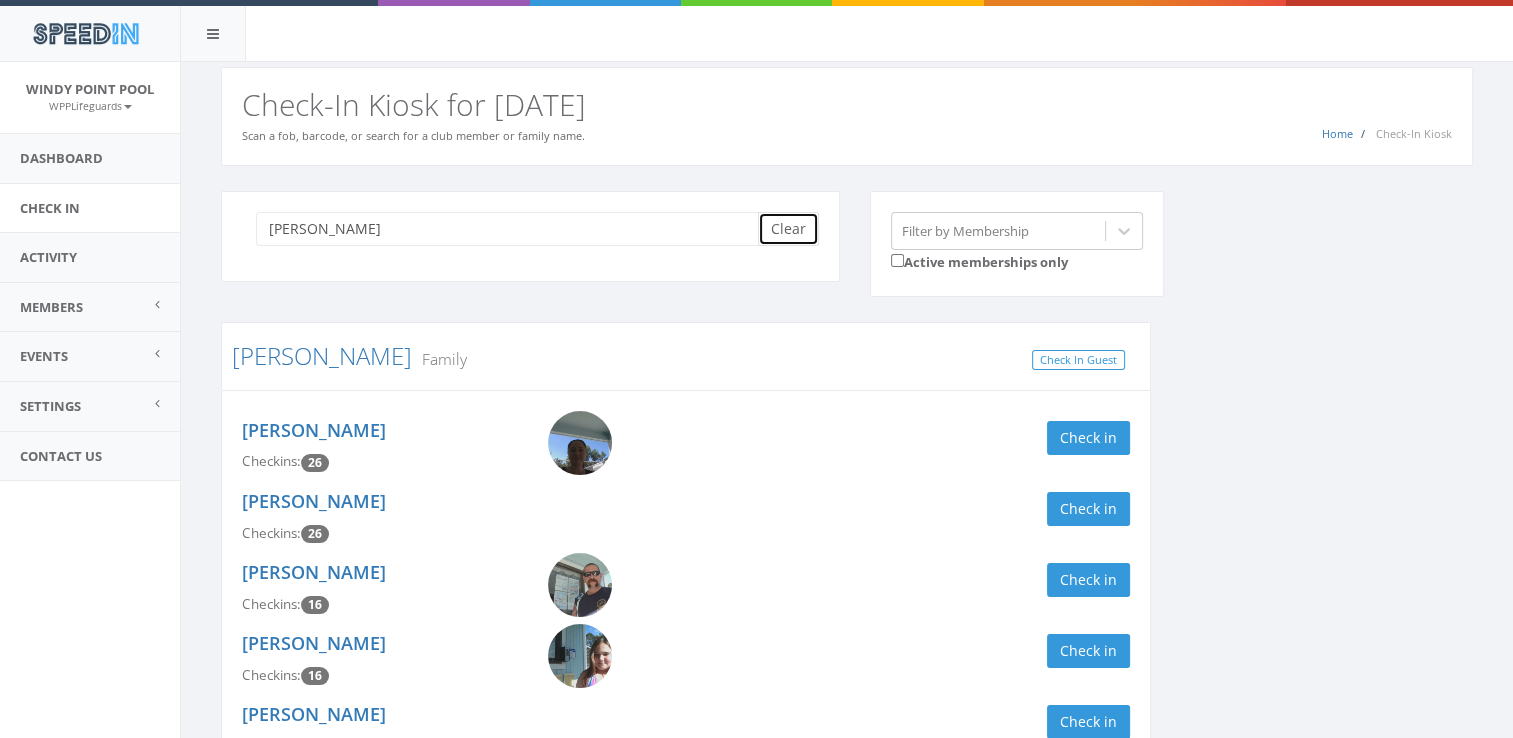 click on "Clear" at bounding box center [788, 229] 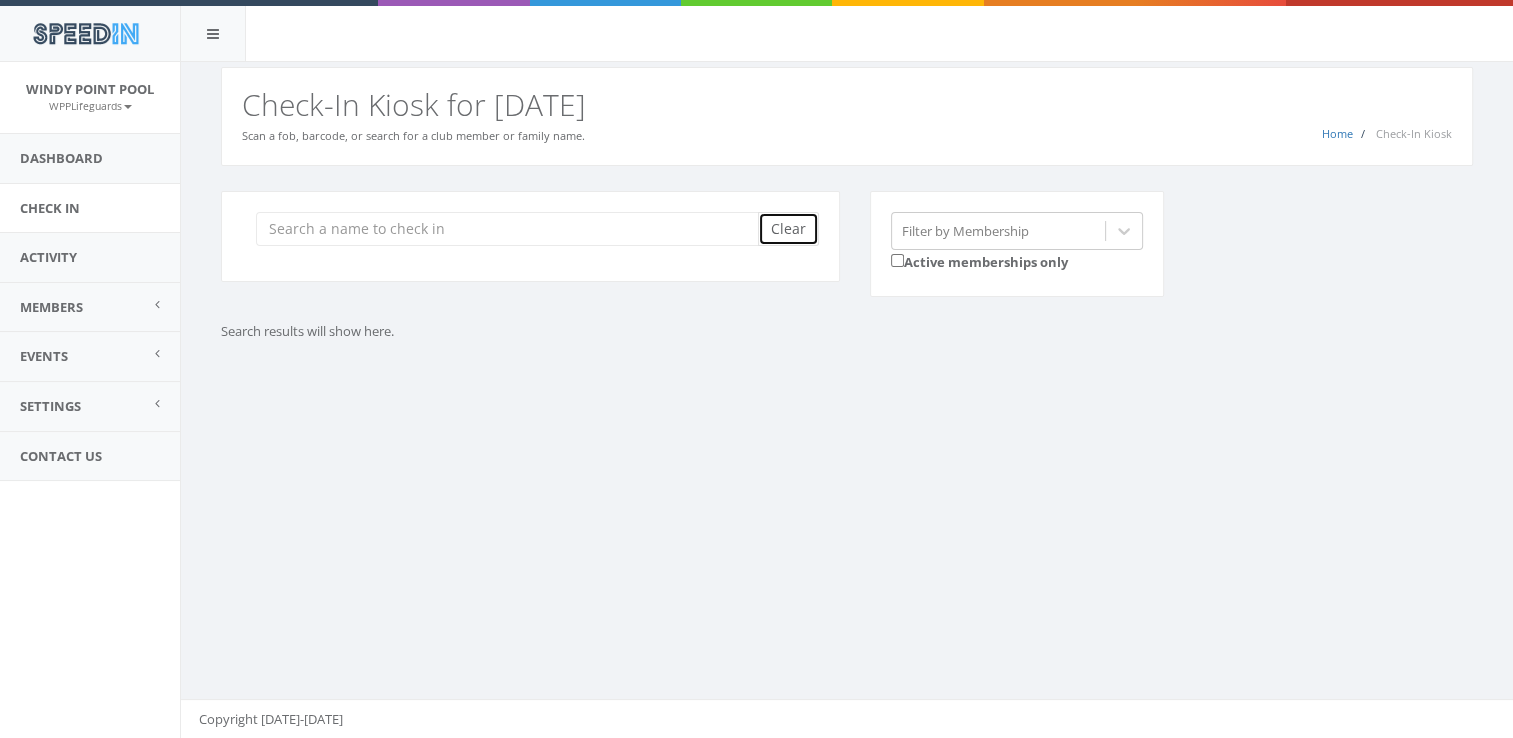 click on "Clear" at bounding box center [788, 229] 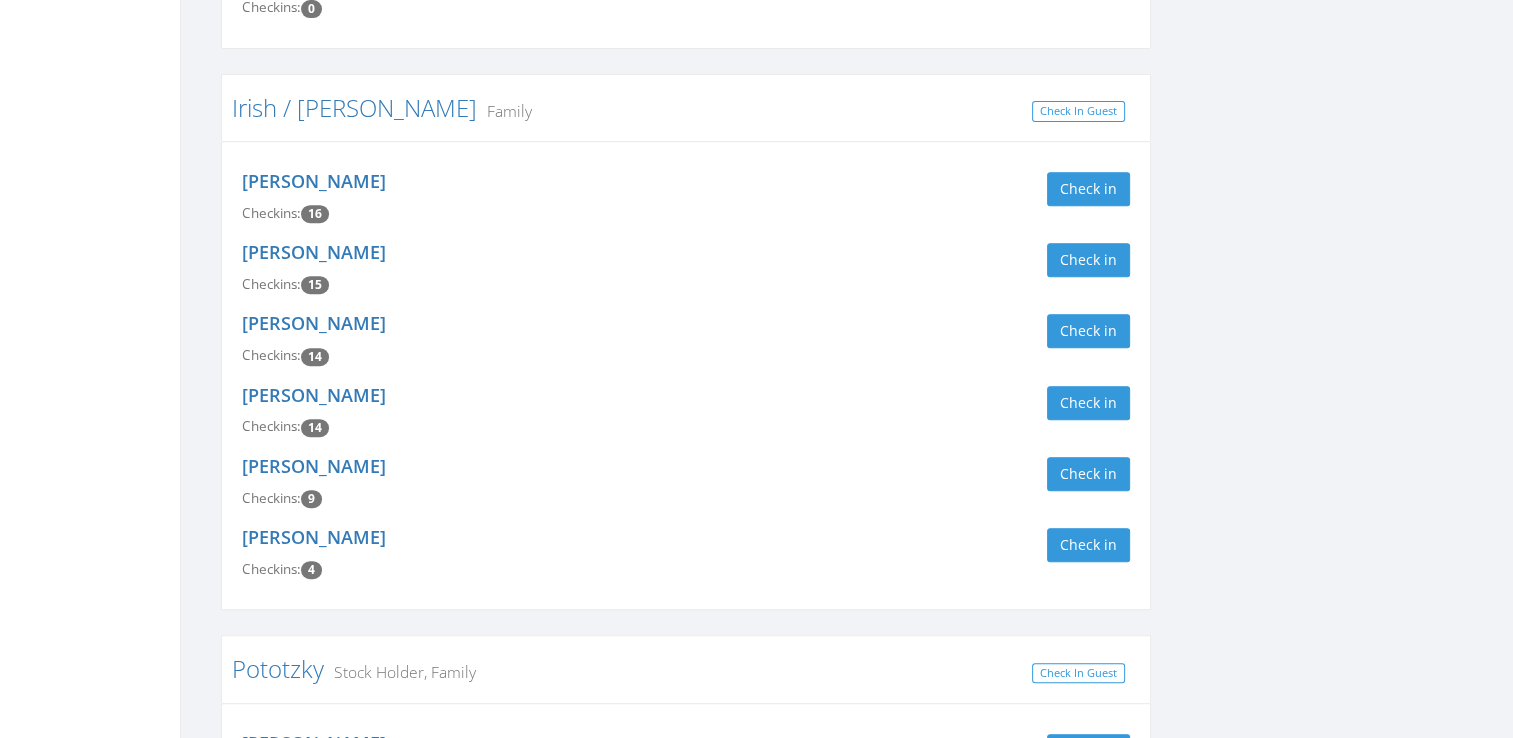 scroll, scrollTop: 812, scrollLeft: 0, axis: vertical 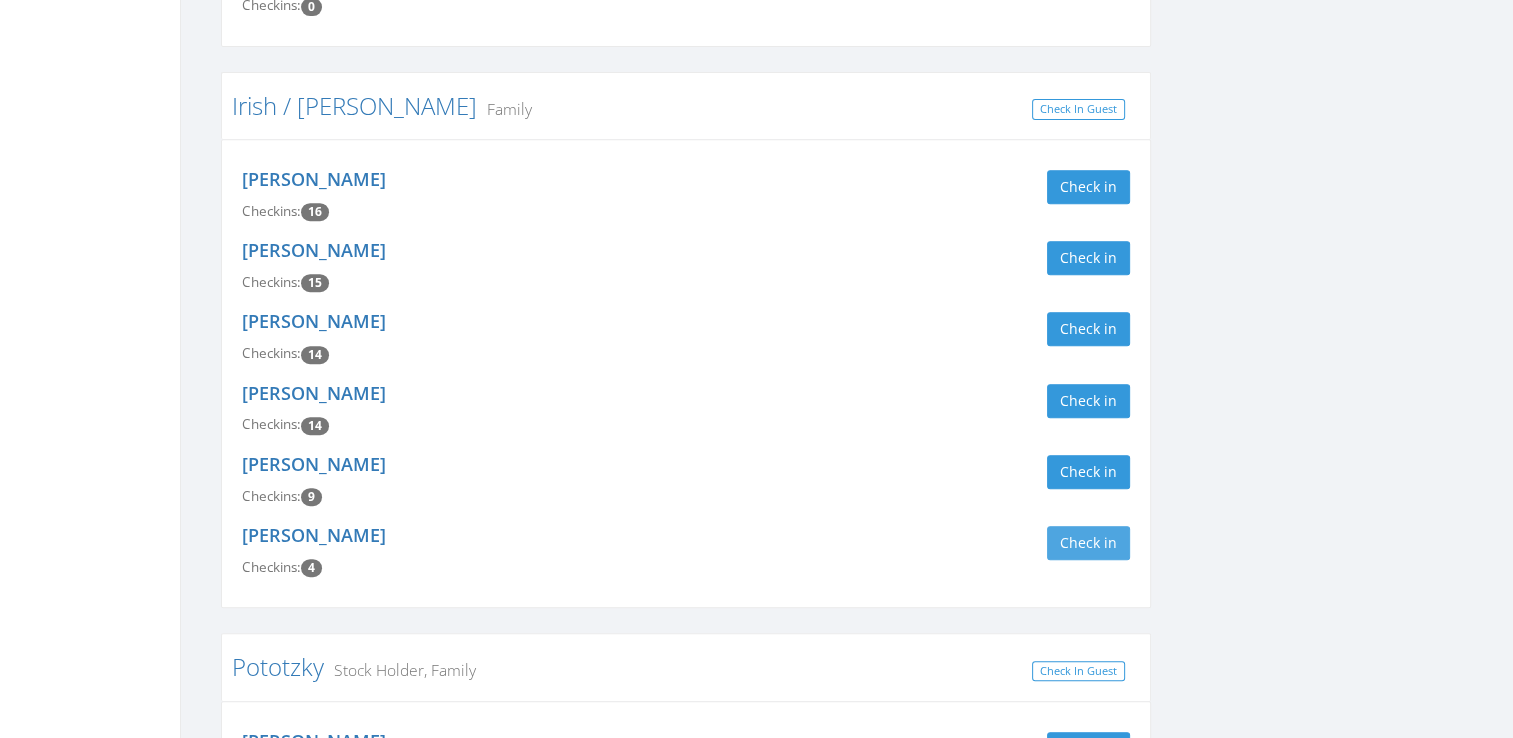 type on "[PERSON_NAME]" 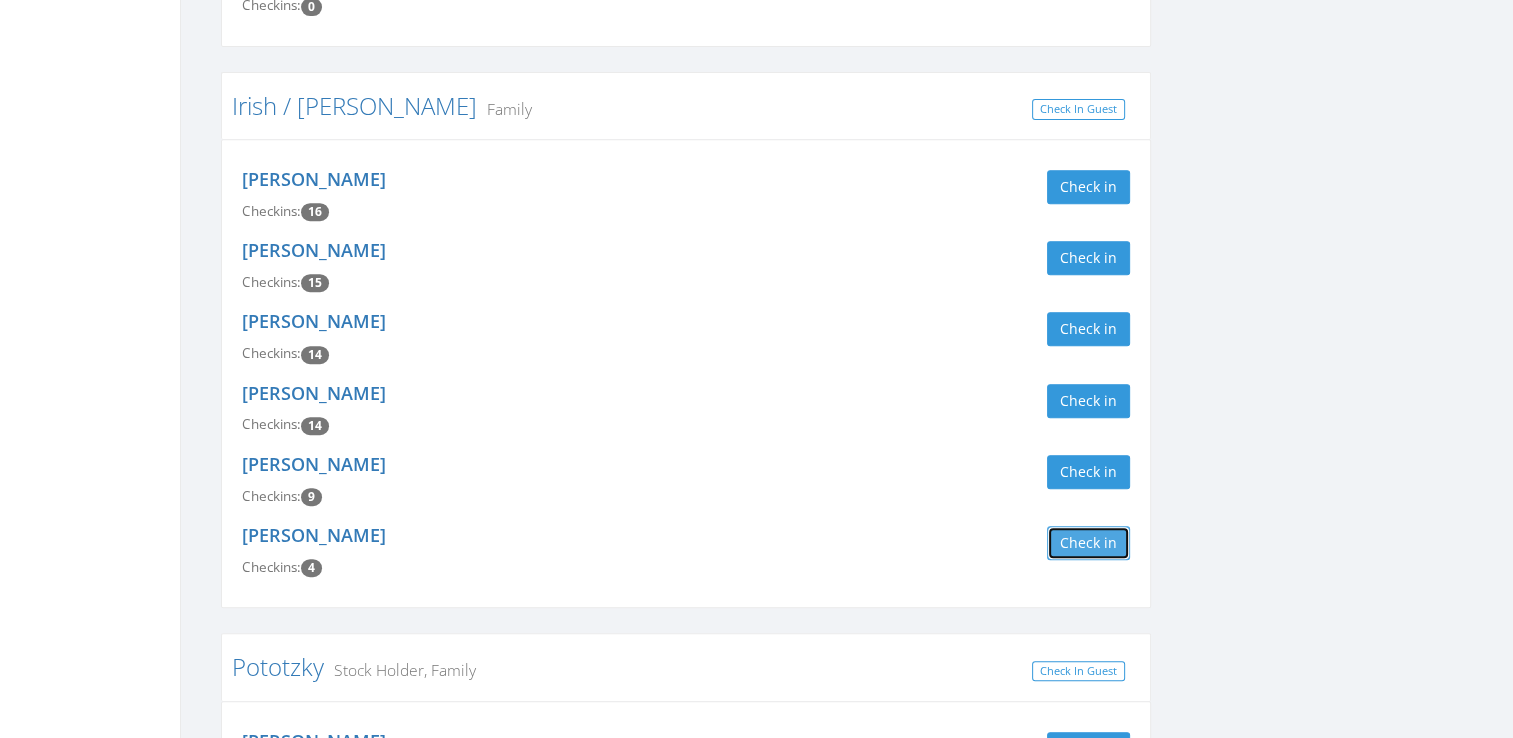click on "Check in" at bounding box center [1088, 543] 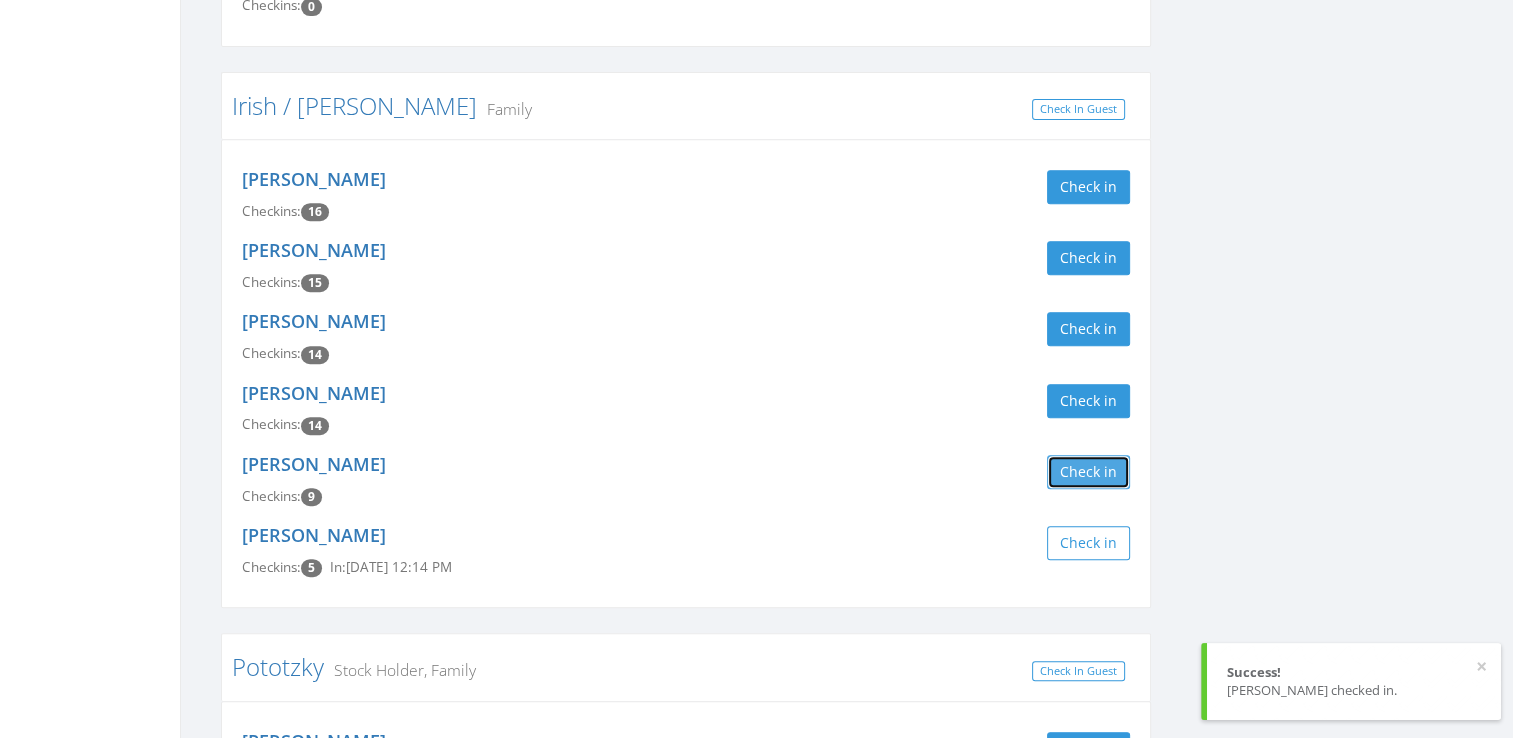 click on "Check in" at bounding box center (1088, 472) 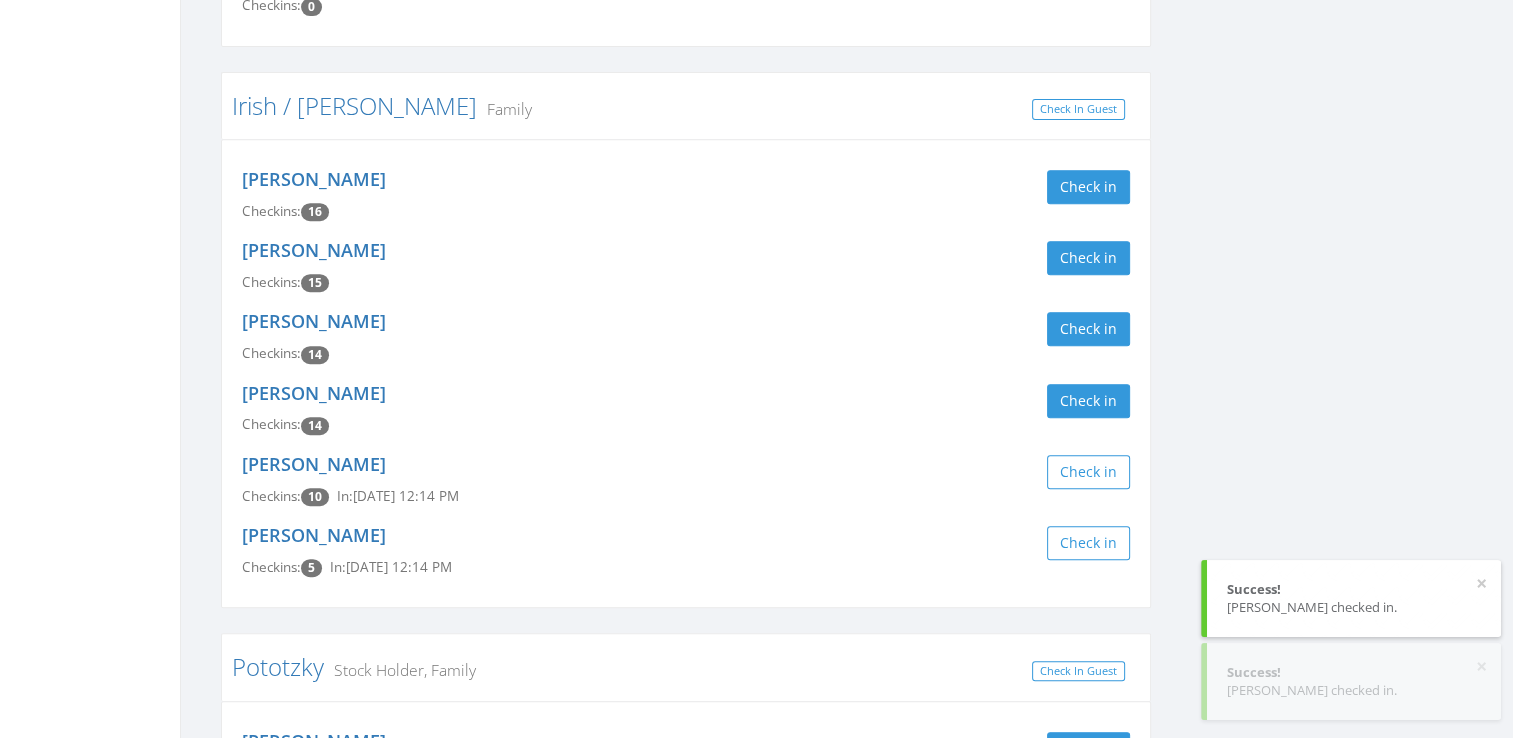 click on "[PERSON_NAME] Checkins:  14 Check in" at bounding box center [686, 409] 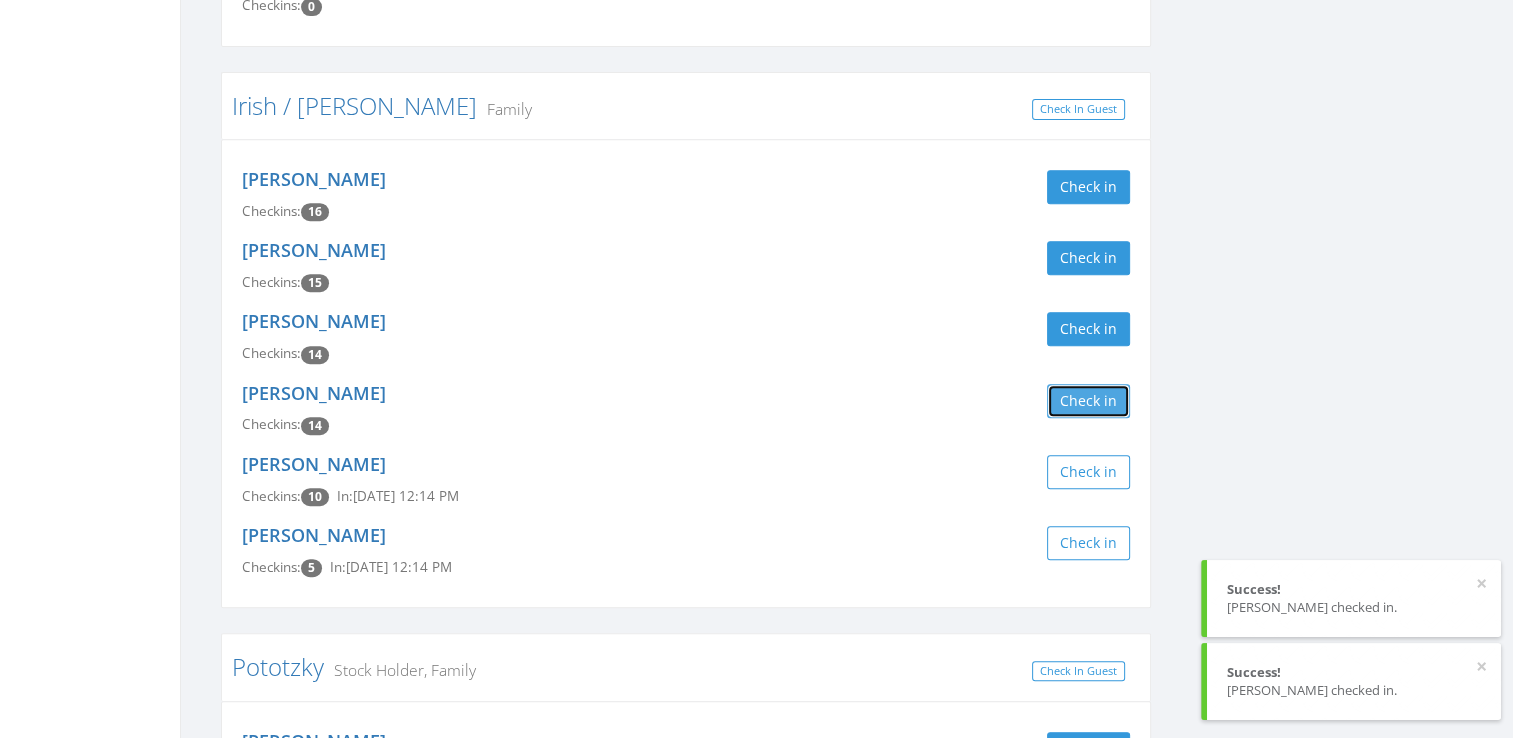 click on "Check in" at bounding box center [1088, 401] 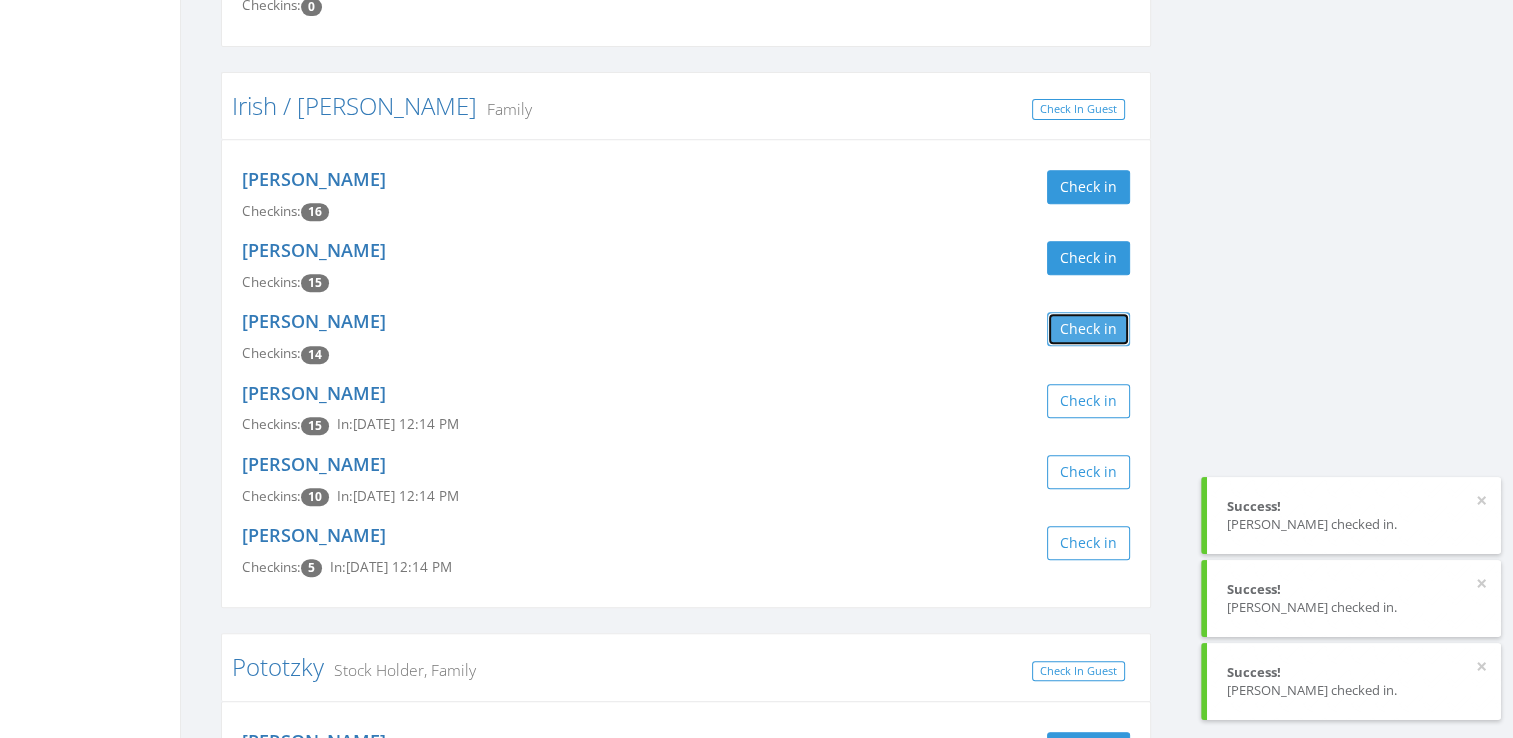 click on "Check in" at bounding box center (1088, 329) 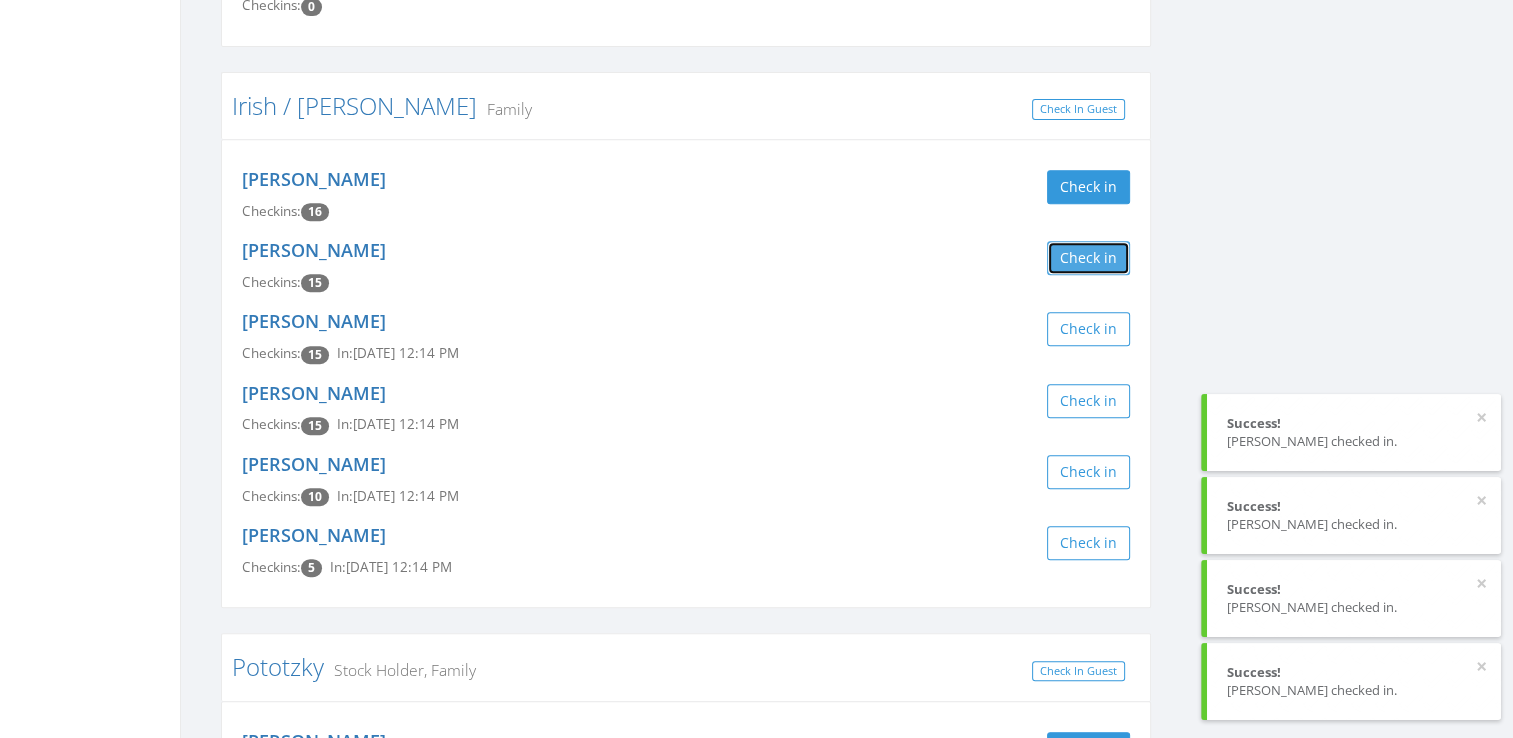 click on "Check in" at bounding box center [1088, 258] 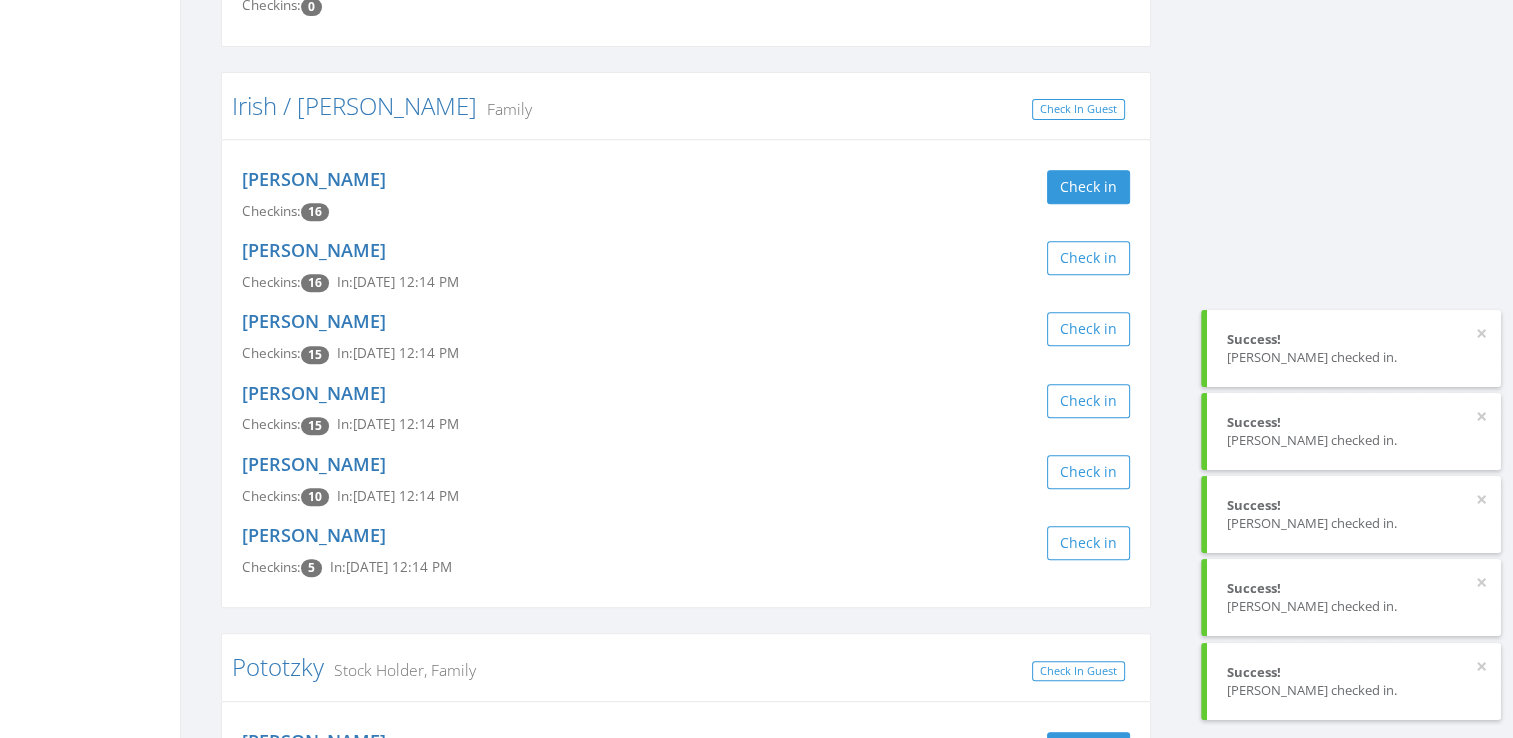 click on "[PERSON_NAME] Checkins:  16 Check in" at bounding box center (686, 195) 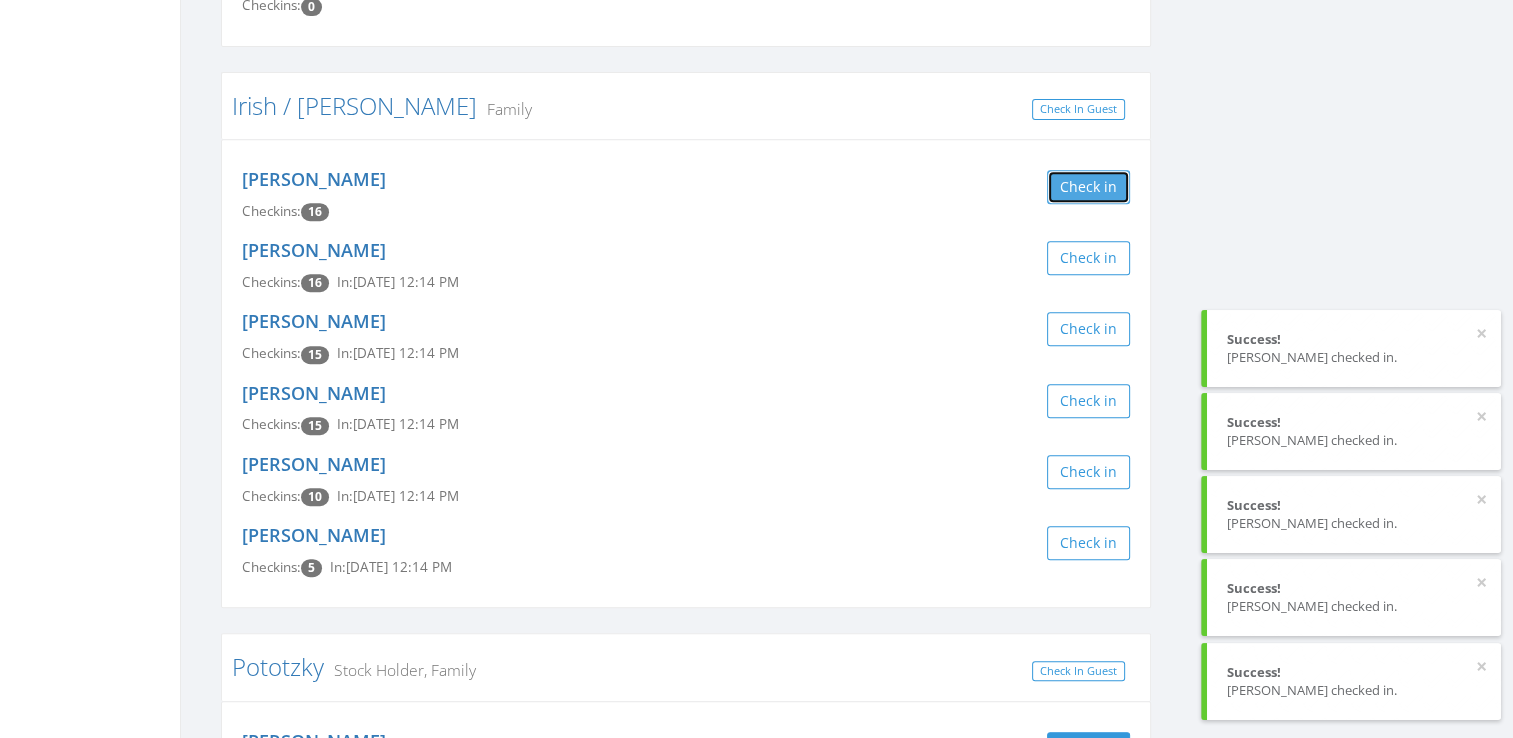 click on "Check in" at bounding box center (1088, 187) 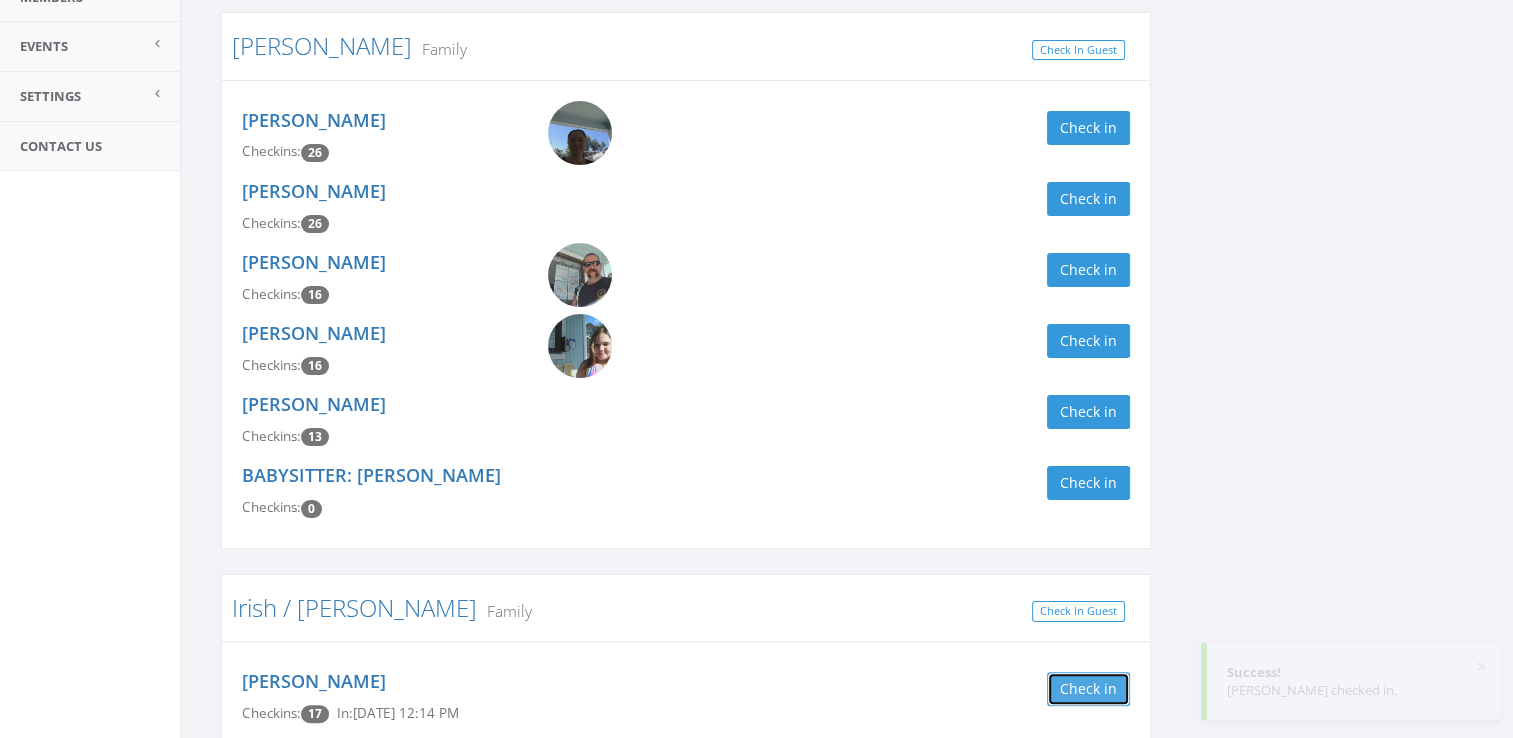 scroll, scrollTop: 0, scrollLeft: 0, axis: both 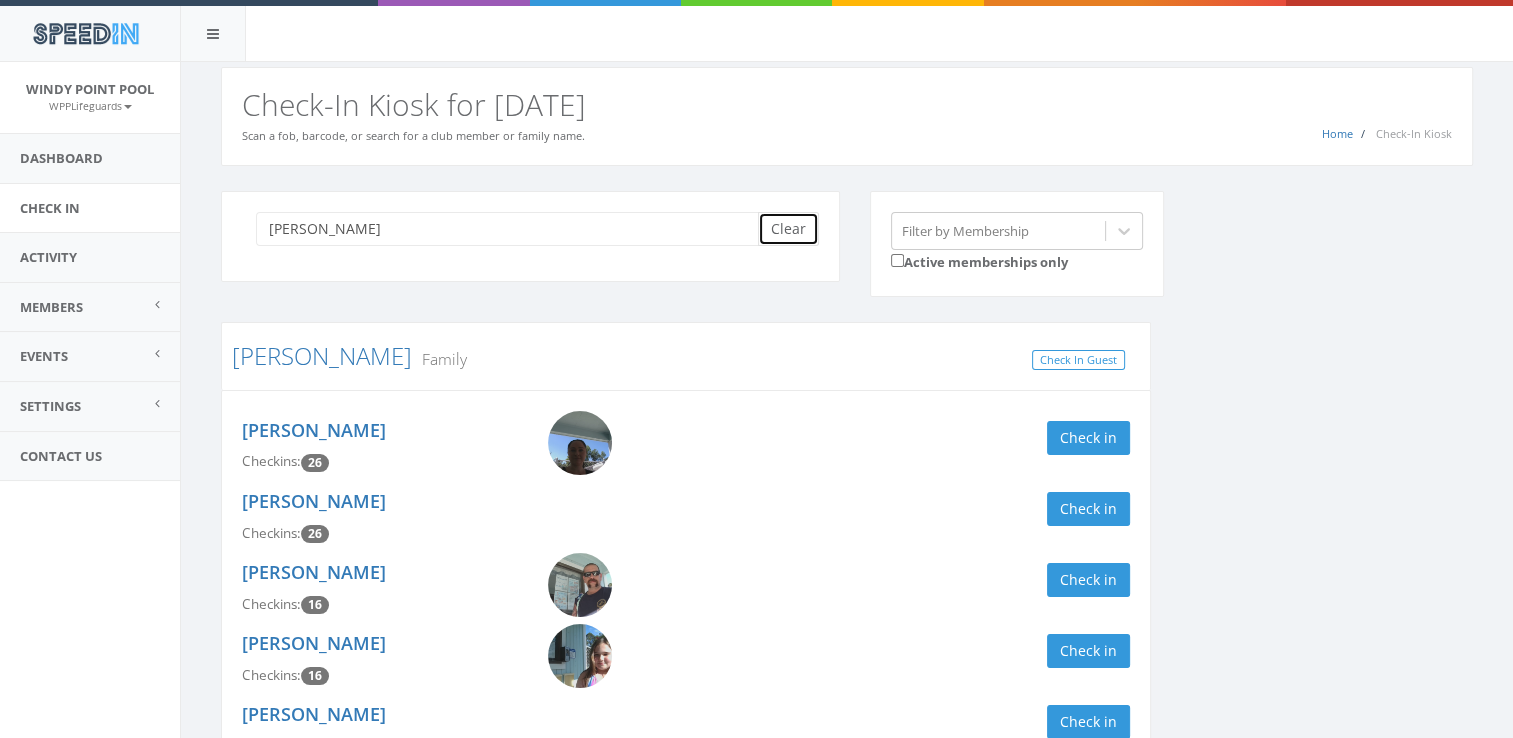 click on "Clear" at bounding box center (788, 229) 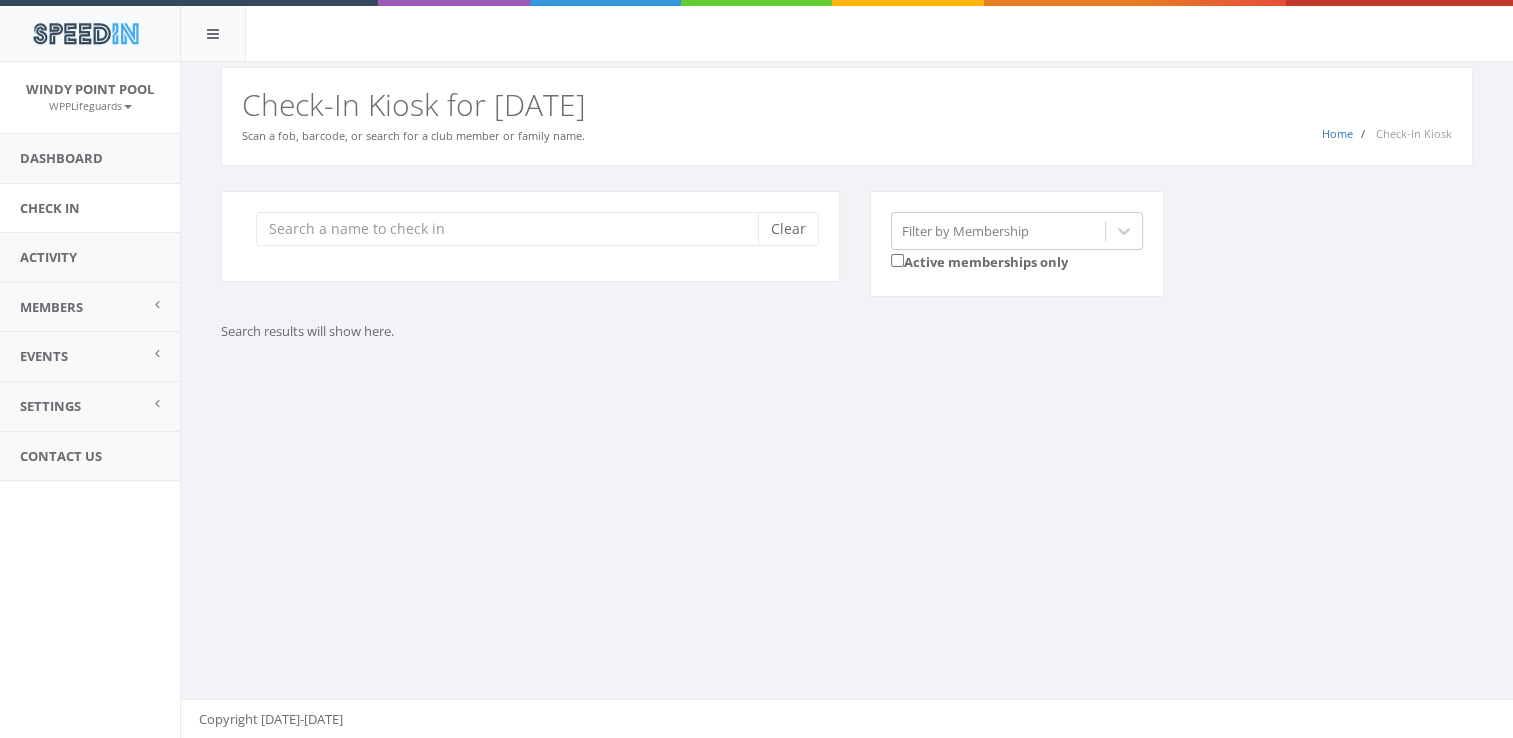 click on "Clear" at bounding box center (530, 236) 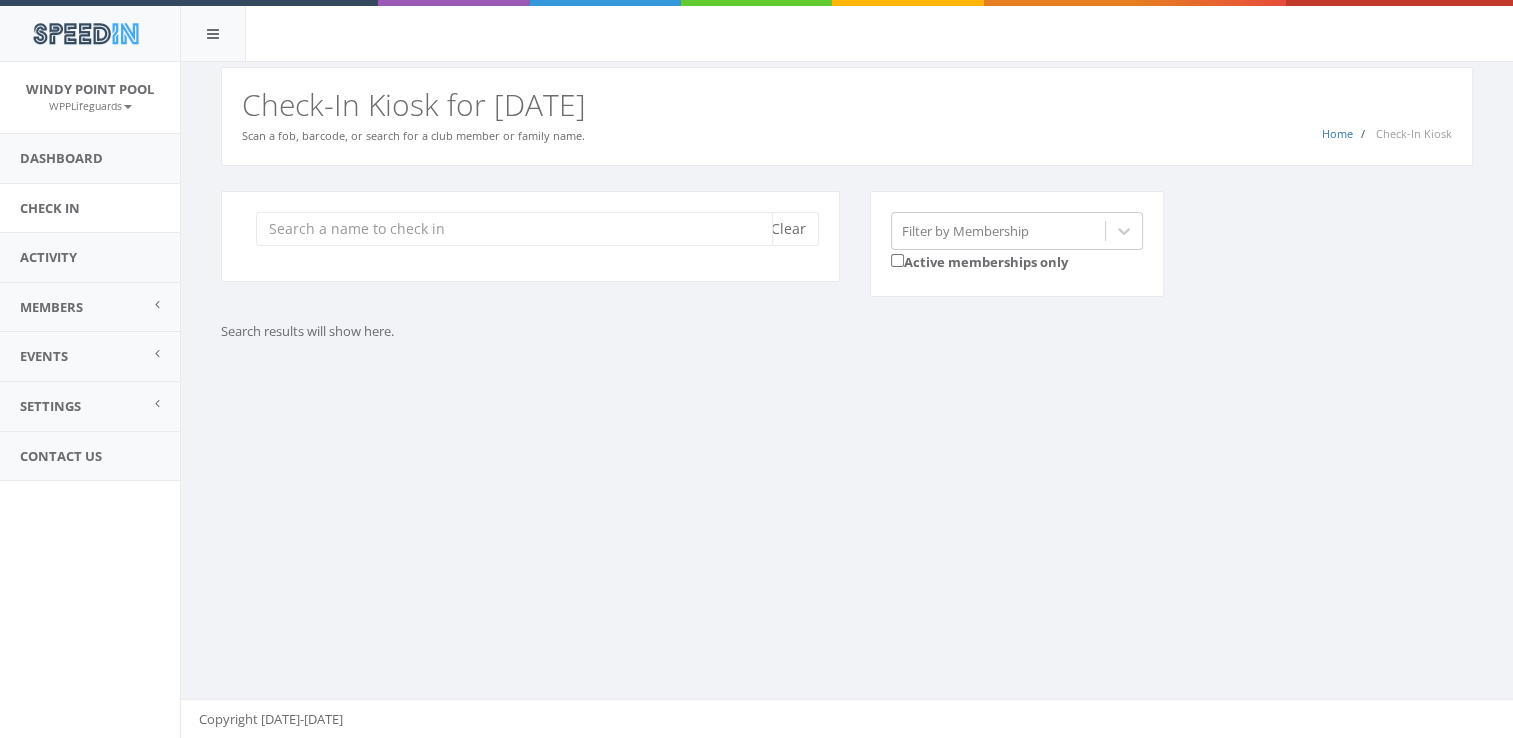click at bounding box center (514, 229) 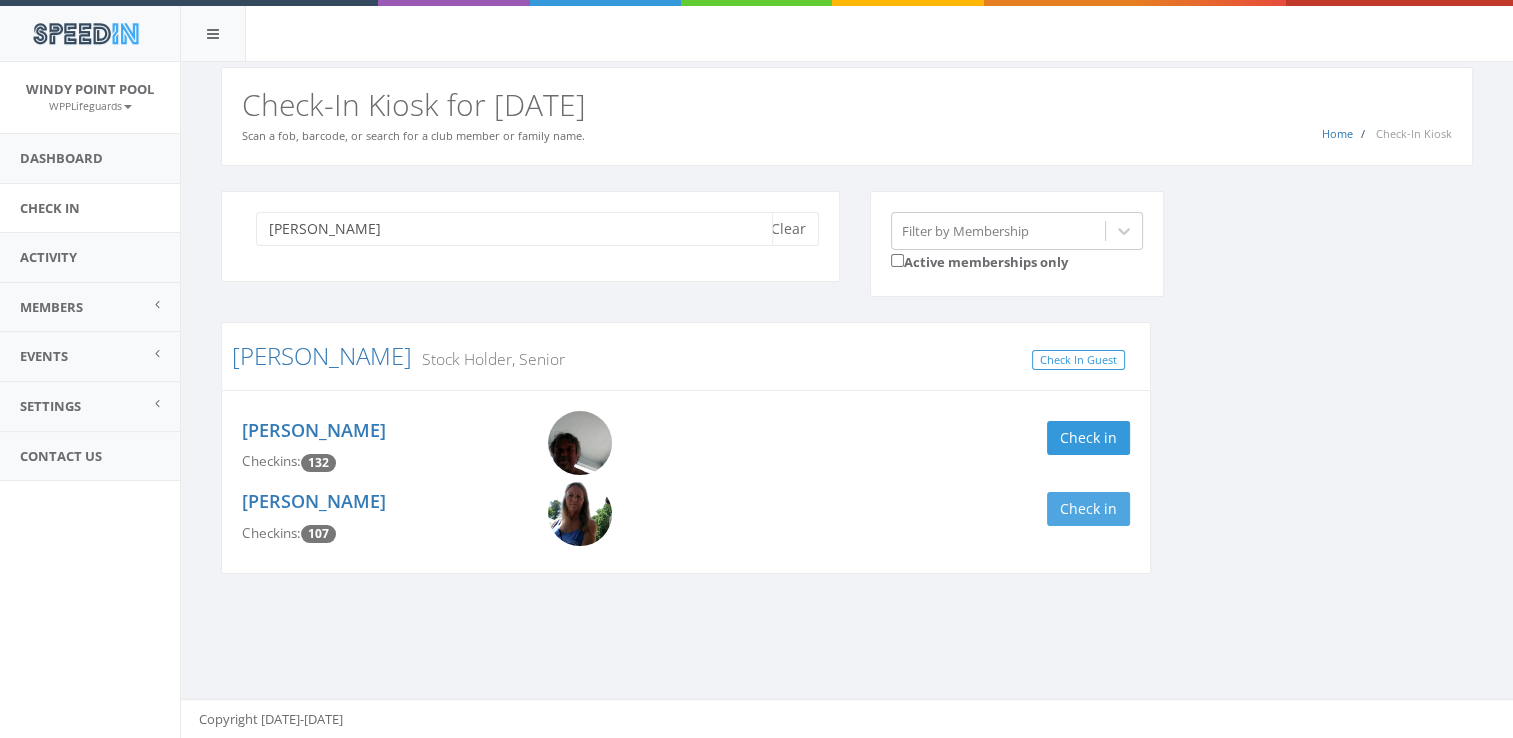 type on "[PERSON_NAME]" 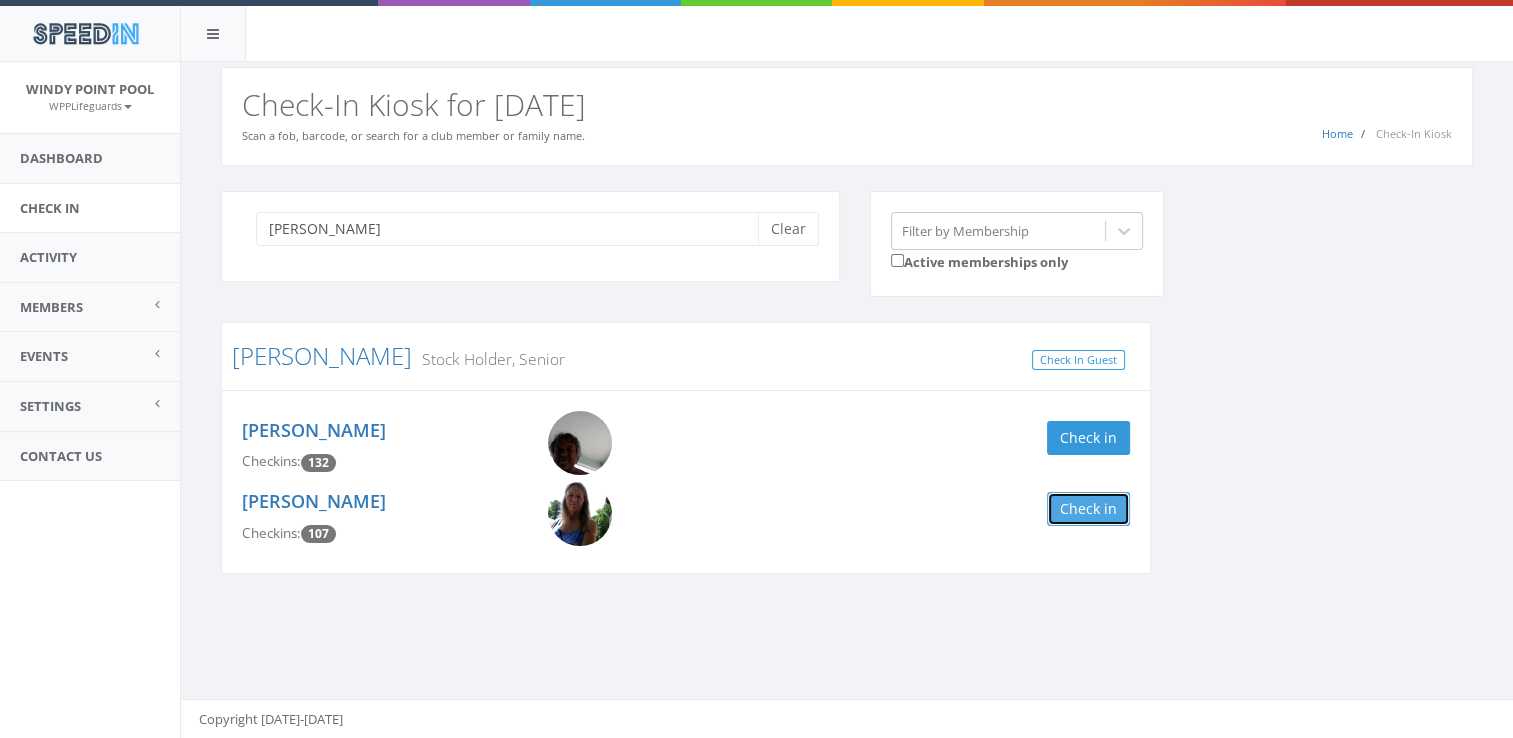 click on "Check in" at bounding box center (1088, 509) 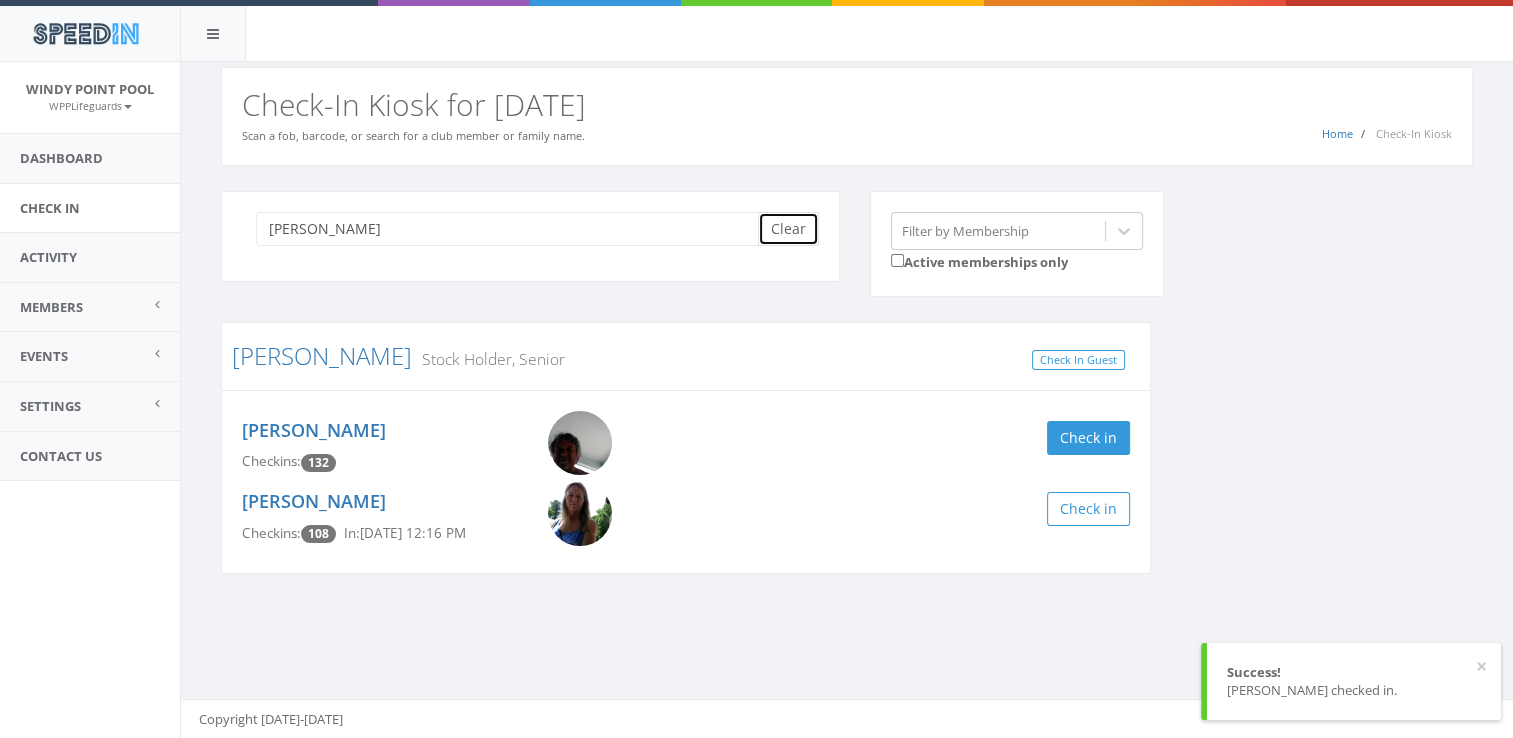 click on "Clear" at bounding box center [788, 229] 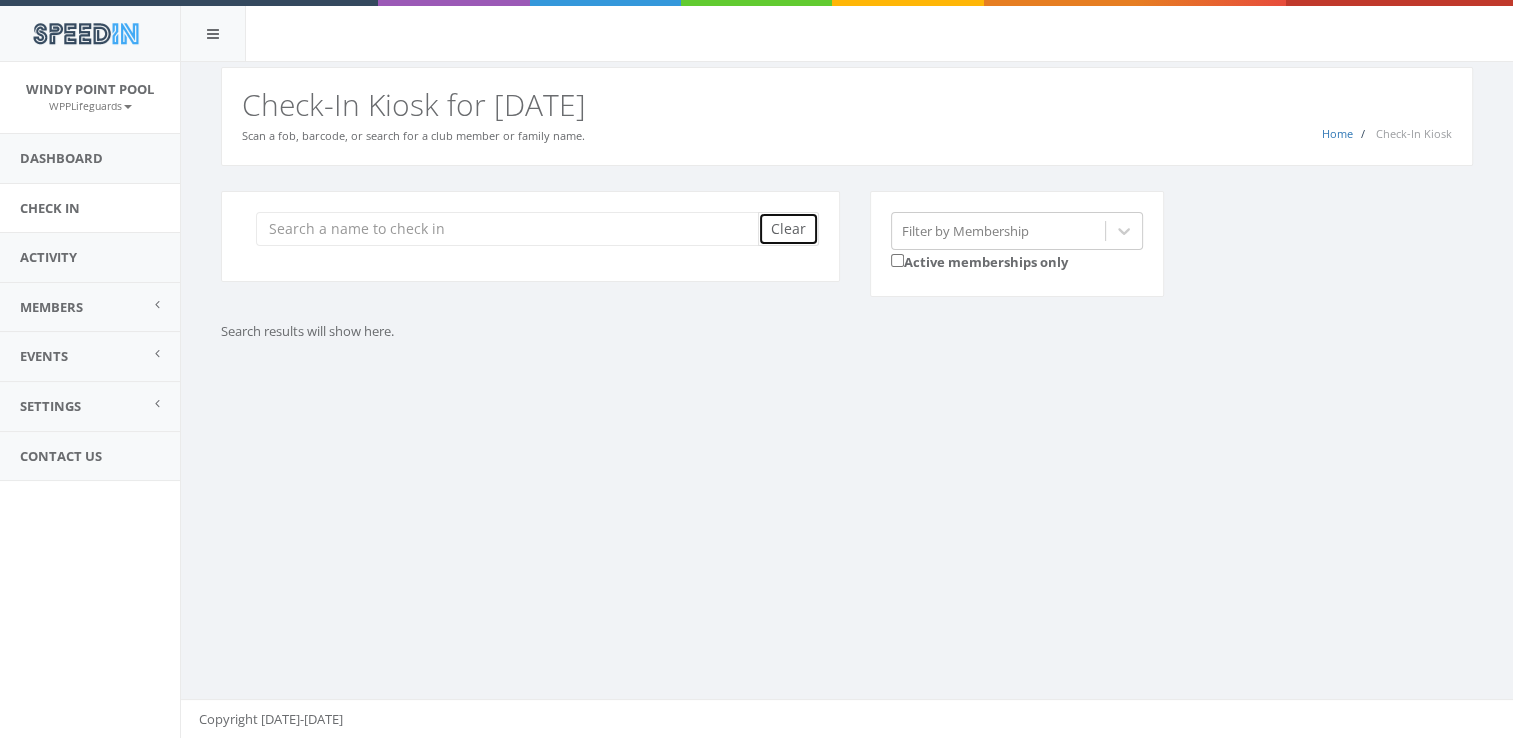 click on "Clear" at bounding box center (788, 229) 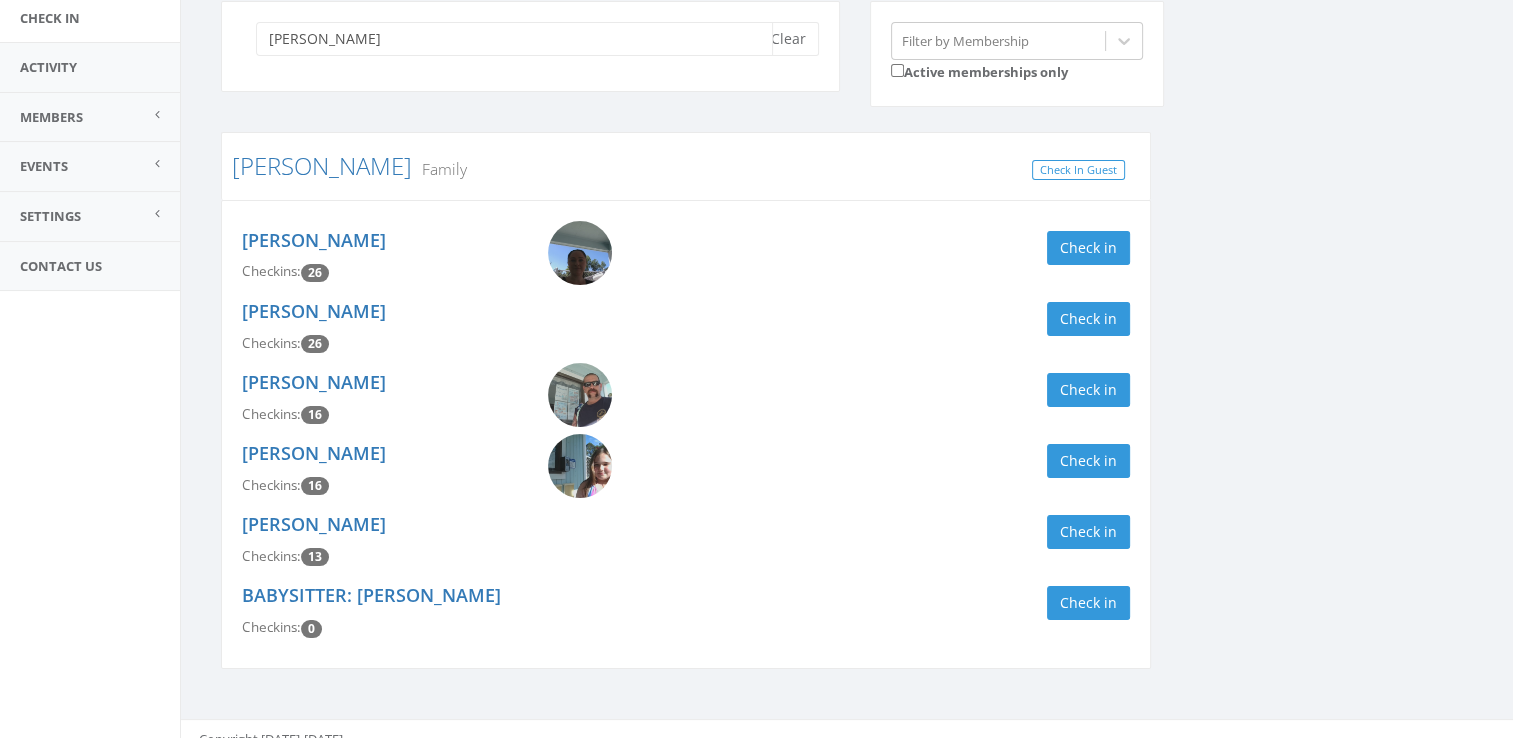 scroll, scrollTop: 191, scrollLeft: 0, axis: vertical 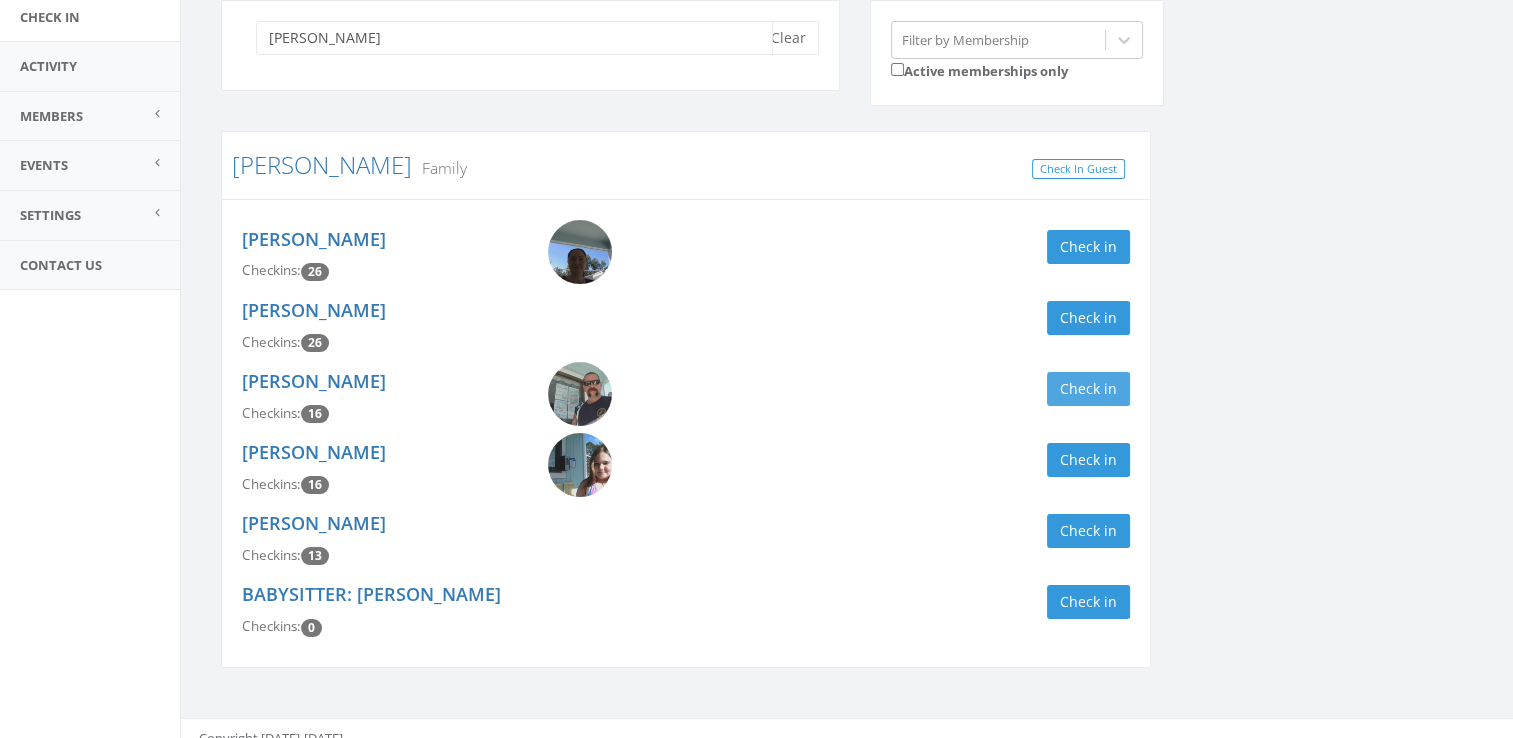 type on "[PERSON_NAME]" 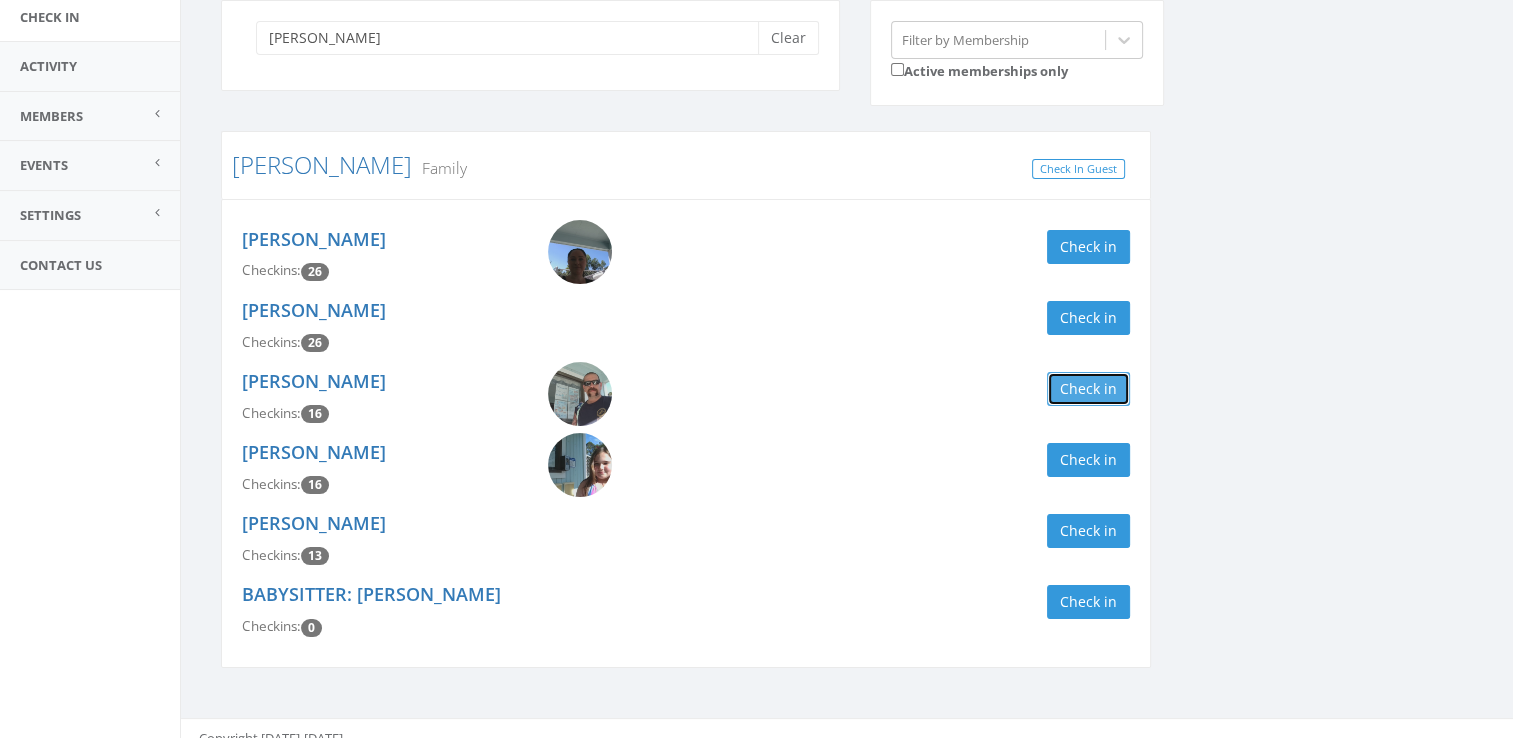 click on "Check in" at bounding box center [1088, 389] 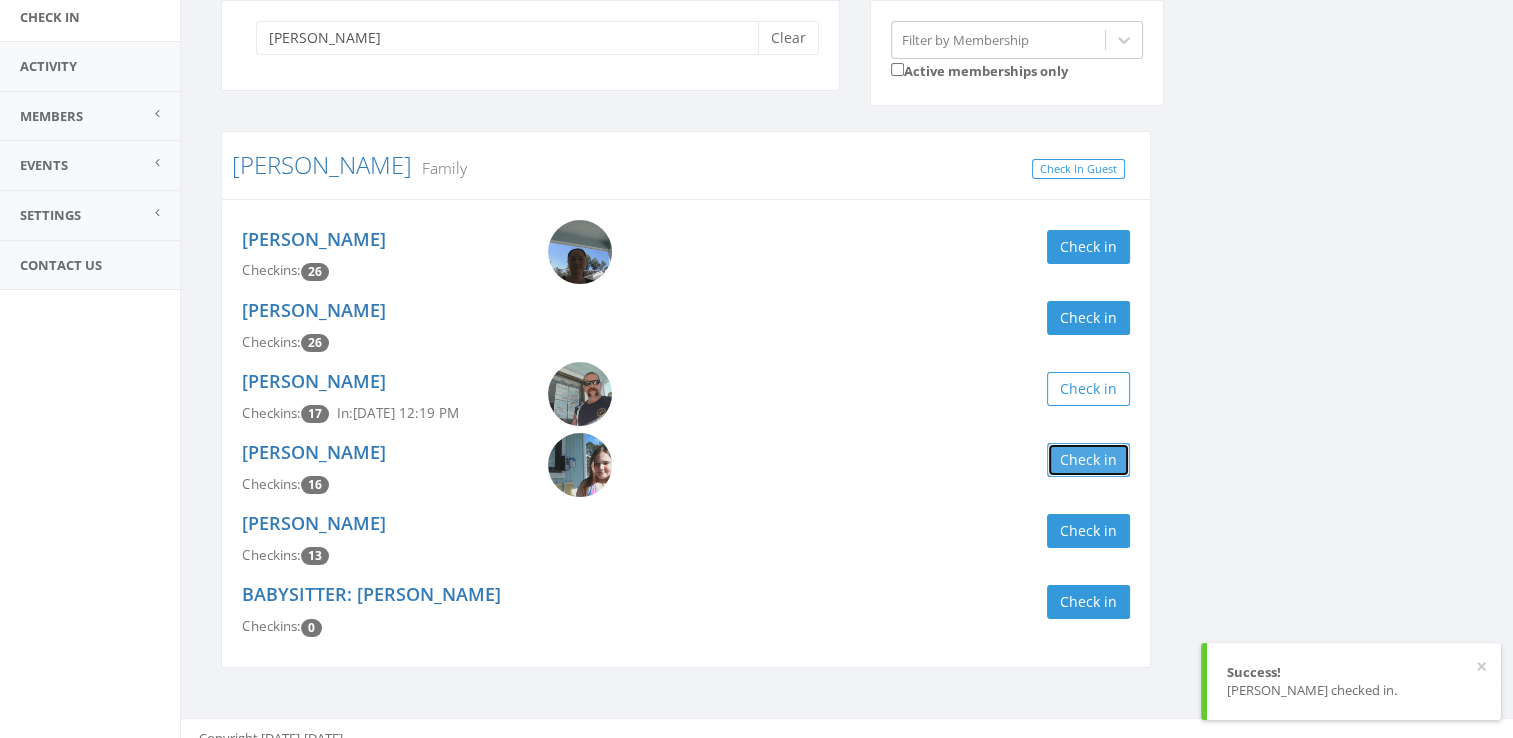 click on "Check in" at bounding box center [1088, 460] 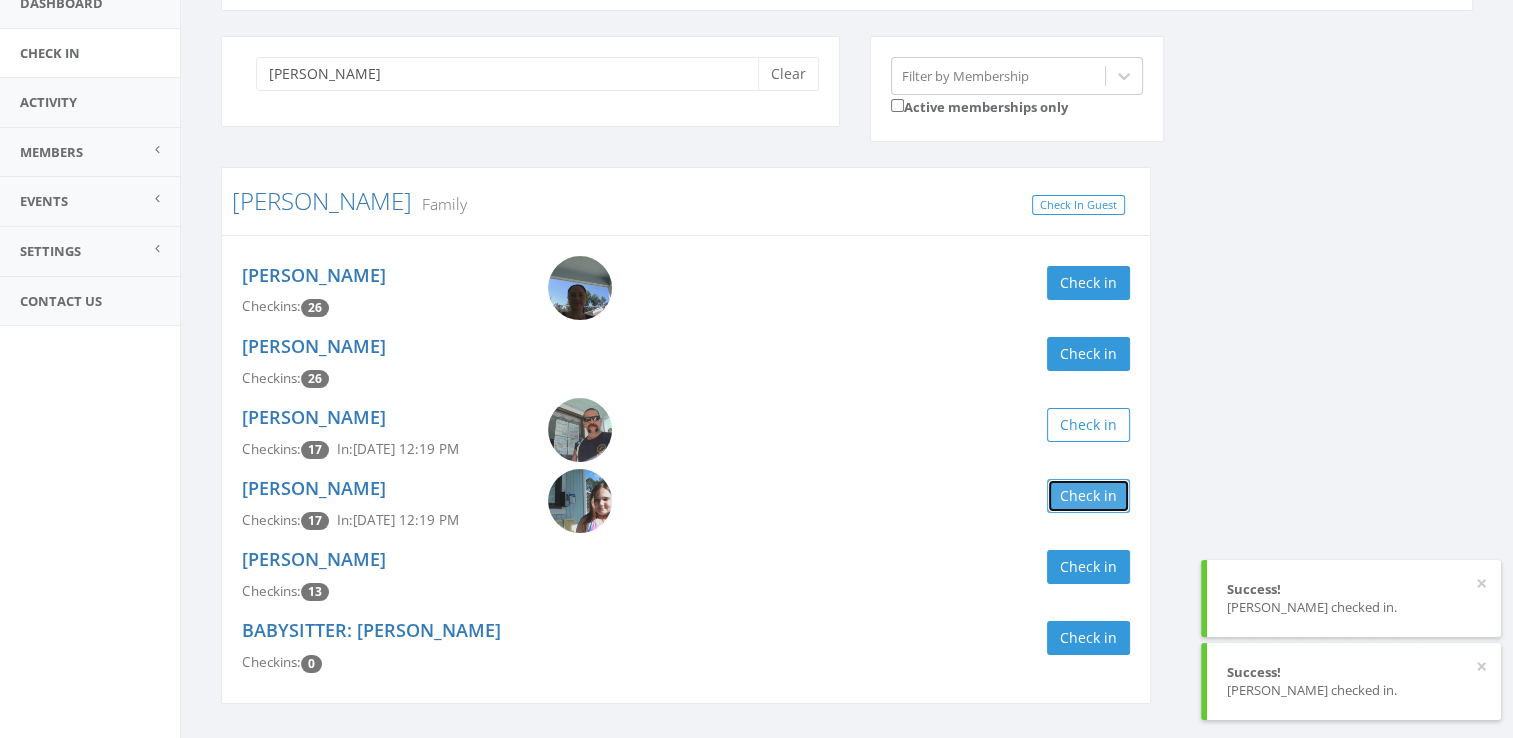 scroll, scrollTop: 152, scrollLeft: 0, axis: vertical 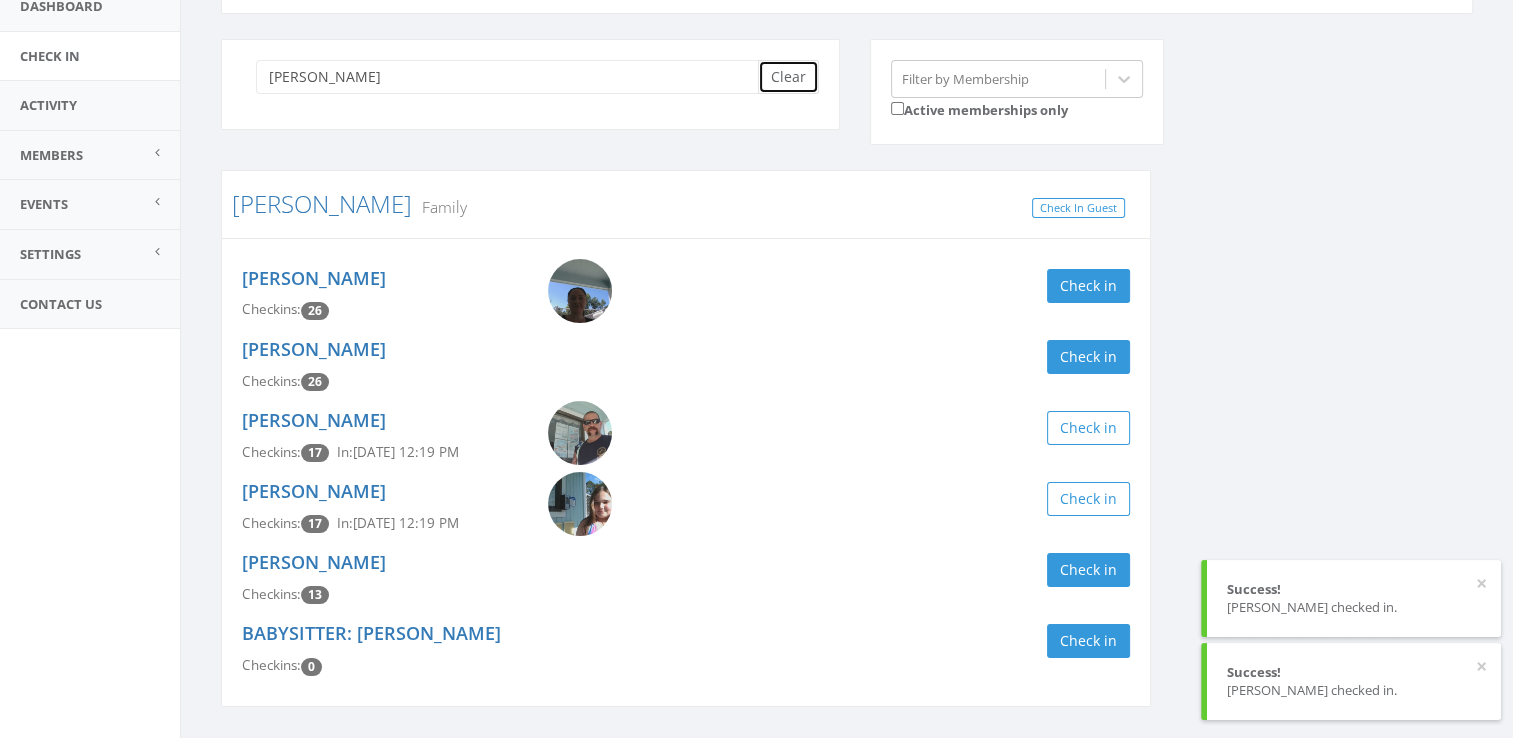 click on "Clear" at bounding box center [788, 77] 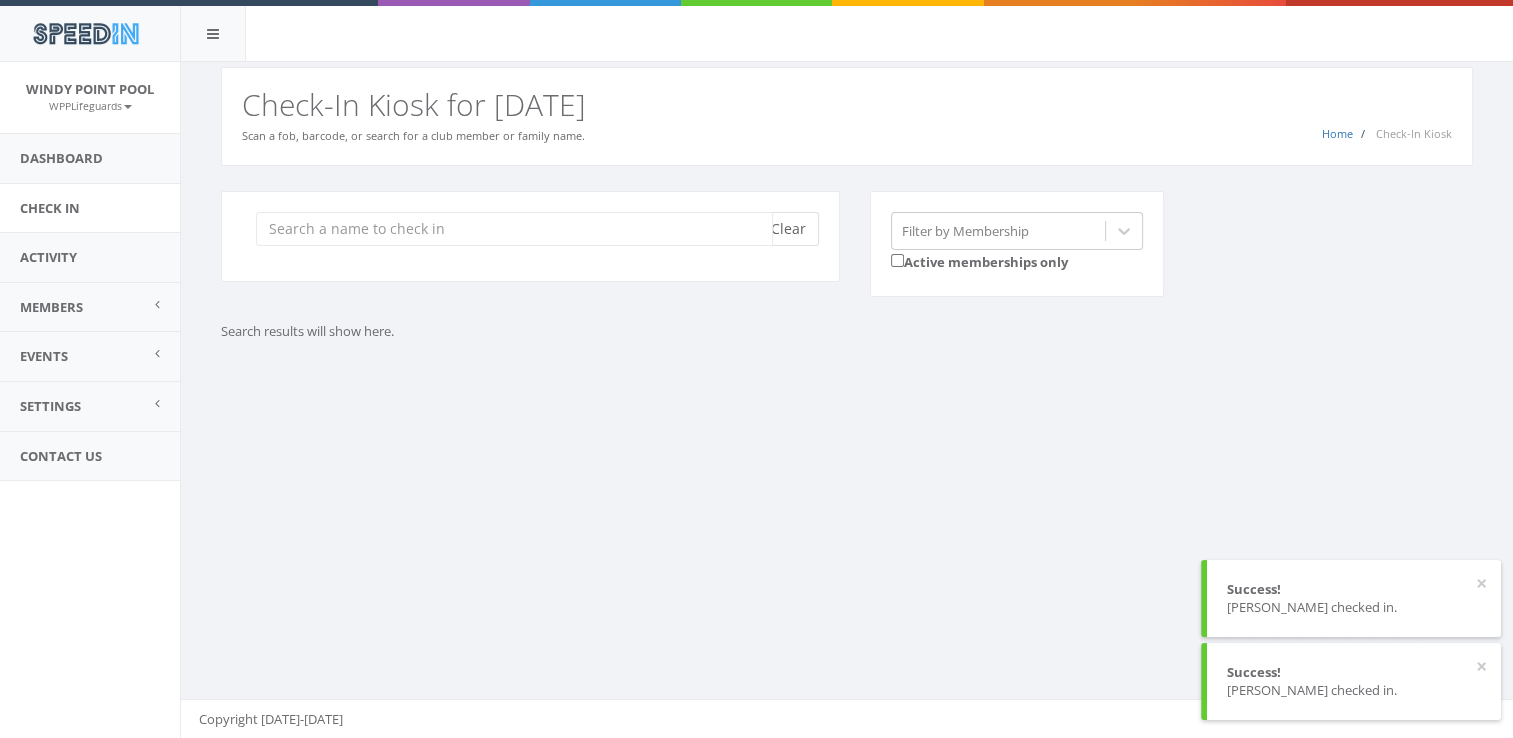 scroll, scrollTop: 0, scrollLeft: 0, axis: both 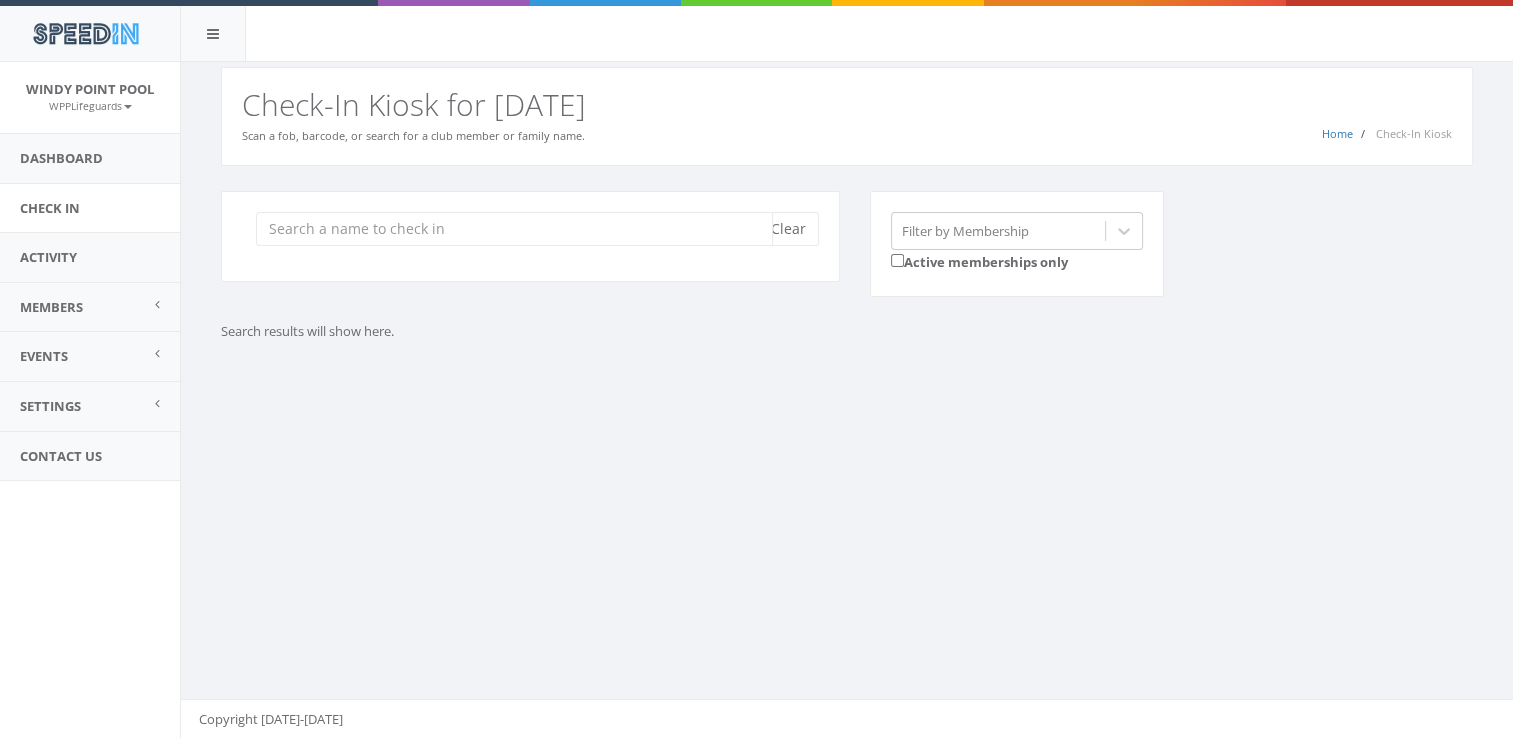 click at bounding box center [514, 229] 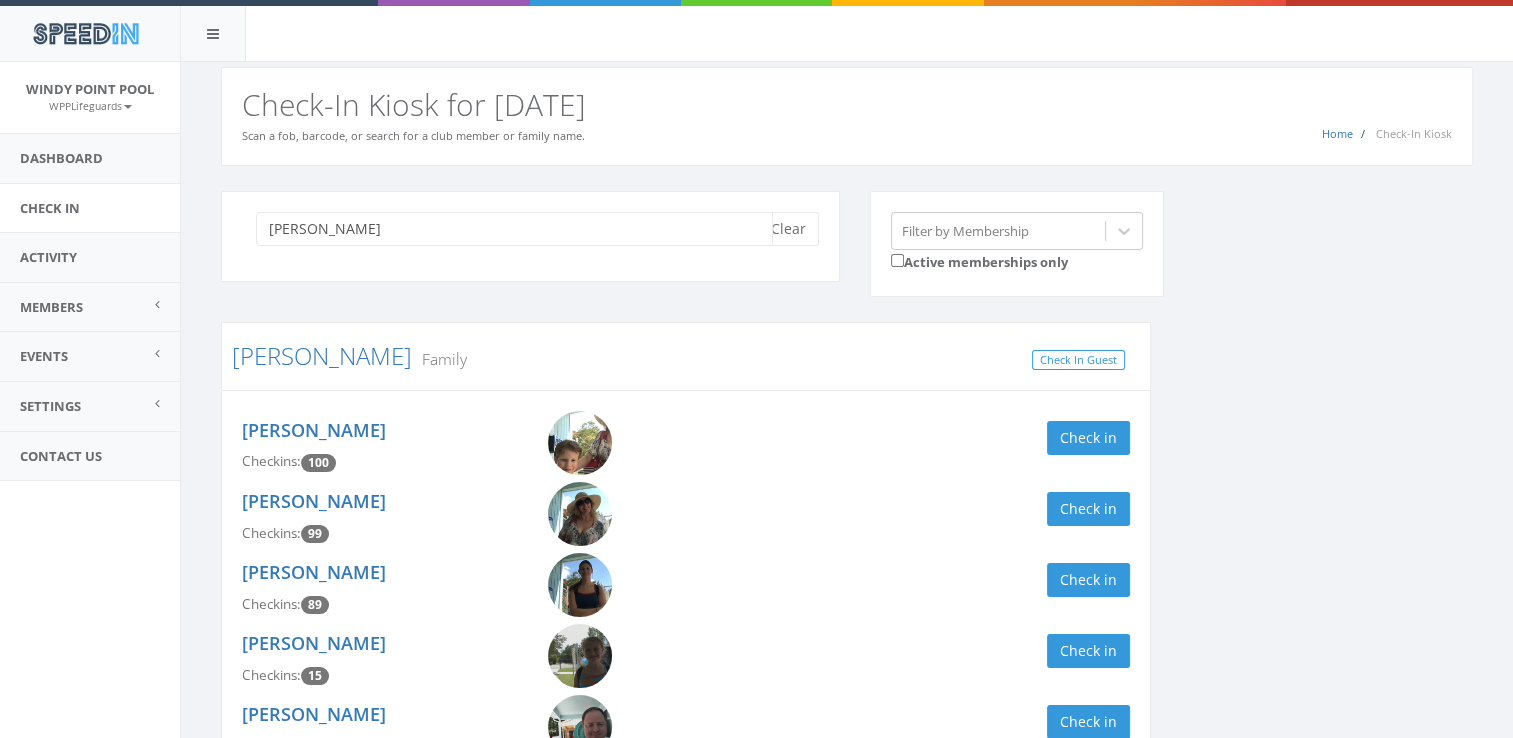 scroll, scrollTop: 138, scrollLeft: 0, axis: vertical 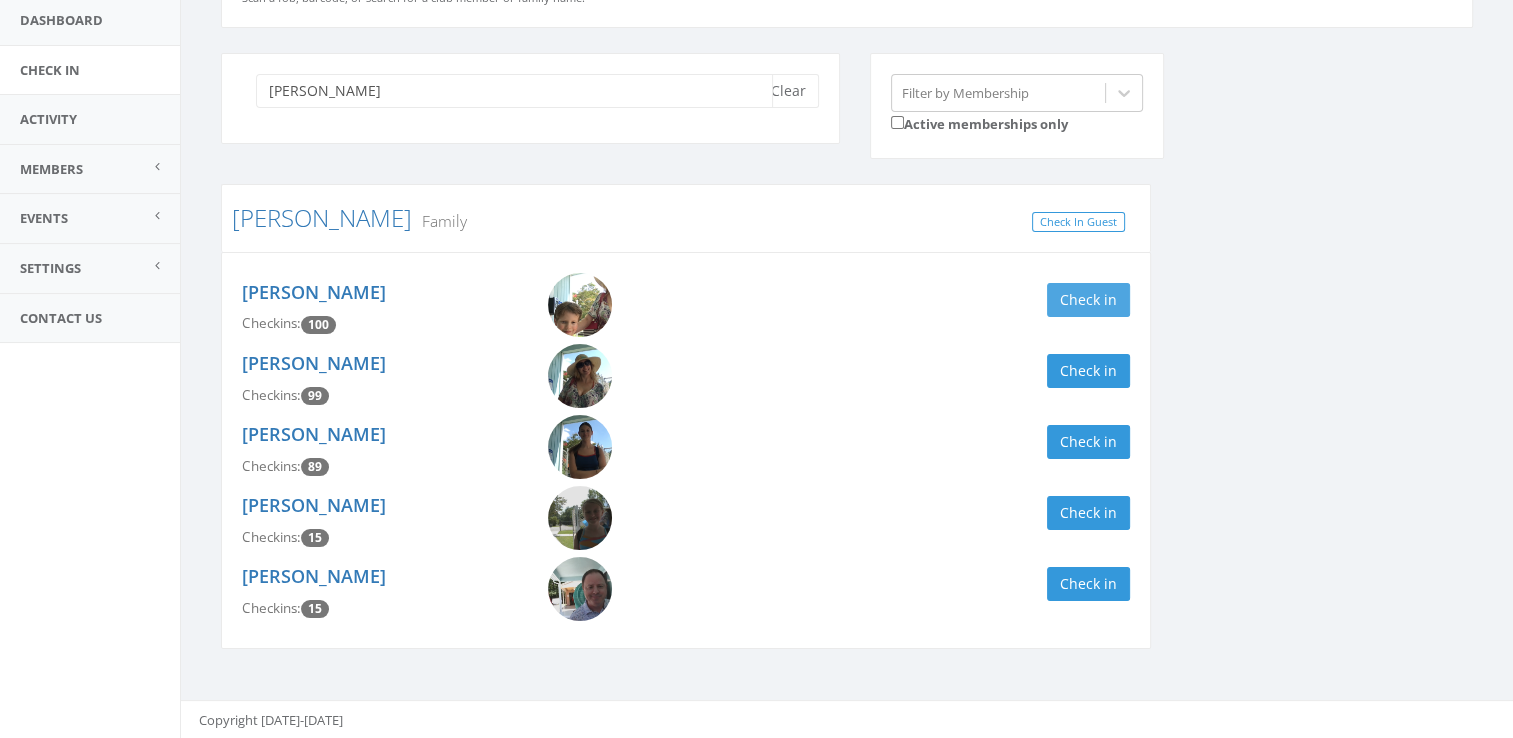 type on "[PERSON_NAME]" 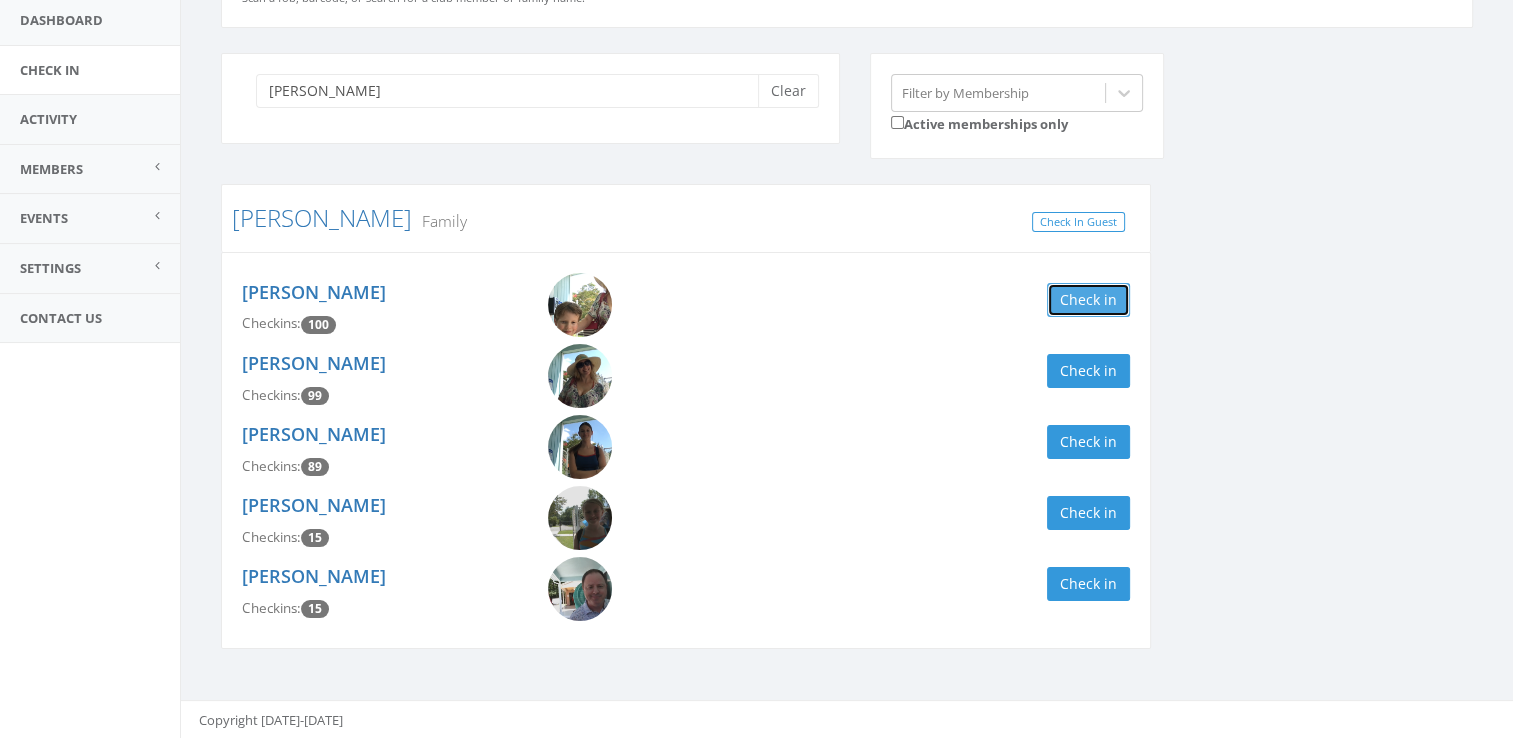 click on "Check in" at bounding box center [1088, 300] 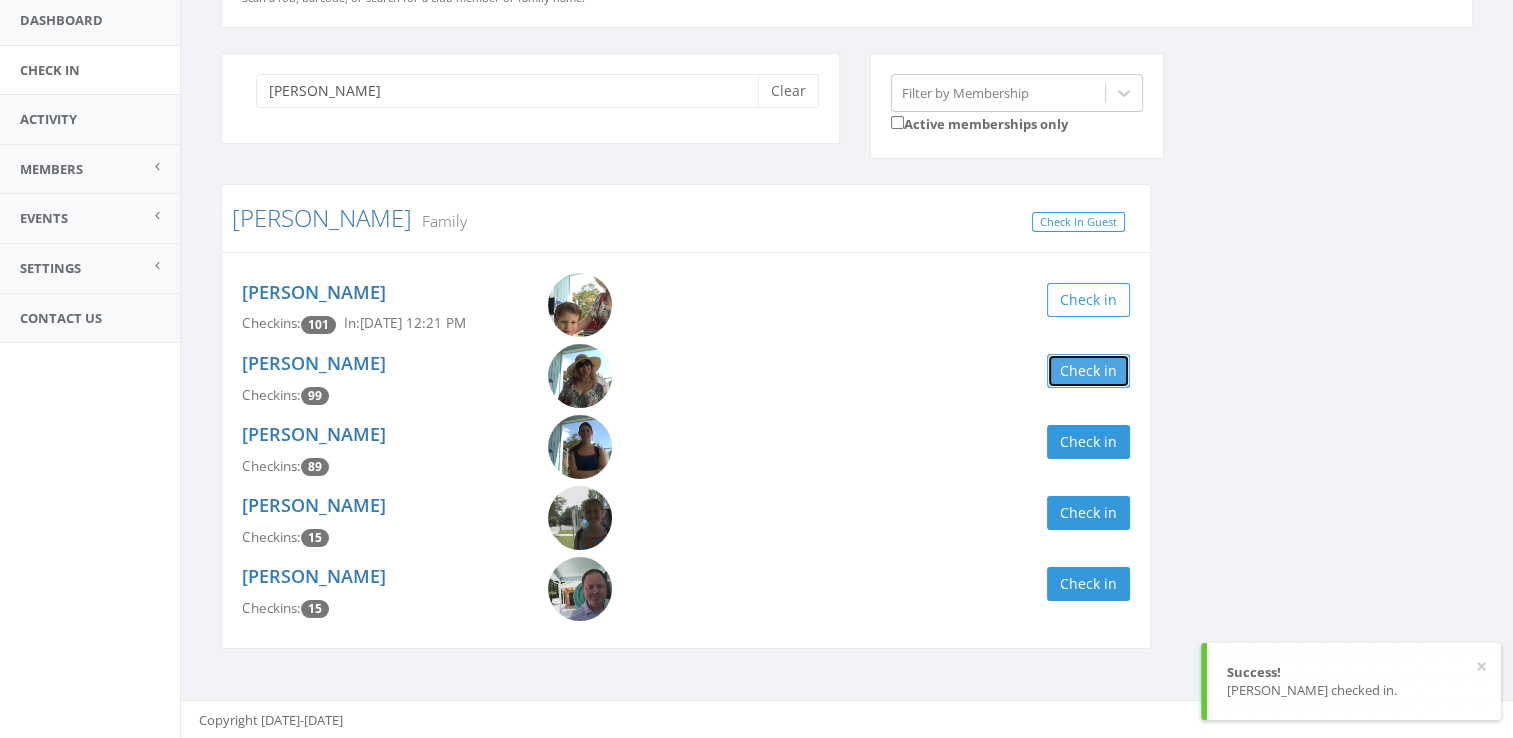 click on "Check in" at bounding box center (1088, 371) 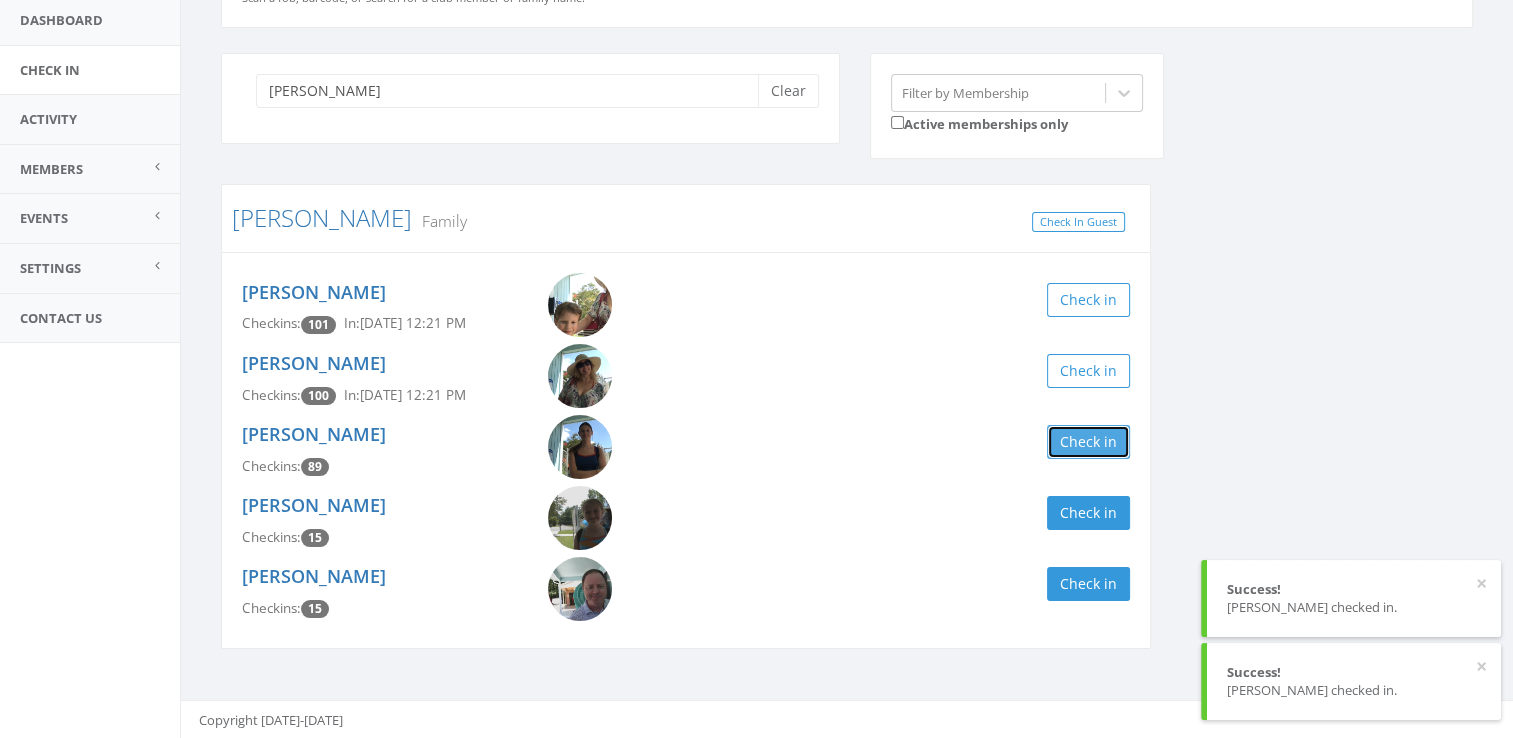 click on "Check in" at bounding box center (1088, 442) 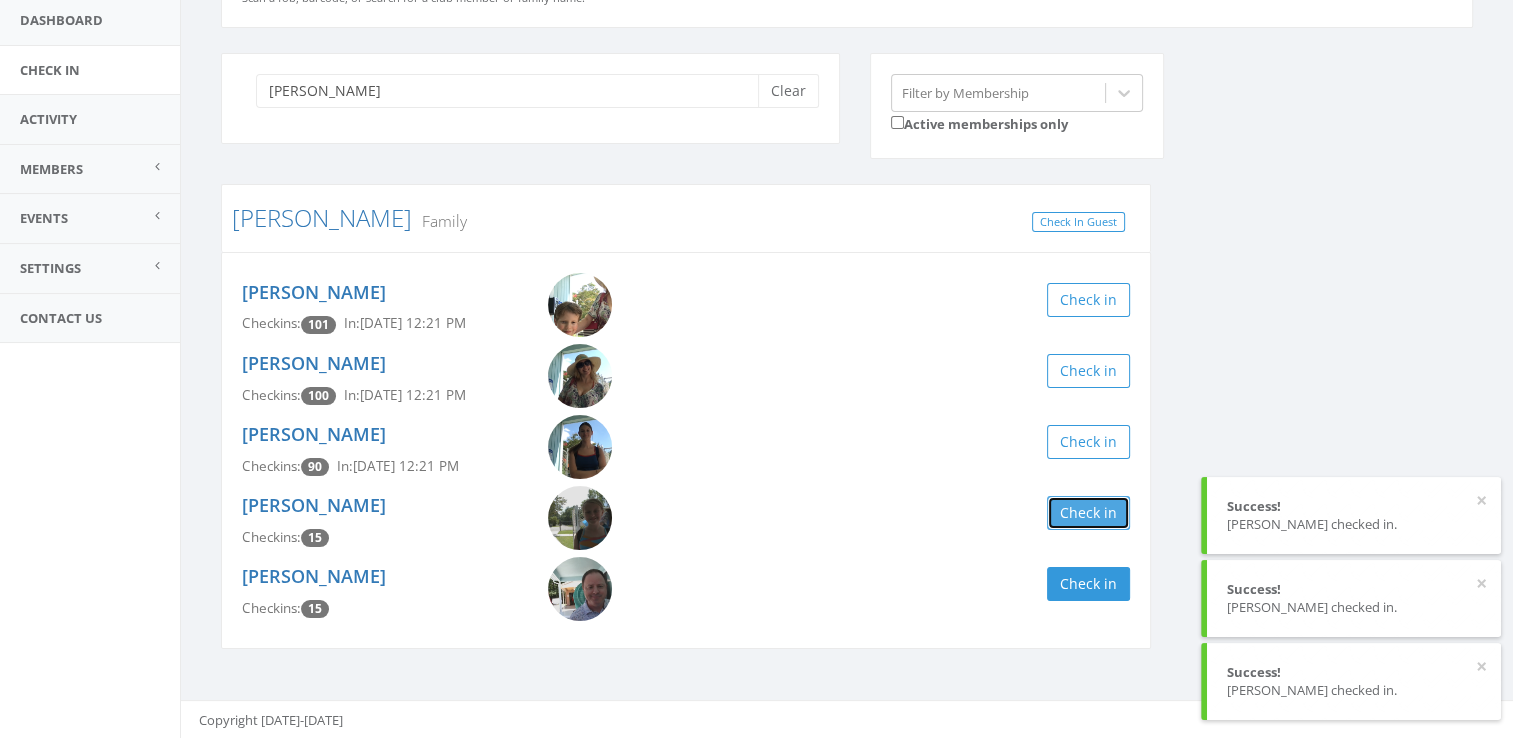 click on "Check in" at bounding box center [1088, 513] 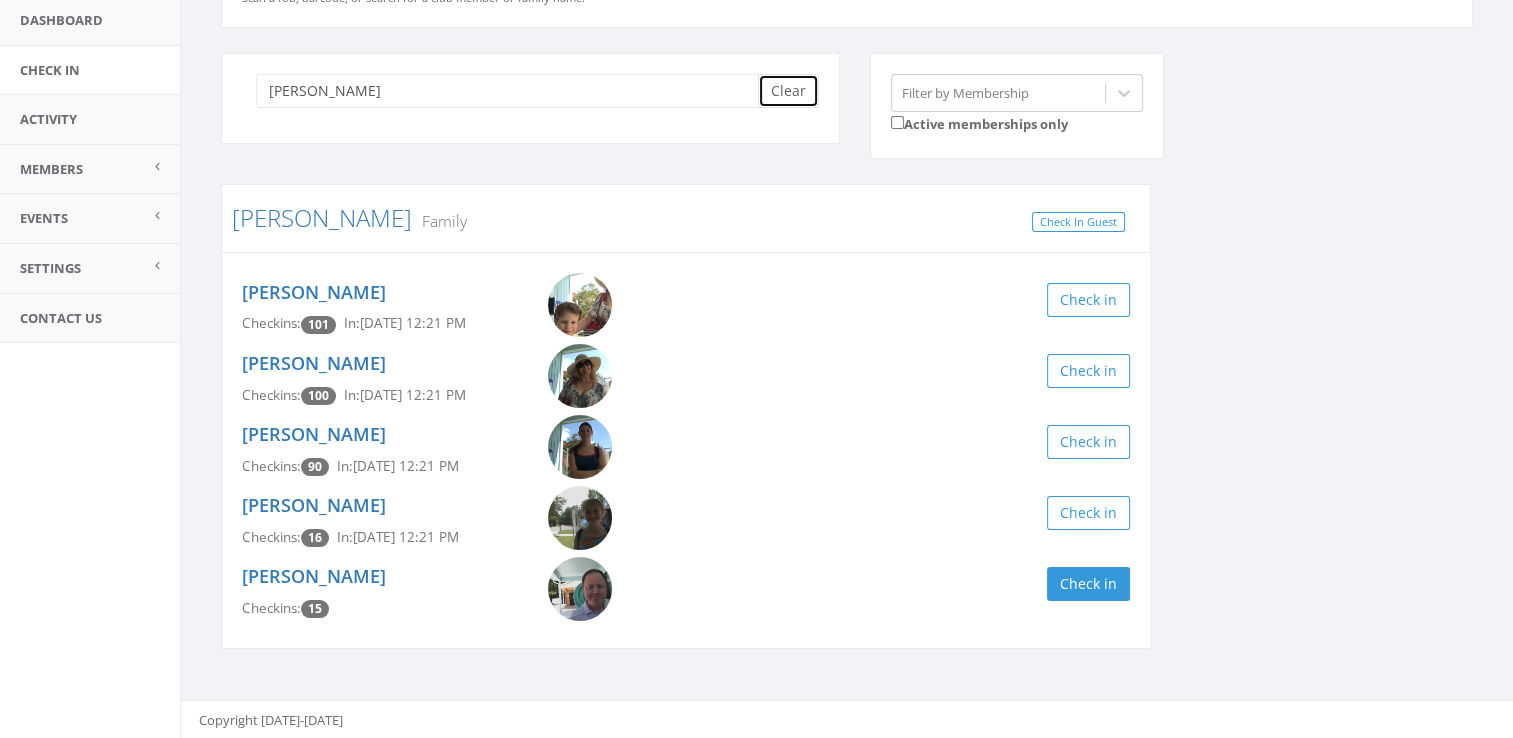 click on "Clear" at bounding box center [788, 91] 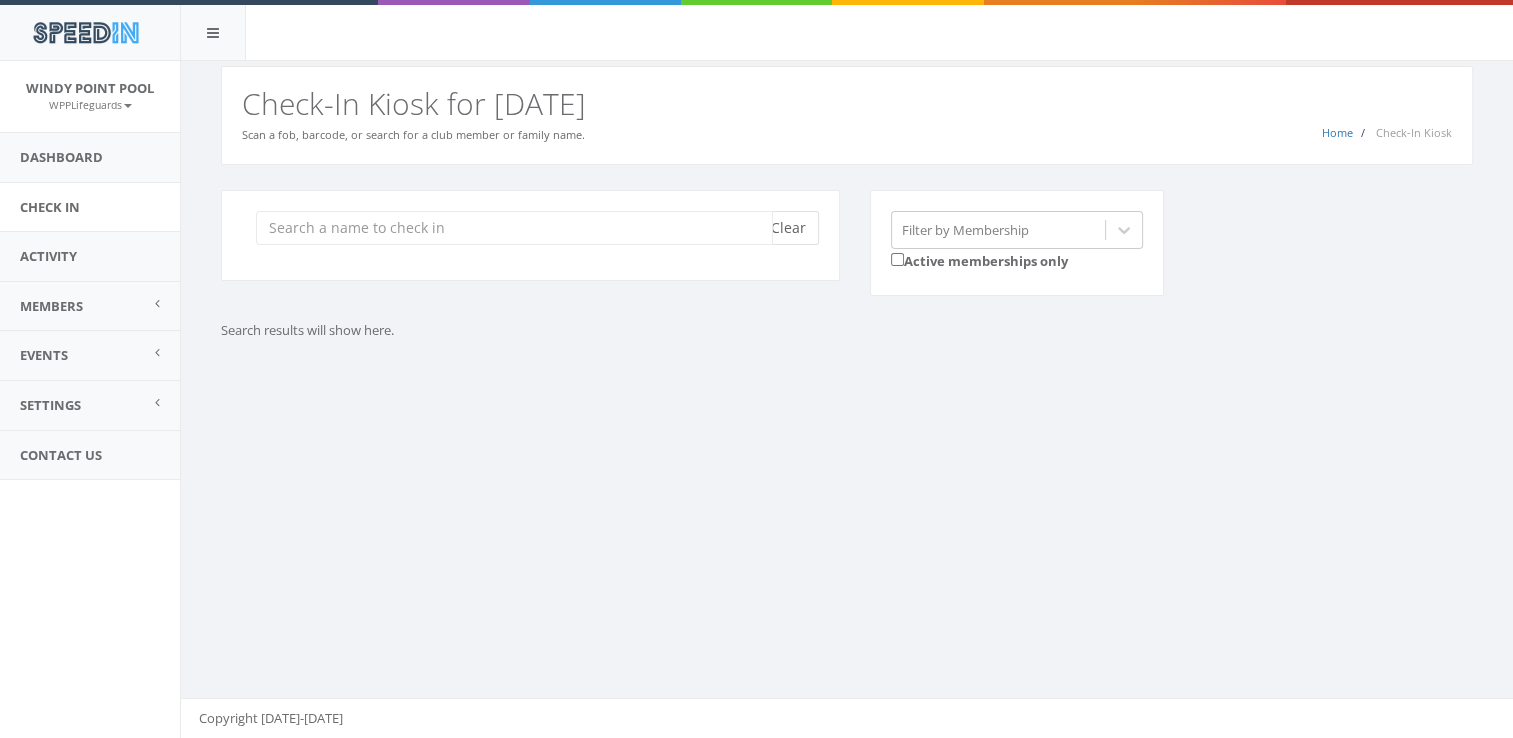 scroll, scrollTop: 0, scrollLeft: 0, axis: both 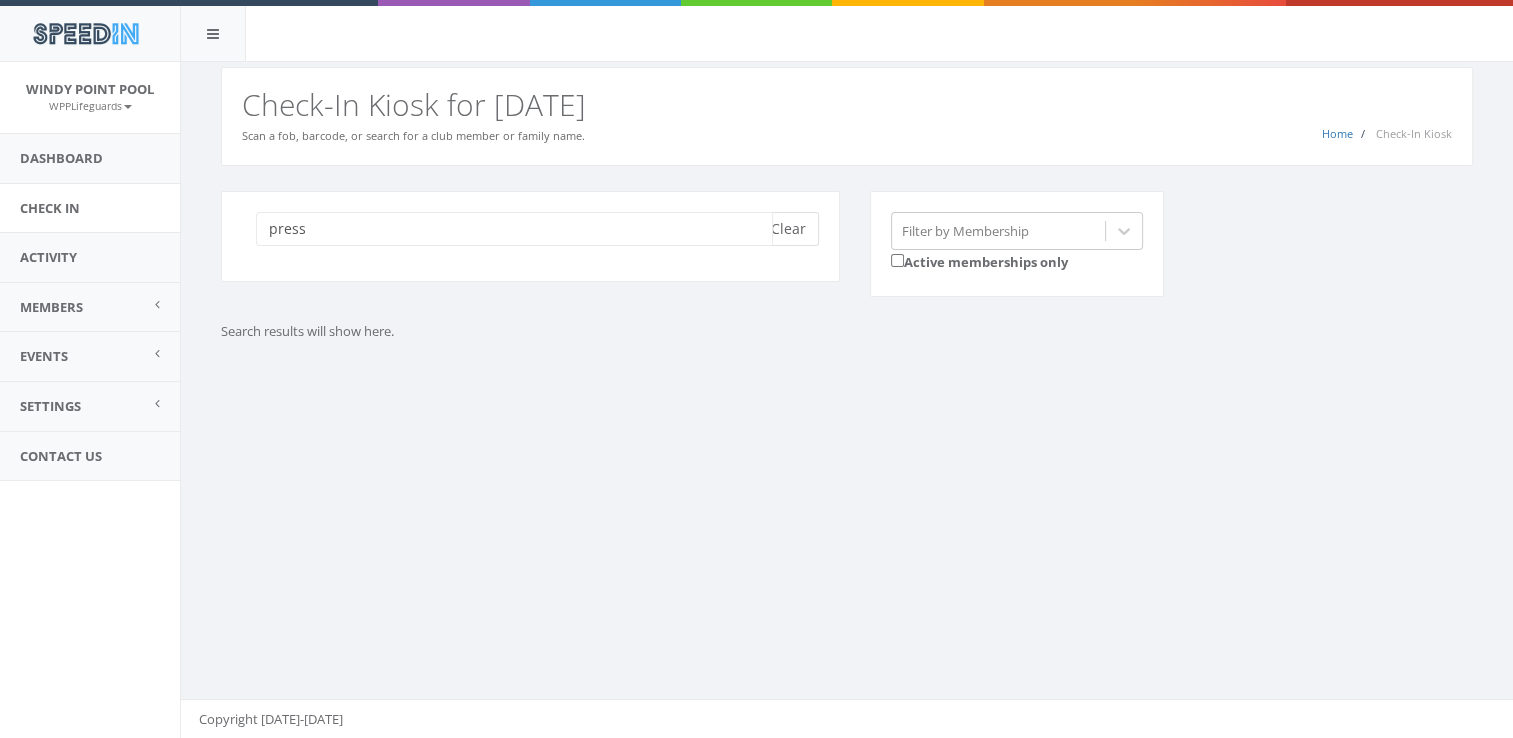 type on "press" 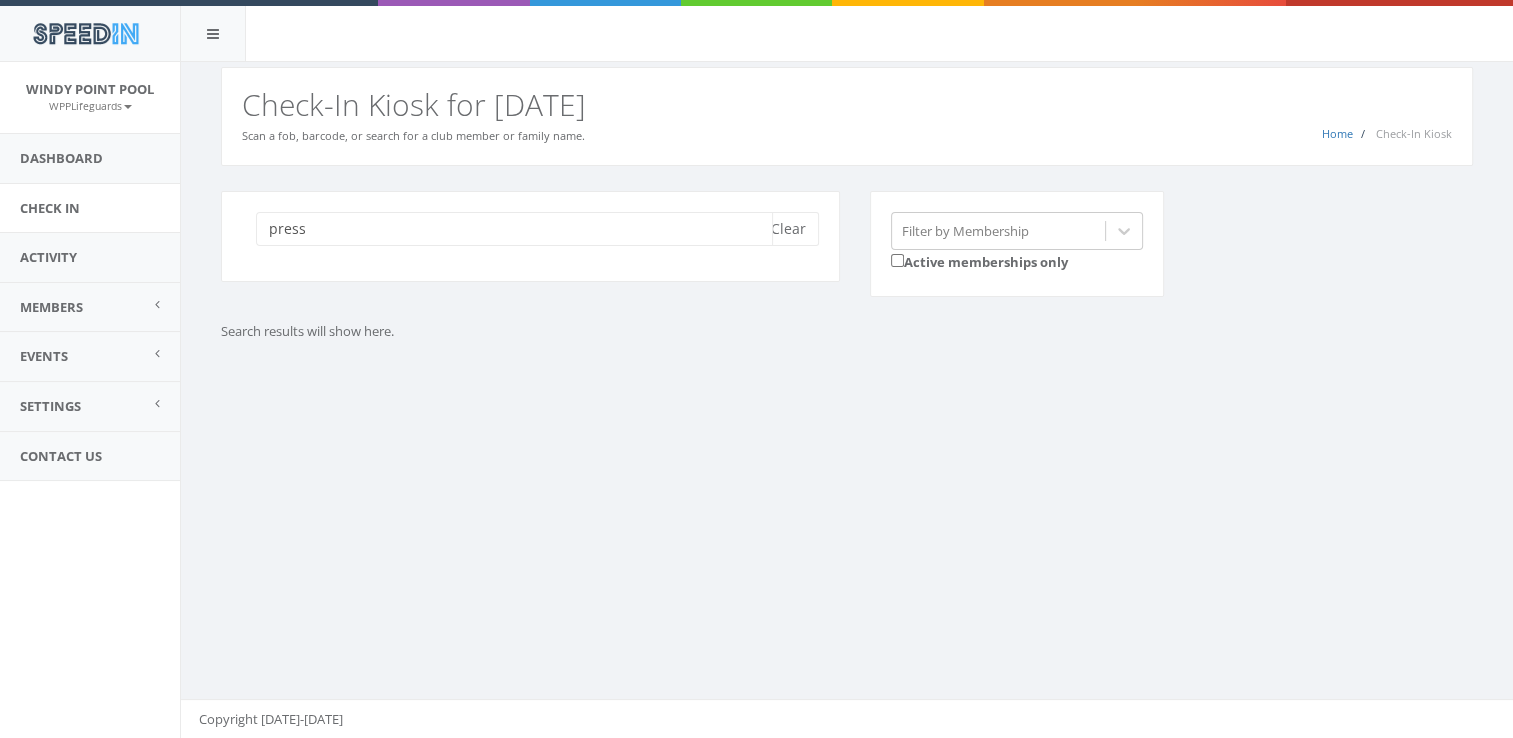 scroll, scrollTop: 138, scrollLeft: 0, axis: vertical 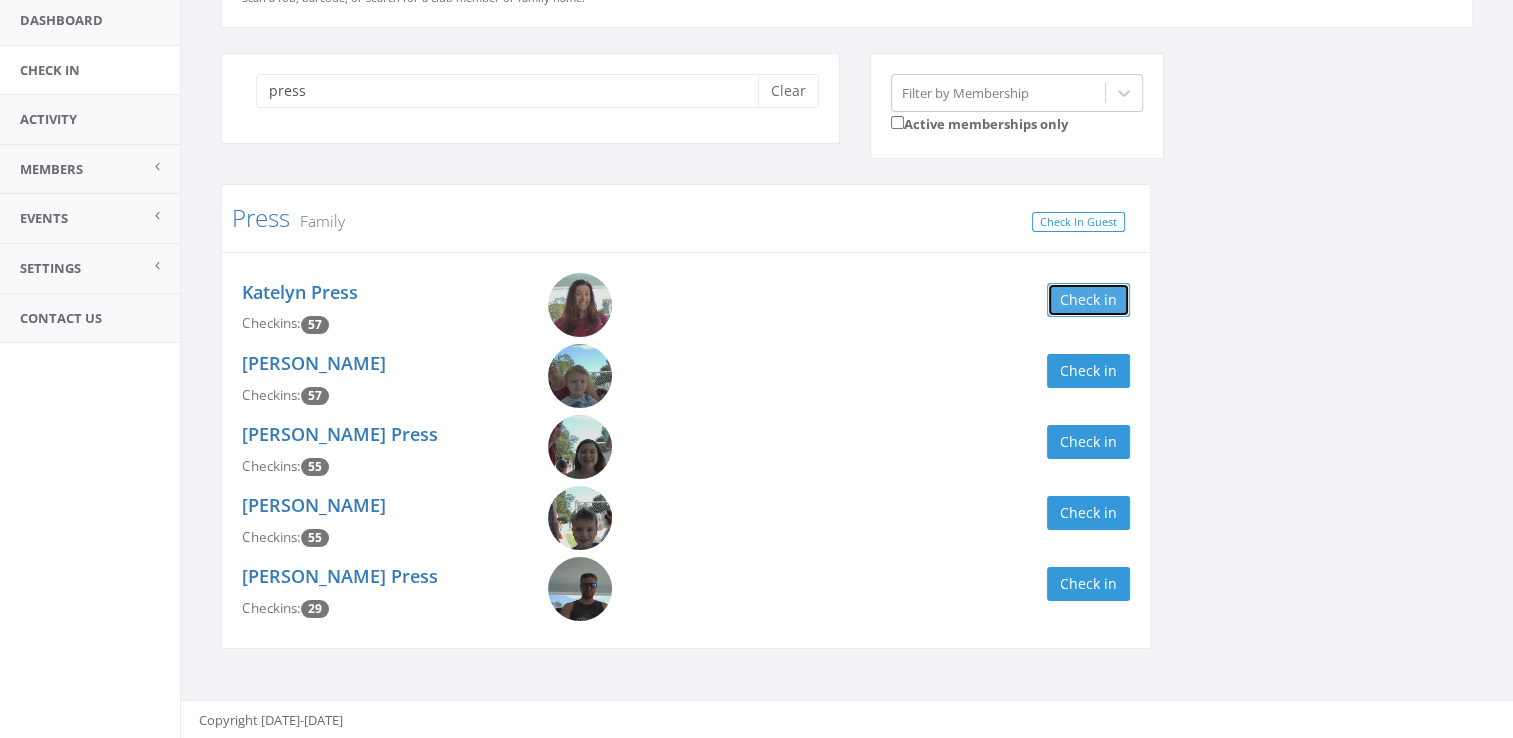 click on "Check in" at bounding box center [1088, 300] 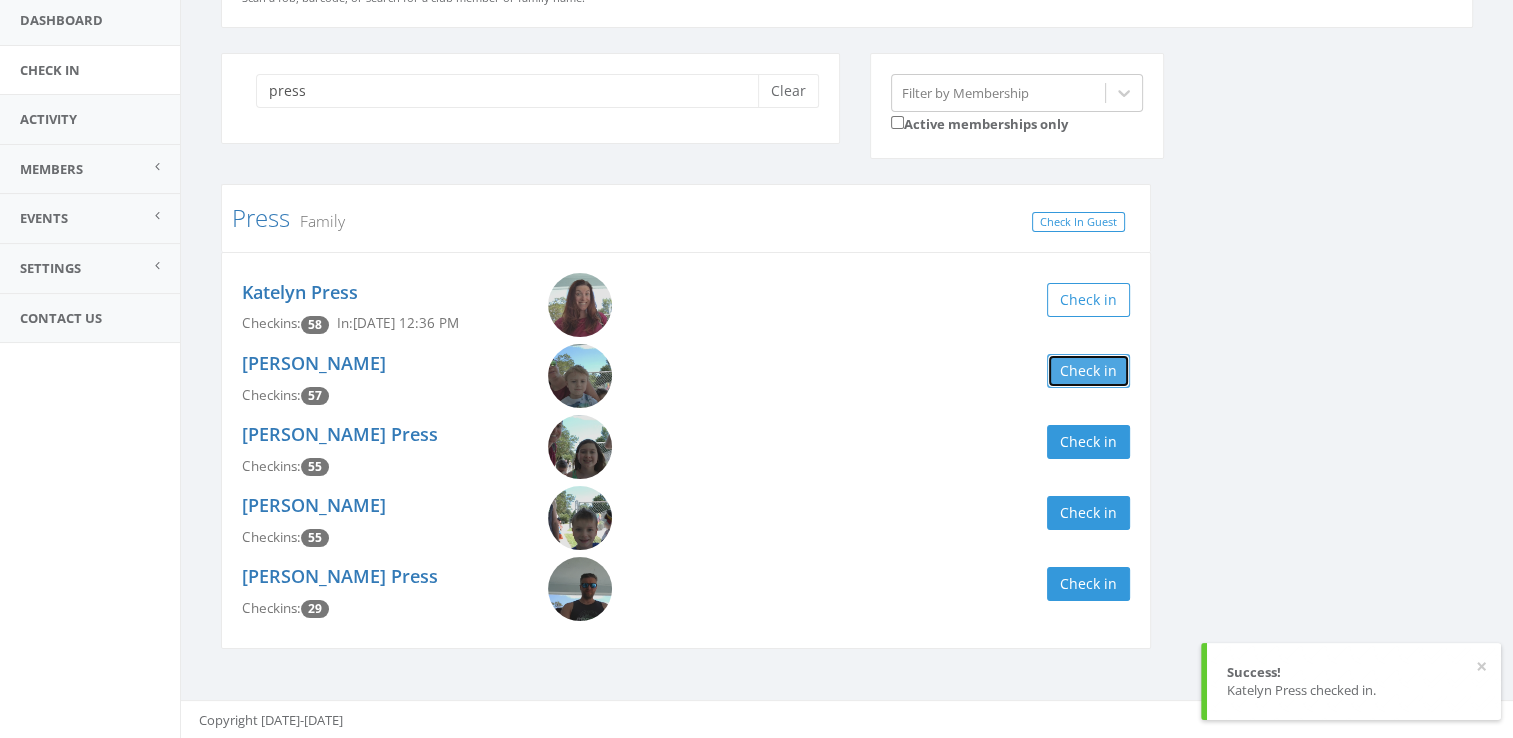 click on "Check in" at bounding box center [1088, 371] 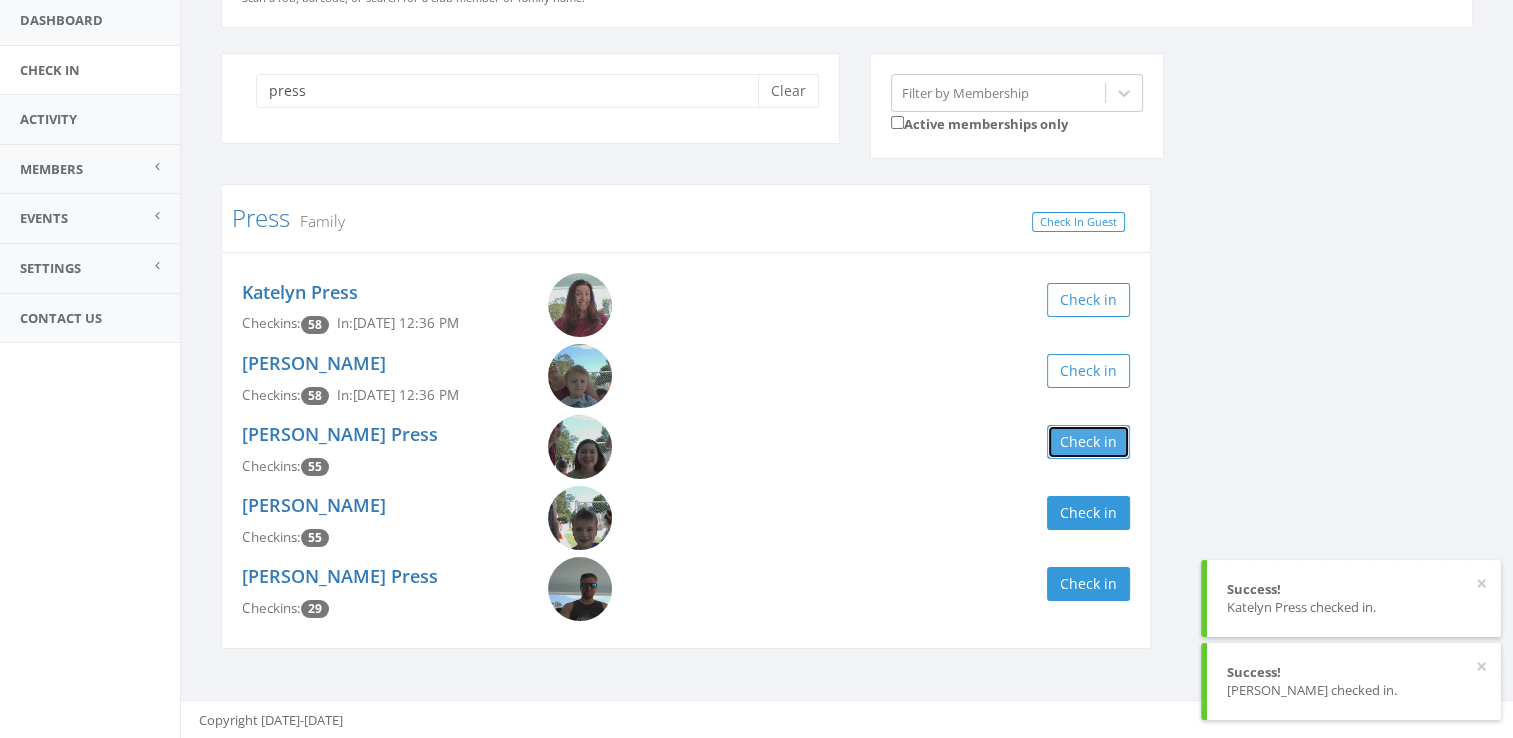 click on "Check in" at bounding box center (1088, 442) 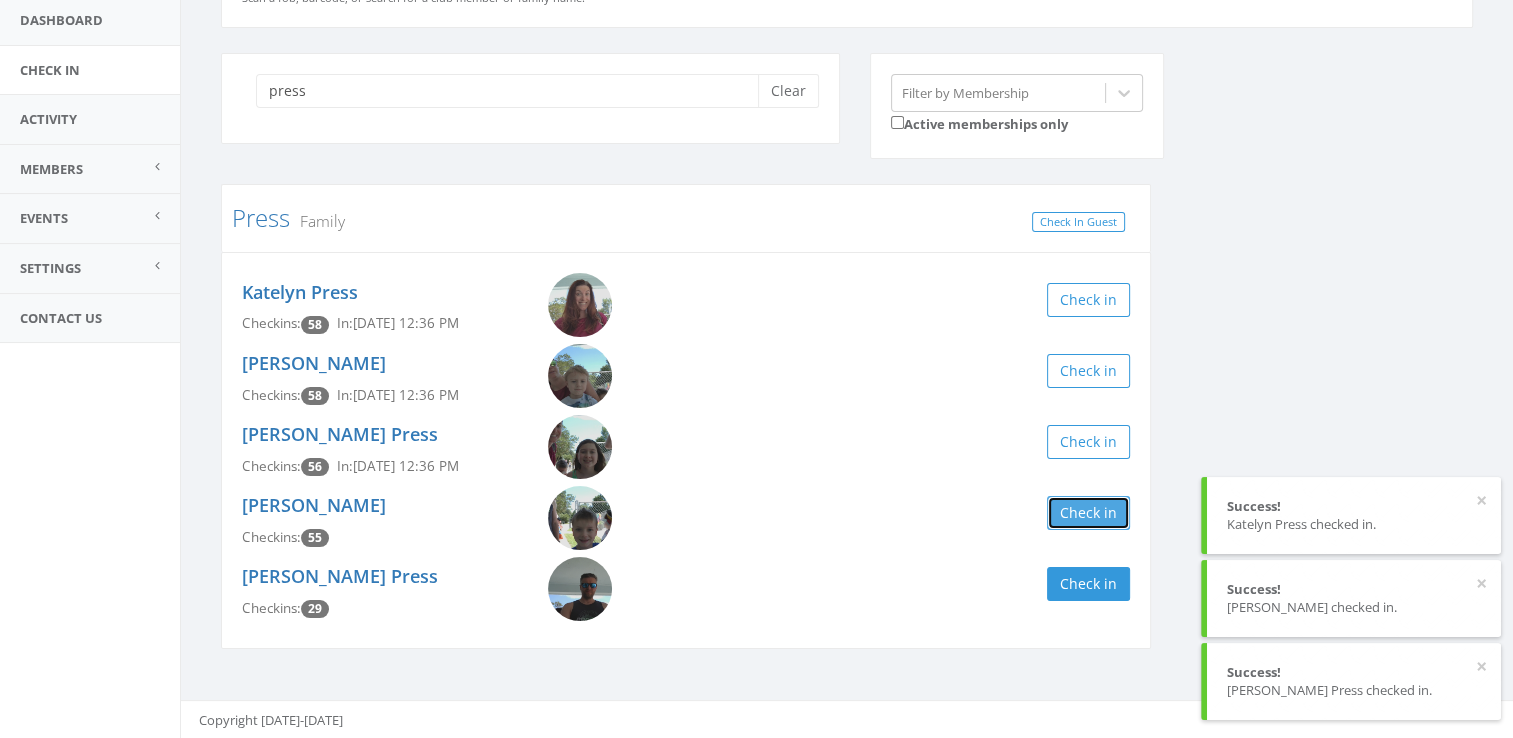 click on "Check in" at bounding box center (1088, 513) 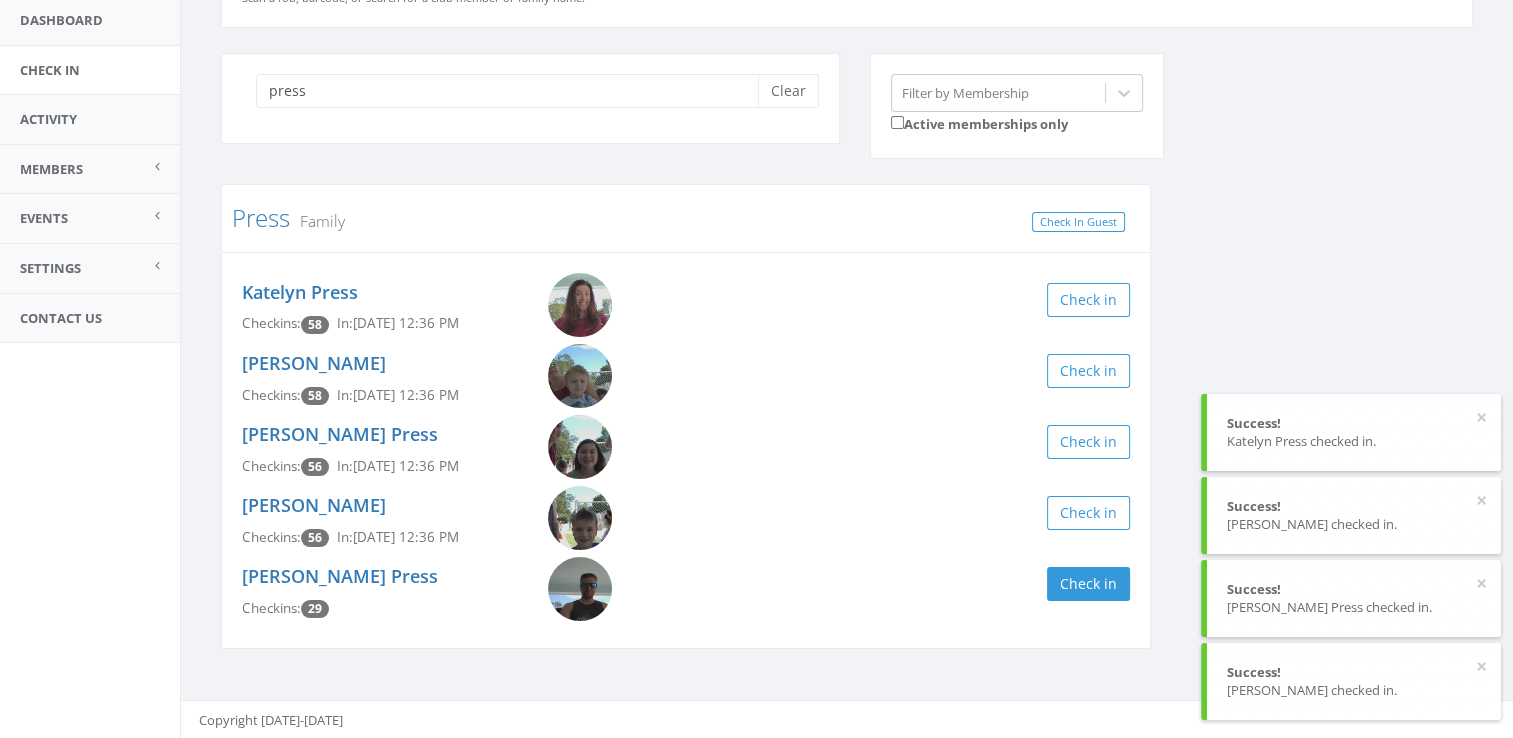 click on "press Clear Filter by Membership  Active memberships only Press Family Check In Guest Katelyn Press Checkins:  58 In:  [DATE] 12:36 PM Check in [PERSON_NAME] Checkins:  58 In:  [DATE] 12:36 PM Check in [PERSON_NAME] Press Checkins:  56 In:  [DATE] 12:36 PM Check in [PERSON_NAME] Checkins:  56 In:  [DATE] 12:36 PM Check in [PERSON_NAME] Press Checkins:  29 Check in" at bounding box center [847, 364] 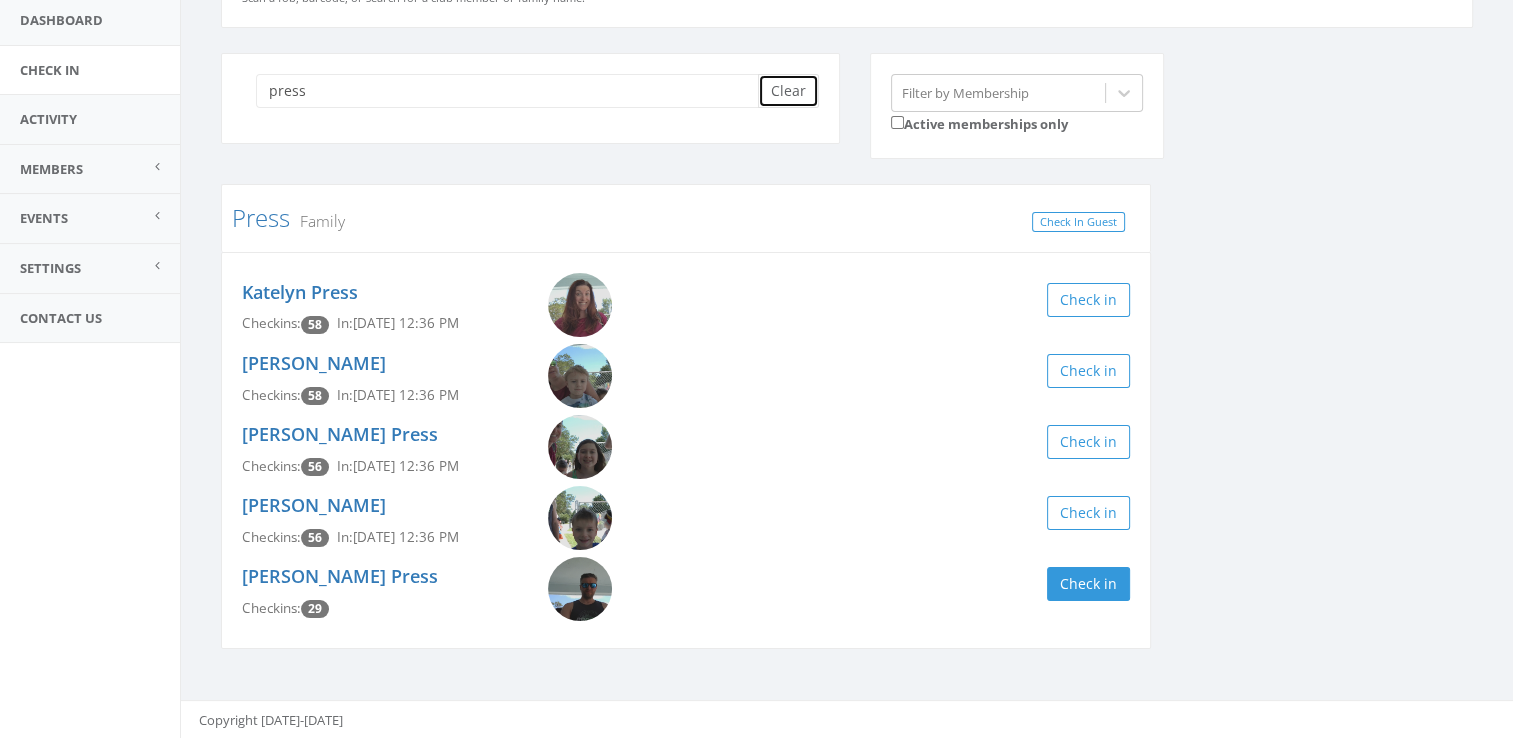 click on "Clear" at bounding box center (788, 91) 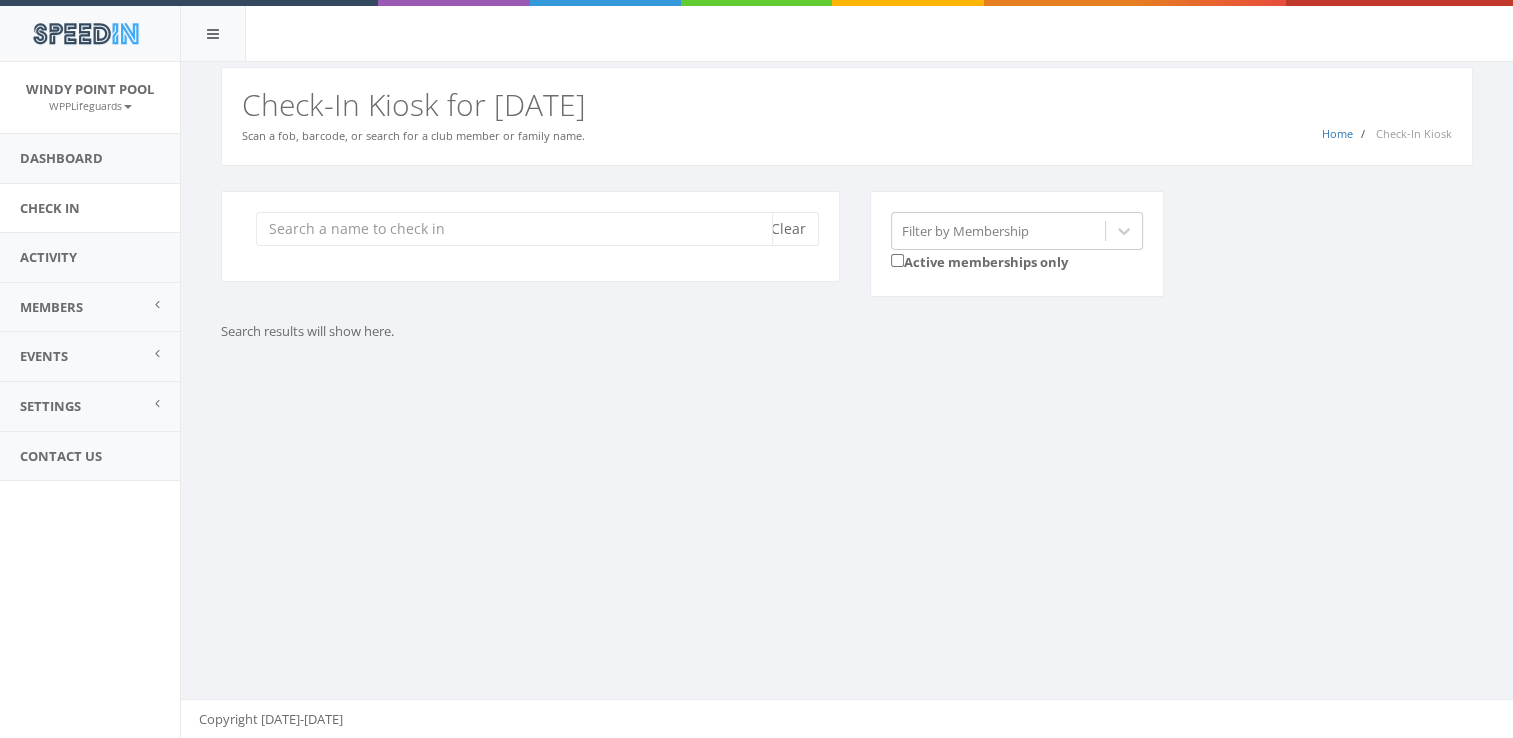 scroll, scrollTop: 0, scrollLeft: 0, axis: both 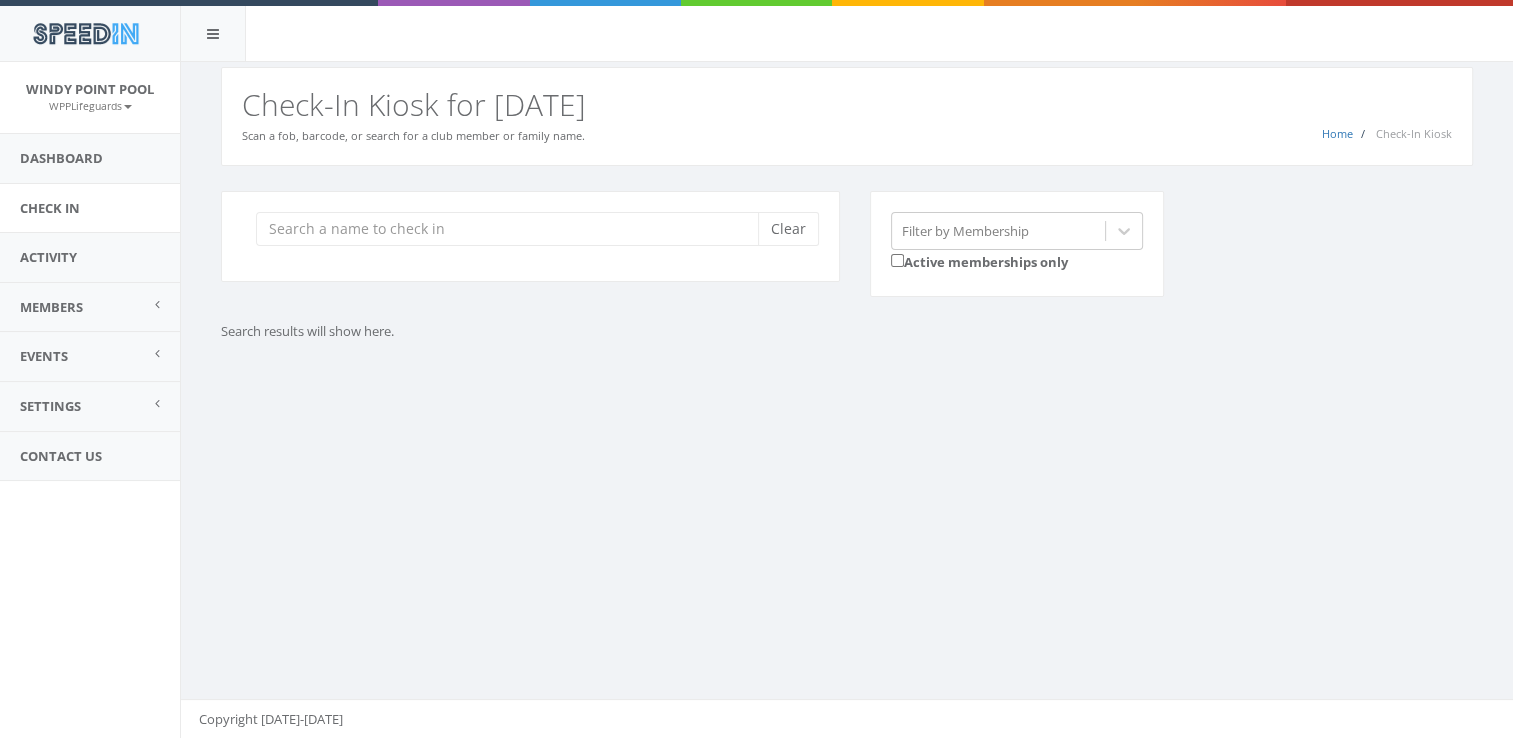 click on "Clear Filter by Membership  Active memberships only Search results will show here." at bounding box center (847, 291) 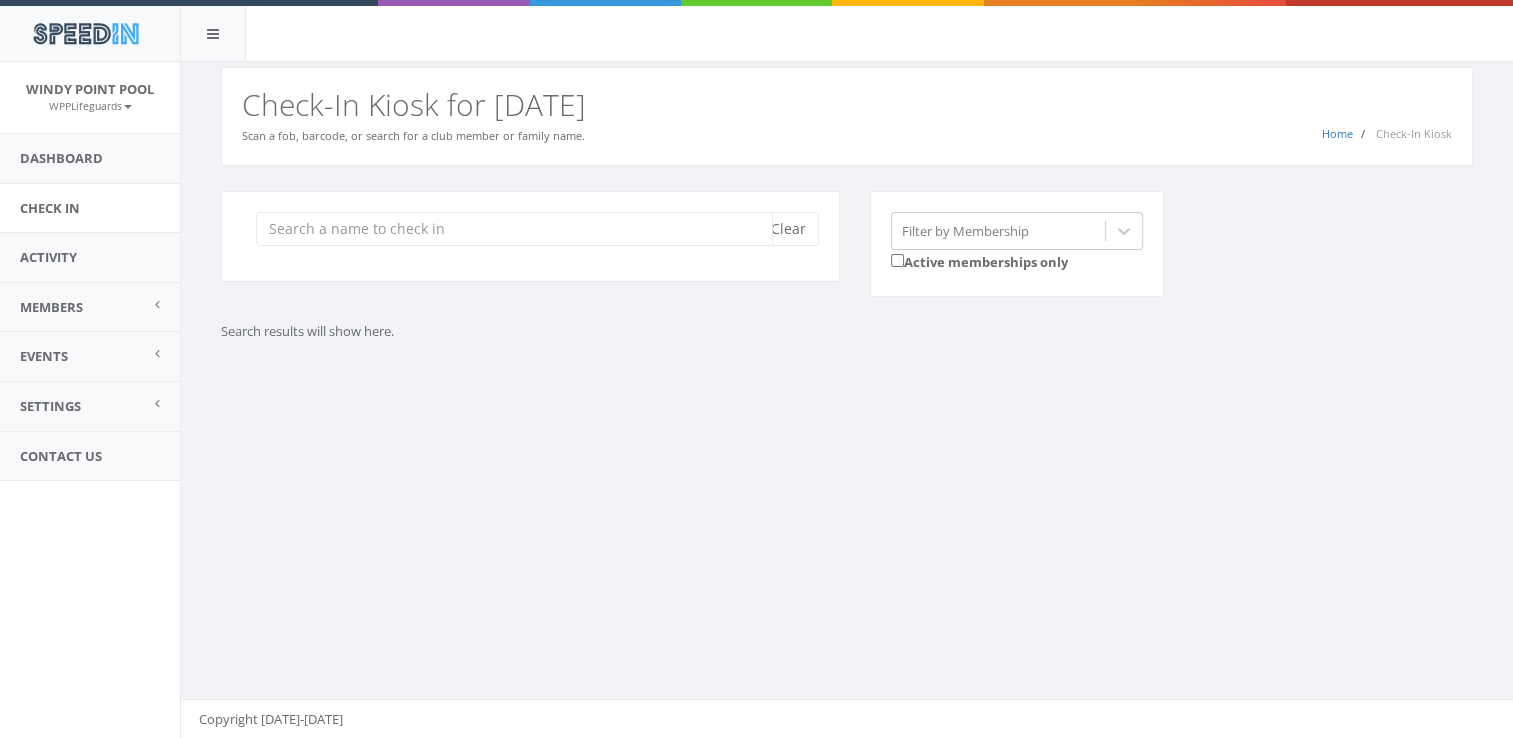 click at bounding box center (514, 229) 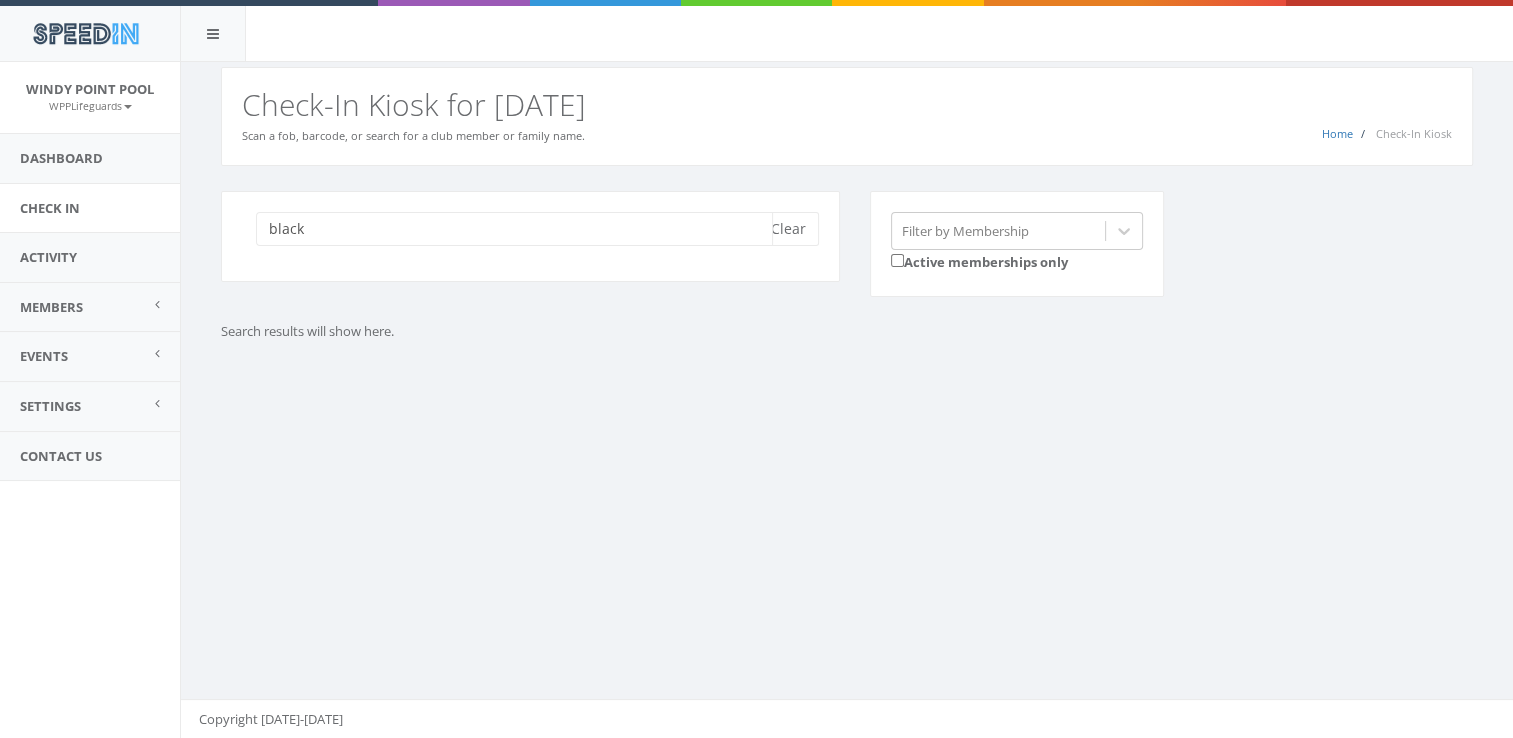 type on "black" 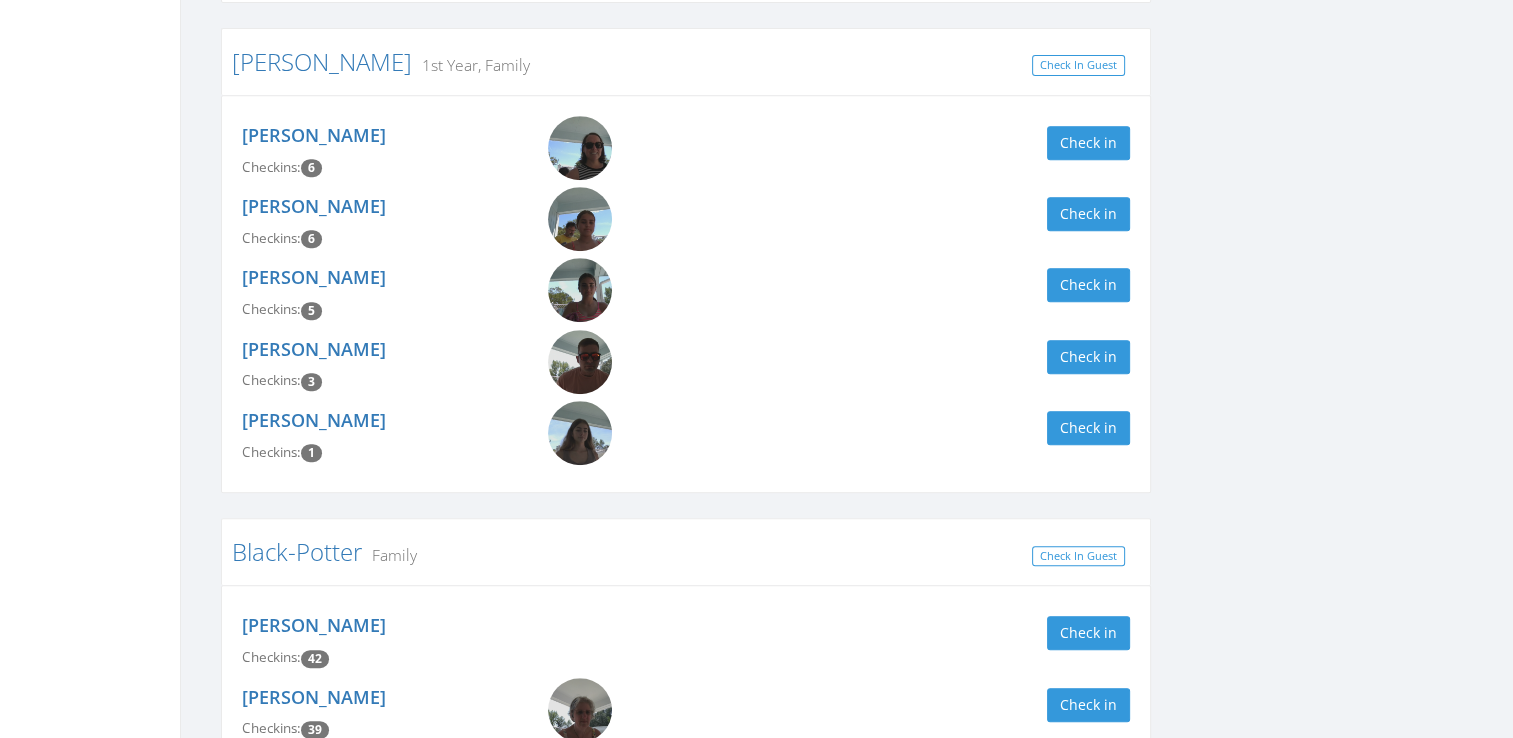 scroll, scrollTop: 855, scrollLeft: 0, axis: vertical 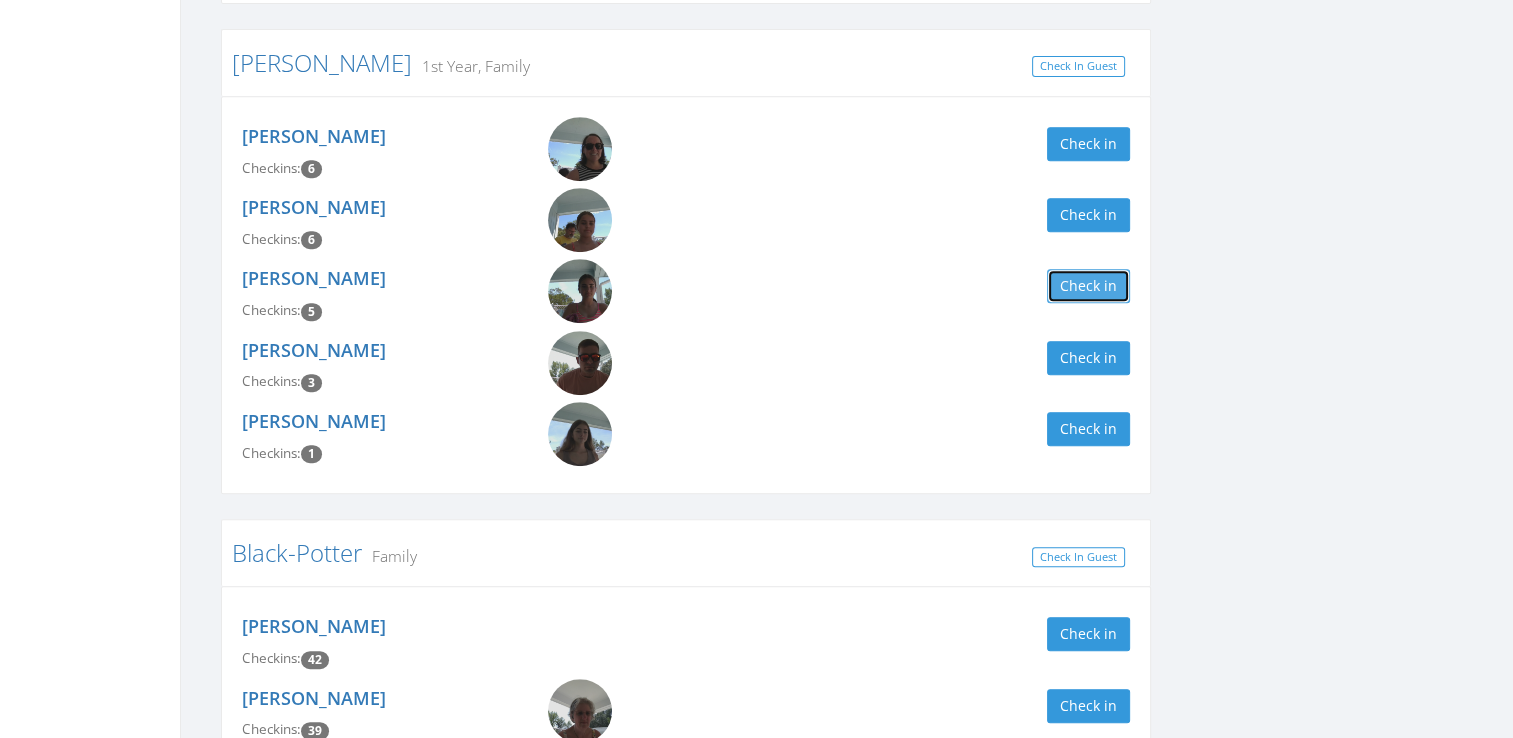 click on "Check in" at bounding box center (1088, 286) 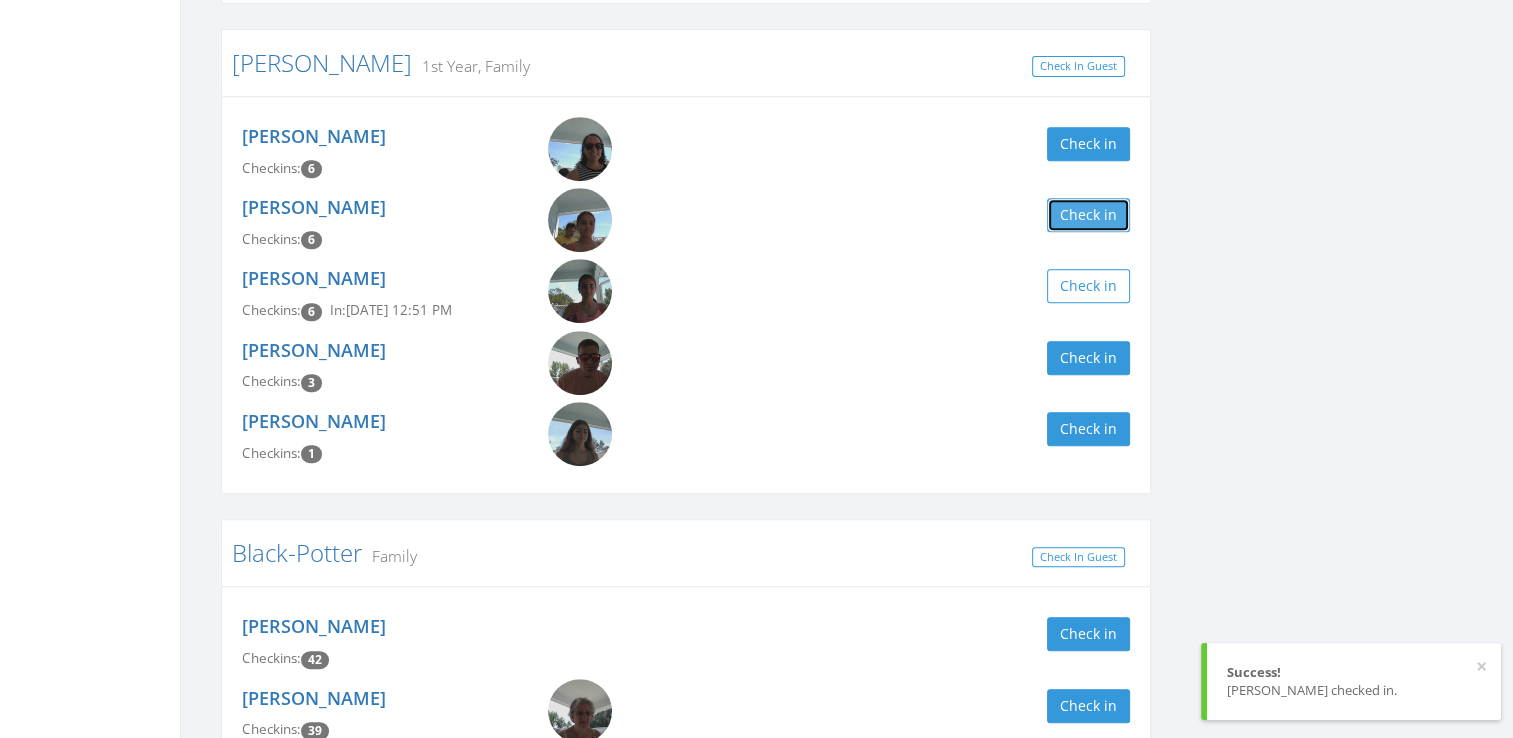 click on "Check in" at bounding box center (1088, 215) 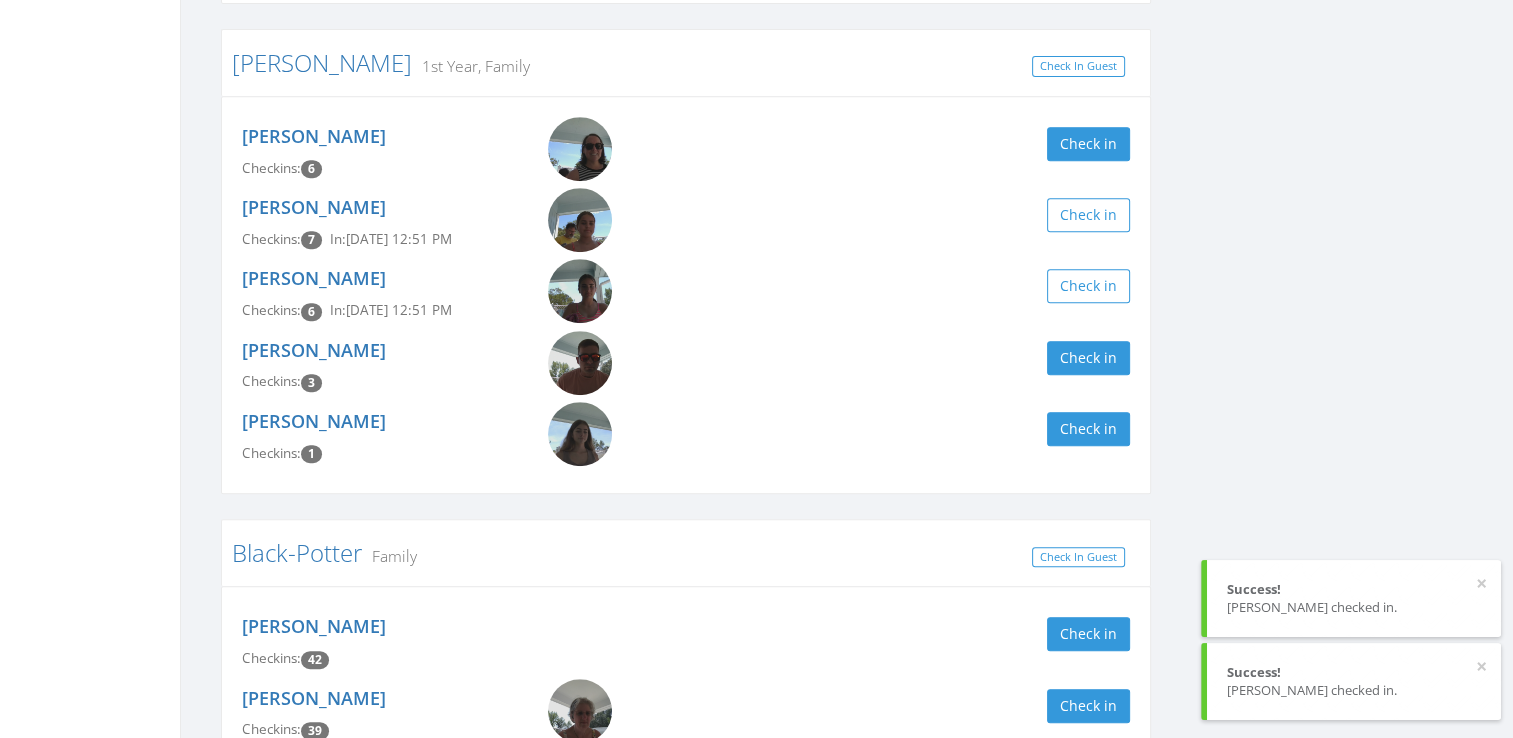 click on "black Clear Filter by Membership  Active memberships only Black Family, 1st Year Check In Guest [PERSON_NAME] Checkins:  45 Check in Teagan Black Checkins:  42 Check in [PERSON_NAME] Checkins:  41 Check in [PERSON_NAME] Checkins:  22 Check in [PERSON_NAME] Black Checkins:  17 Check in BABYSITTER:  [PERSON_NAME] Checkins:  4 Check in [PERSON_NAME] 1st Year, Family Check In Guest [PERSON_NAME] Checkins:  6 Check in [PERSON_NAME] Checkins:  7 In:  [DATE] 12:51 PM Check in [PERSON_NAME] Checkins:  6 In:  [DATE] 12:51 PM Check in [PERSON_NAME] Checkins:  3 Check in [PERSON_NAME] Checkins:  1 Check in Black-Potter Family Check In Guest [PERSON_NAME] Checkins:  42 Check in [PERSON_NAME] Checkins:  39 Check in [PERSON_NAME] Checkins:  37 Check in [PERSON_NAME] Checkins:  18 Check in [PERSON_NAME]- [PERSON_NAME] Checkins:  11 Check in [PERSON_NAME] Checkins:  3 Check in BABYSITTER: [PERSON_NAME] Checkins:  2 Check in [PERSON_NAME] Checkins:  0 Check in Wall Family Check In Guest Kensi Wall Checkins:  110 Check in [PERSON_NAME] 100 77" at bounding box center (847, 606) 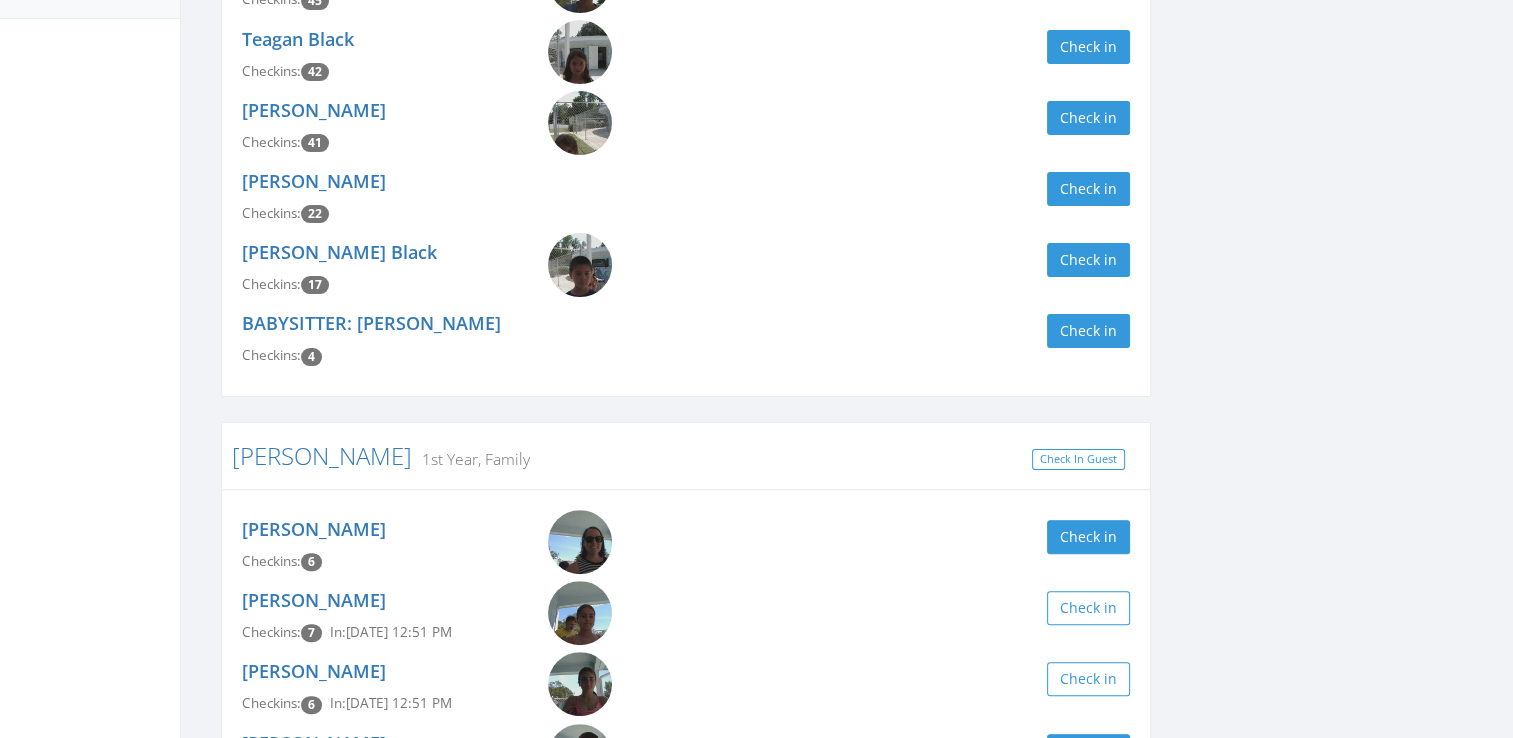 scroll, scrollTop: 0, scrollLeft: 0, axis: both 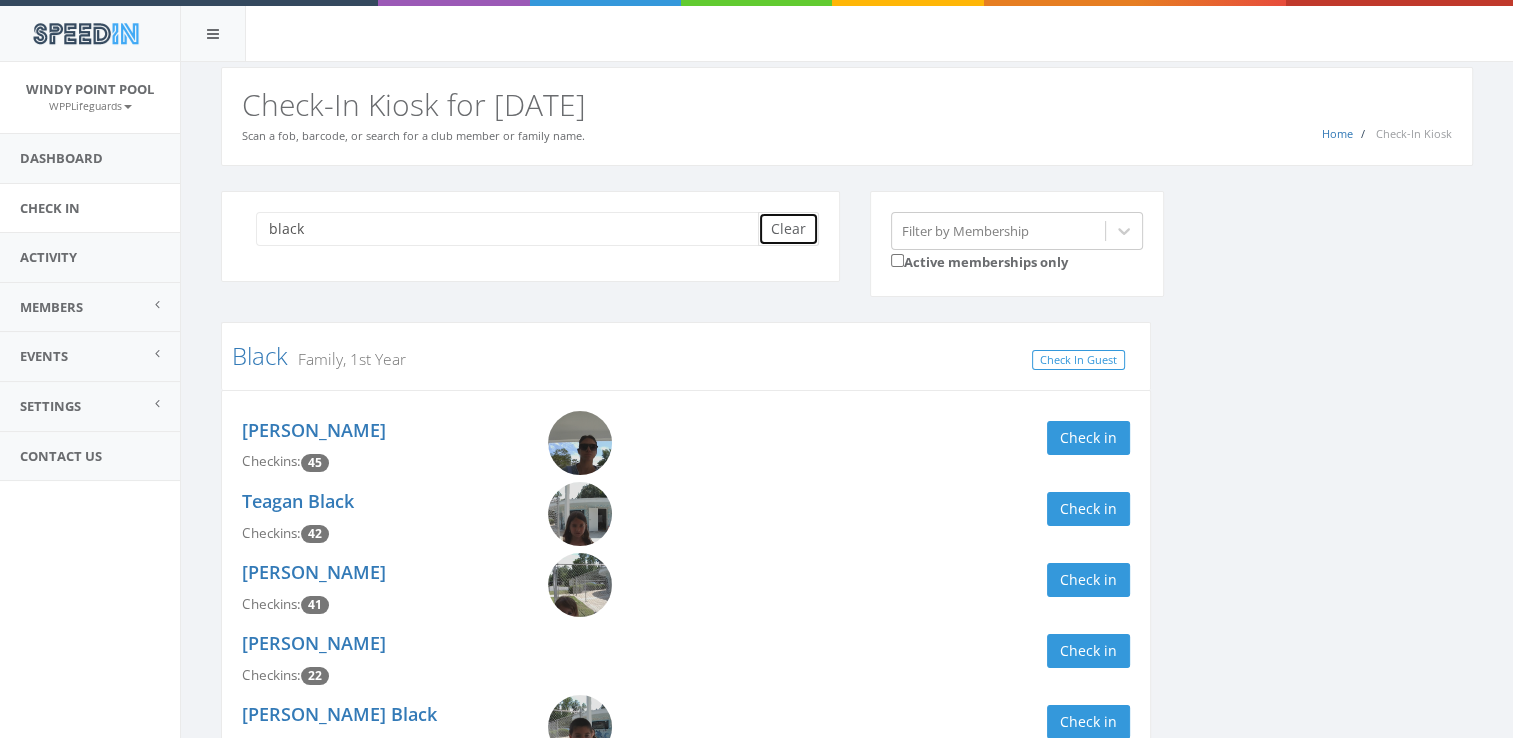 click on "Clear" at bounding box center [788, 229] 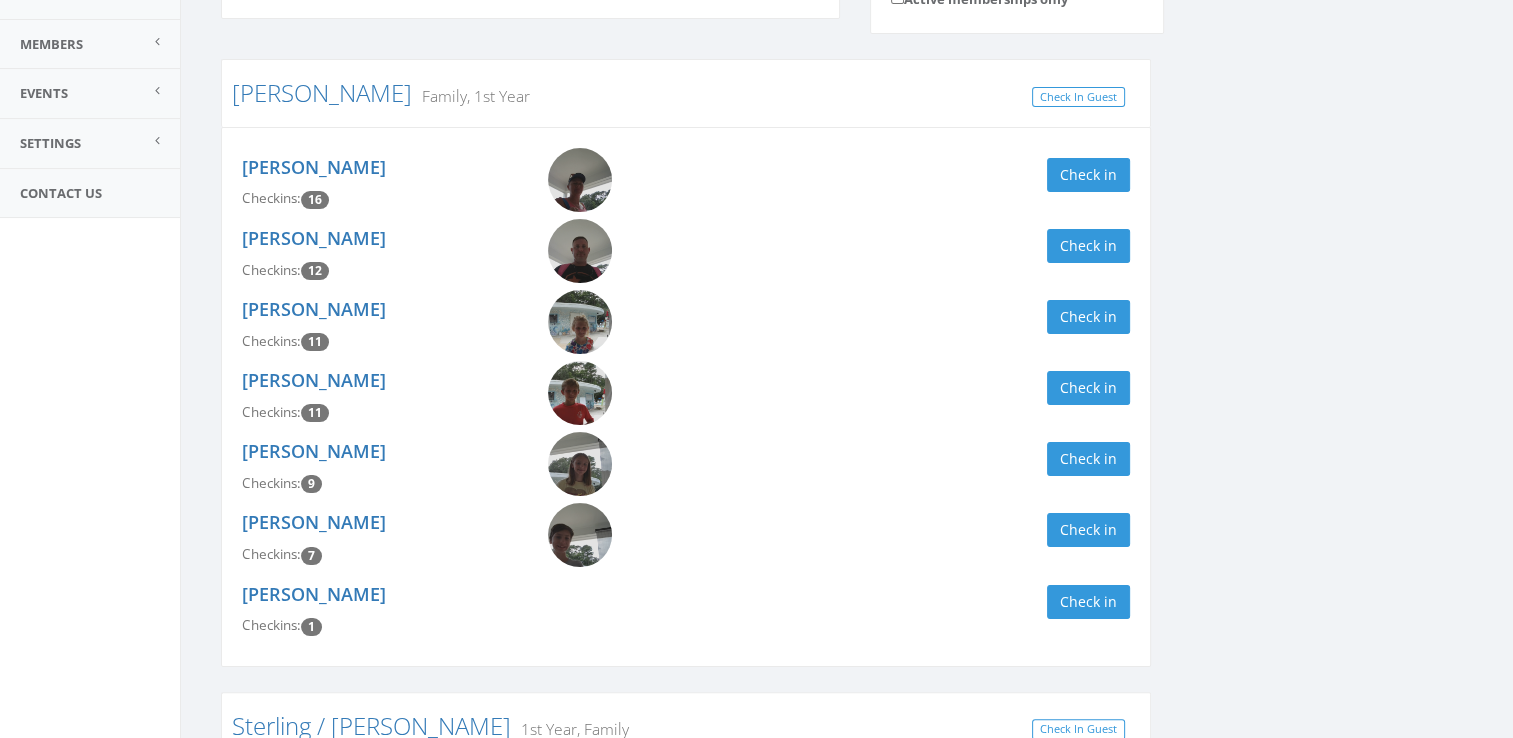 scroll, scrollTop: 322, scrollLeft: 0, axis: vertical 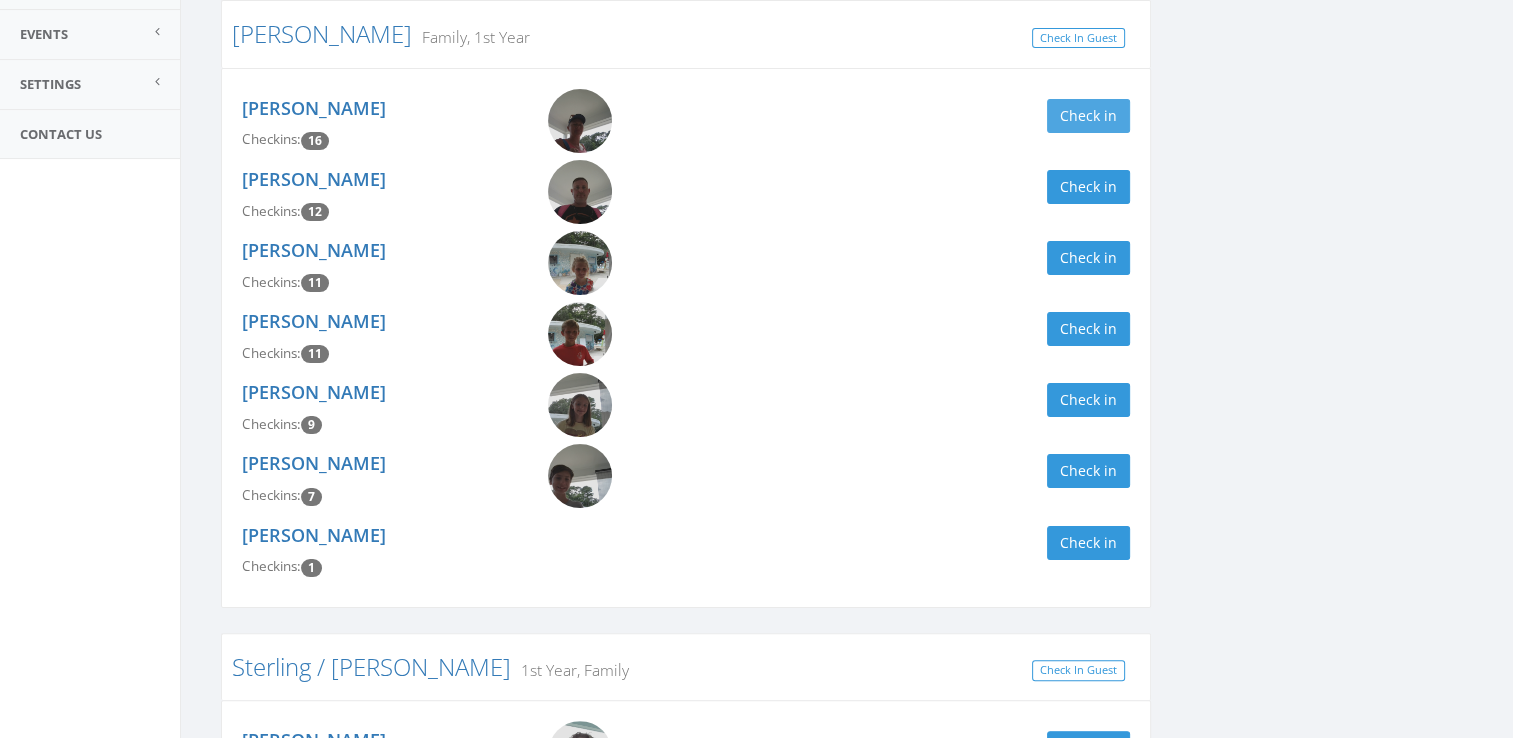 type on "[PERSON_NAME]" 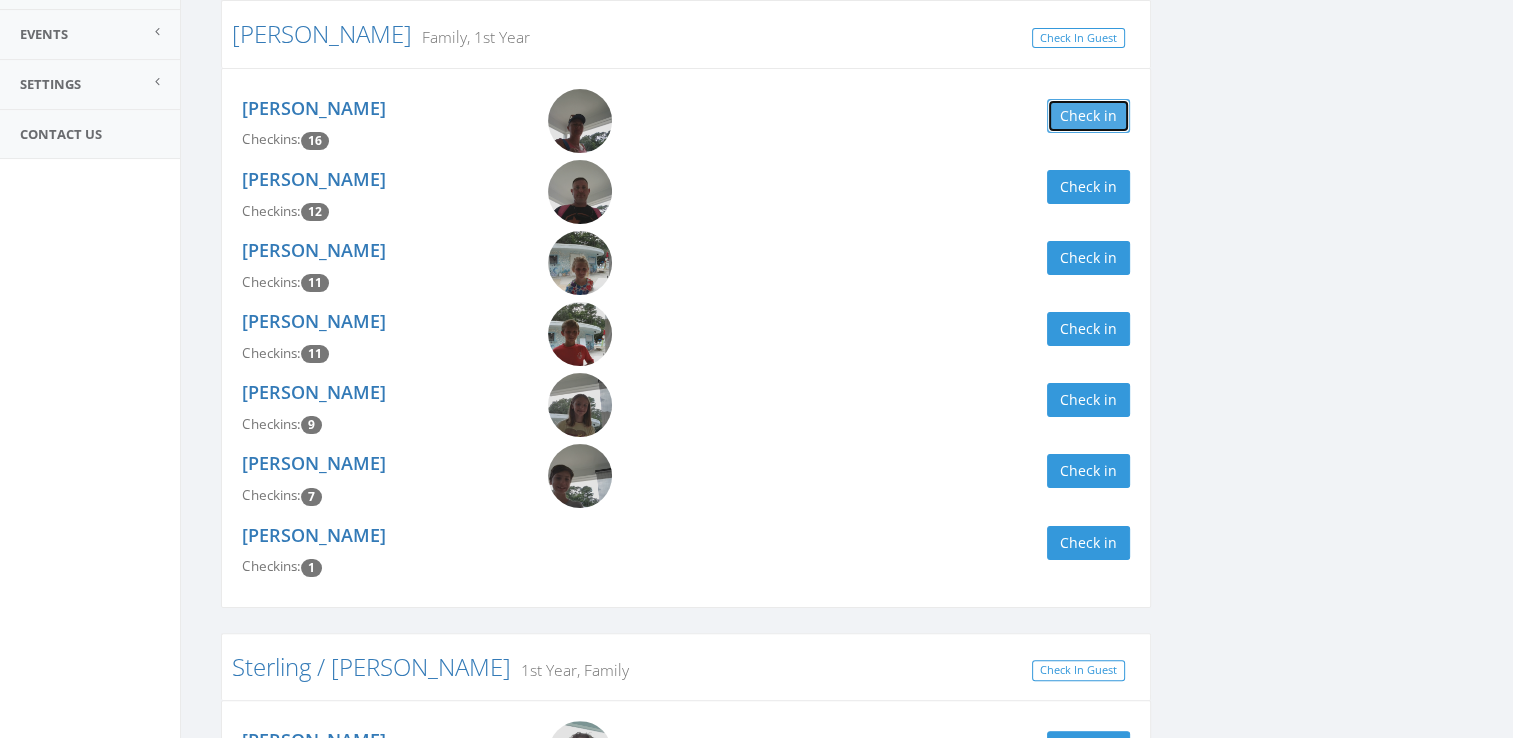 click on "Check in" at bounding box center (1088, 116) 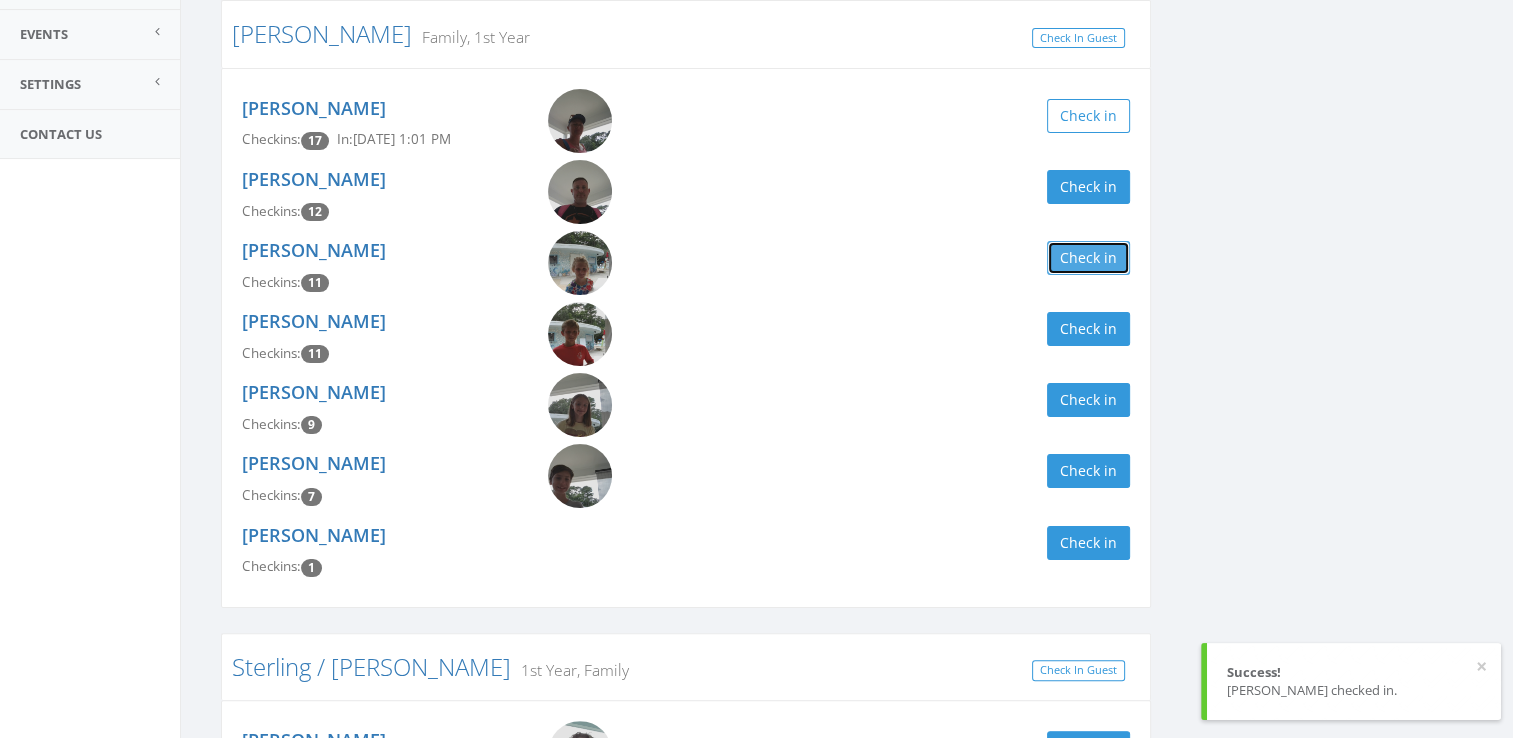 click on "Check in" at bounding box center (1088, 258) 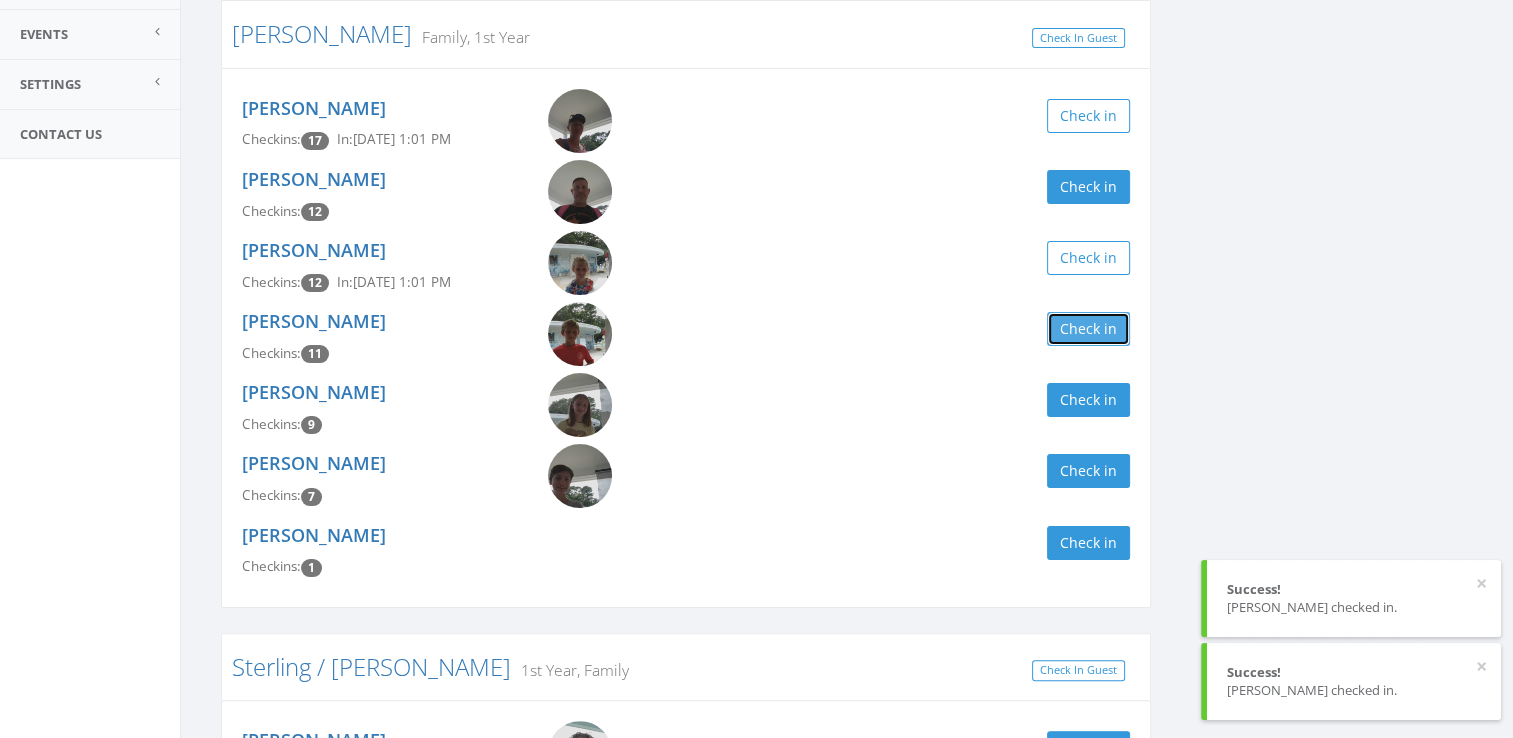 click on "Check in" at bounding box center (1088, 329) 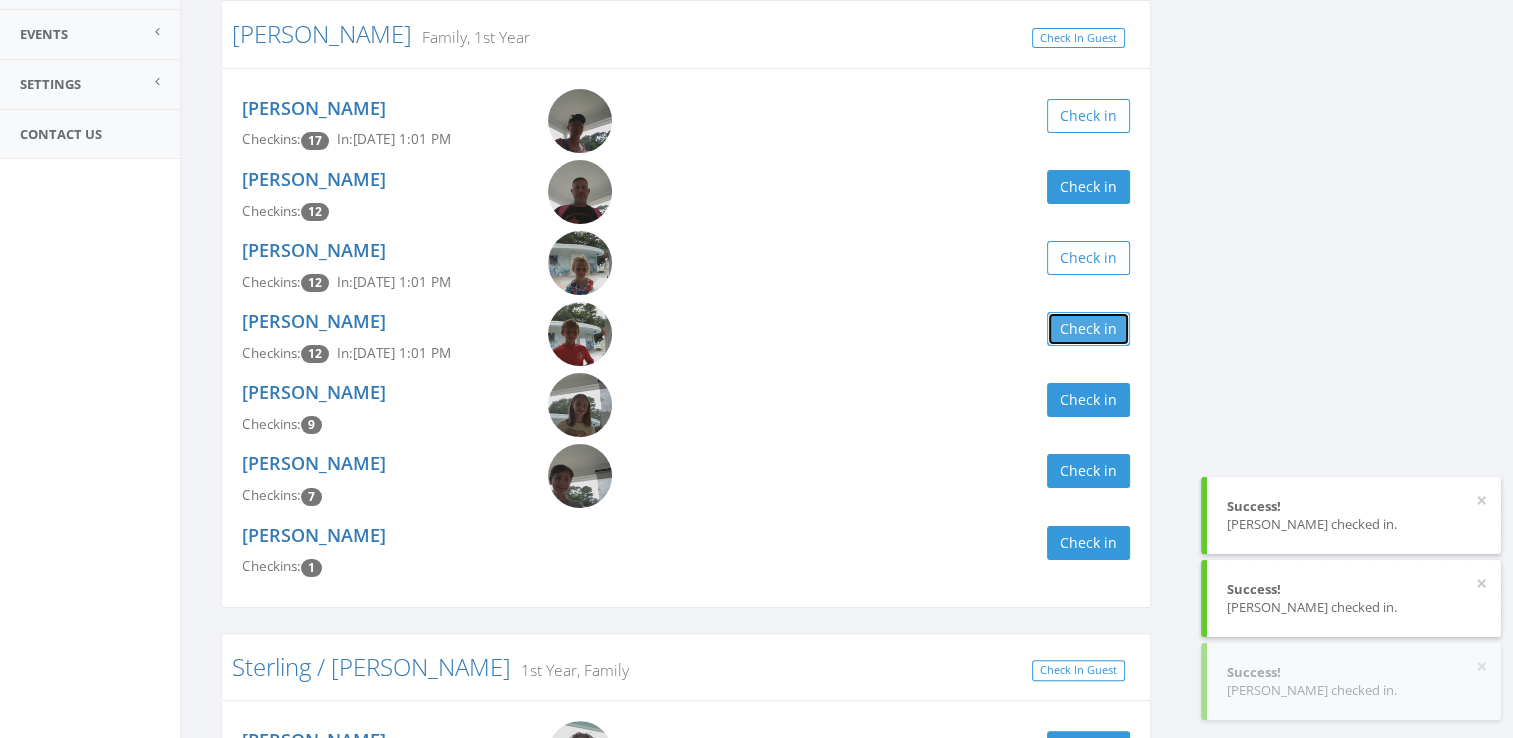 scroll, scrollTop: 0, scrollLeft: 0, axis: both 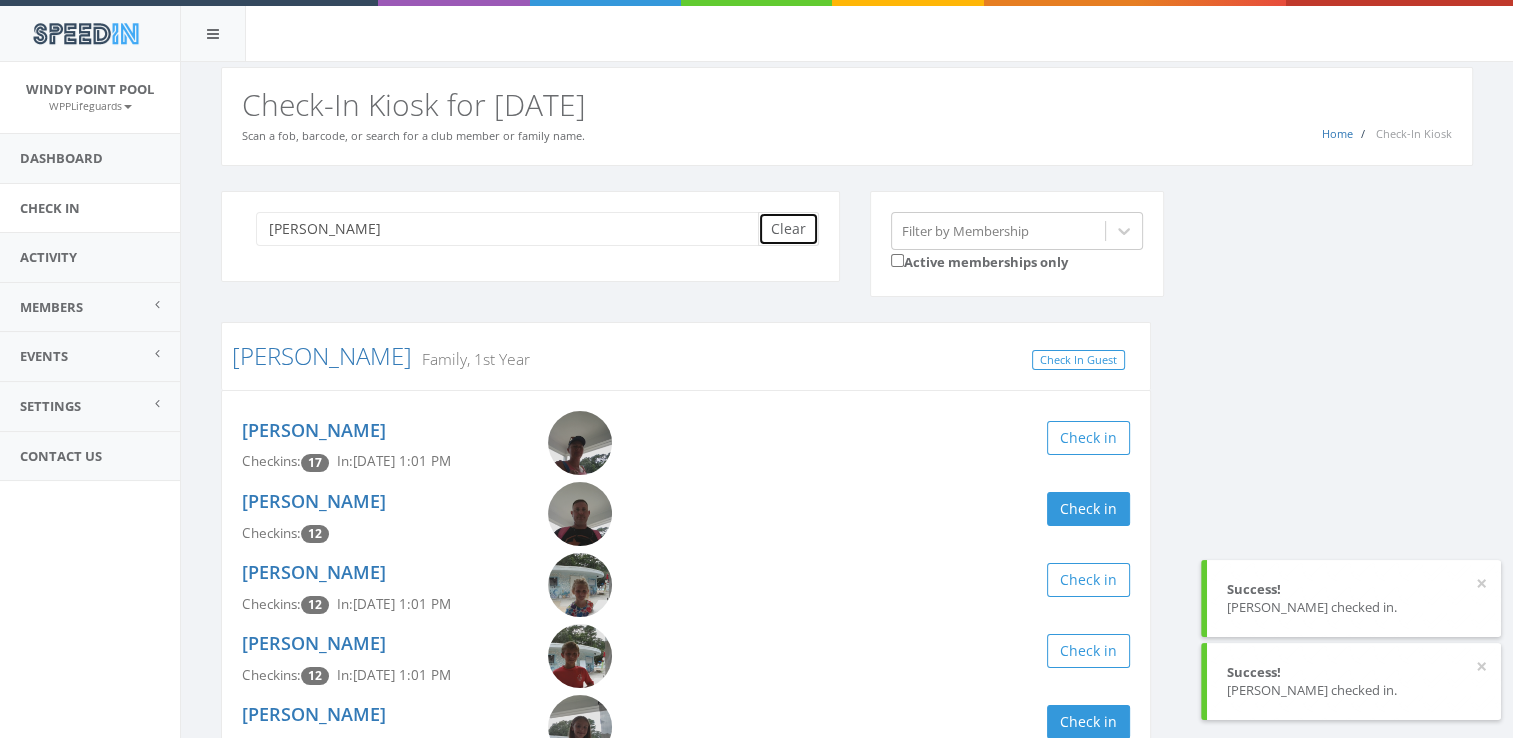 click on "Clear" at bounding box center (788, 229) 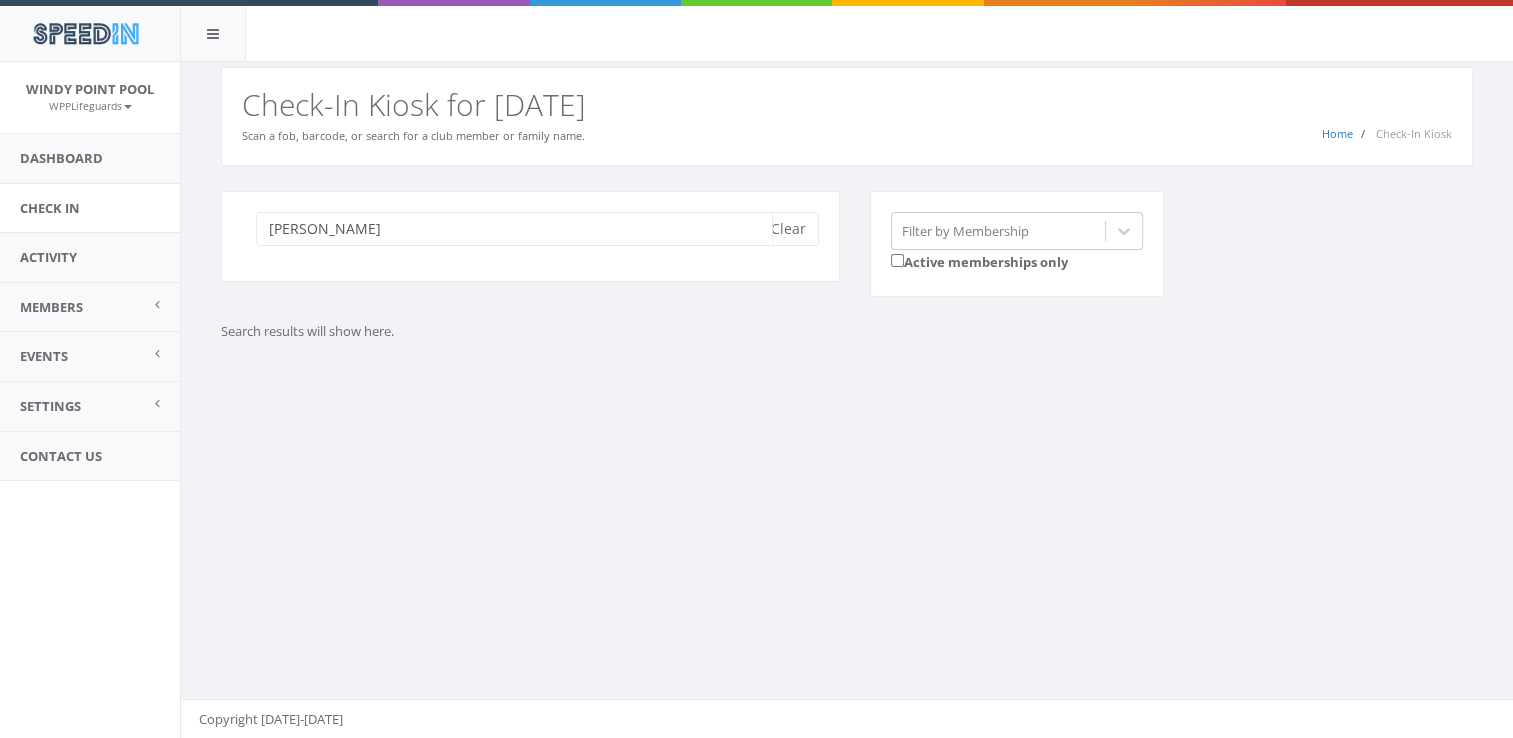 type on "[PERSON_NAME]" 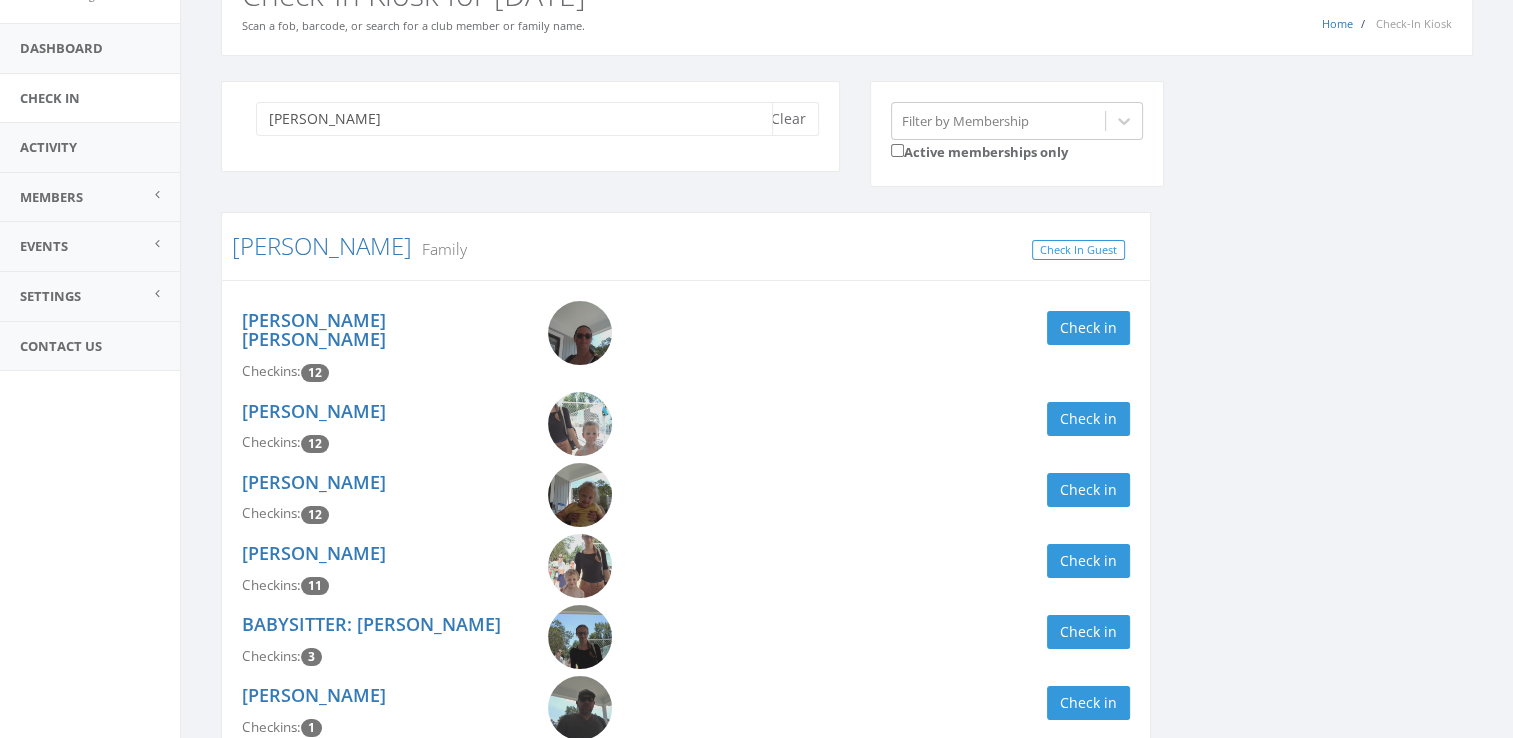 scroll, scrollTop: 217, scrollLeft: 0, axis: vertical 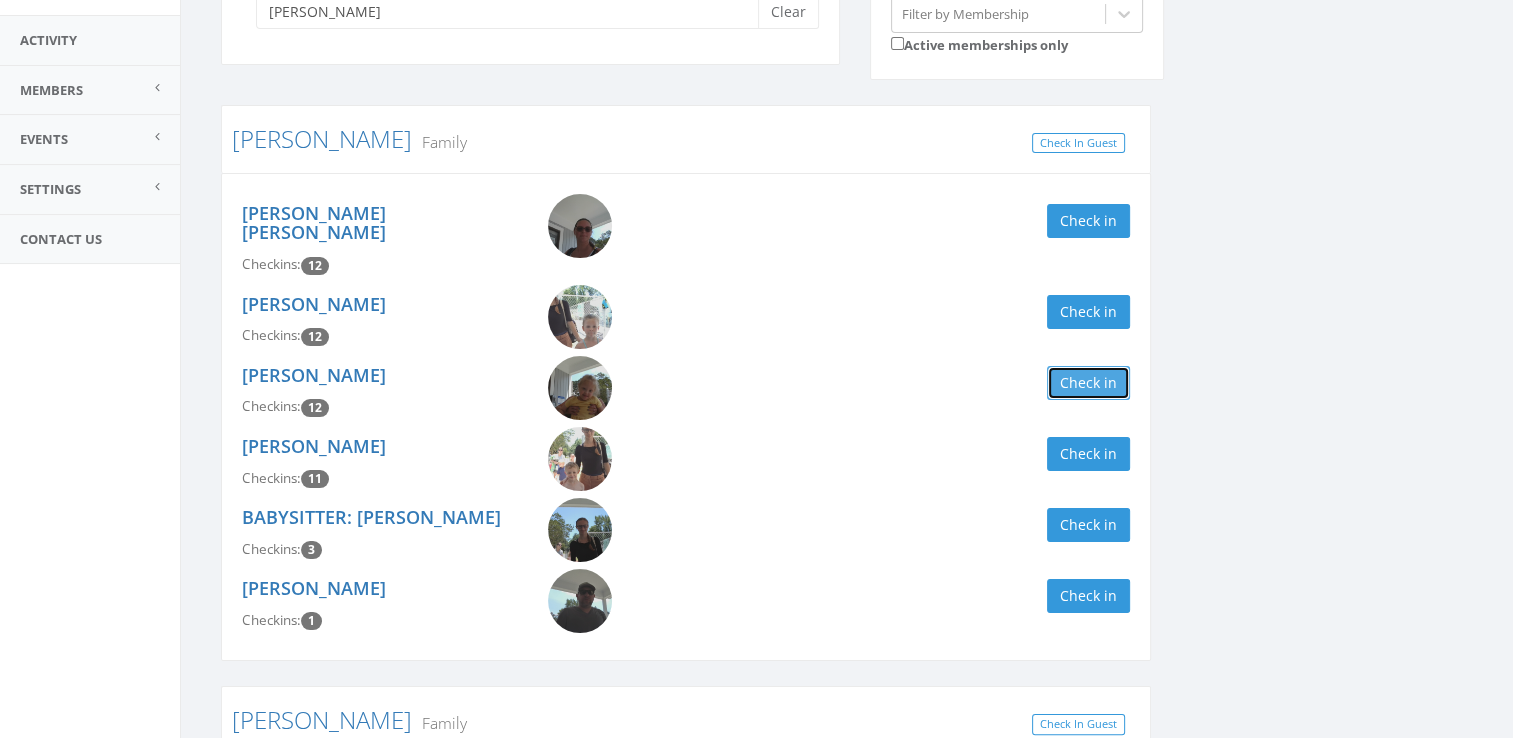 click on "Check in" at bounding box center (1088, 383) 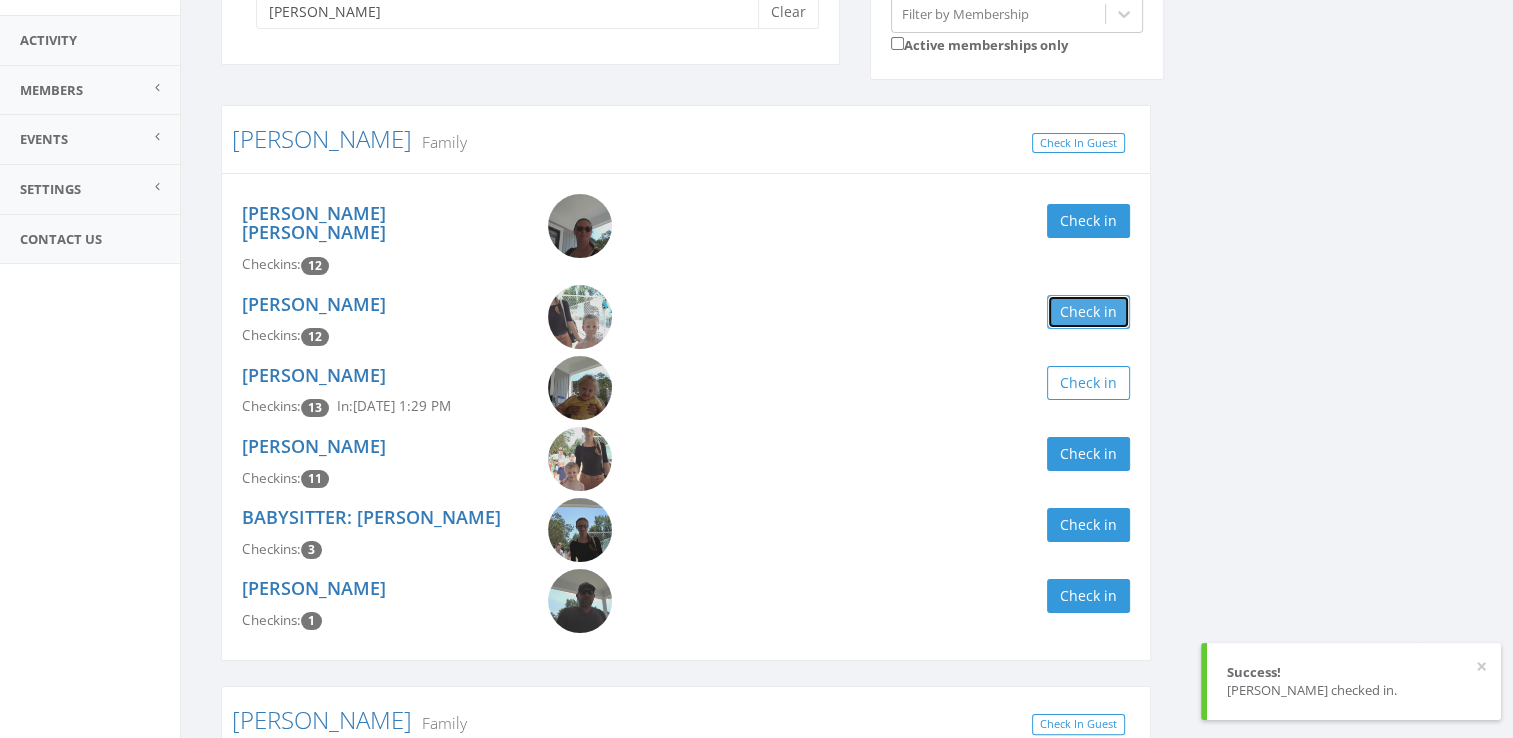 click on "Check in" at bounding box center (1088, 312) 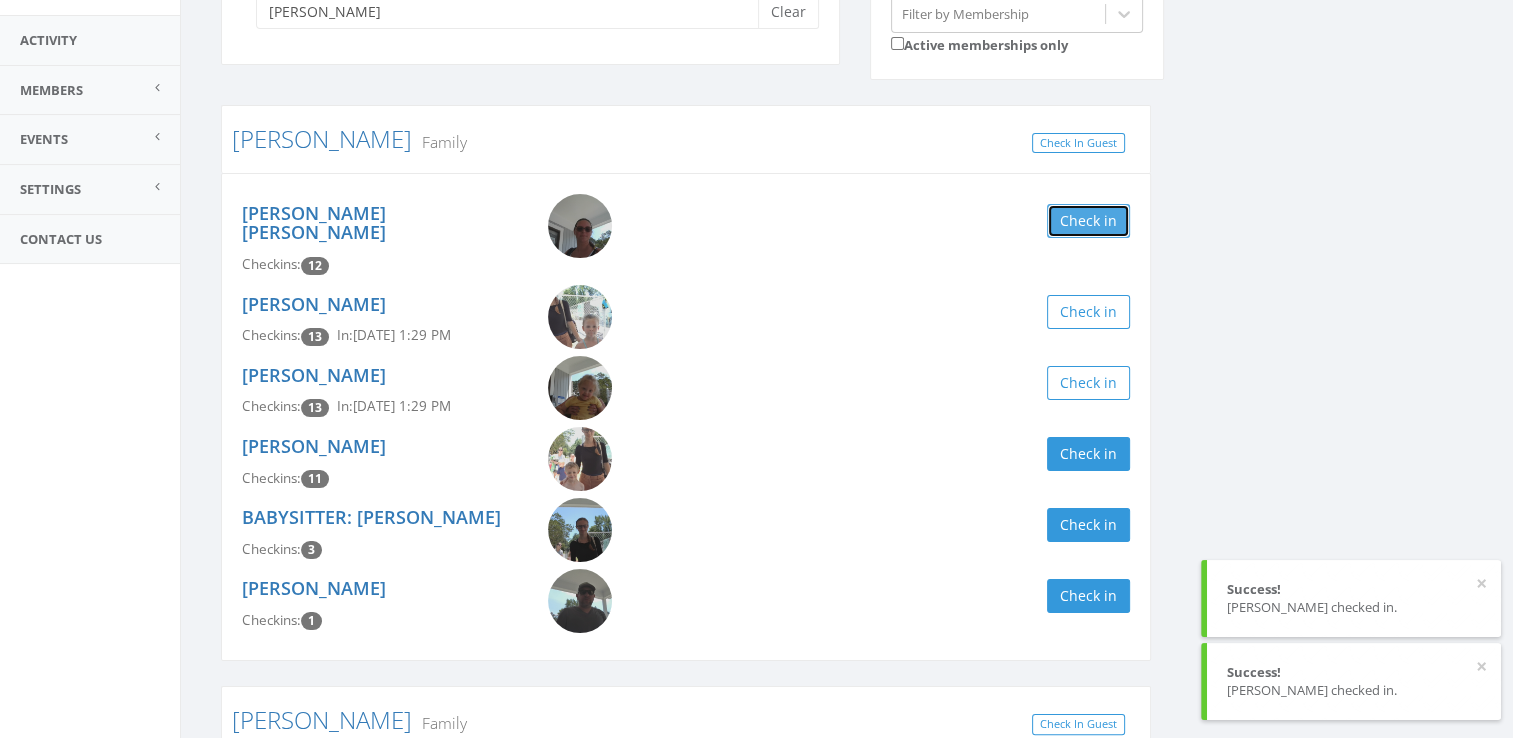 click on "Check in" at bounding box center (1088, 221) 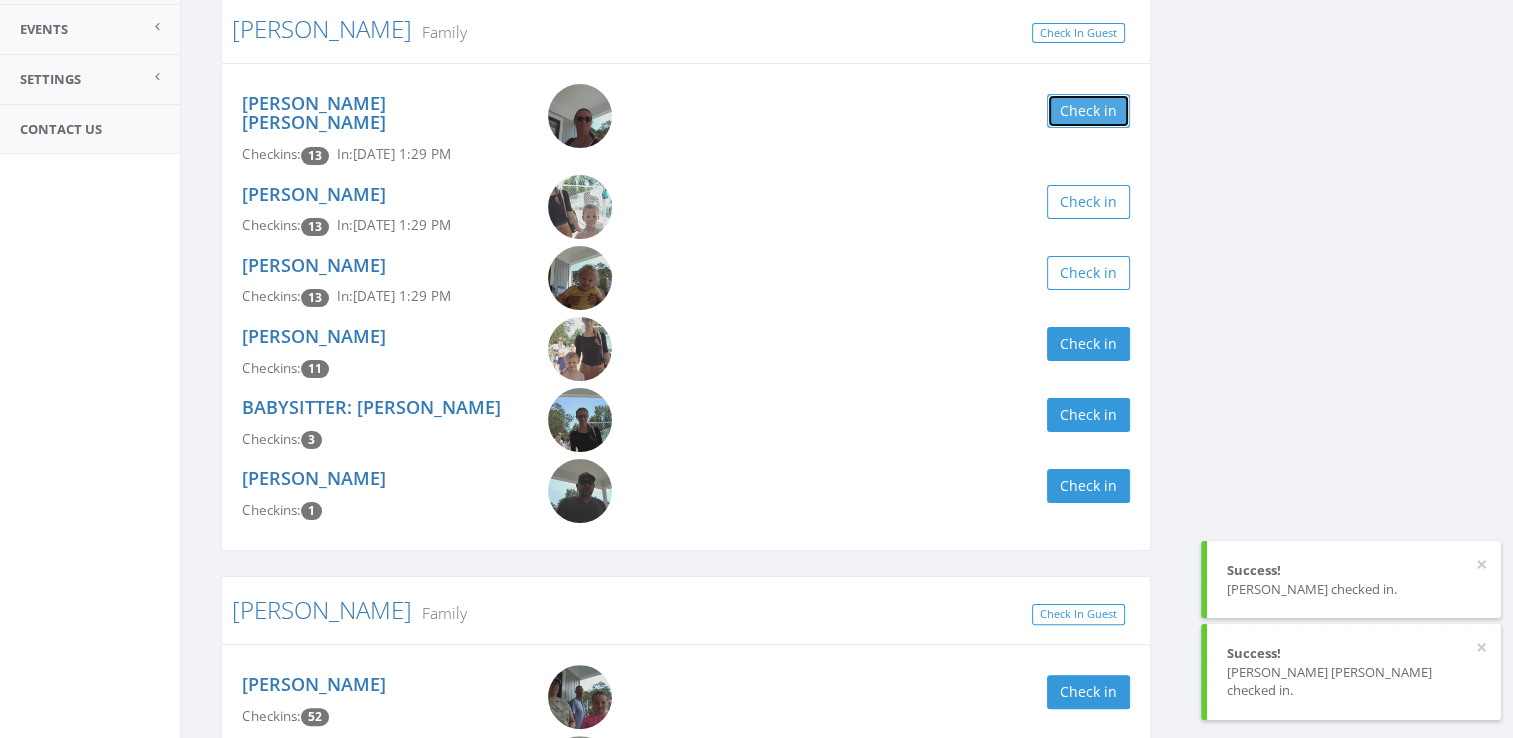 scroll, scrollTop: 289, scrollLeft: 0, axis: vertical 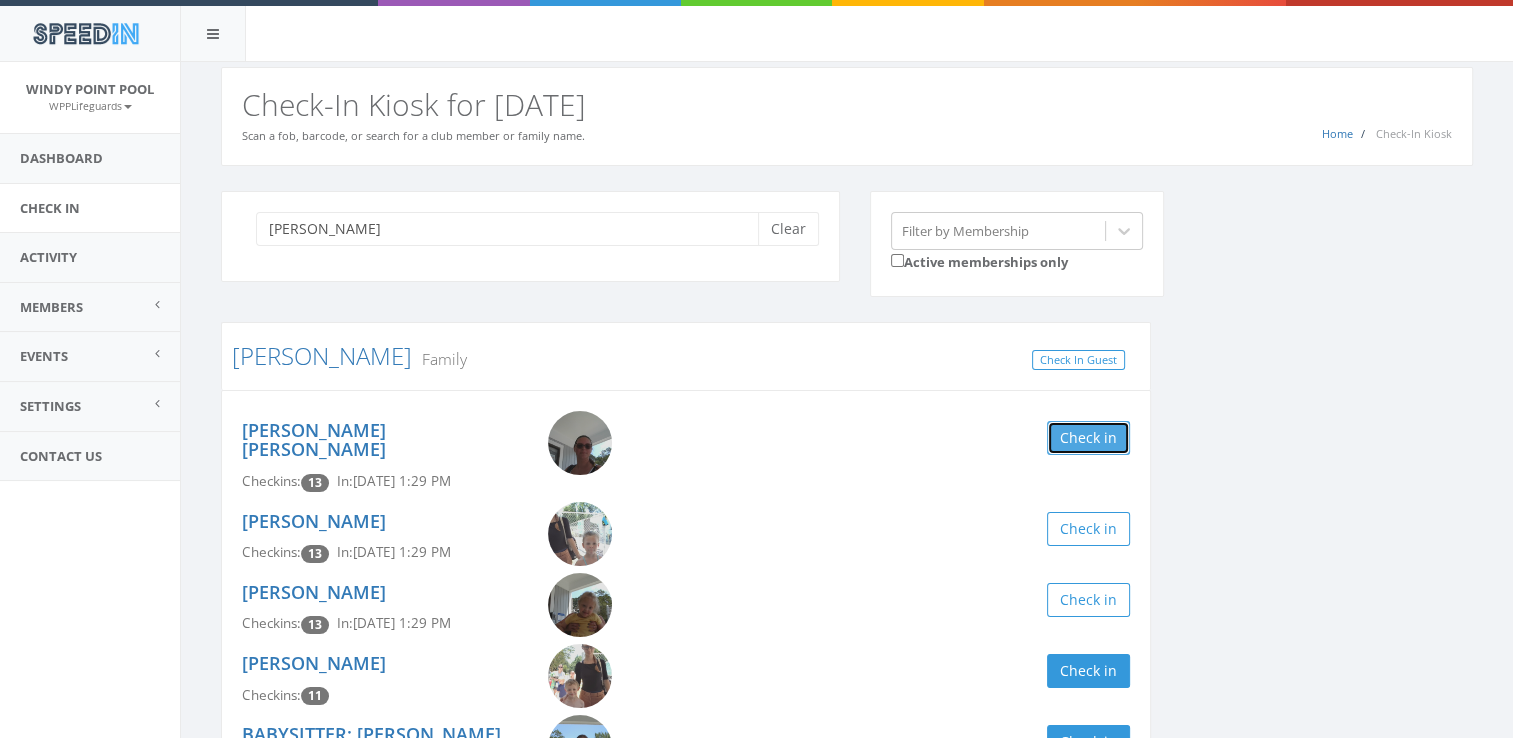 click on "Check in" at bounding box center (1088, 438) 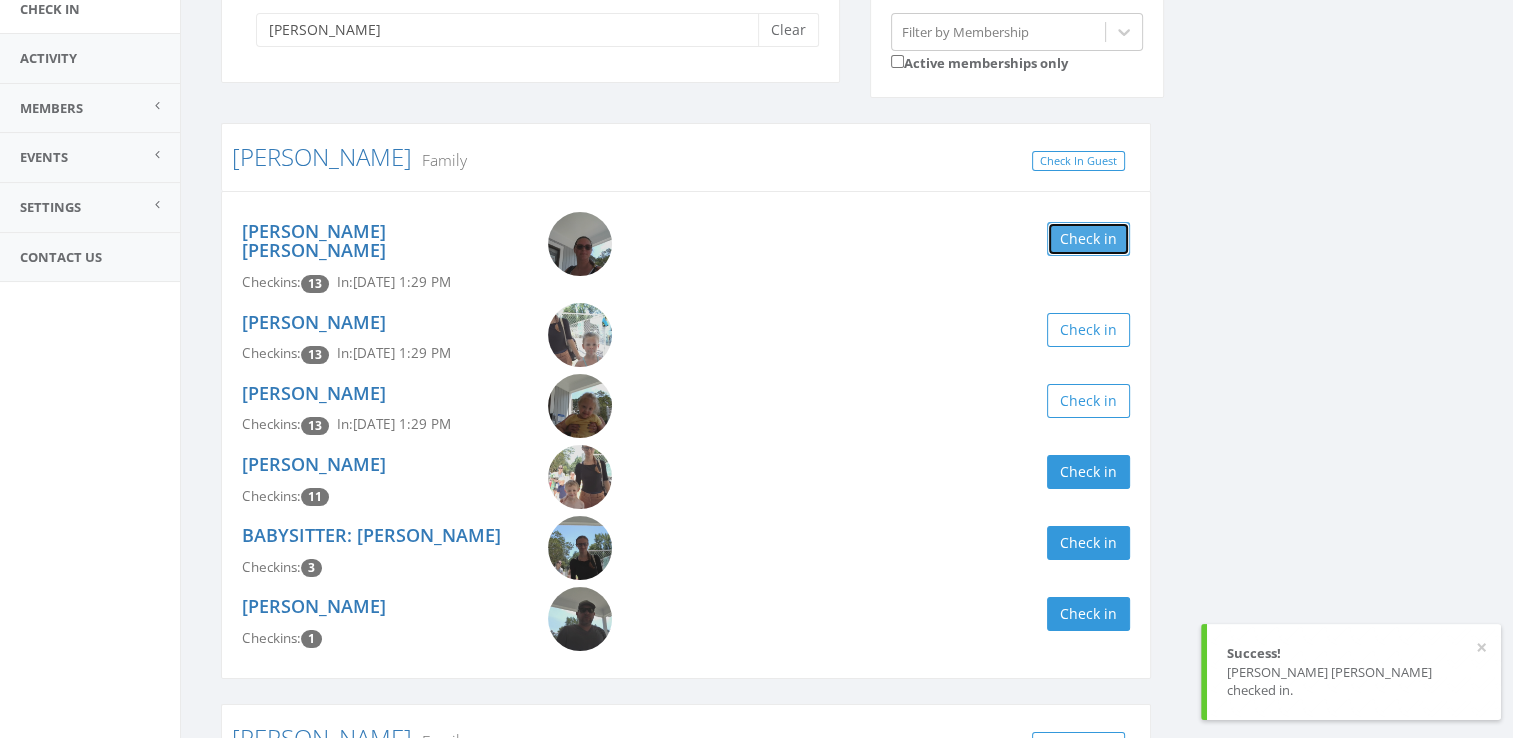 scroll, scrollTop: 212, scrollLeft: 0, axis: vertical 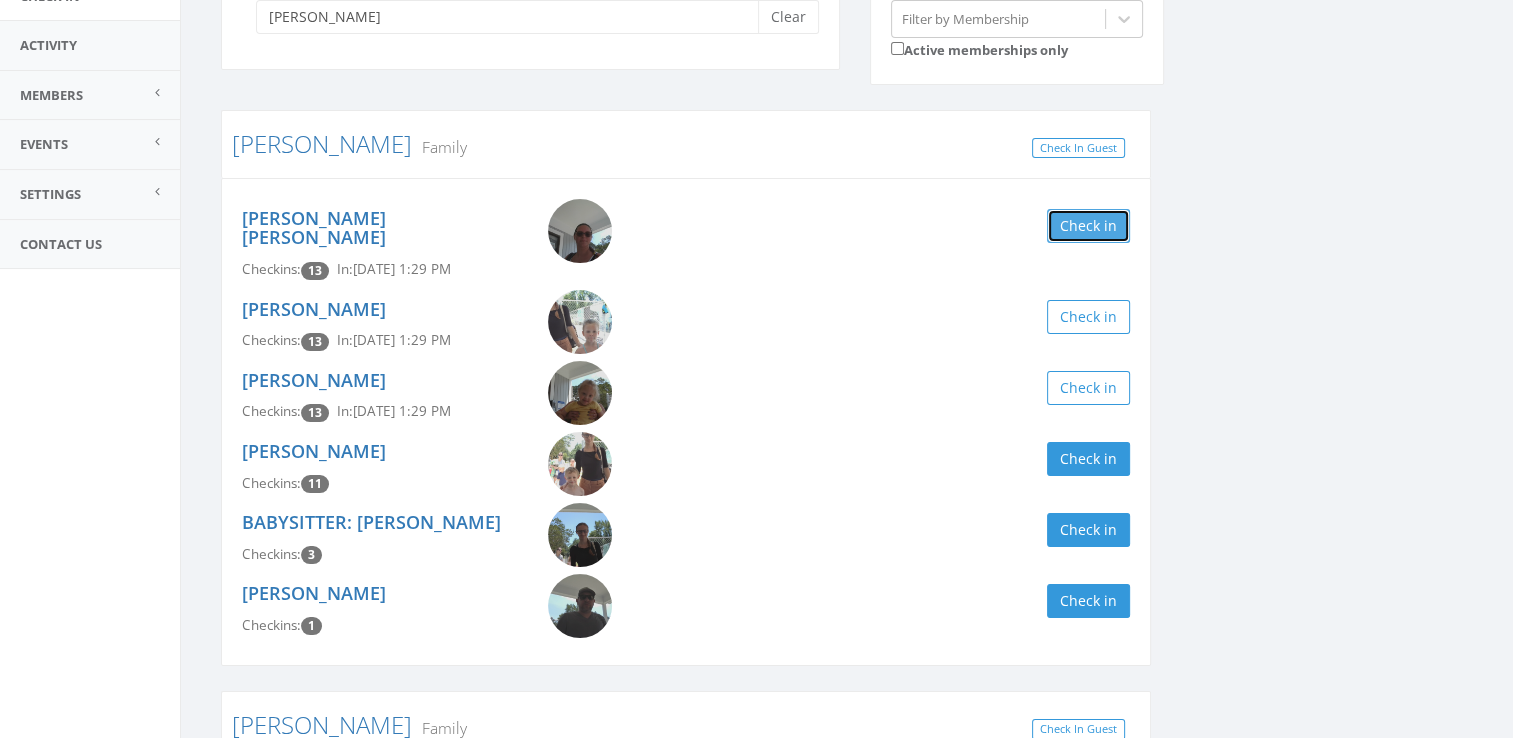 click on "Check in" at bounding box center (1088, 226) 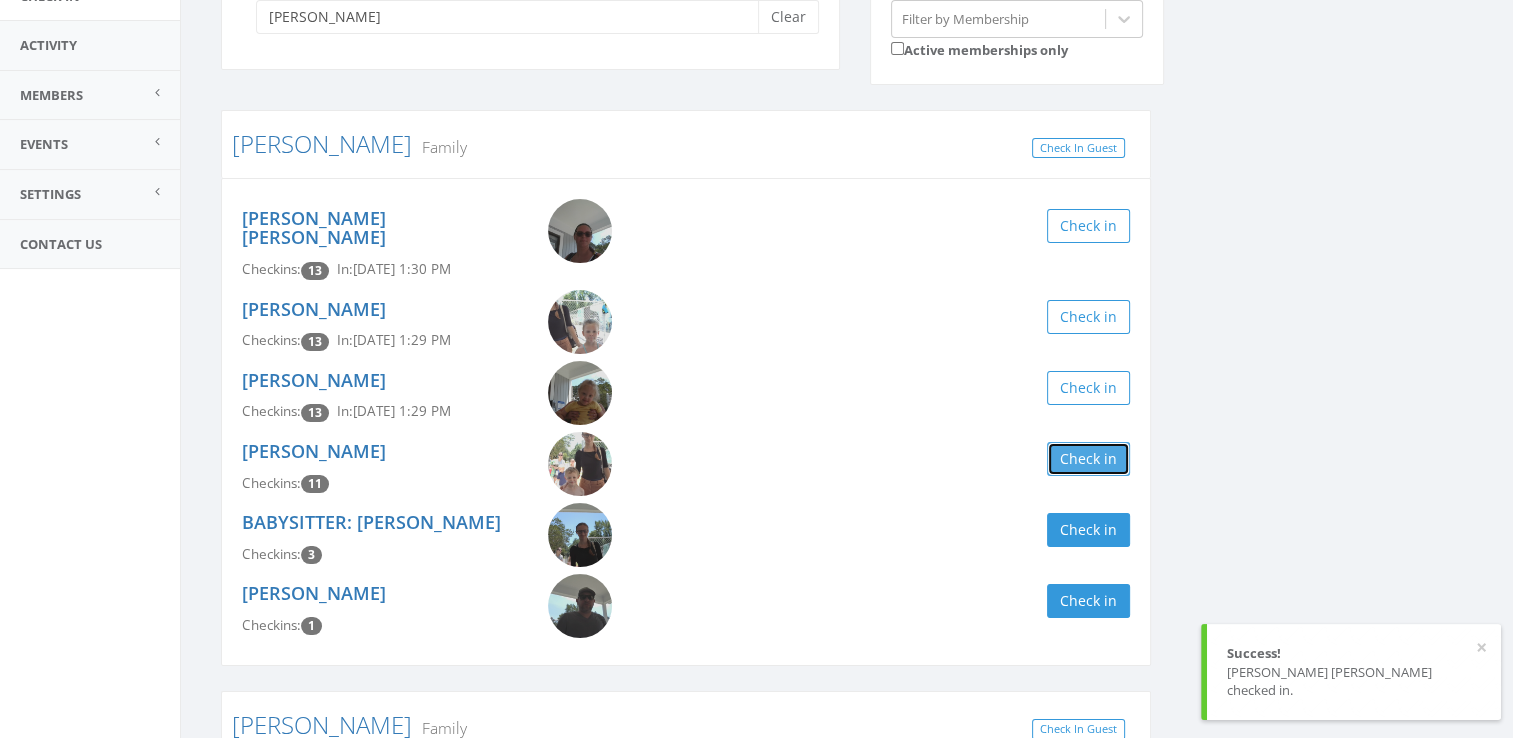 click on "Check in" at bounding box center (1088, 459) 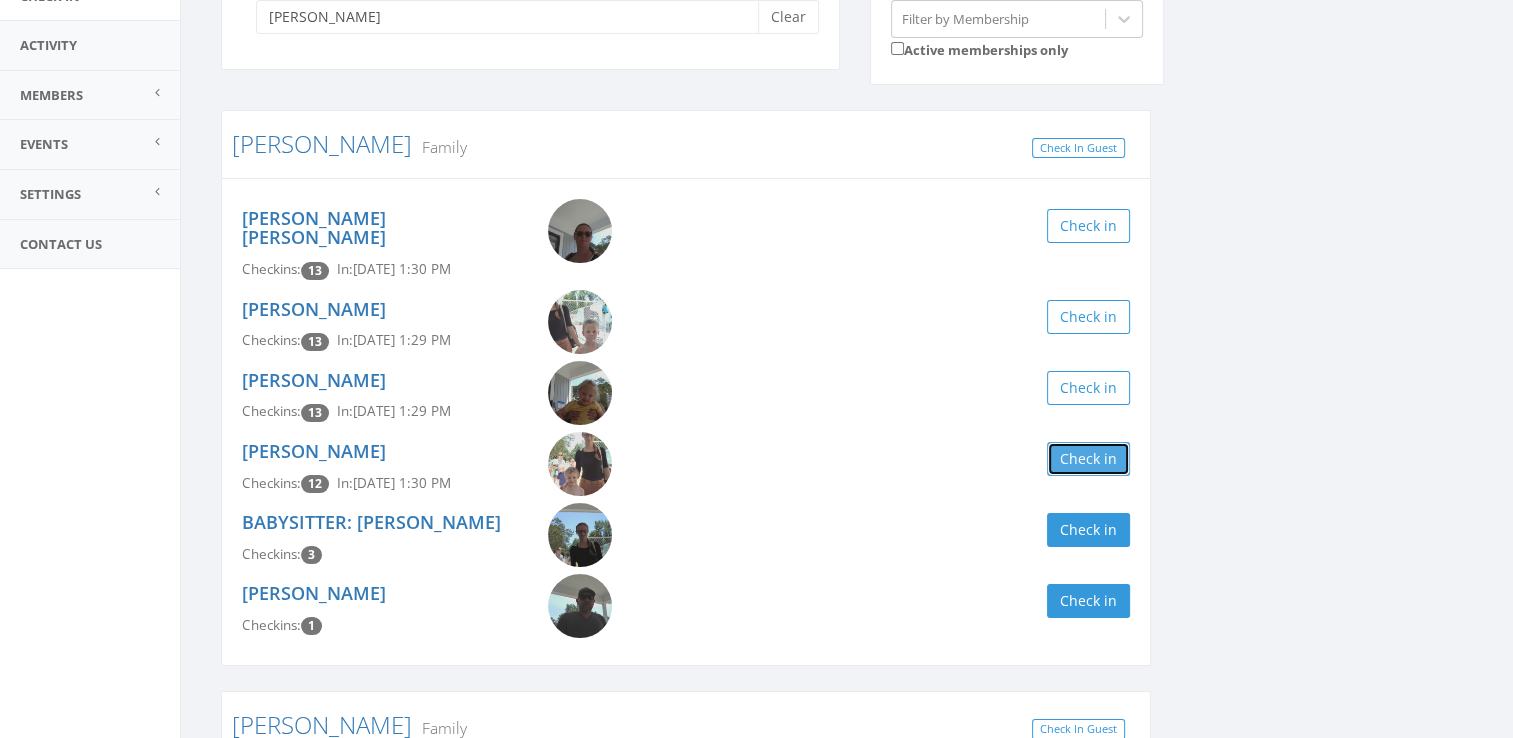 scroll, scrollTop: 0, scrollLeft: 0, axis: both 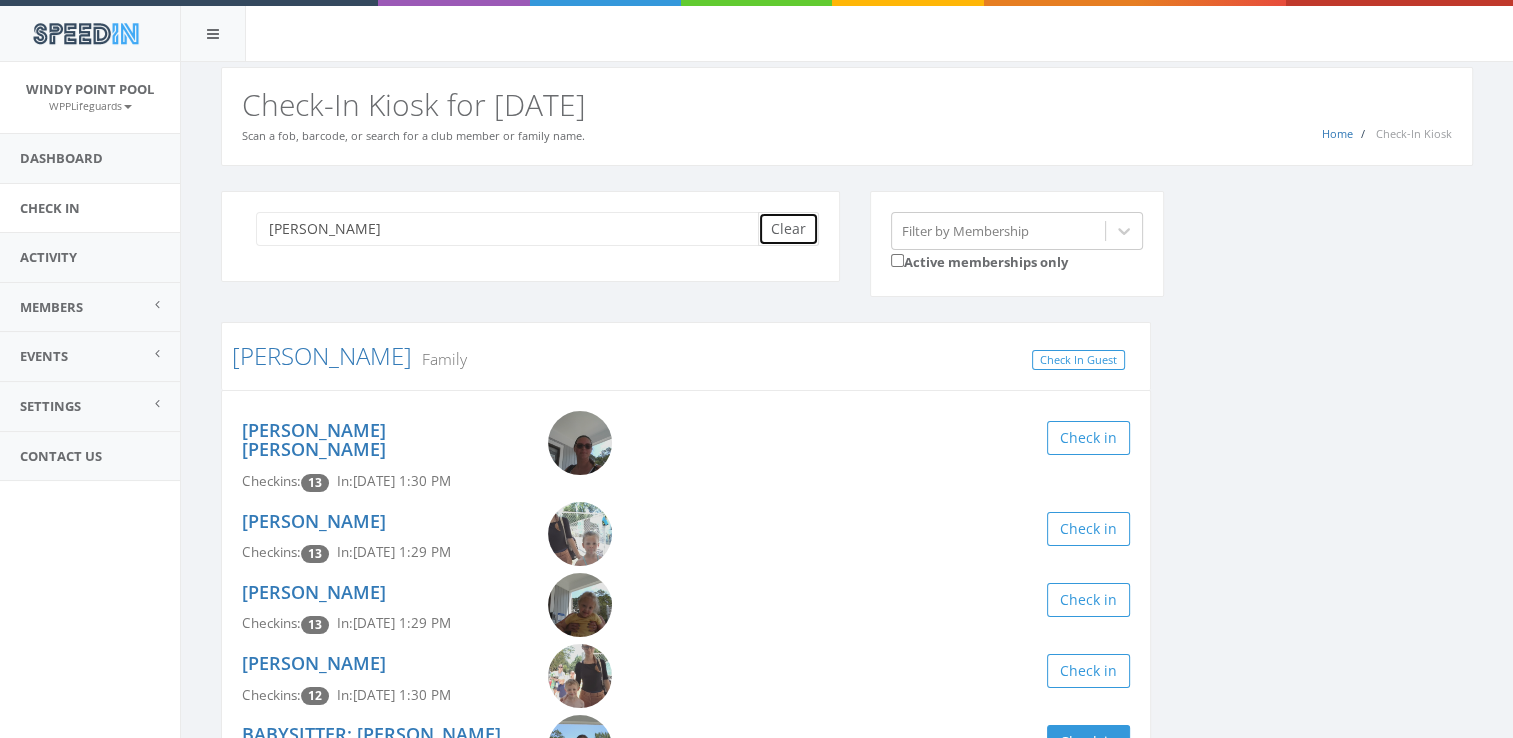 click on "Clear" at bounding box center [788, 229] 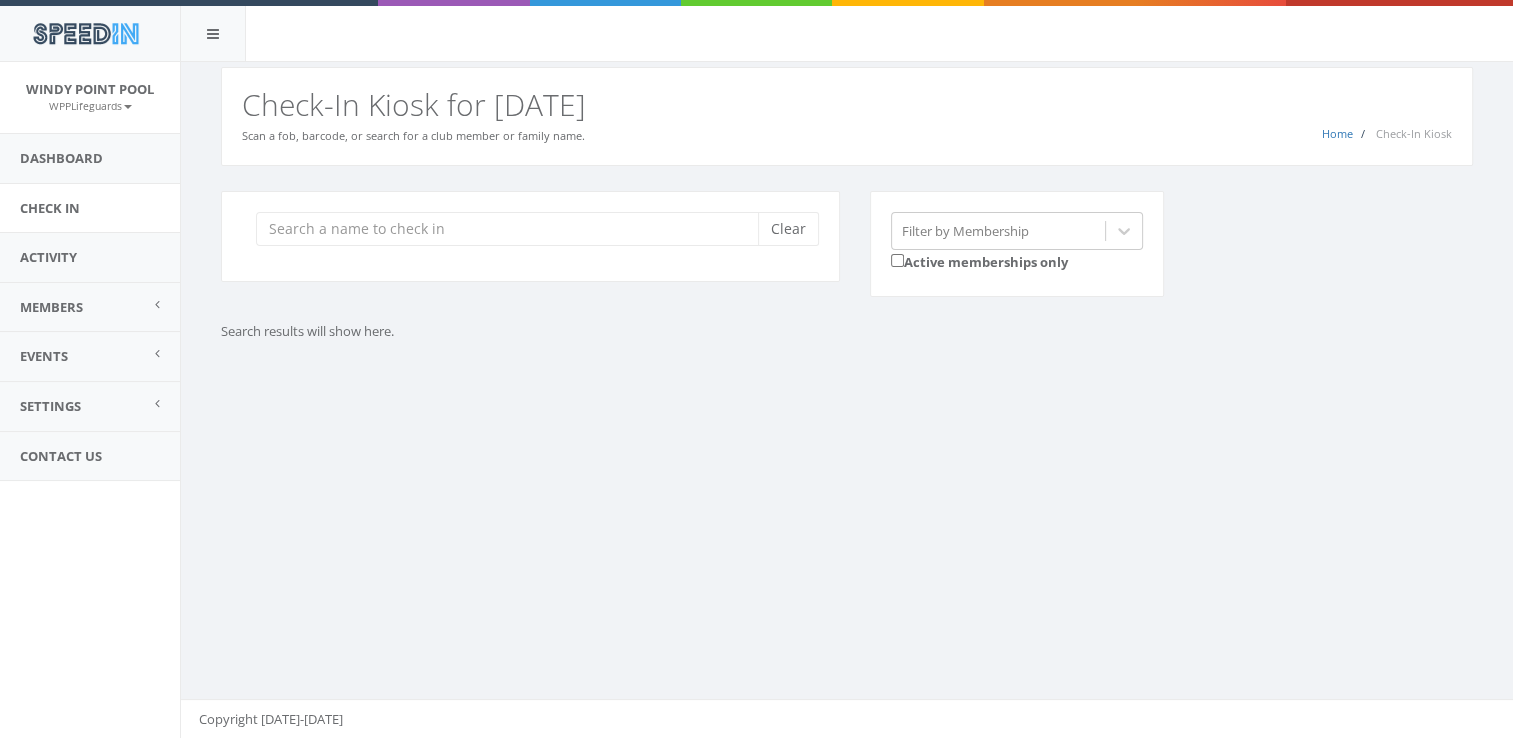 click on "You are using Internet Explorer, which is an old, insecure browser that does not work with this page. Please use another browser like Firefox, Chrome, or Edge.
Home
Check-In Kiosk
Check-In Kiosk for [DATE]
Scan a fob, barcode, or search for a club member or family name.
Clear Filter by Membership  Active memberships only Search results will show here.
Copyright [DATE]-[DATE]" at bounding box center (846, 400) 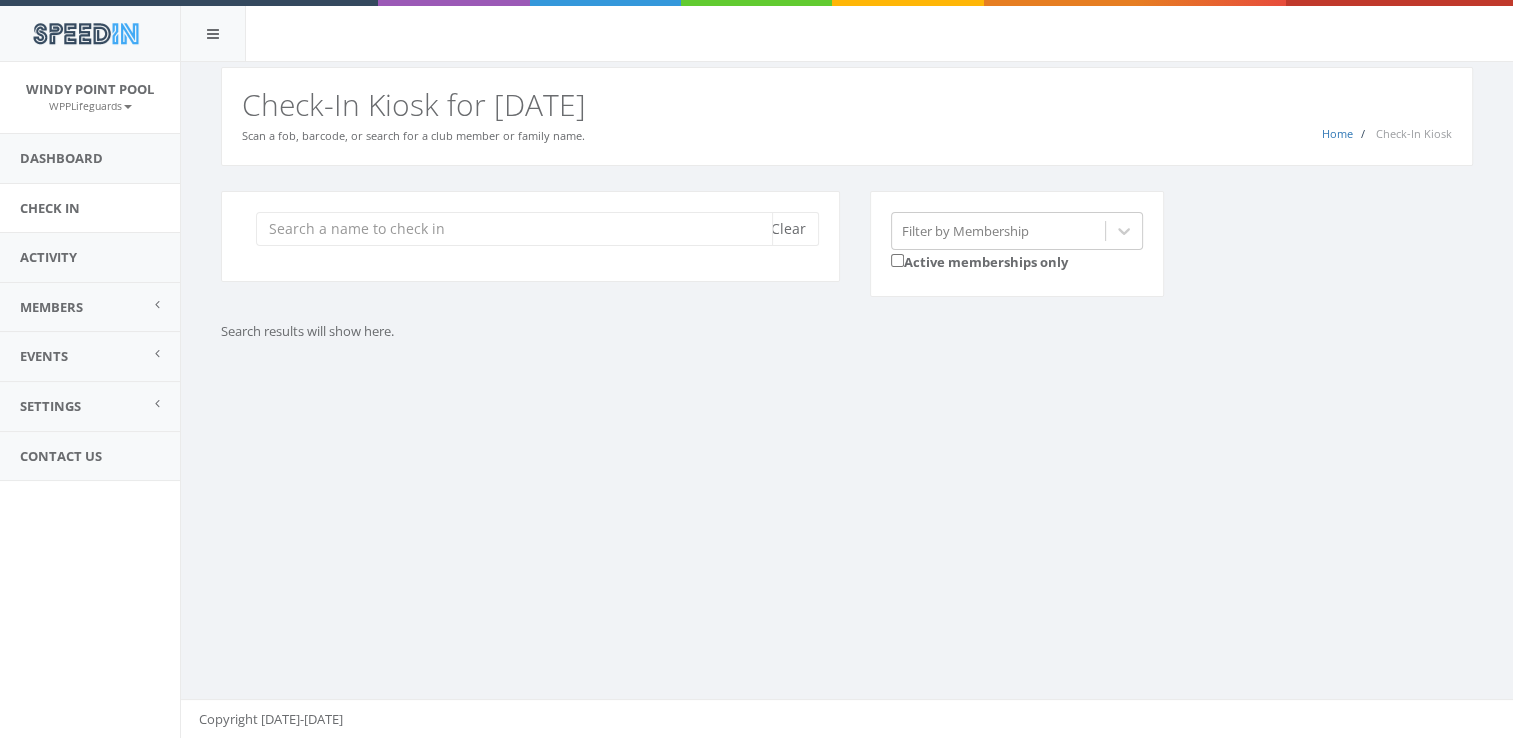 click at bounding box center (514, 229) 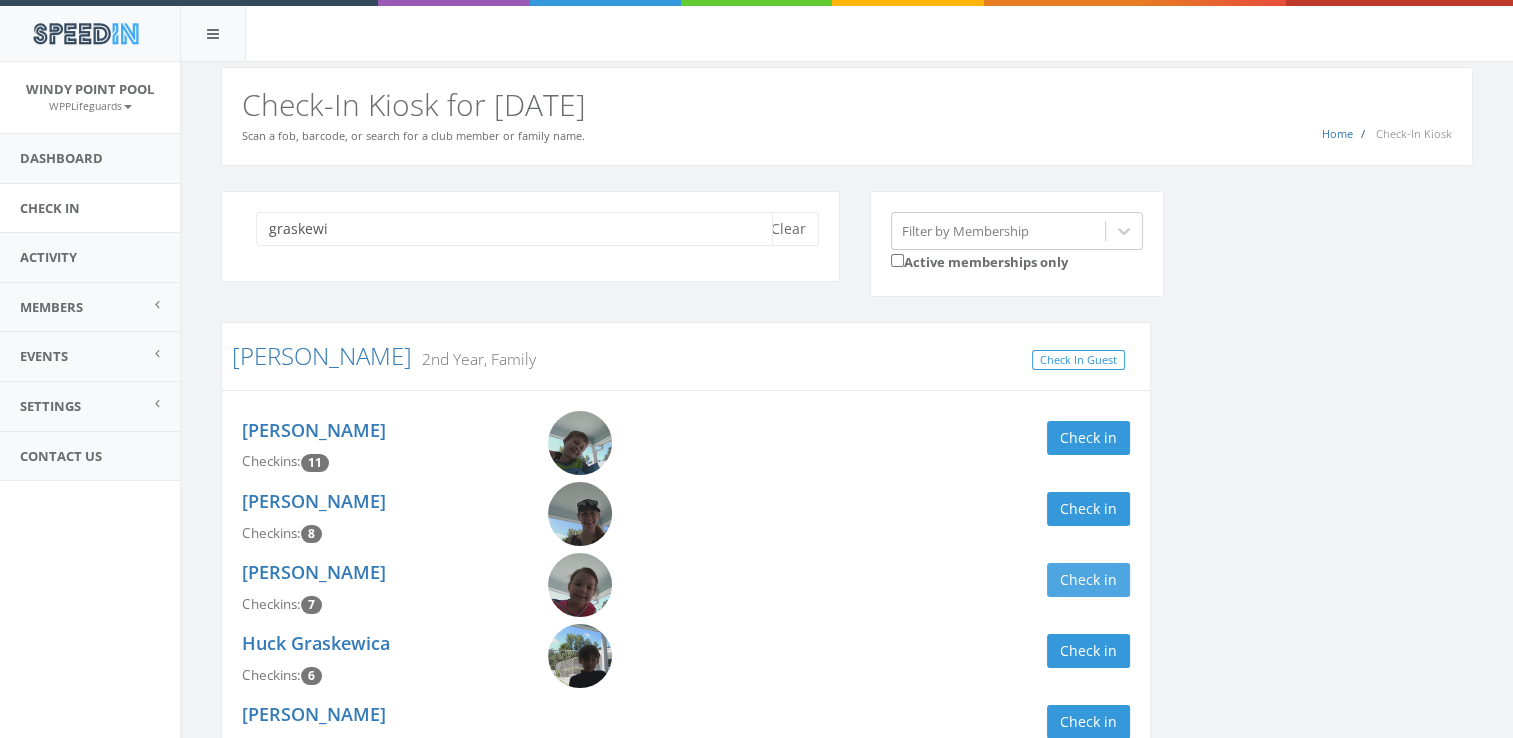 type on "graskewi" 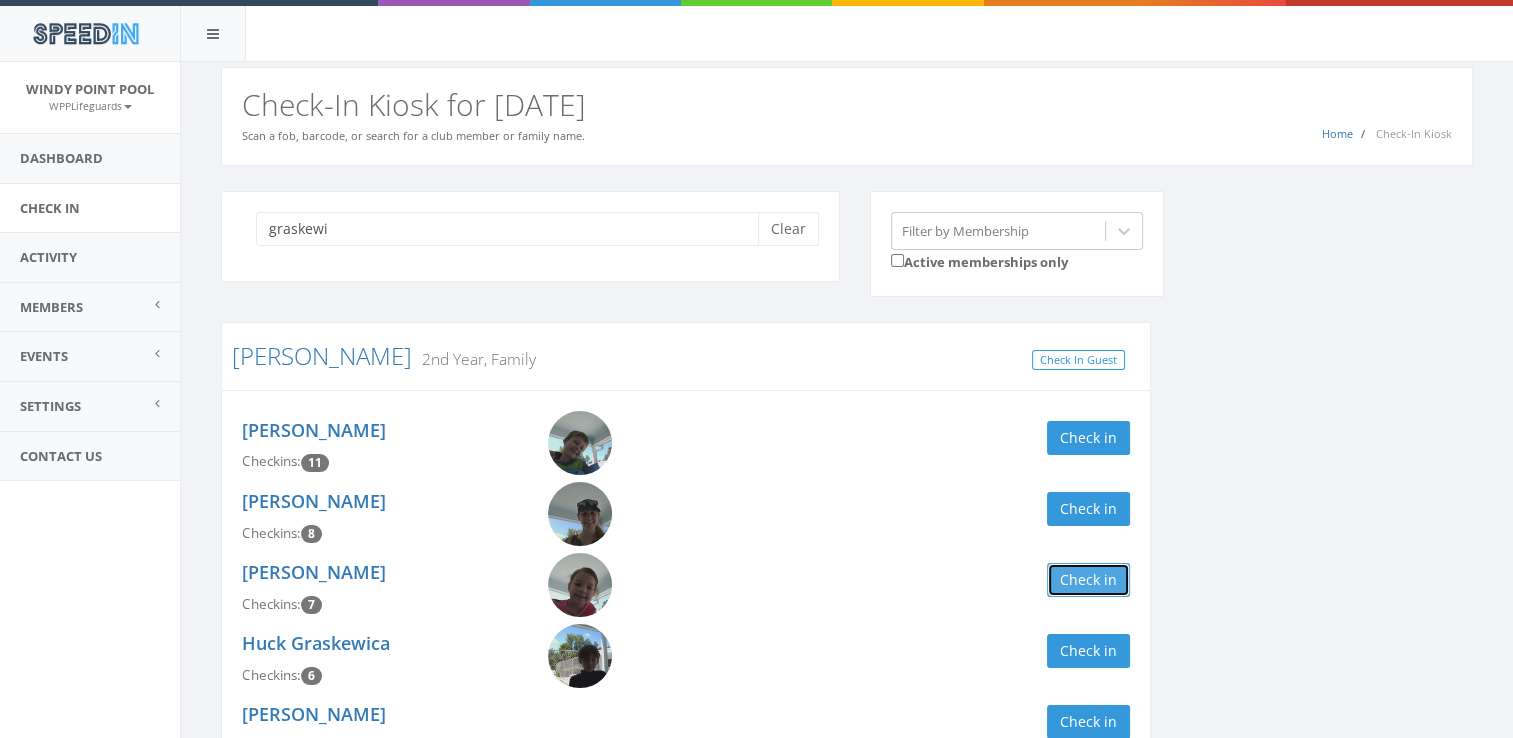 click on "Check in" at bounding box center [1088, 580] 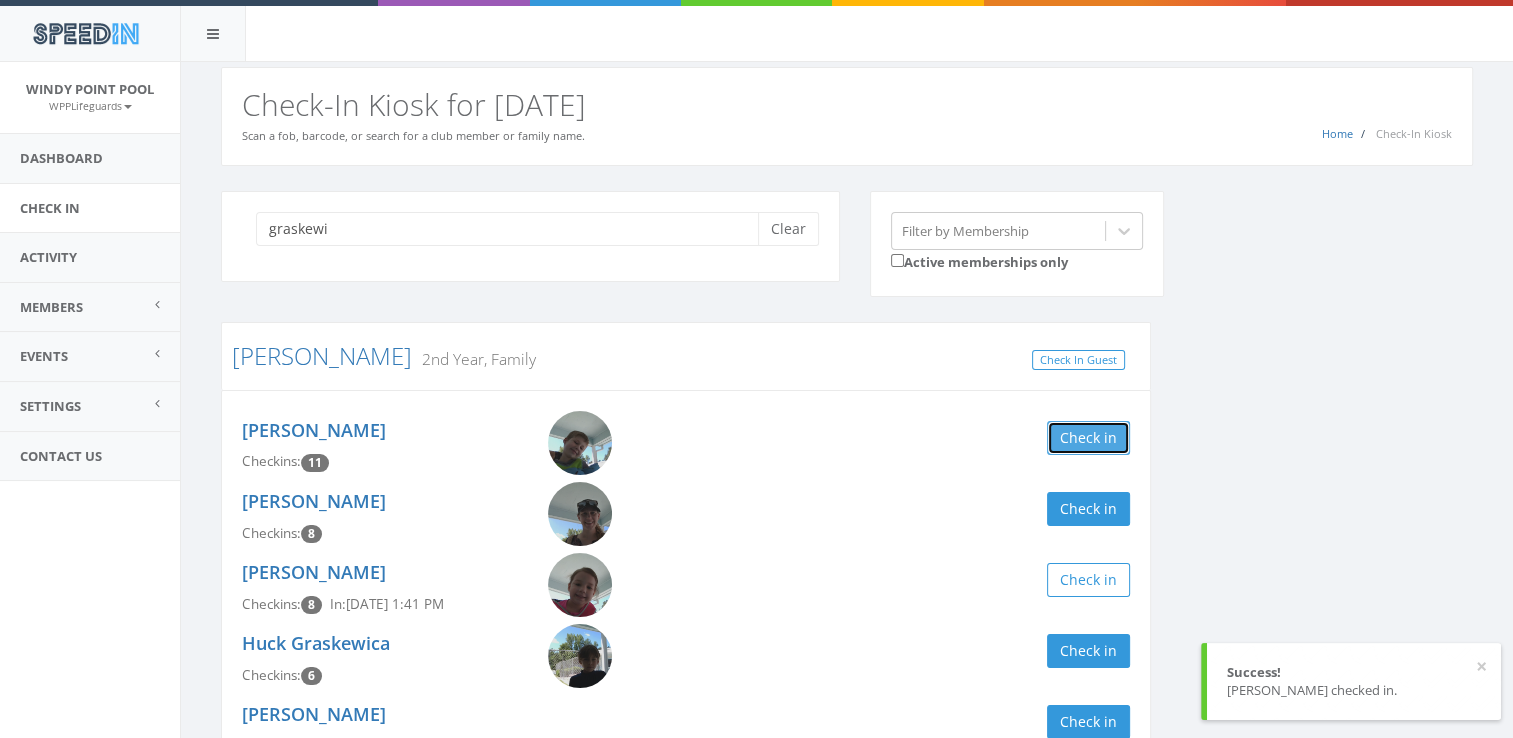 click on "Check in" at bounding box center [1088, 438] 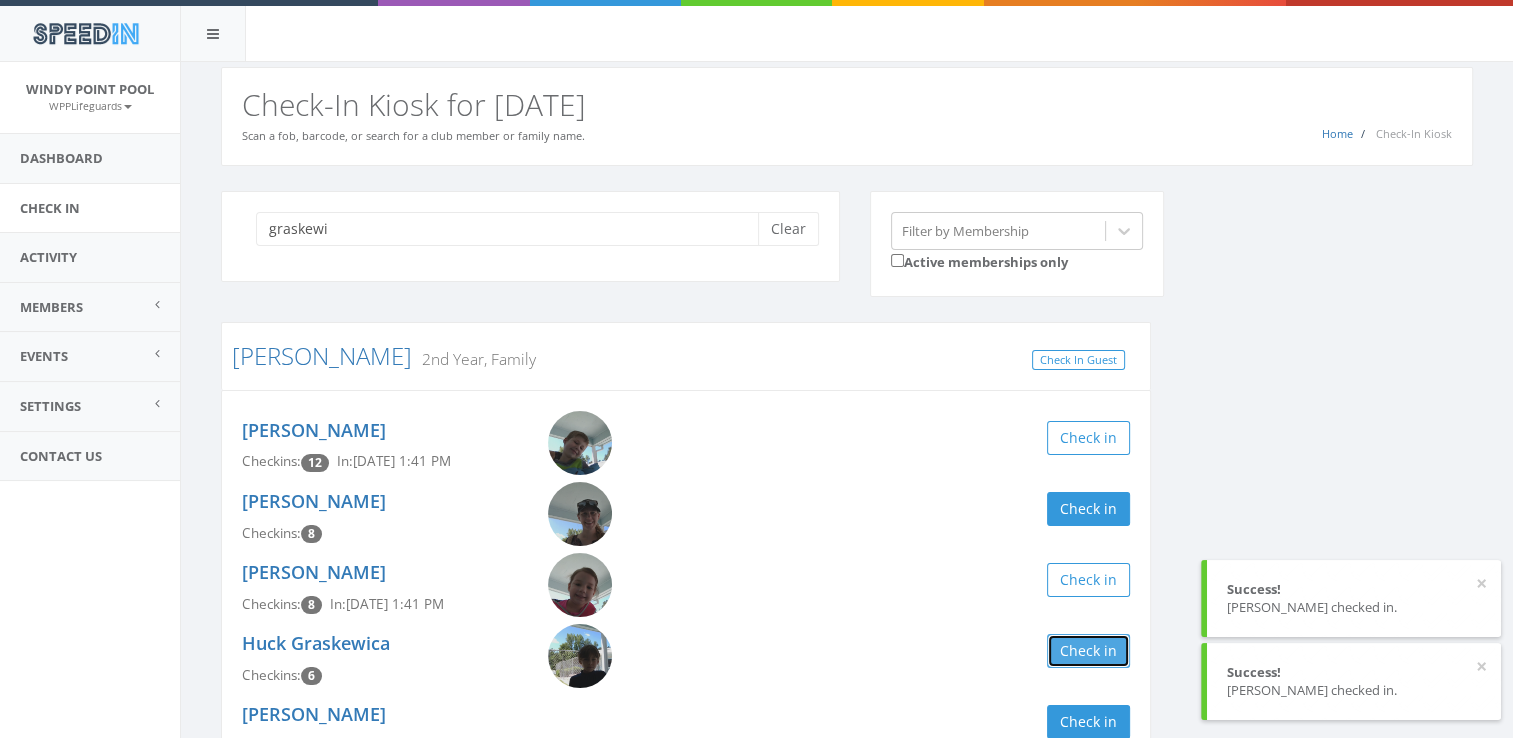 click on "Check in" at bounding box center [1088, 651] 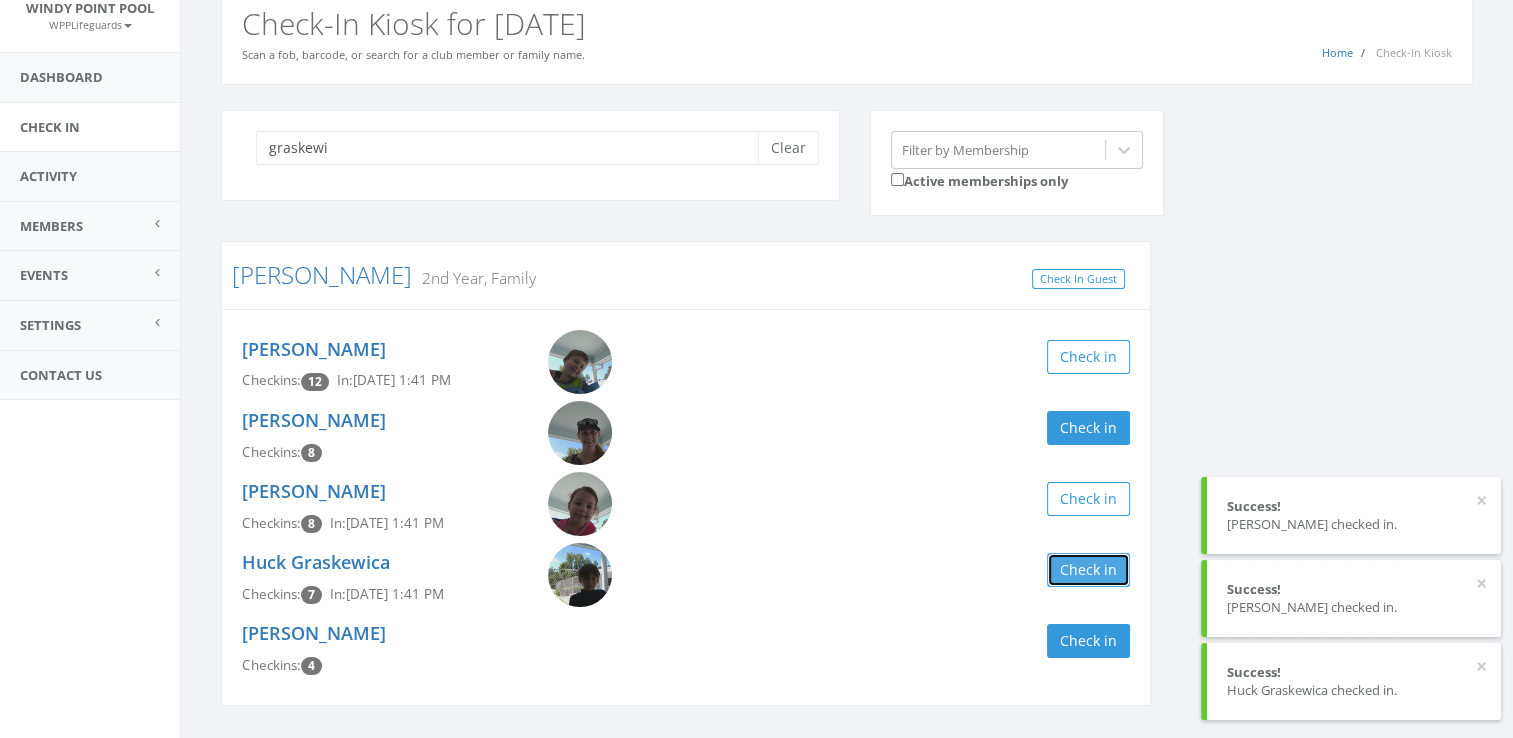 scroll, scrollTop: 138, scrollLeft: 0, axis: vertical 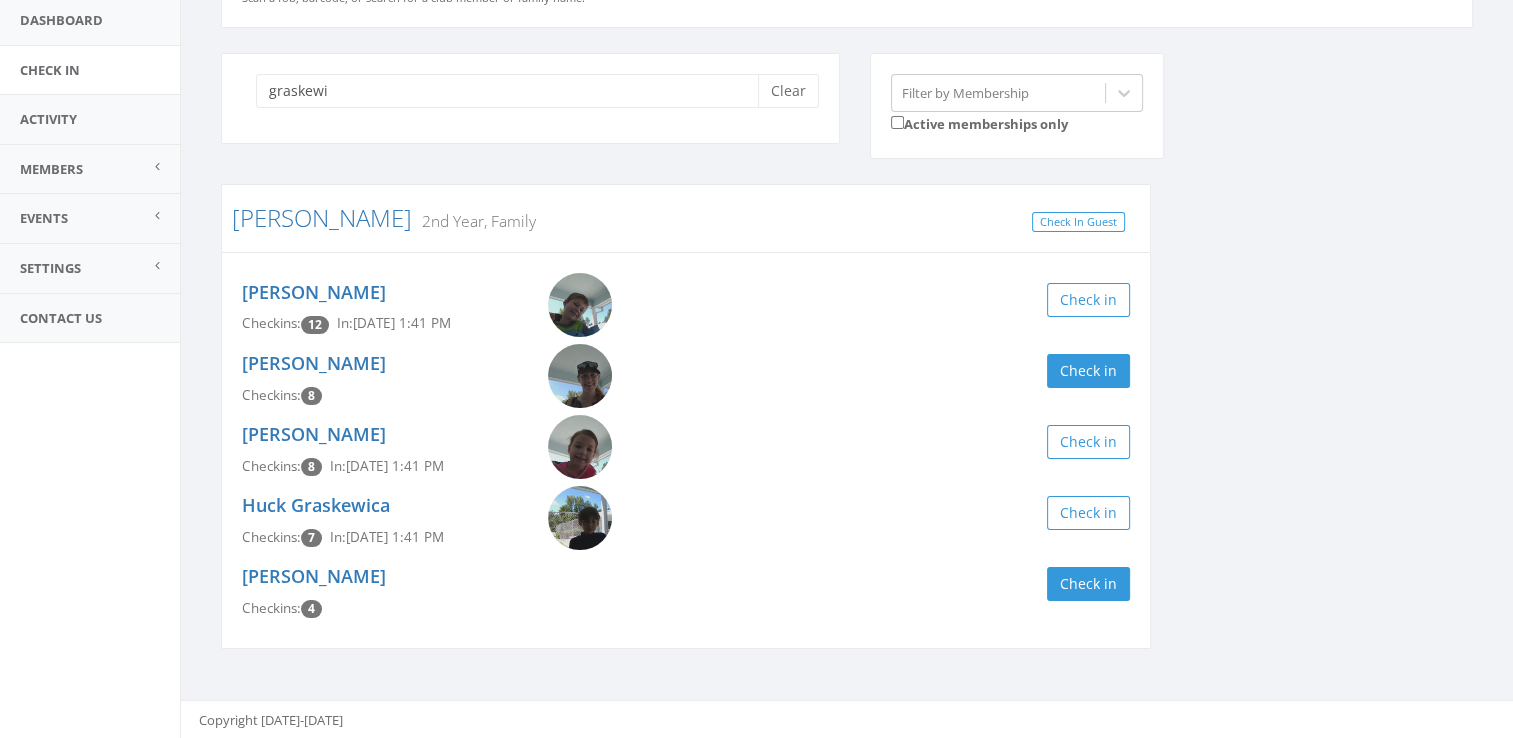 click on "graskewi Clear Filter by Membership  Active memberships only [PERSON_NAME] 2nd Year, Family Check In Guest Ridge Graskewicz Checkins:  12 In:  [DATE] 1:41 PM Check in [PERSON_NAME] Checkins:  8 Check in [PERSON_NAME] Checkins:  8 In:  [DATE] 1:41 PM Check in Huck Graskewica Checkins:  7 In:  [DATE] 1:41 PM Check in [PERSON_NAME] Checkins:  4 Check in" at bounding box center [847, 364] 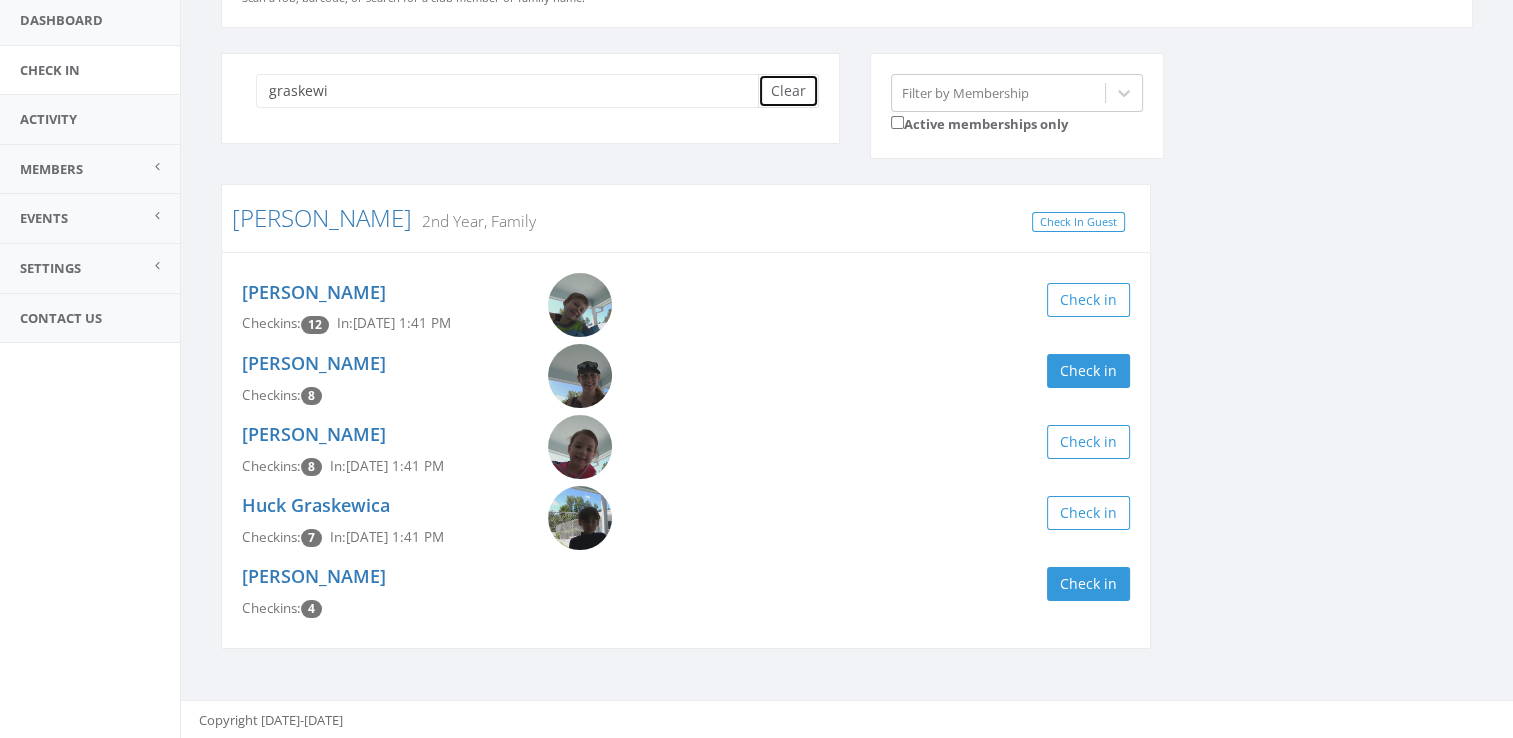 click on "Clear" at bounding box center (788, 91) 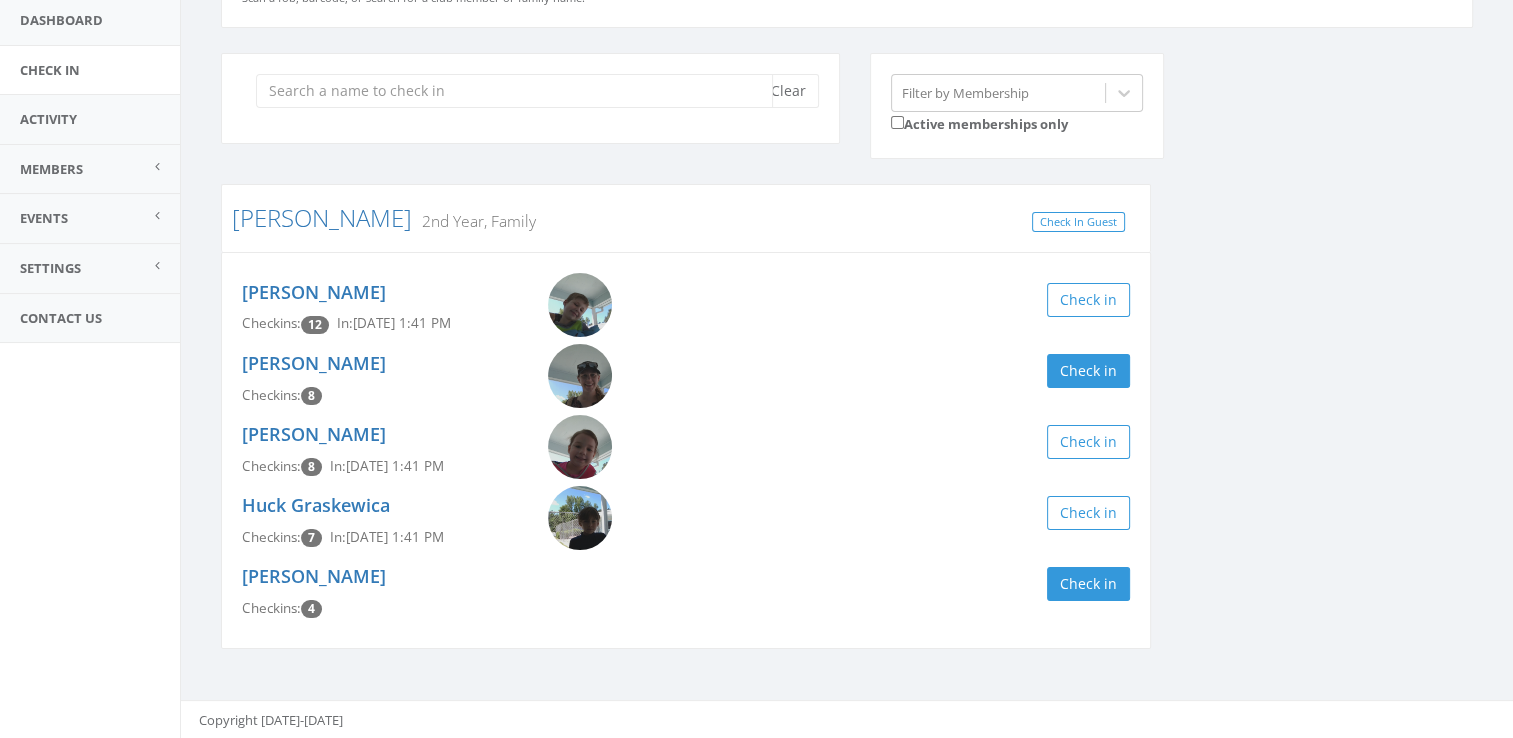 scroll, scrollTop: 0, scrollLeft: 0, axis: both 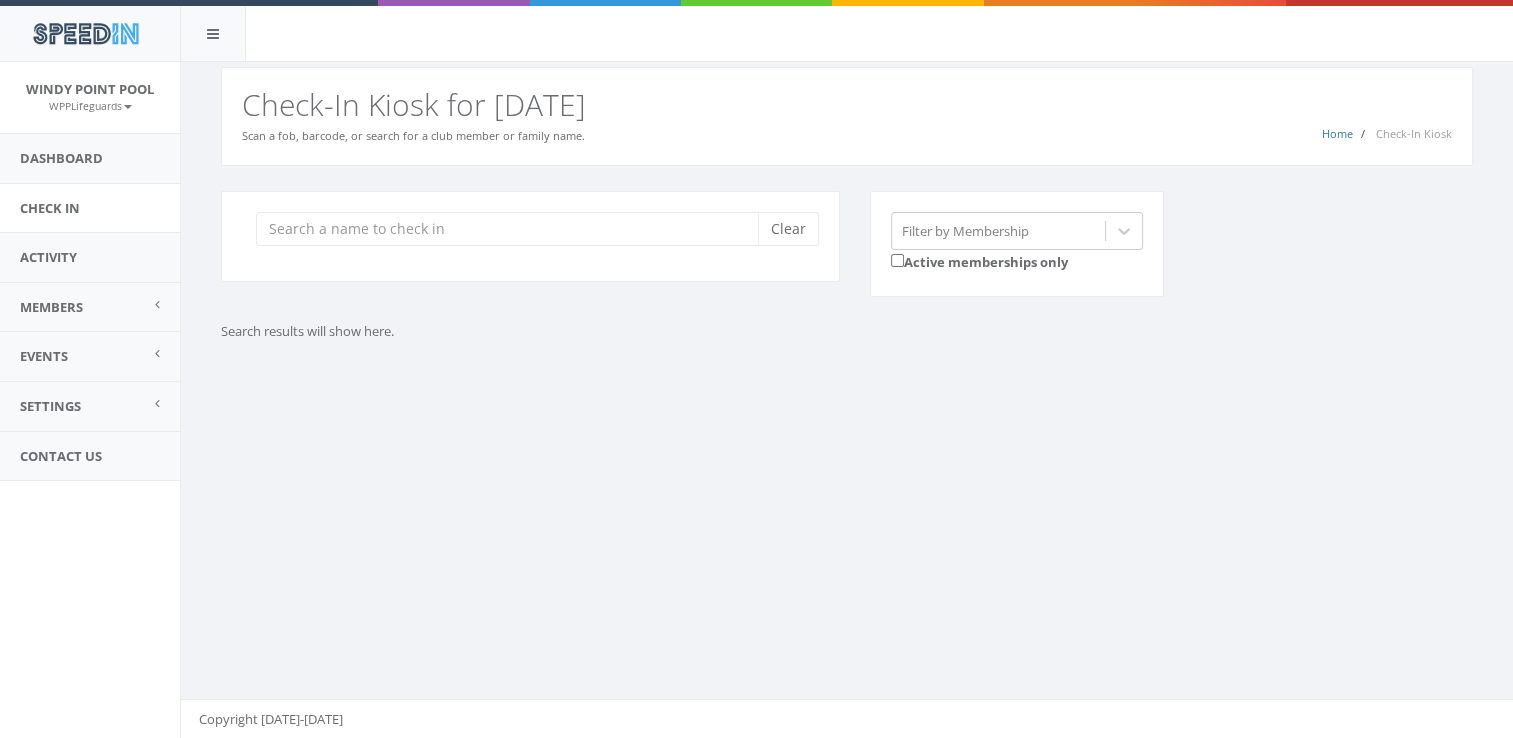 click on "Search results will show here." at bounding box center (686, 331) 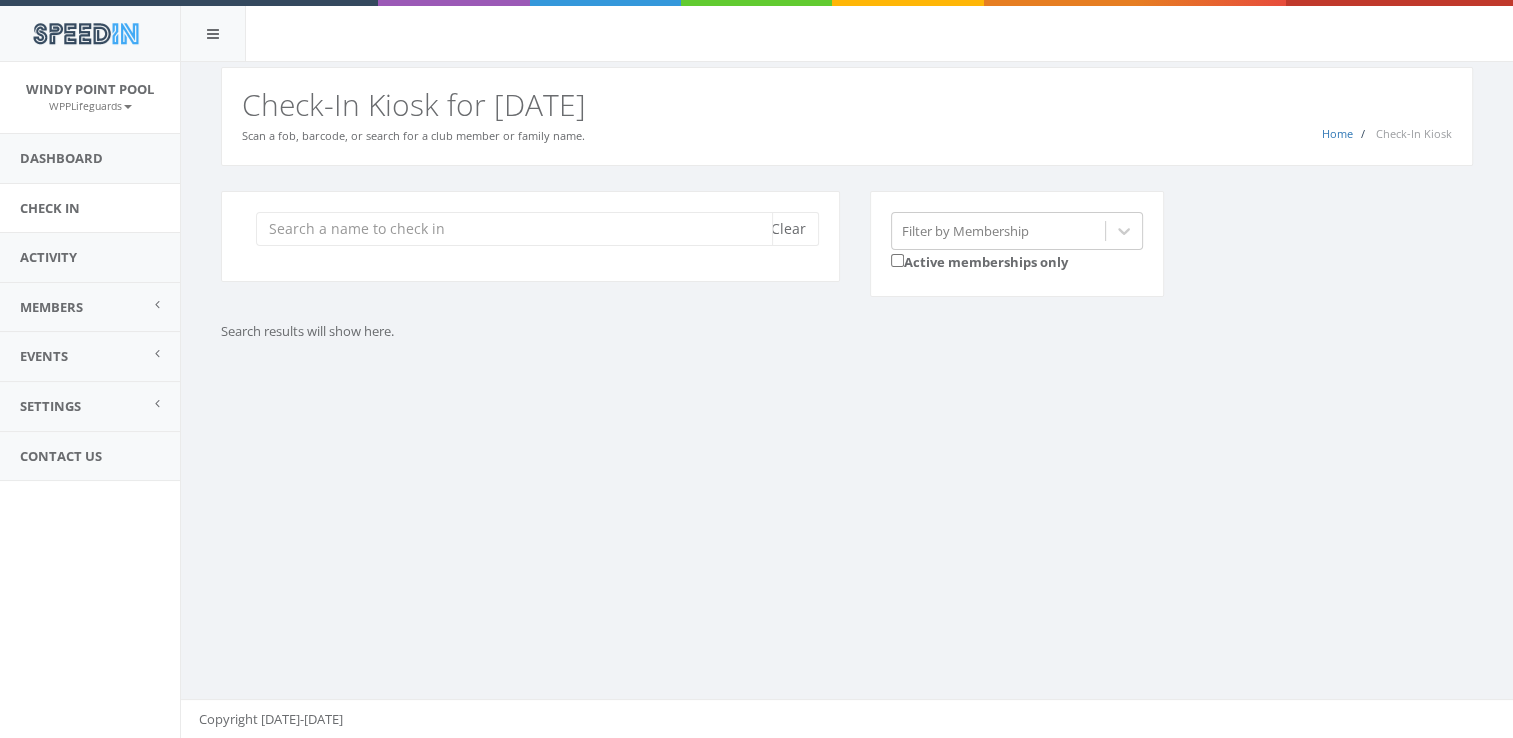 click at bounding box center (514, 229) 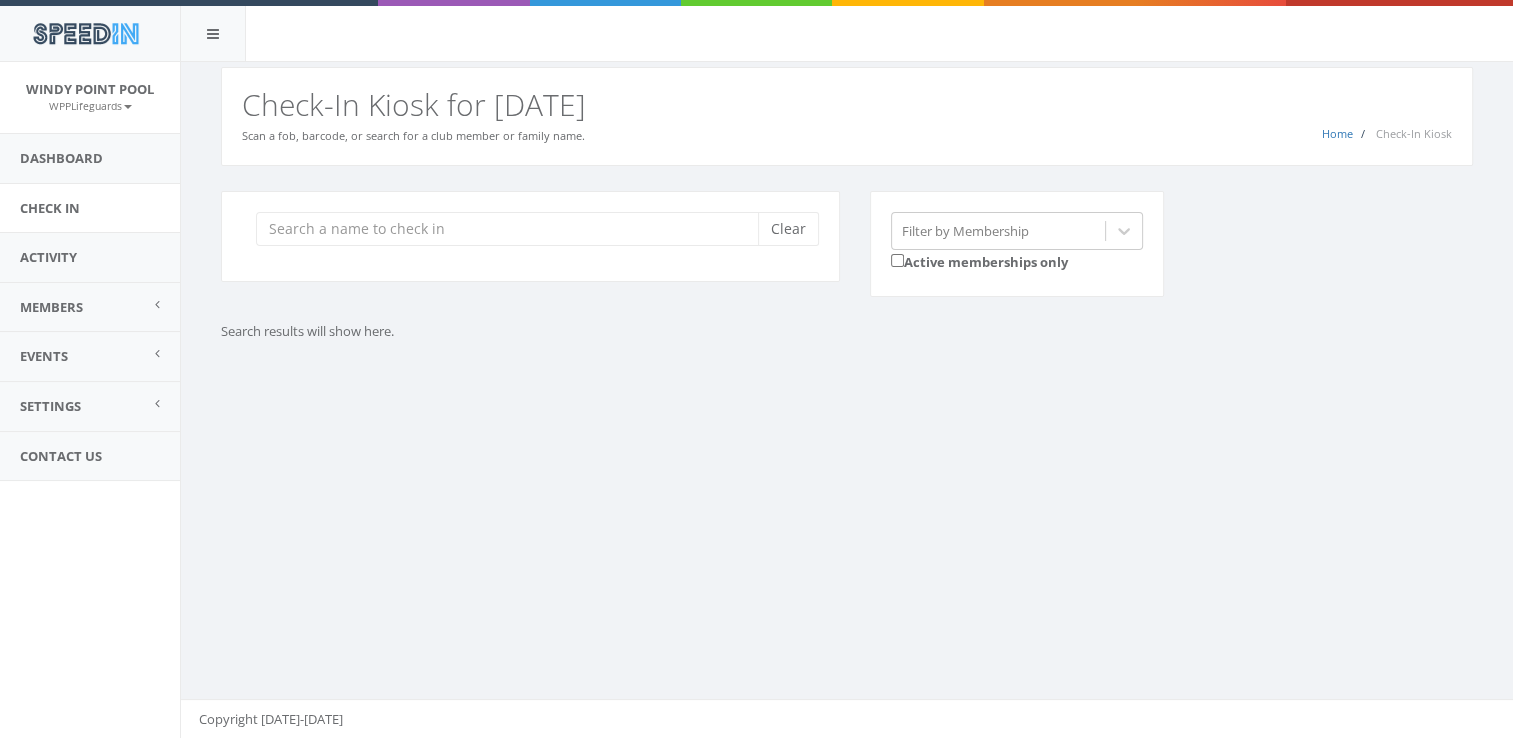 click on "Clear Filter by Membership  Active memberships only Search results will show here." at bounding box center [847, 291] 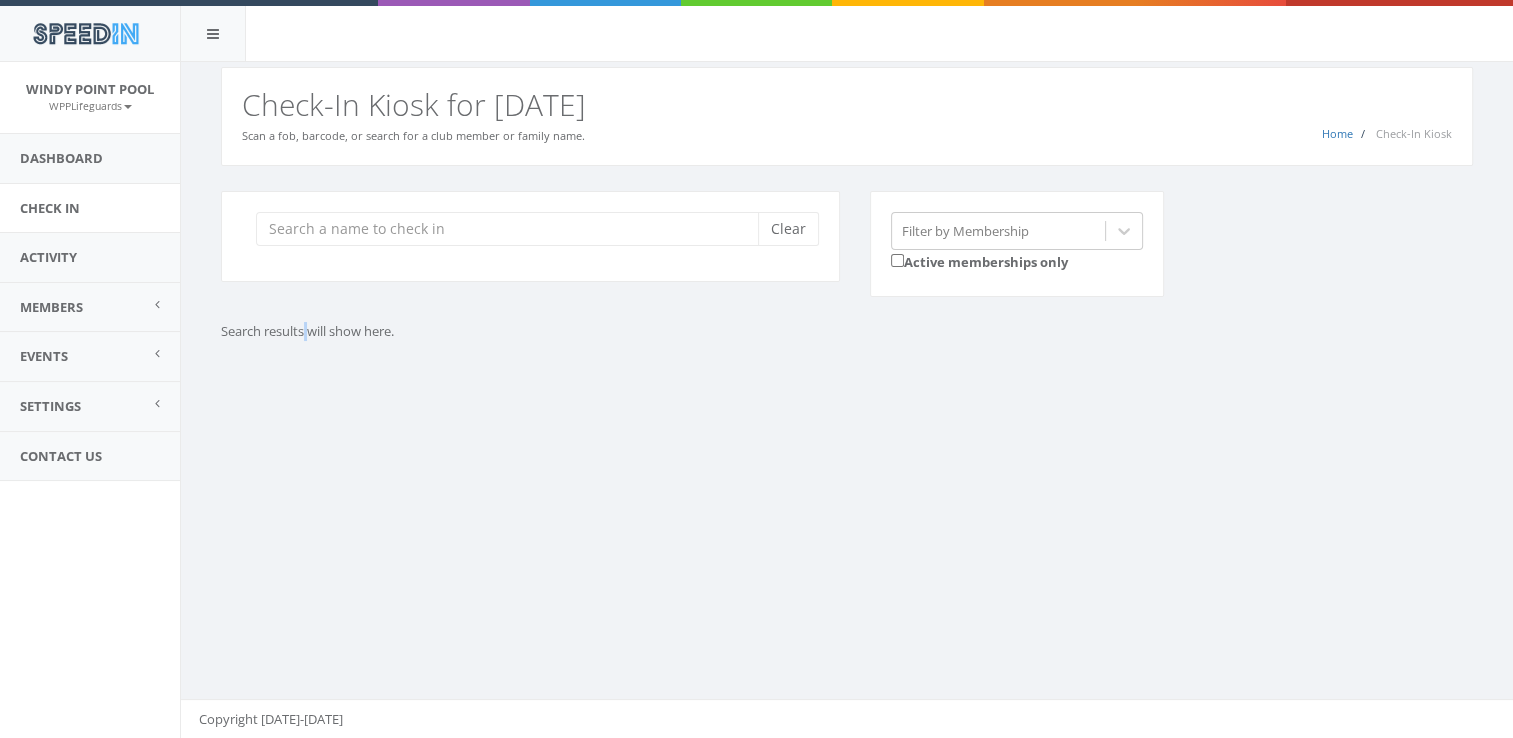 click on "Search results will show here." at bounding box center (686, 331) 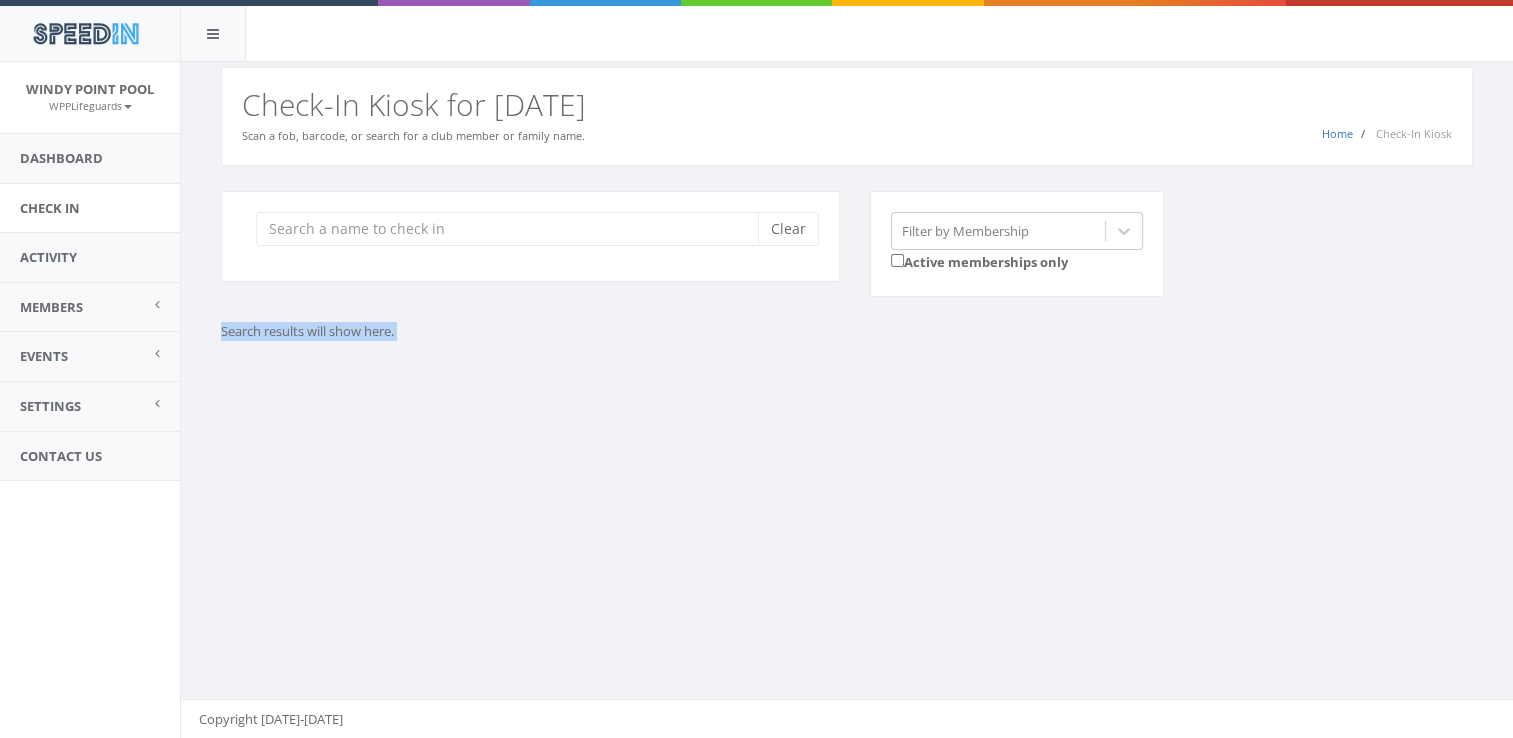 click on "Search results will show here." at bounding box center [686, 331] 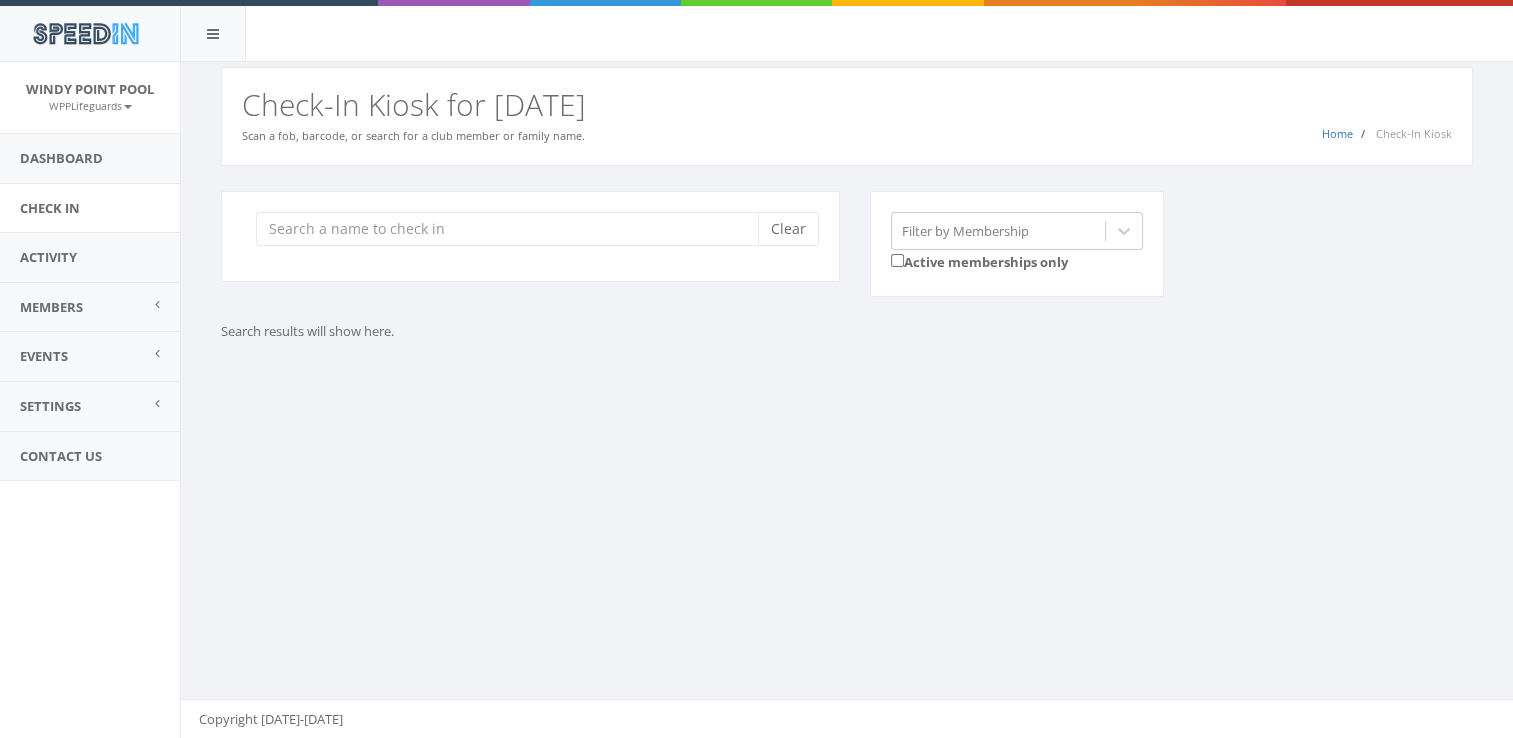 click on "You are using Internet Explorer, which is an old, insecure browser that does not work with this page. Please use another browser like Firefox, Chrome, or Edge.
Home
Check-In Kiosk
Check-In Kiosk for [DATE]
Scan a fob, barcode, or search for a club member or family name.
Clear Filter by Membership  Active memberships only Search results will show here.
Copyright [DATE]-[DATE]" at bounding box center (846, 400) 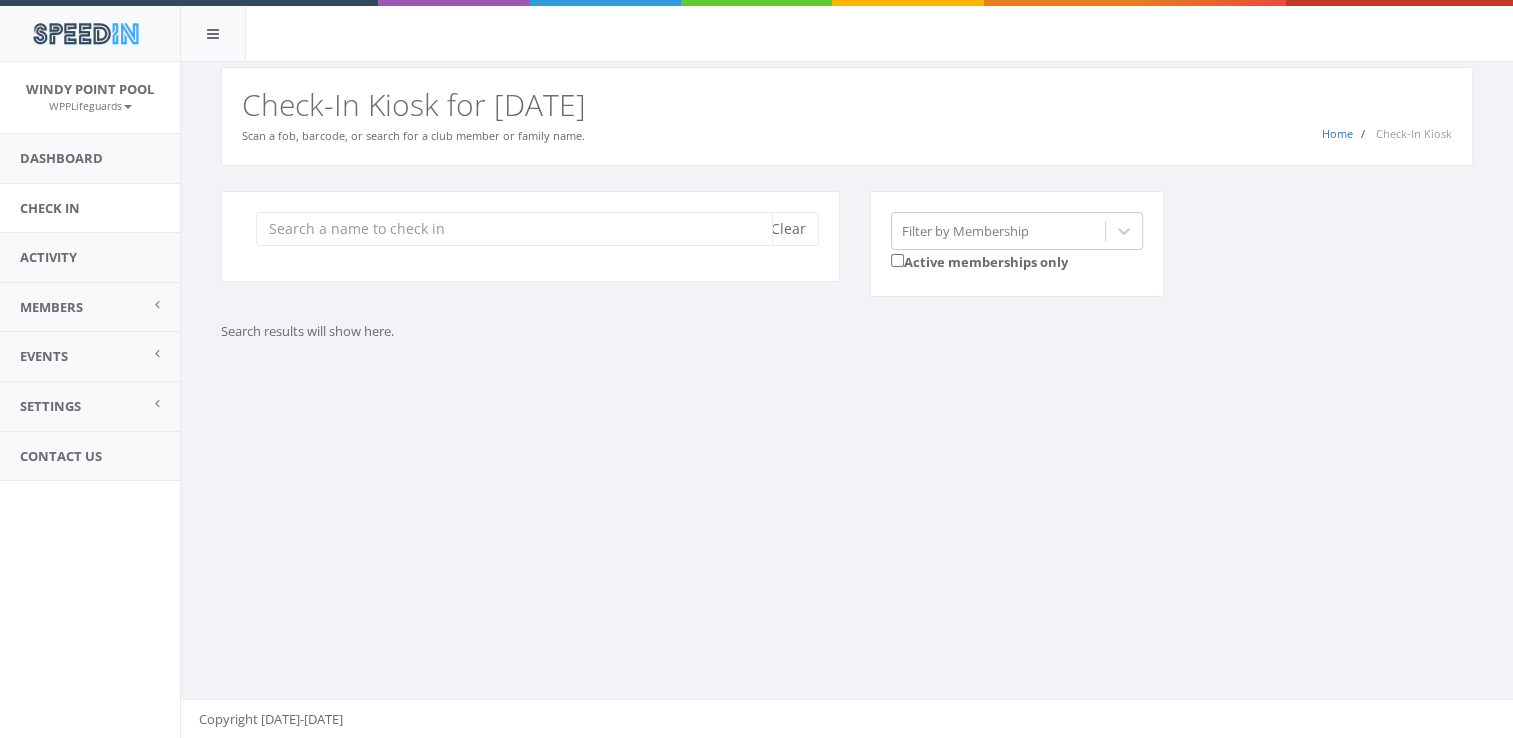 click at bounding box center (514, 229) 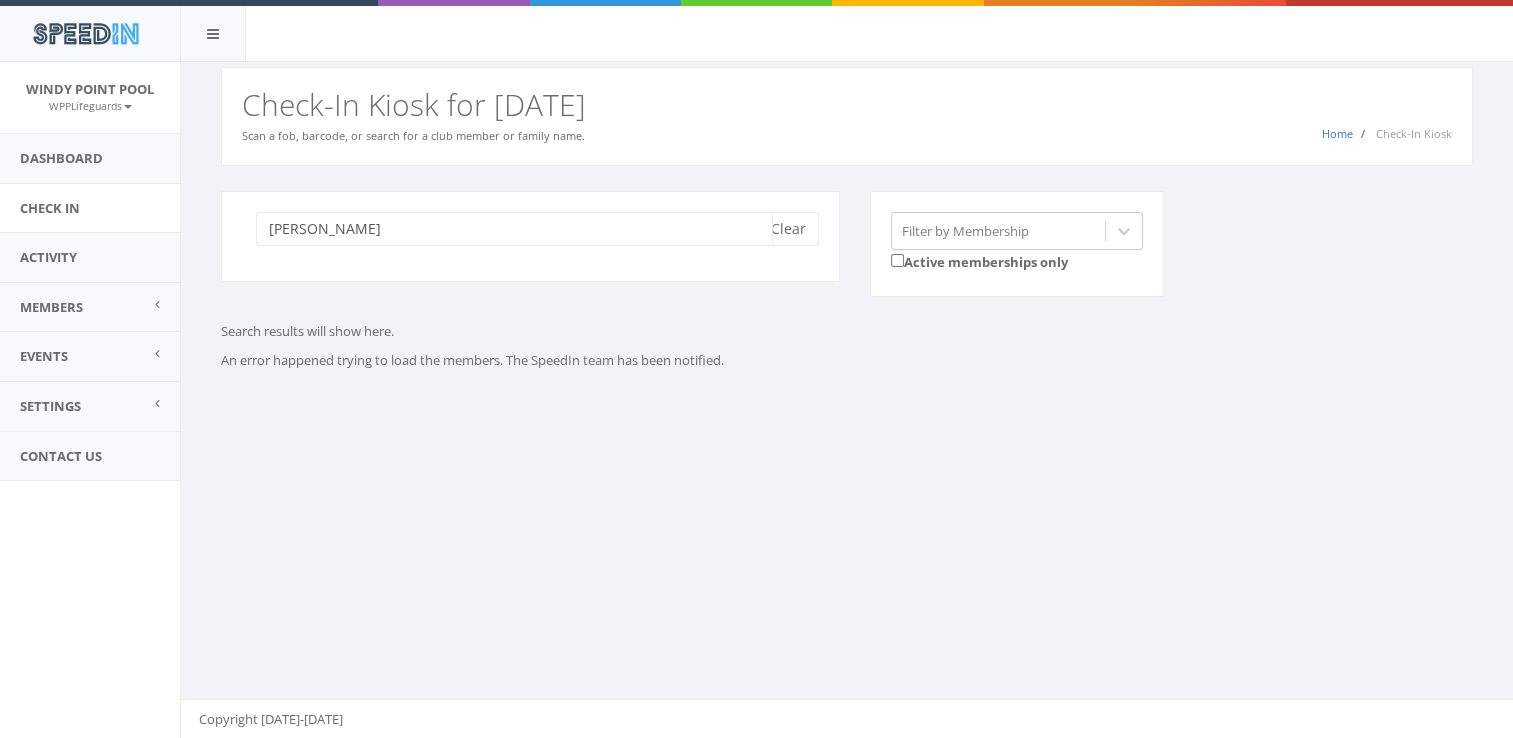 type on "[PERSON_NAME]" 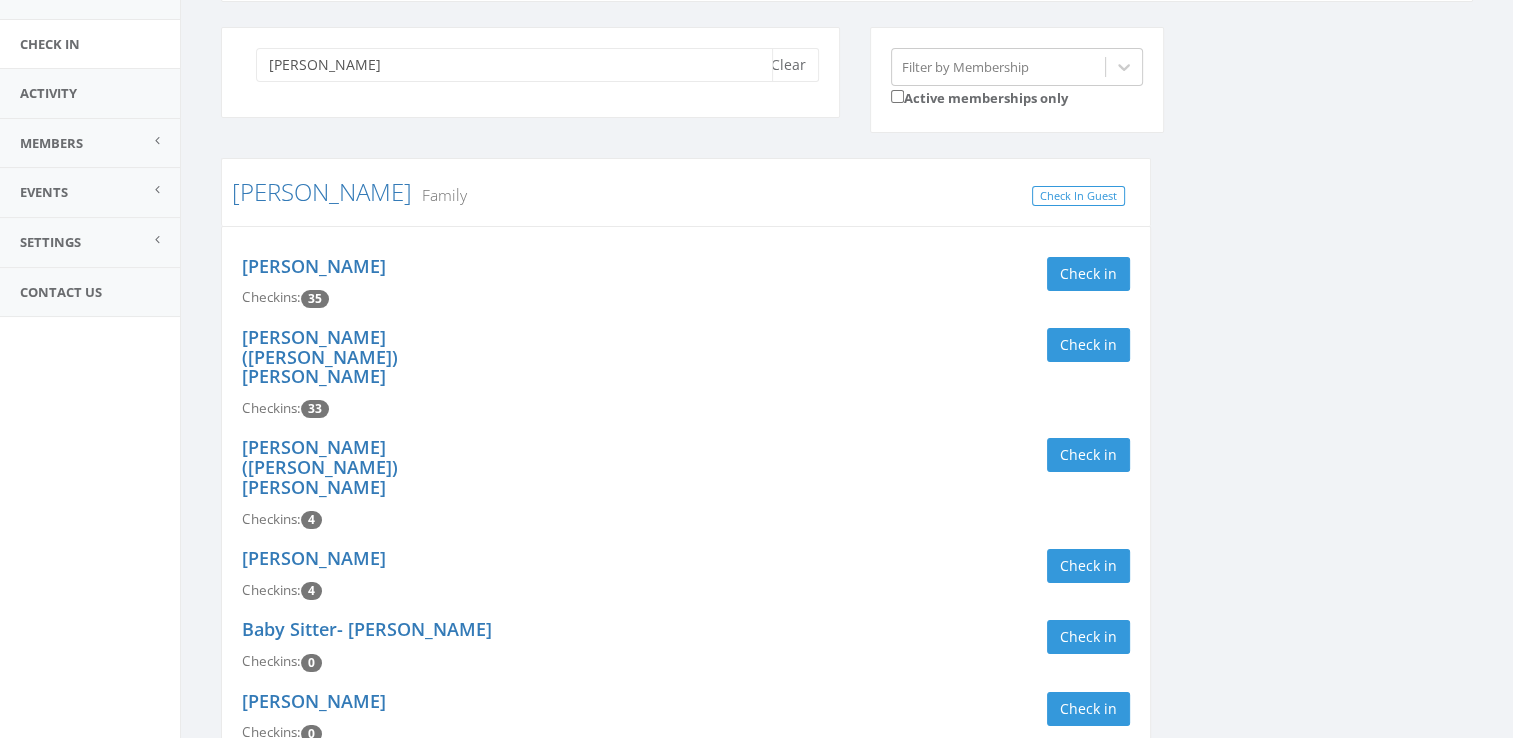 scroll, scrollTop: 172, scrollLeft: 0, axis: vertical 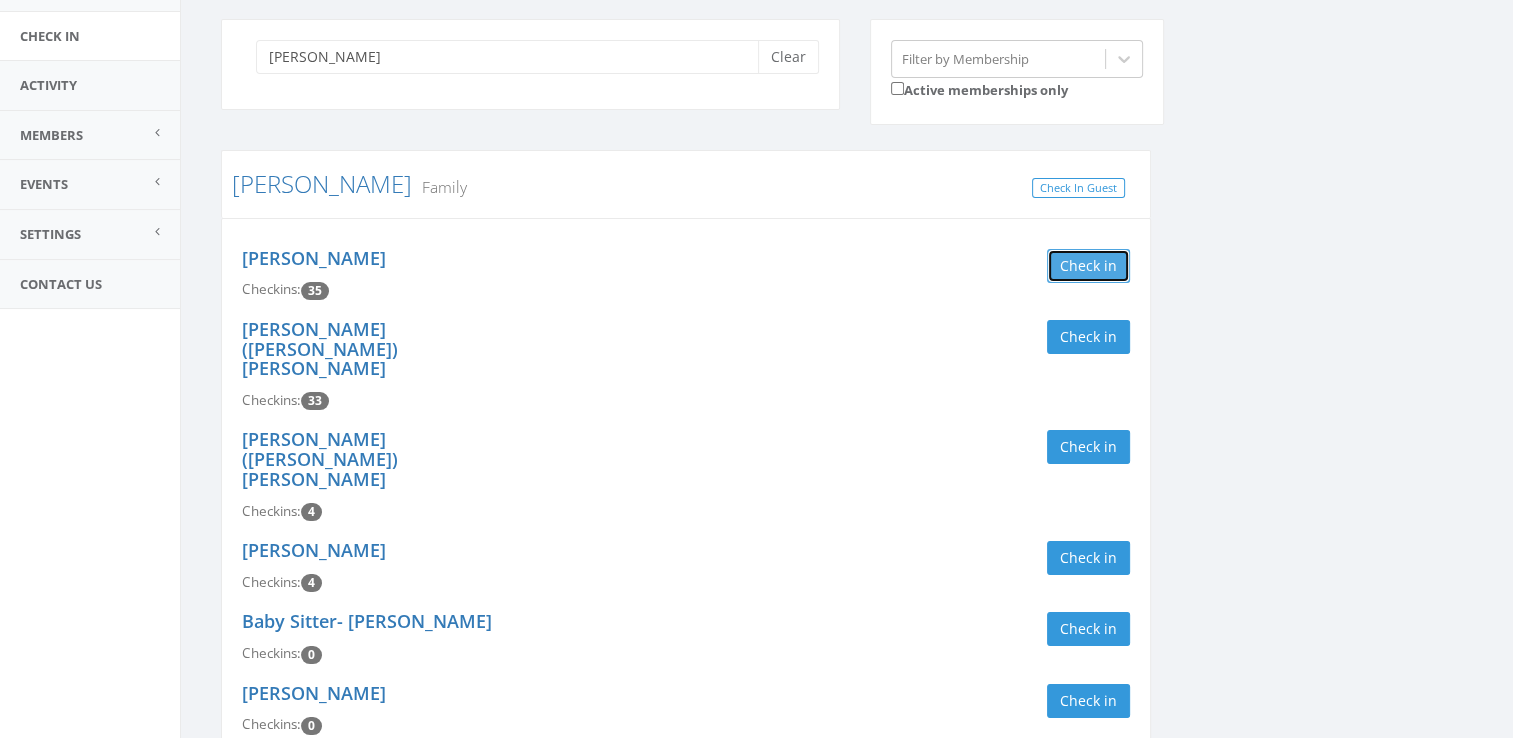 click on "Check in" at bounding box center (1088, 266) 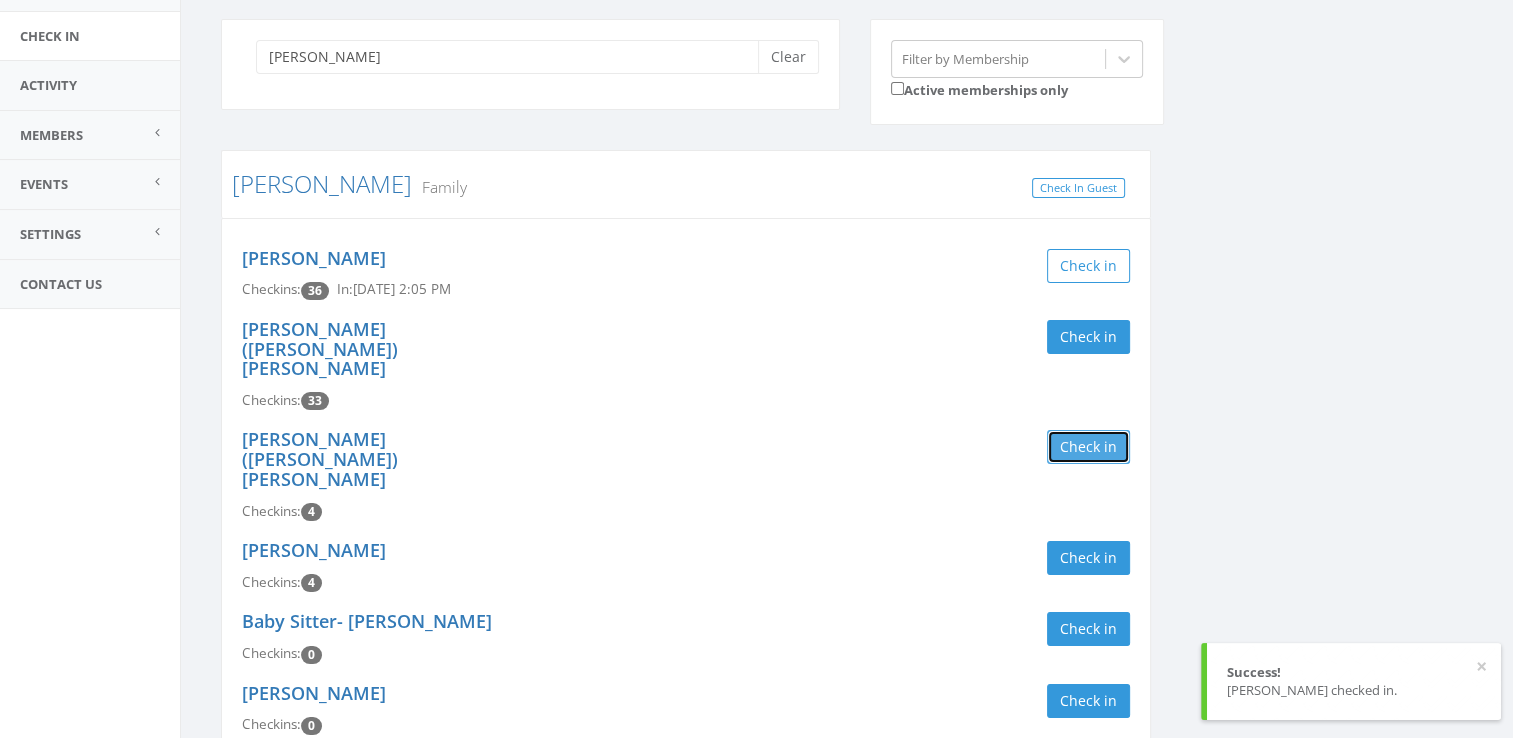click on "Check in" at bounding box center [1088, 447] 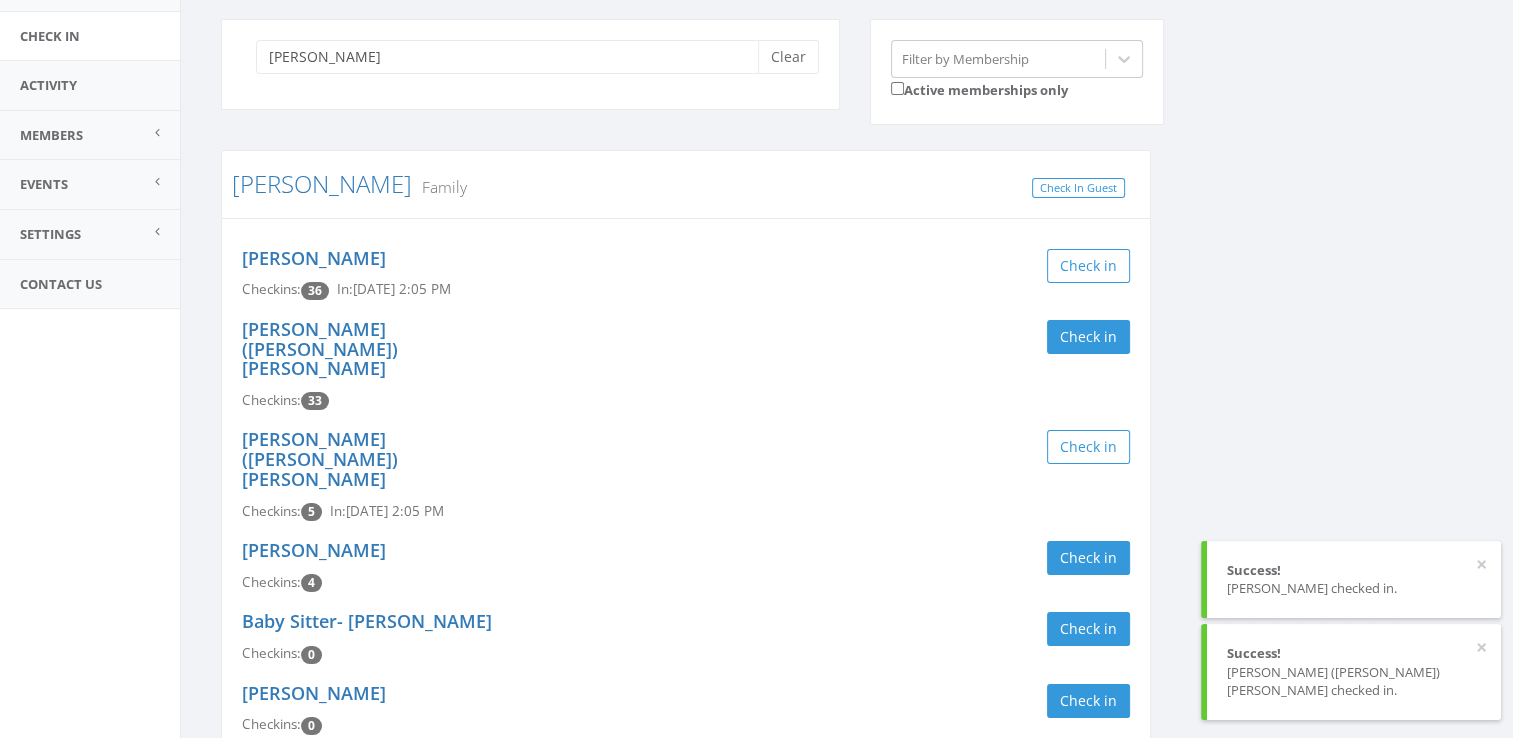 click on "[PERSON_NAME] Clear Filter by Membership  Active memberships only [PERSON_NAME] Family Check In Guest [PERSON_NAME] Checkins:  36 In:  [DATE] 2:05 PM Check in [PERSON_NAME] ([PERSON_NAME]) [PERSON_NAME] Checkins:  33 Check in [PERSON_NAME] ([PERSON_NAME]) [PERSON_NAME] Checkins:  5 In:  [DATE] 2:05 PM Check in [PERSON_NAME] Checkins:  4 Check in Baby Sitter- [PERSON_NAME] Checkins:  0 Check in [PERSON_NAME] Checkins:  0 Check in" at bounding box center [847, 405] 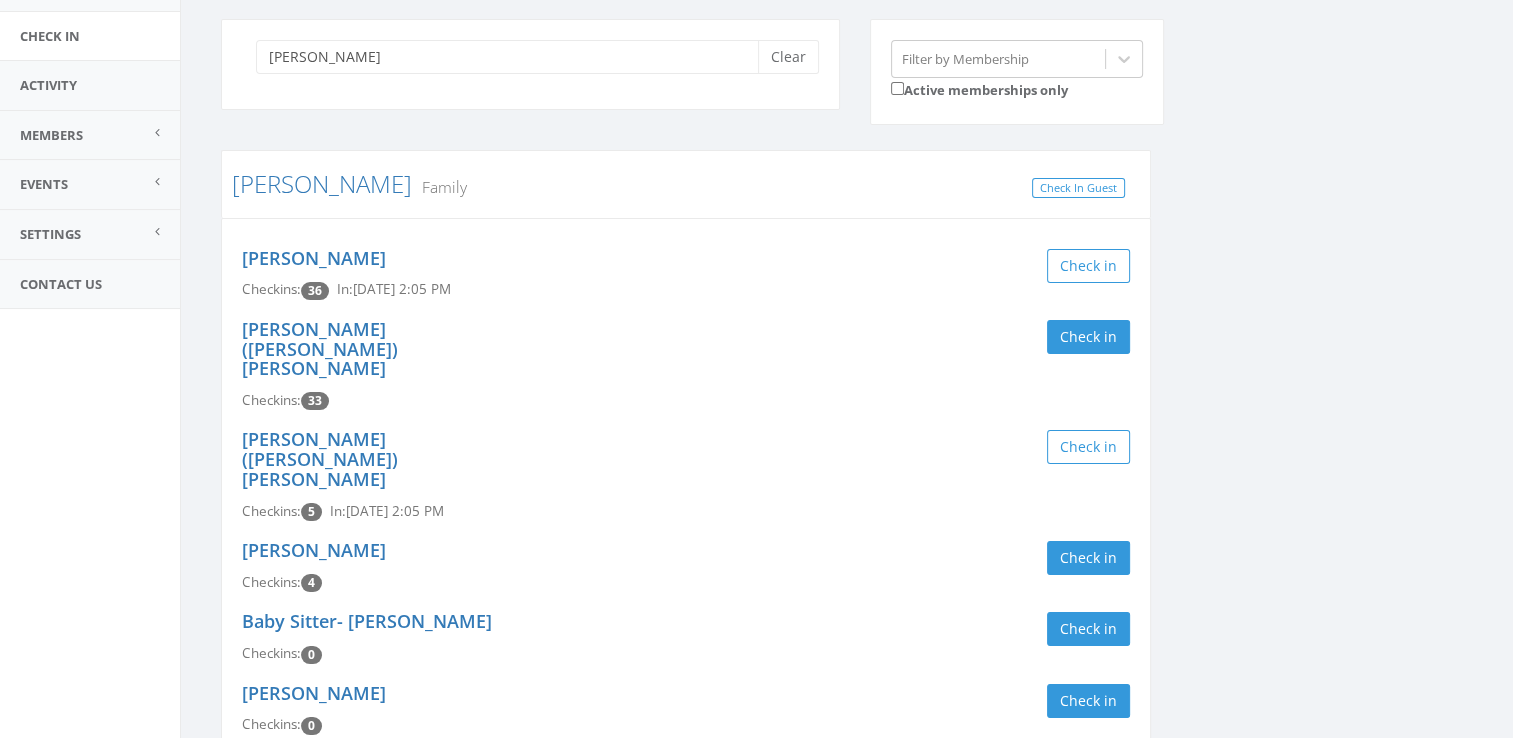 scroll, scrollTop: 0, scrollLeft: 0, axis: both 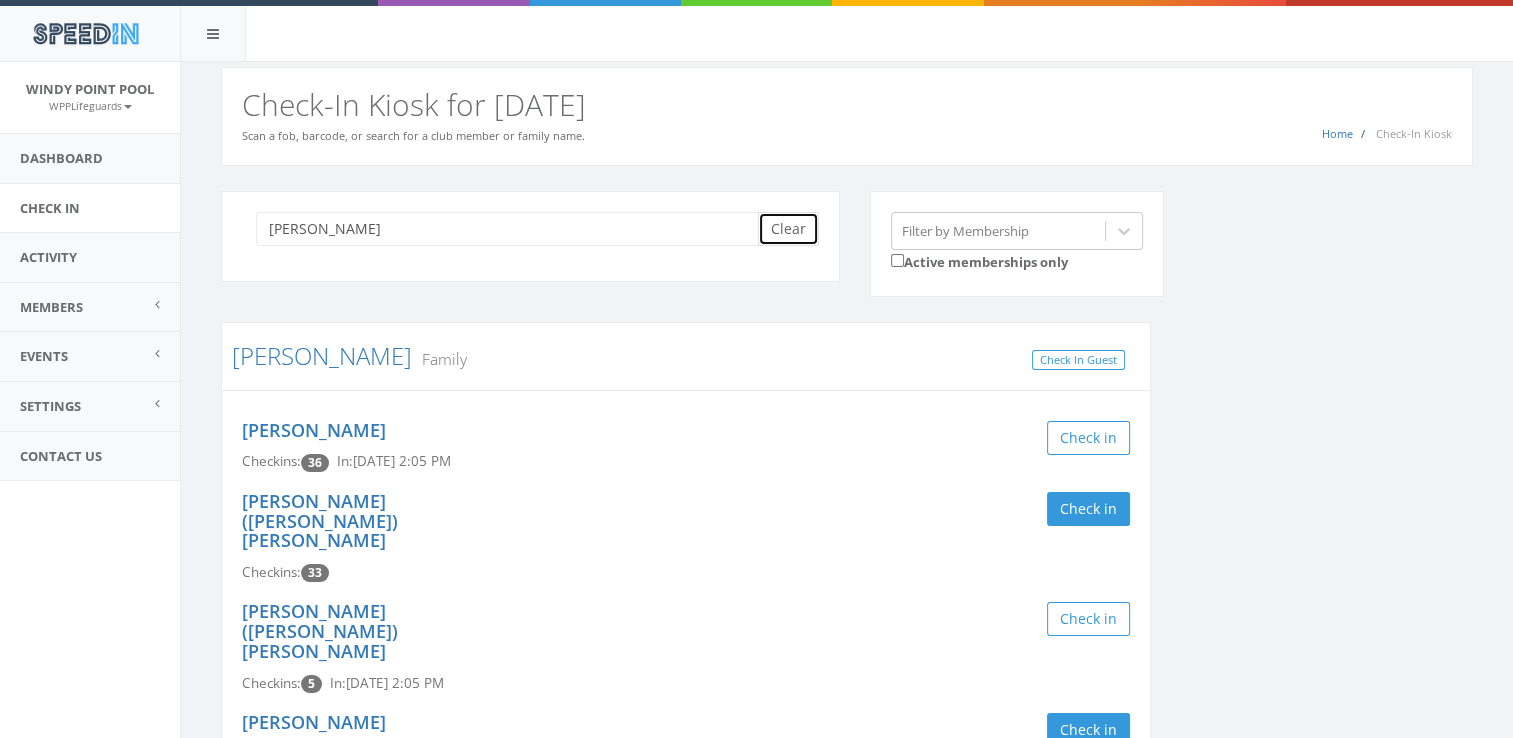 click on "Clear" at bounding box center (788, 229) 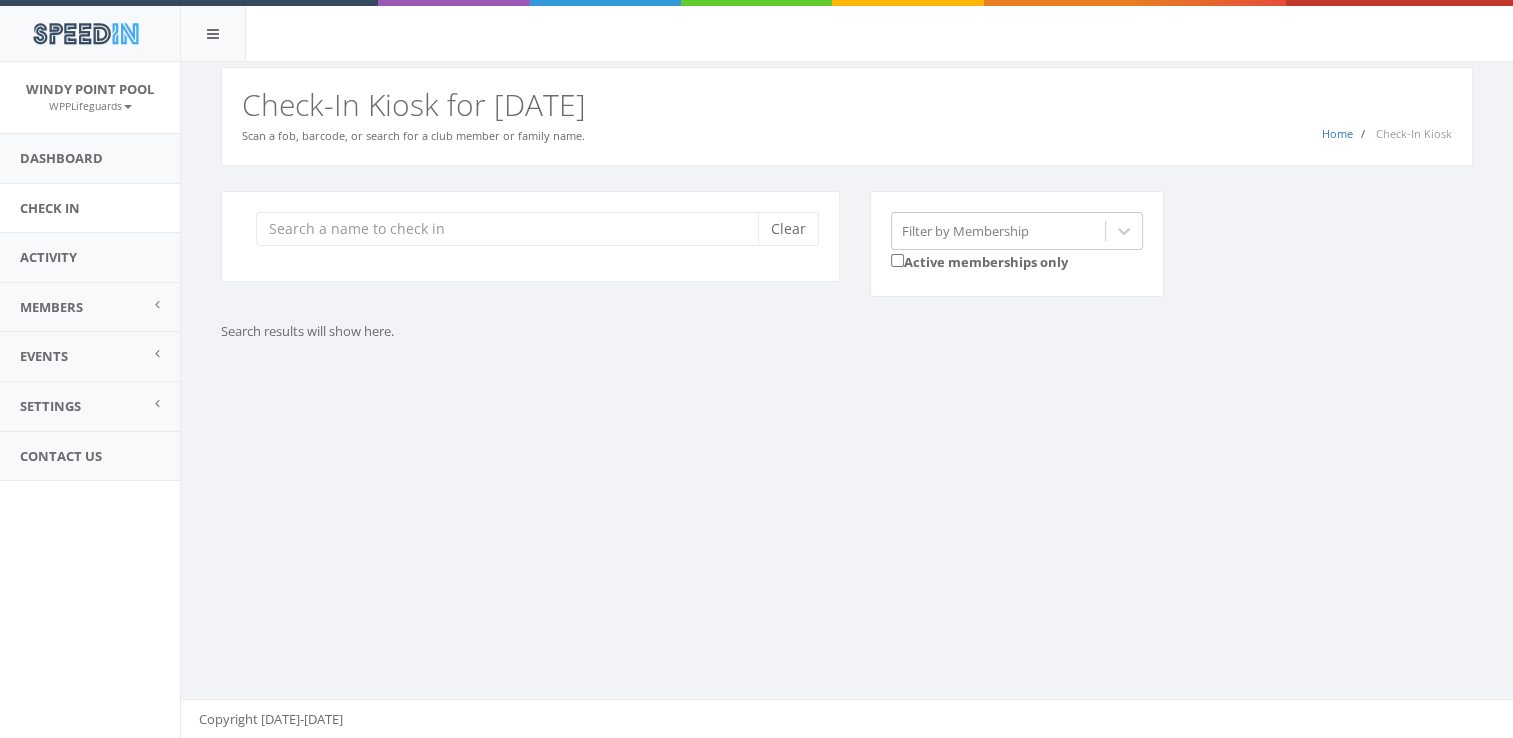 click on "Clear Filter by Membership  Active memberships only" at bounding box center [854, 257] 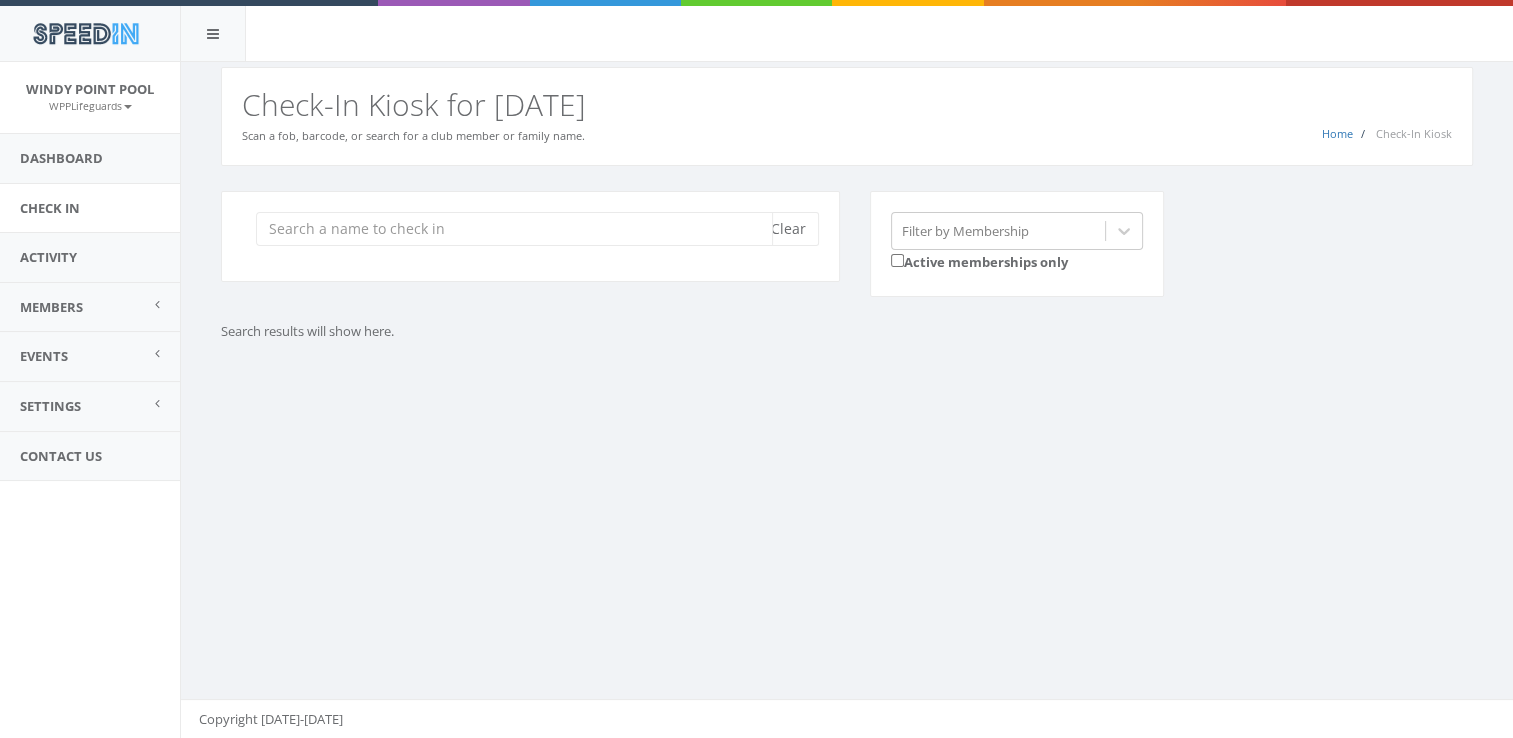 click at bounding box center (514, 229) 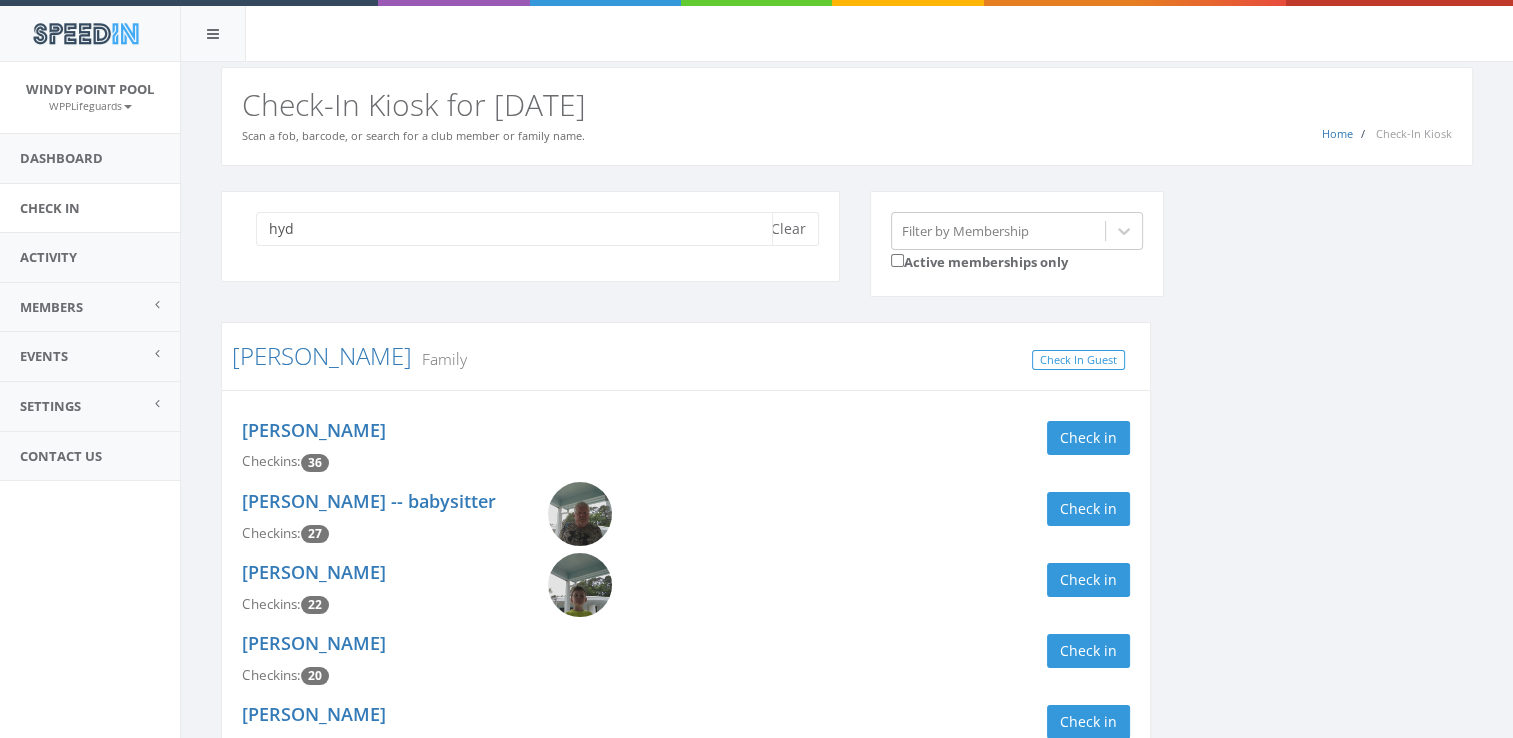 type on "hyd" 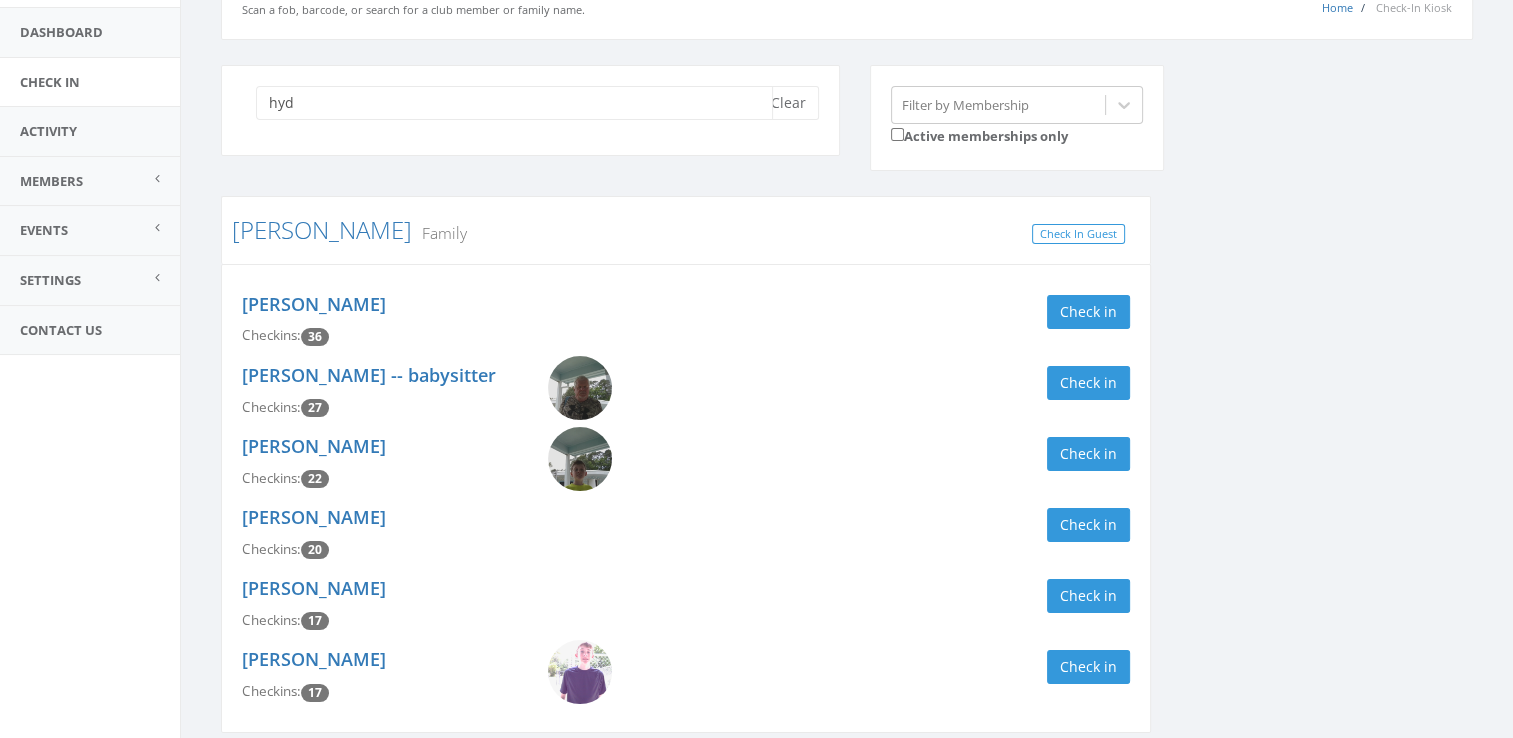 scroll, scrollTop: 160, scrollLeft: 0, axis: vertical 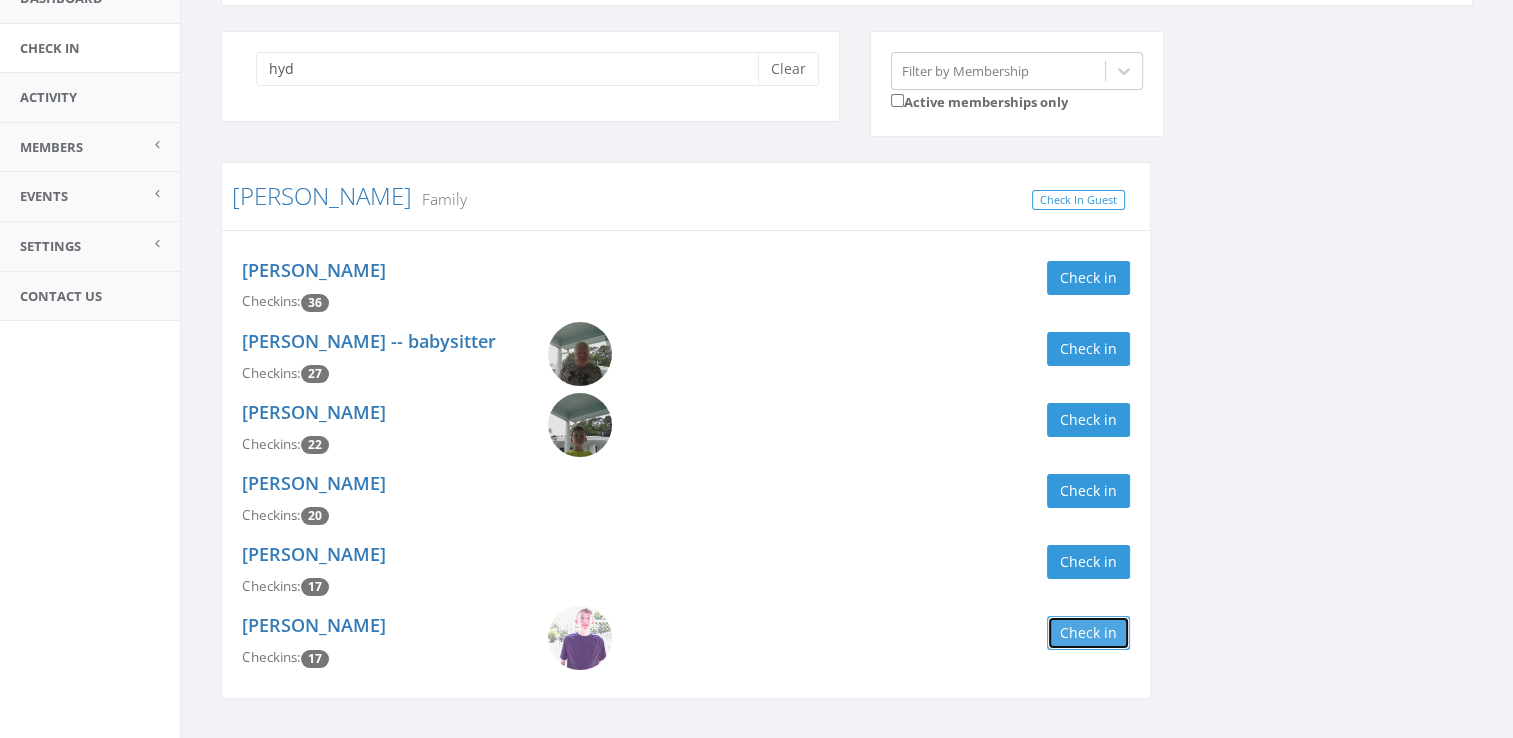 click on "Check in" at bounding box center [1088, 633] 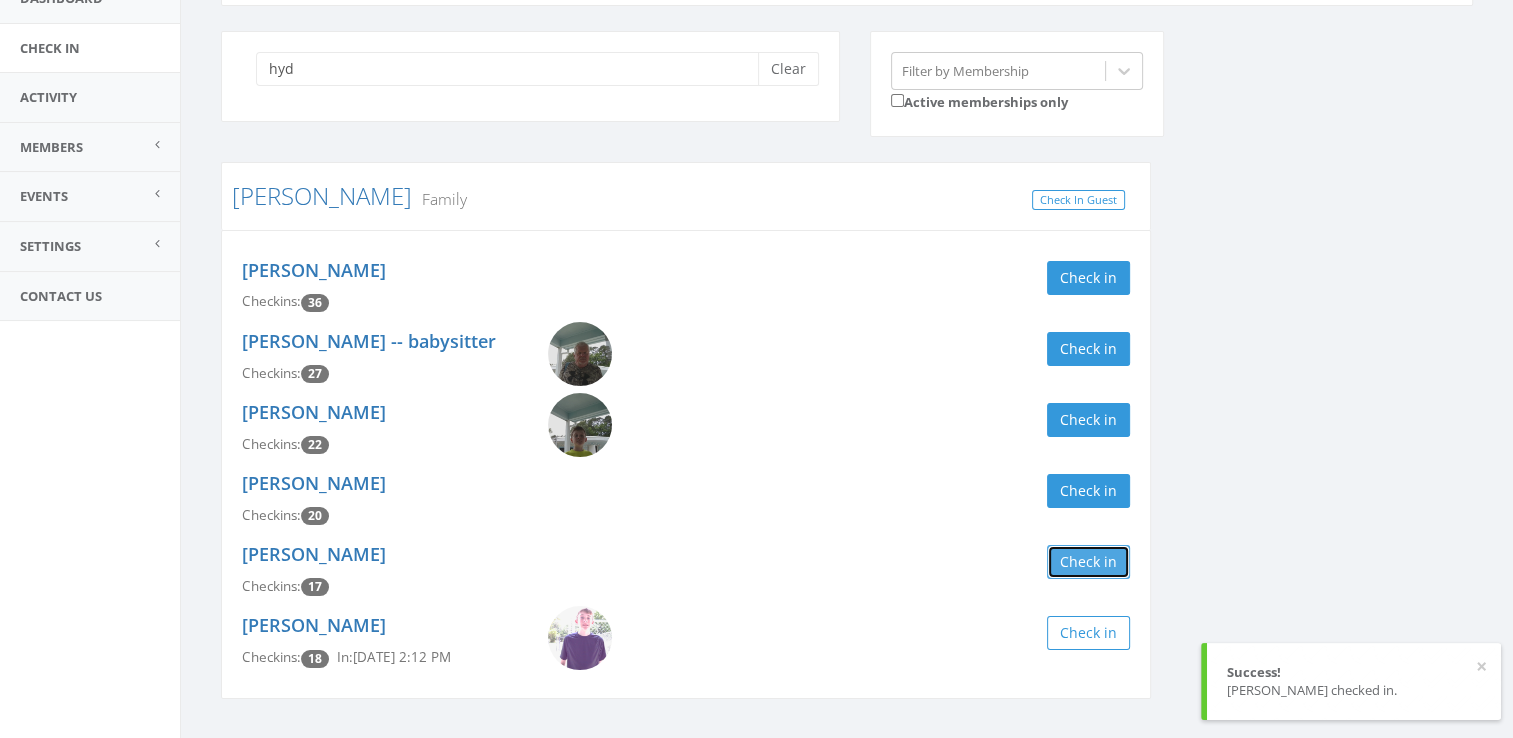 click on "Check in" at bounding box center (1088, 562) 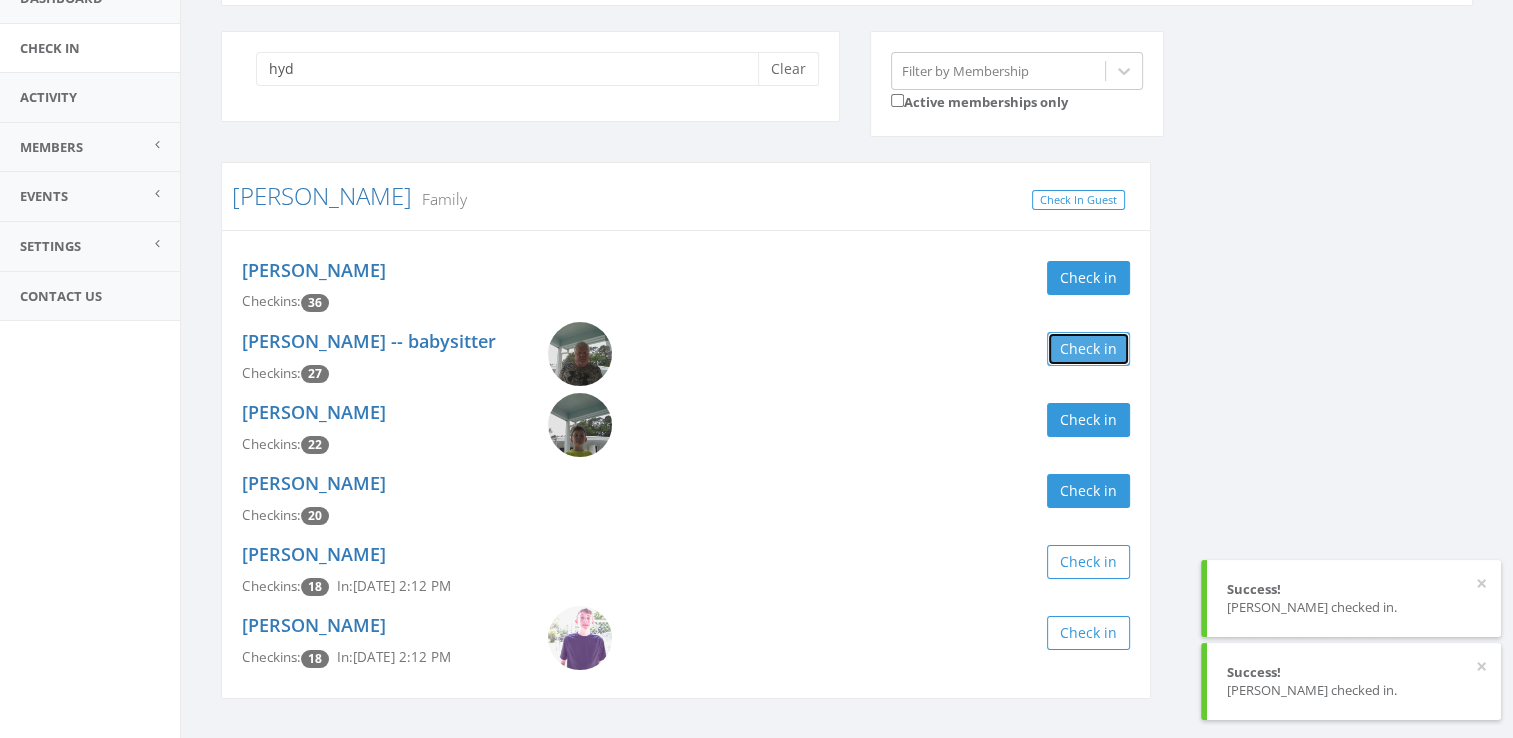 click on "Check in" at bounding box center (1088, 349) 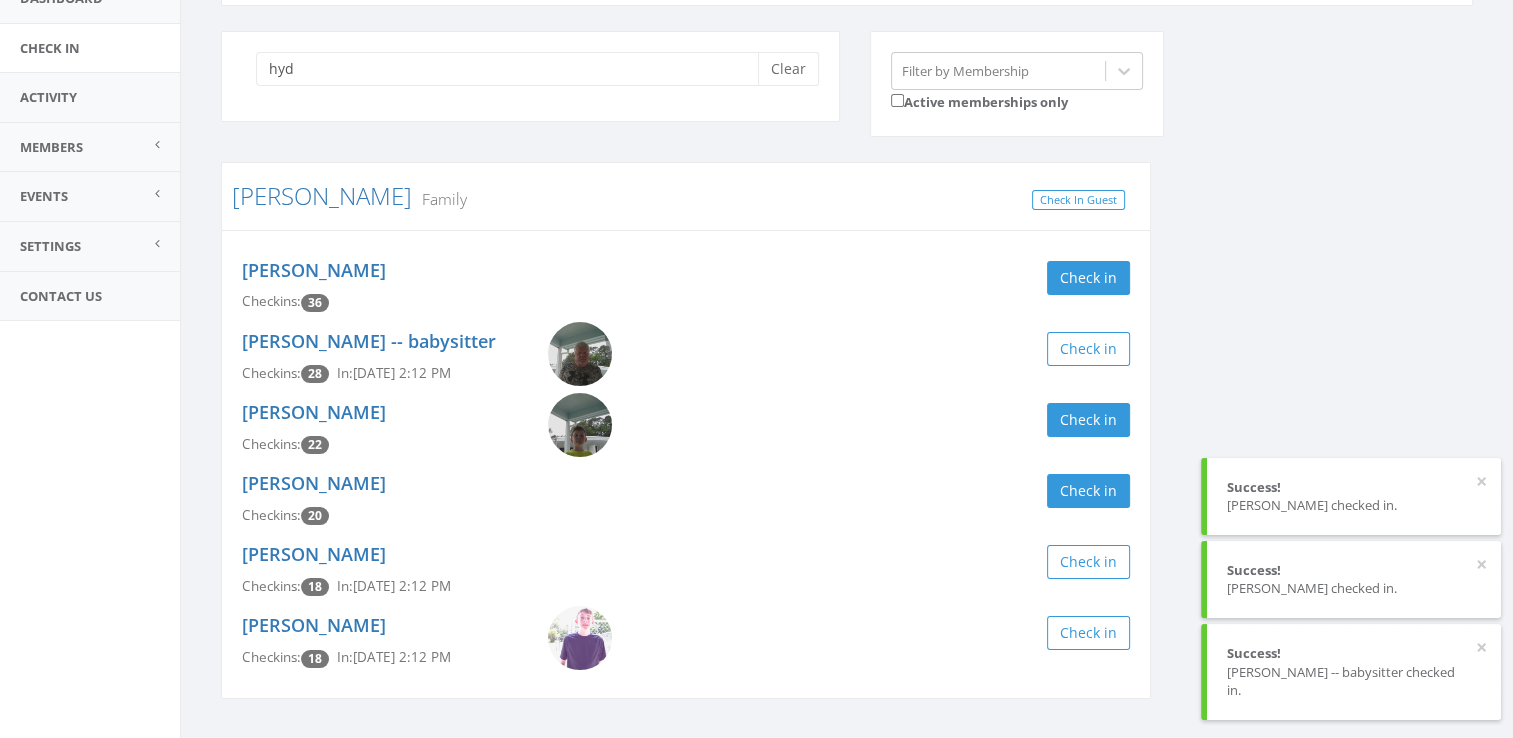 click on "hyd Clear Filter by Membership  Active memberships only [PERSON_NAME] Family Check In Guest [PERSON_NAME] Checkins:  36 Check in [PERSON_NAME] -- babysitter Checkins:  28 In:  [DATE] 2:12 PM Check in [PERSON_NAME] Checkins:  22 Check in [PERSON_NAME] Checkins:  20 Check in [PERSON_NAME] Checkins:  18 In:  [DATE] 2:12 PM Check in [PERSON_NAME] Checkins:  18 In:  [DATE] 2:12 PM Check in" at bounding box center [847, 377] 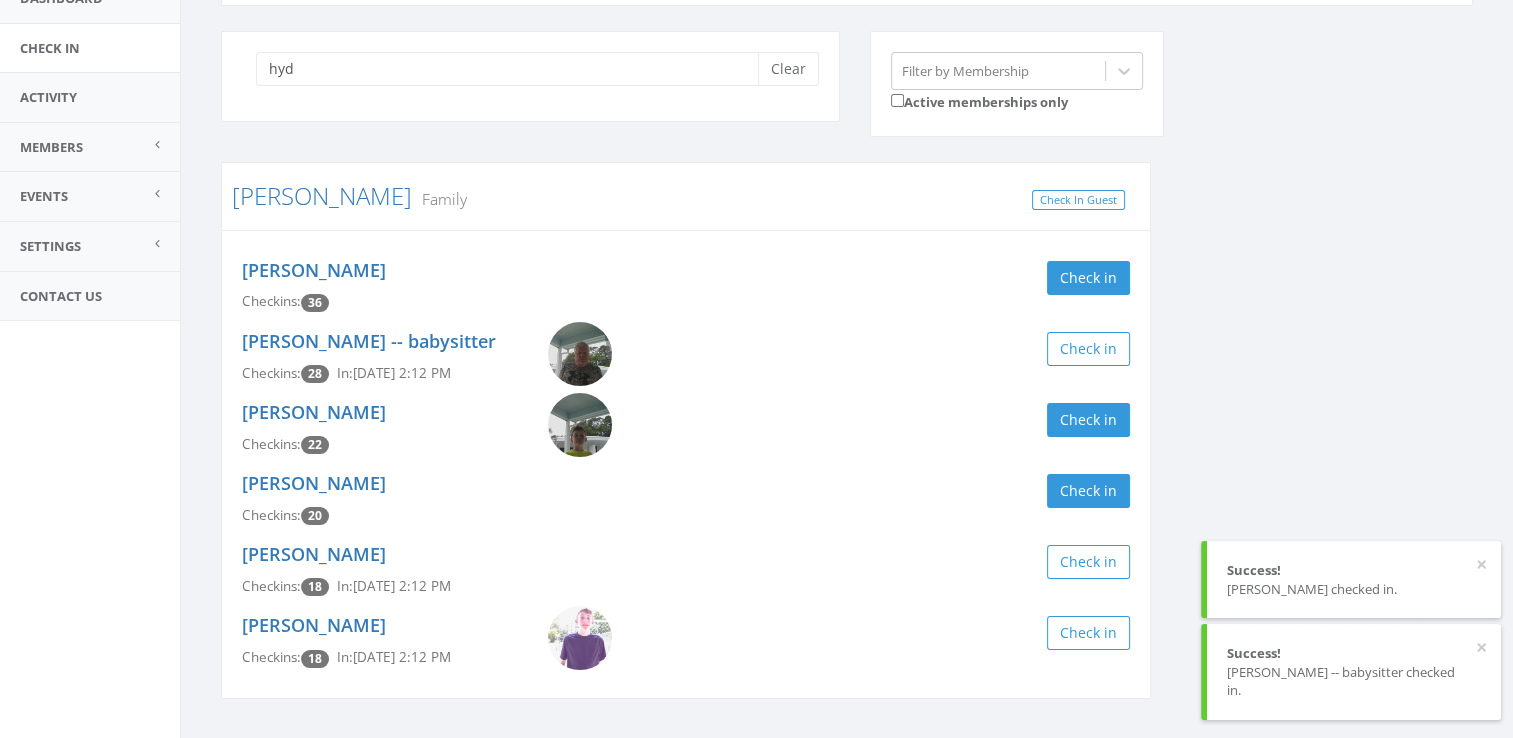 click on "hyd Clear Filter by Membership  Active memberships only [PERSON_NAME] Family Check In Guest [PERSON_NAME] Checkins:  36 Check in [PERSON_NAME] -- babysitter Checkins:  28 In:  [DATE] 2:12 PM Check in [PERSON_NAME] Checkins:  22 Check in [PERSON_NAME] Checkins:  20 Check in [PERSON_NAME] Checkins:  18 In:  [DATE] 2:12 PM Check in [PERSON_NAME] Checkins:  18 In:  [DATE] 2:12 PM Check in" at bounding box center [847, 377] 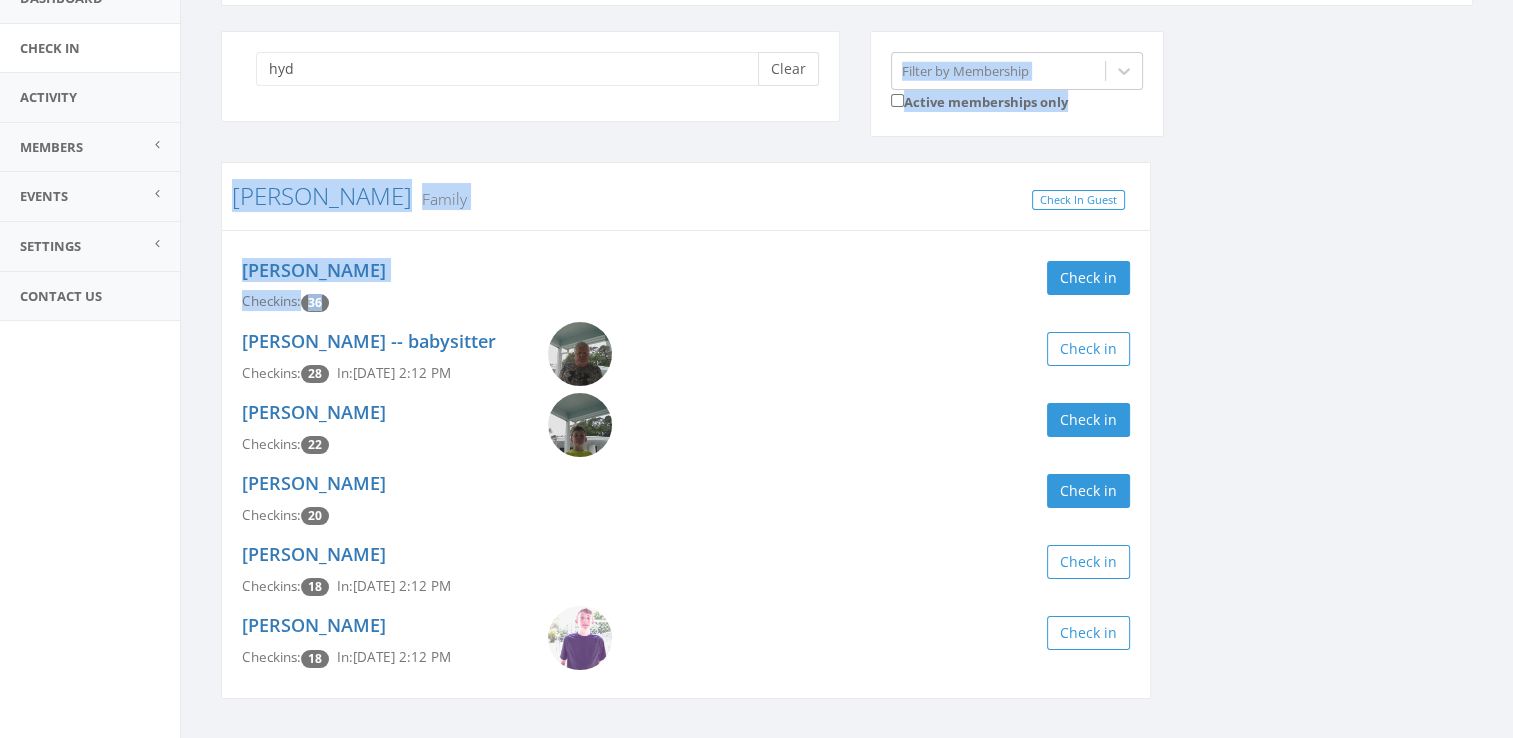 drag, startPoint x: 778, startPoint y: 245, endPoint x: 803, endPoint y: 73, distance: 173.80736 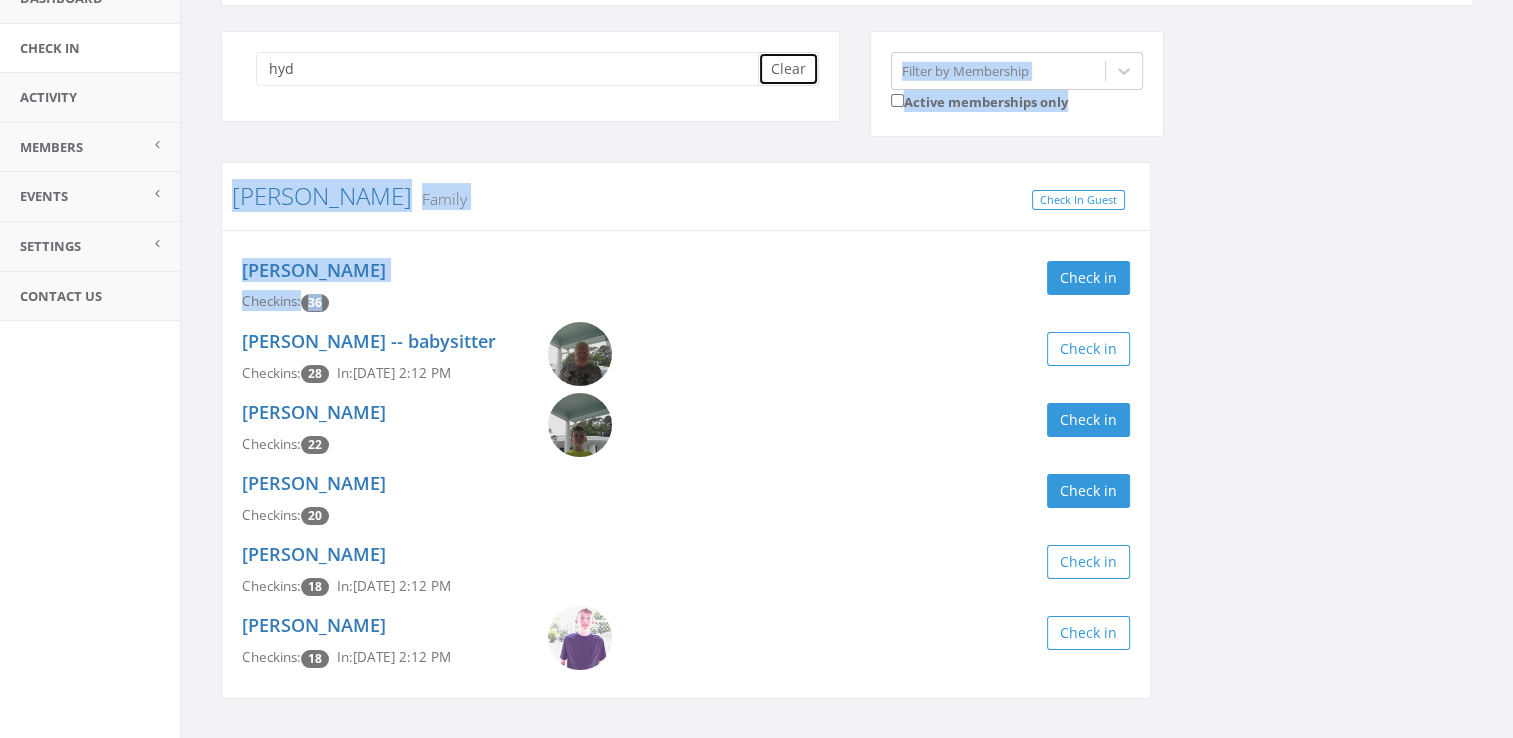 click on "Clear" at bounding box center [788, 69] 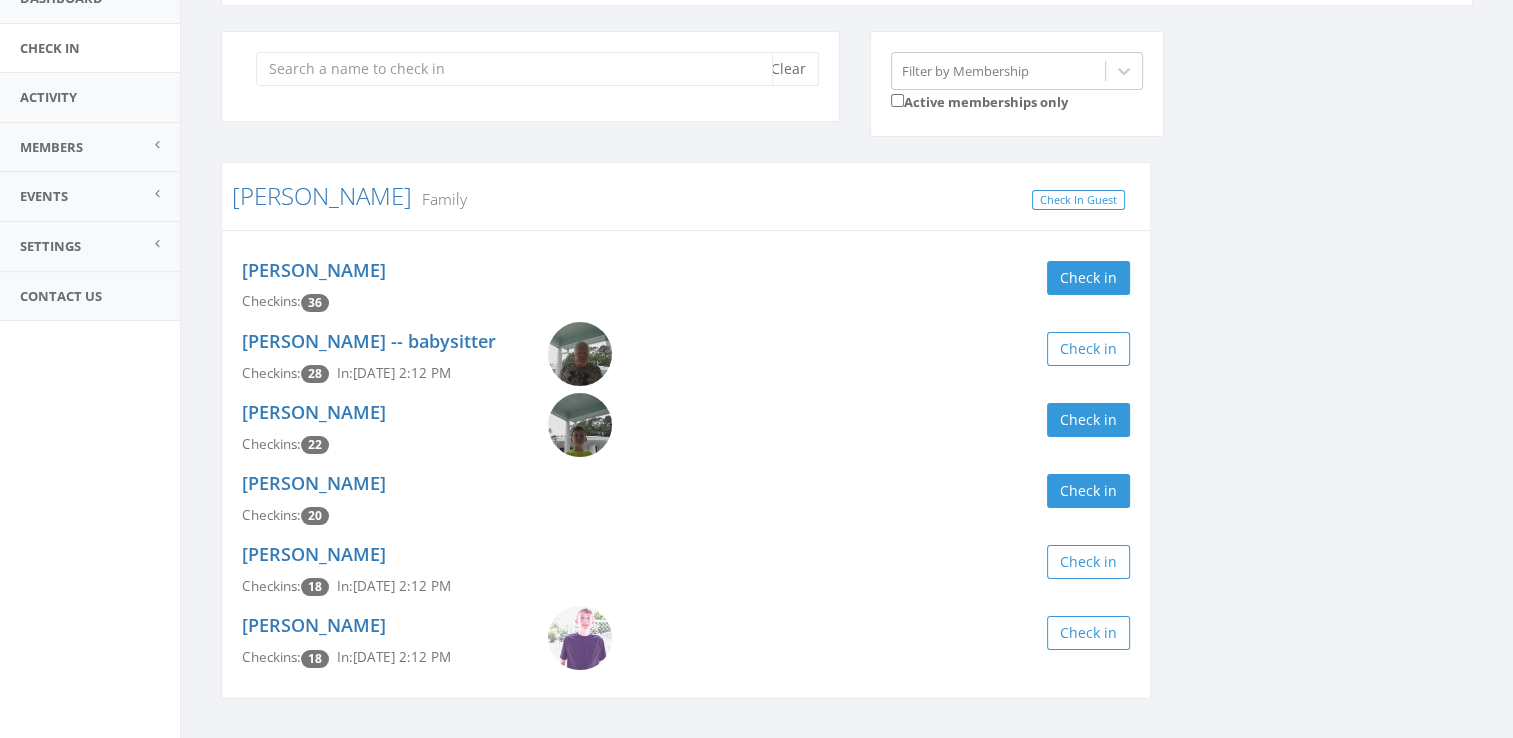 scroll, scrollTop: 0, scrollLeft: 0, axis: both 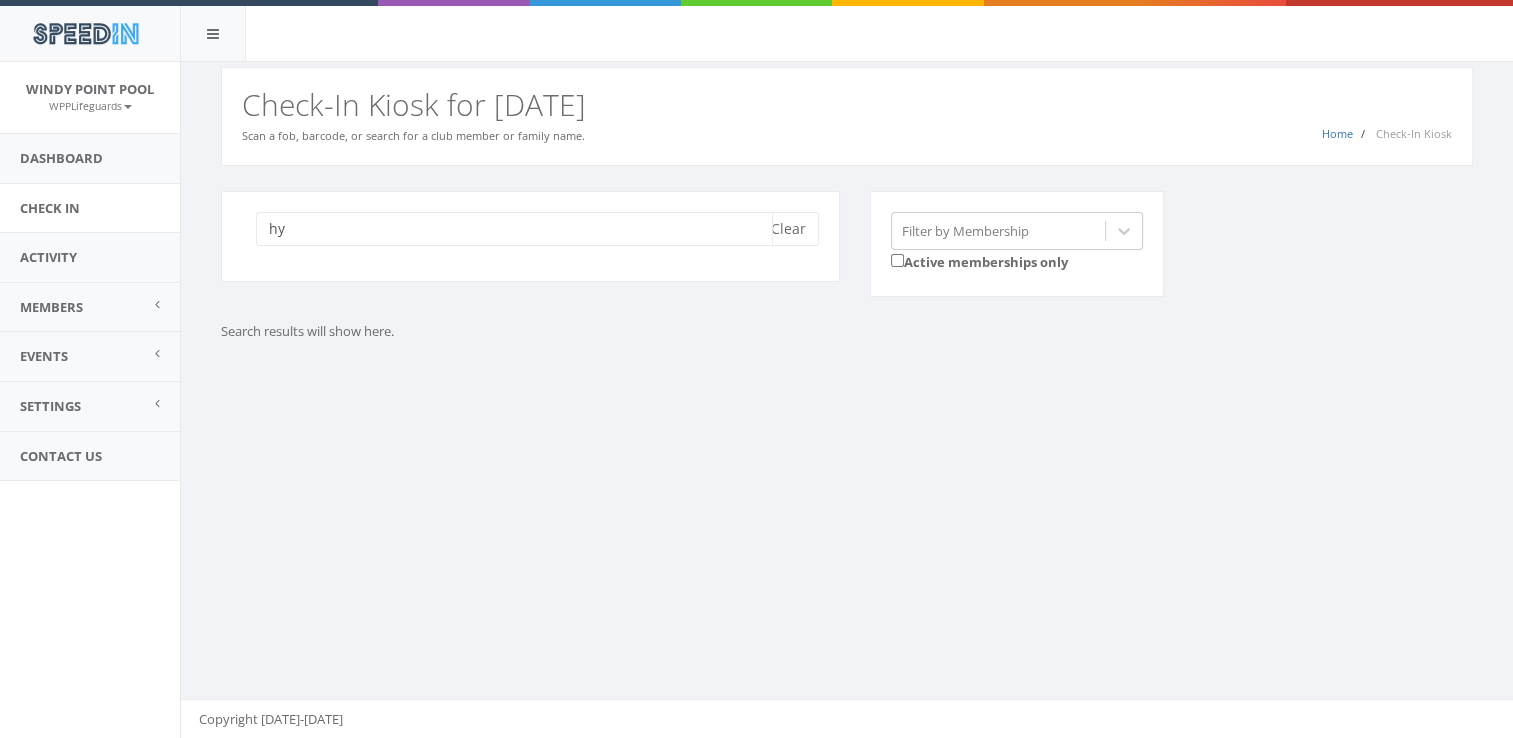 type on "h" 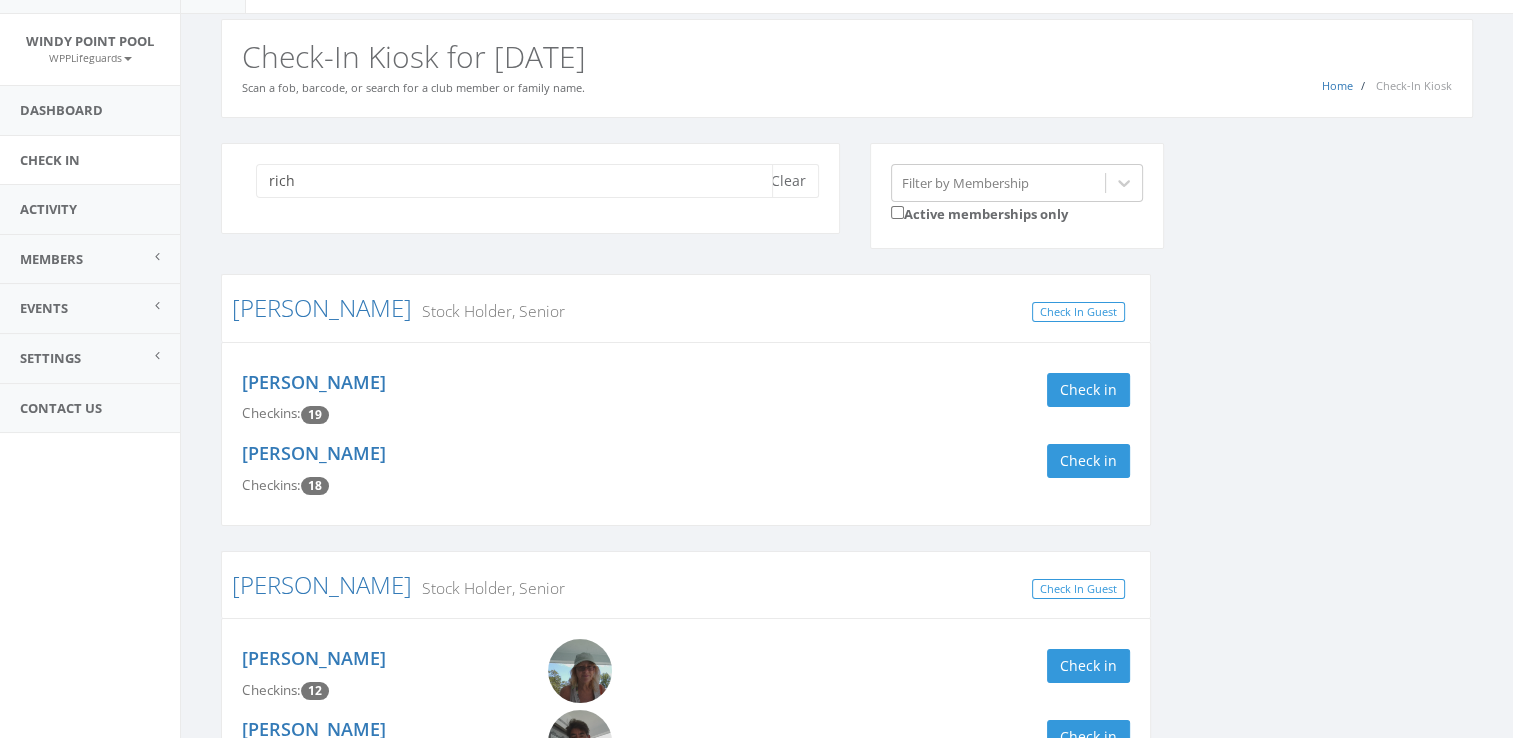 scroll, scrollTop: 0, scrollLeft: 0, axis: both 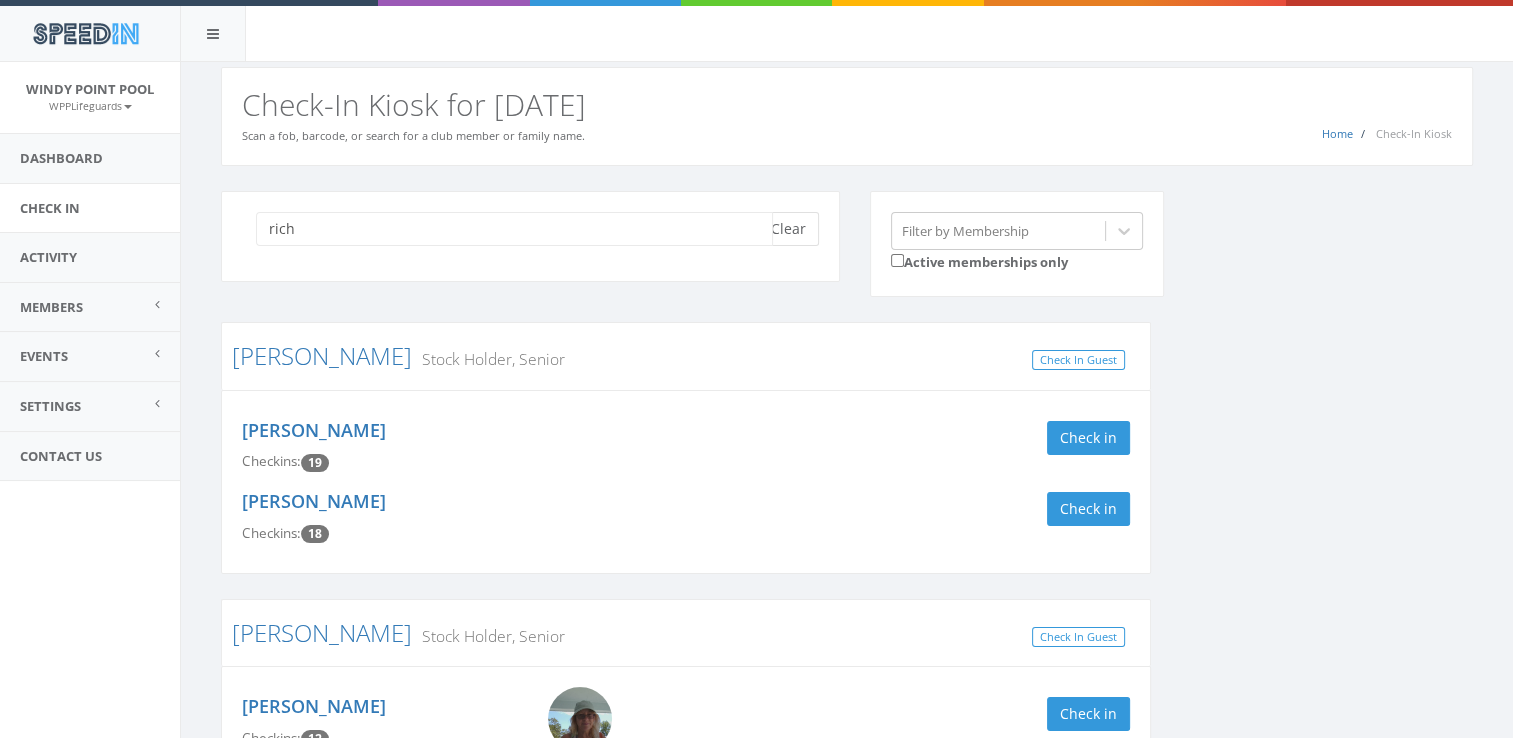 type on "rich" 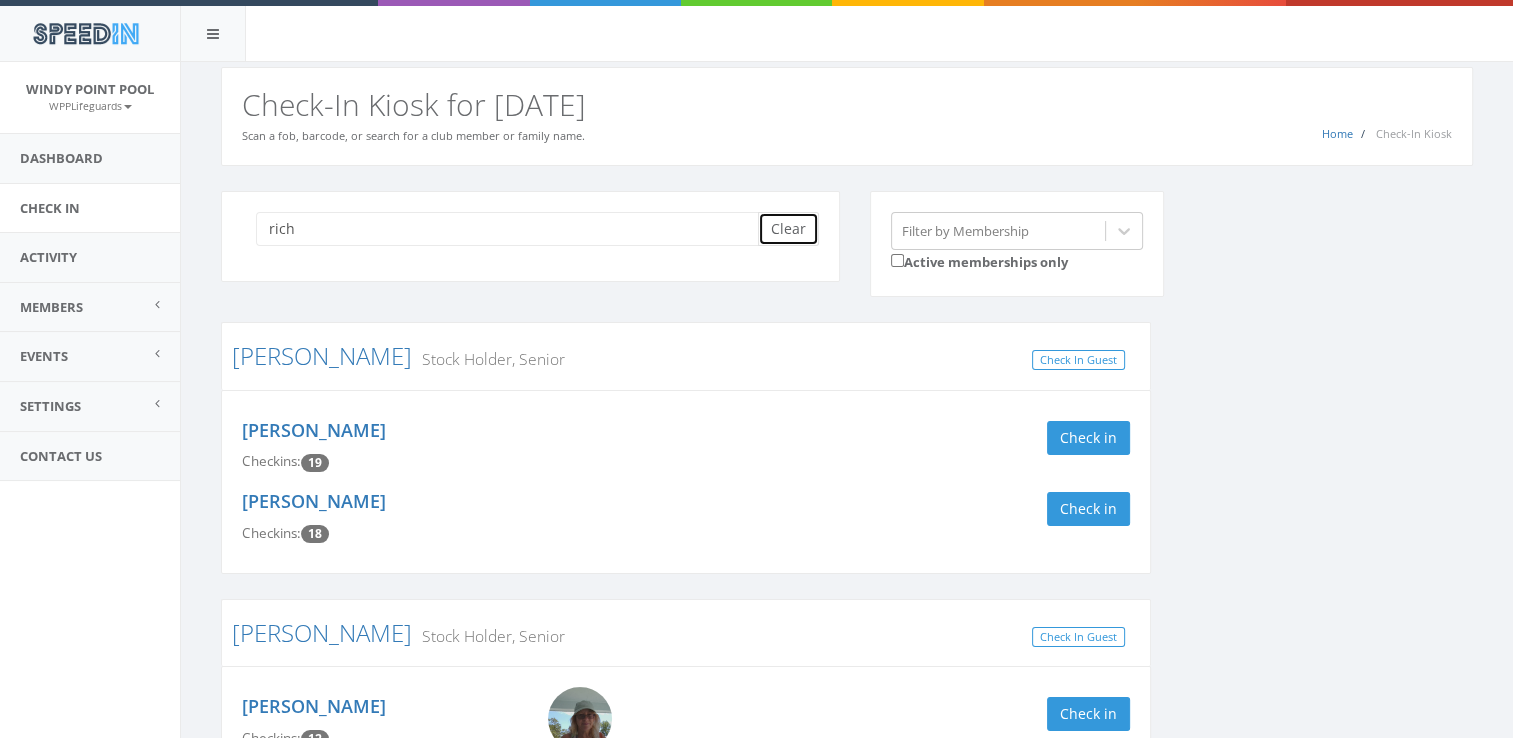 click on "Clear" at bounding box center [788, 229] 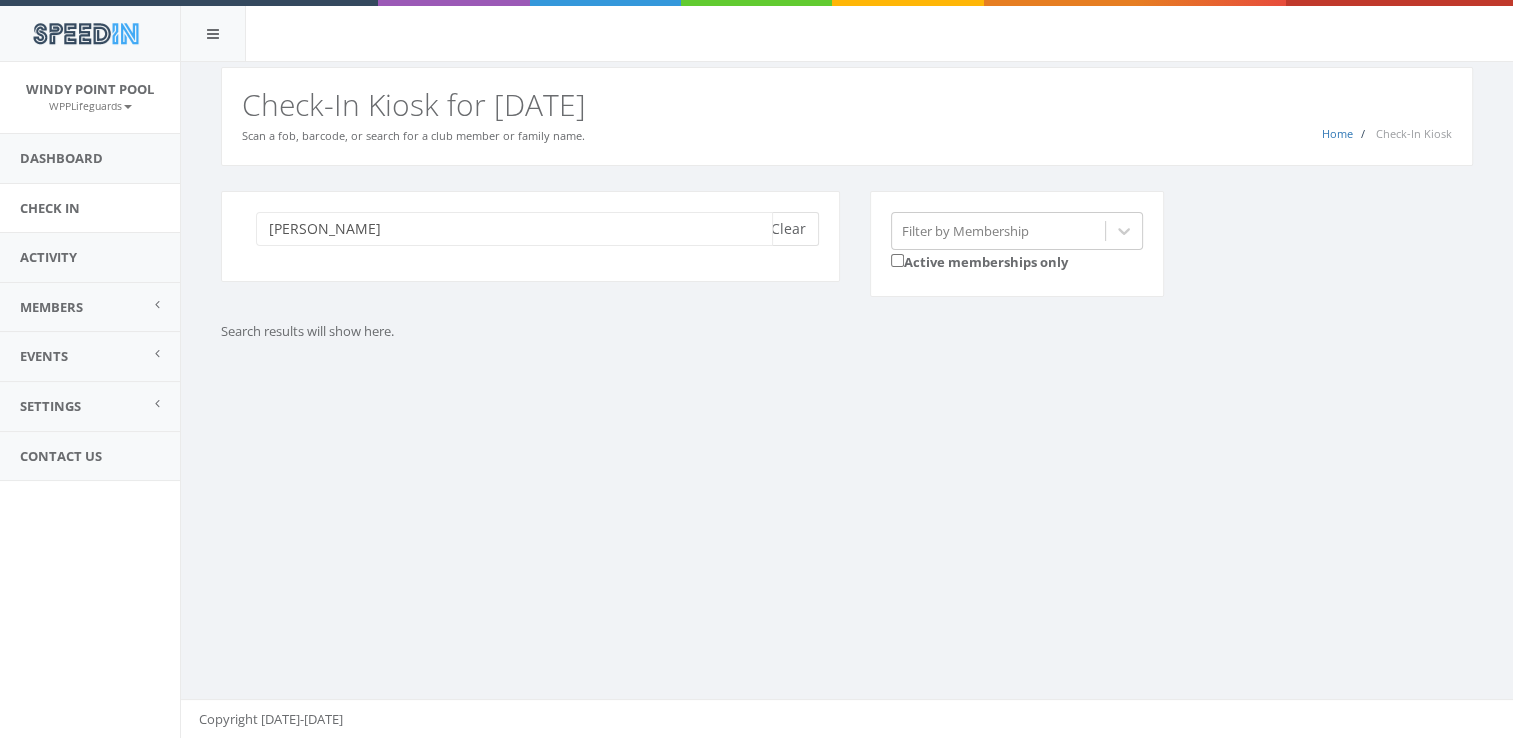 type on "[PERSON_NAME]" 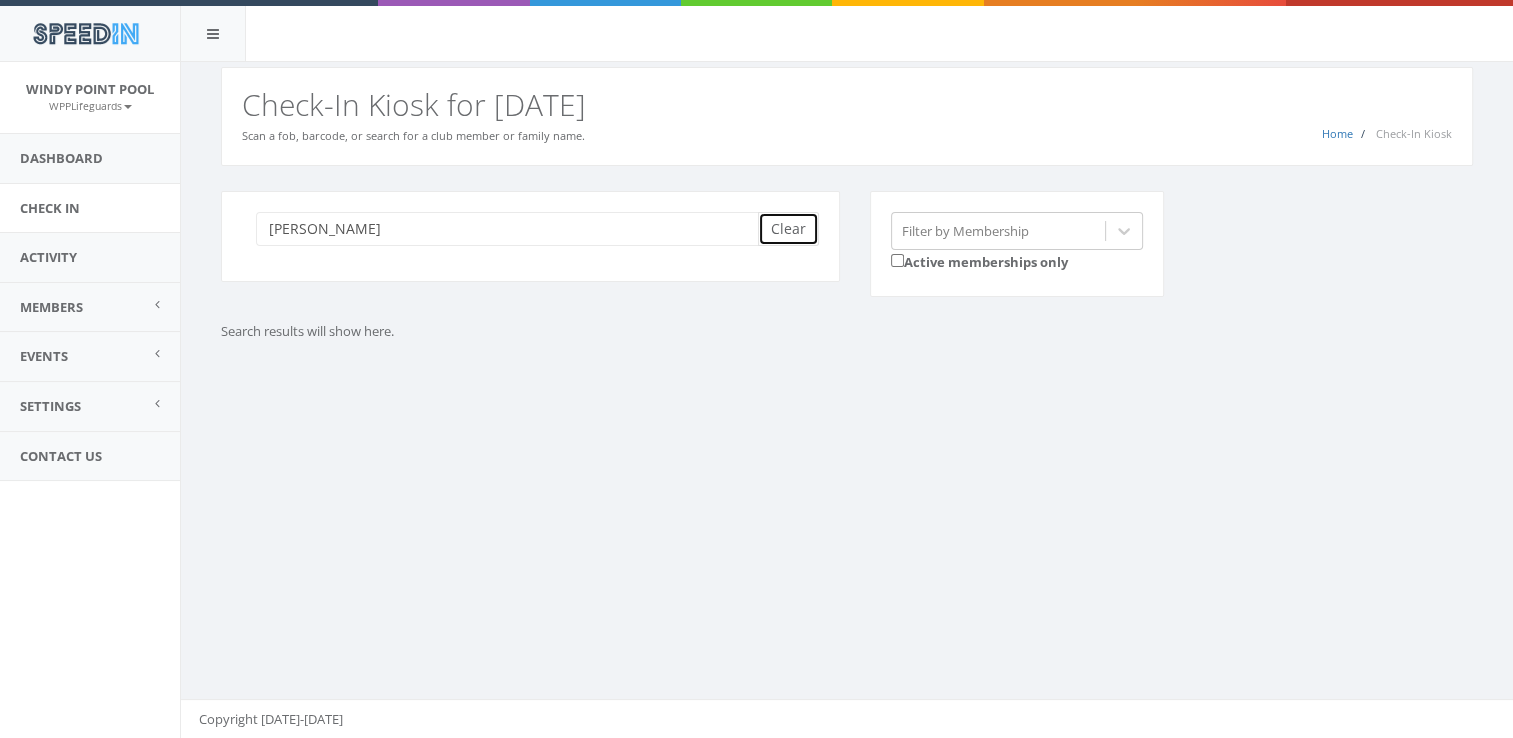 click on "Clear" at bounding box center [788, 229] 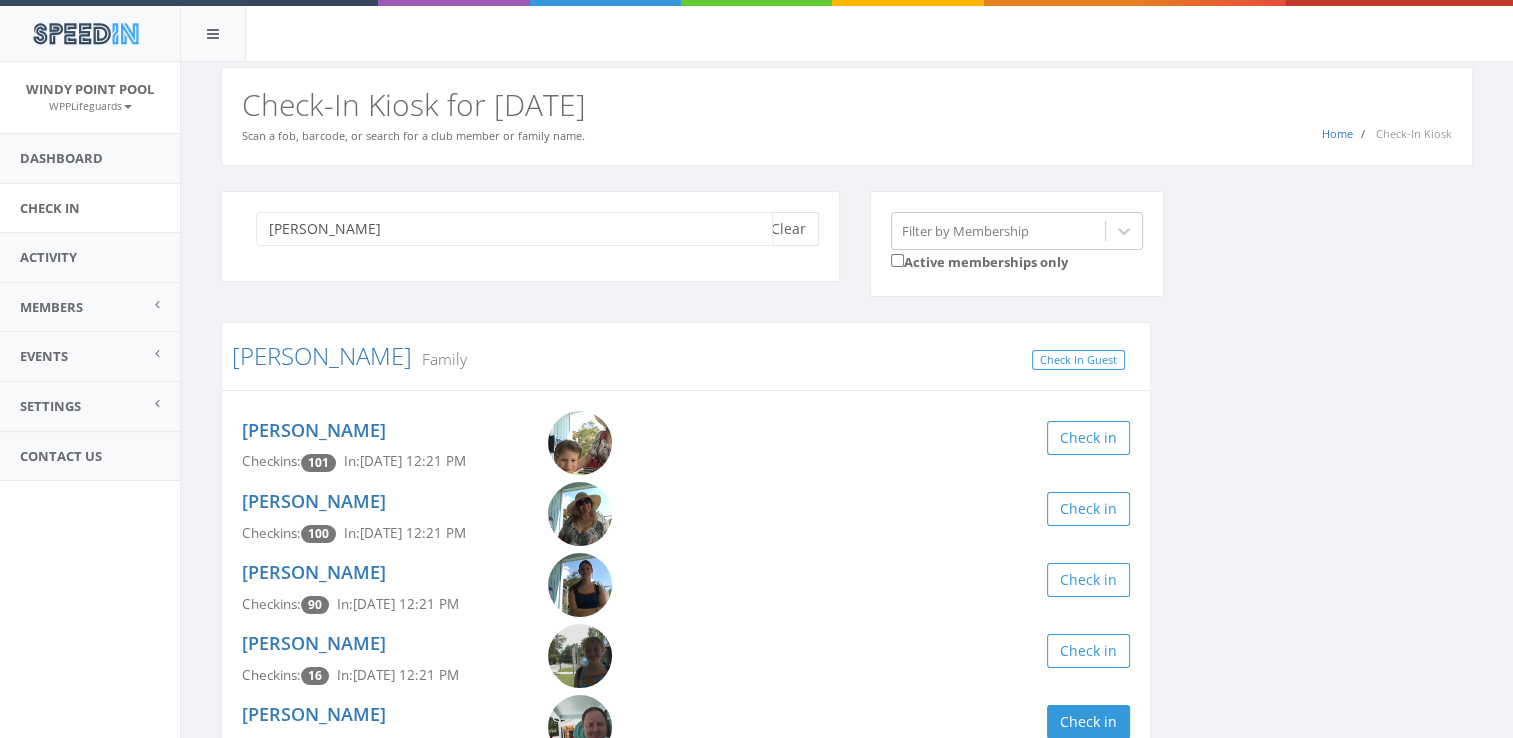 type on "[PERSON_NAME]" 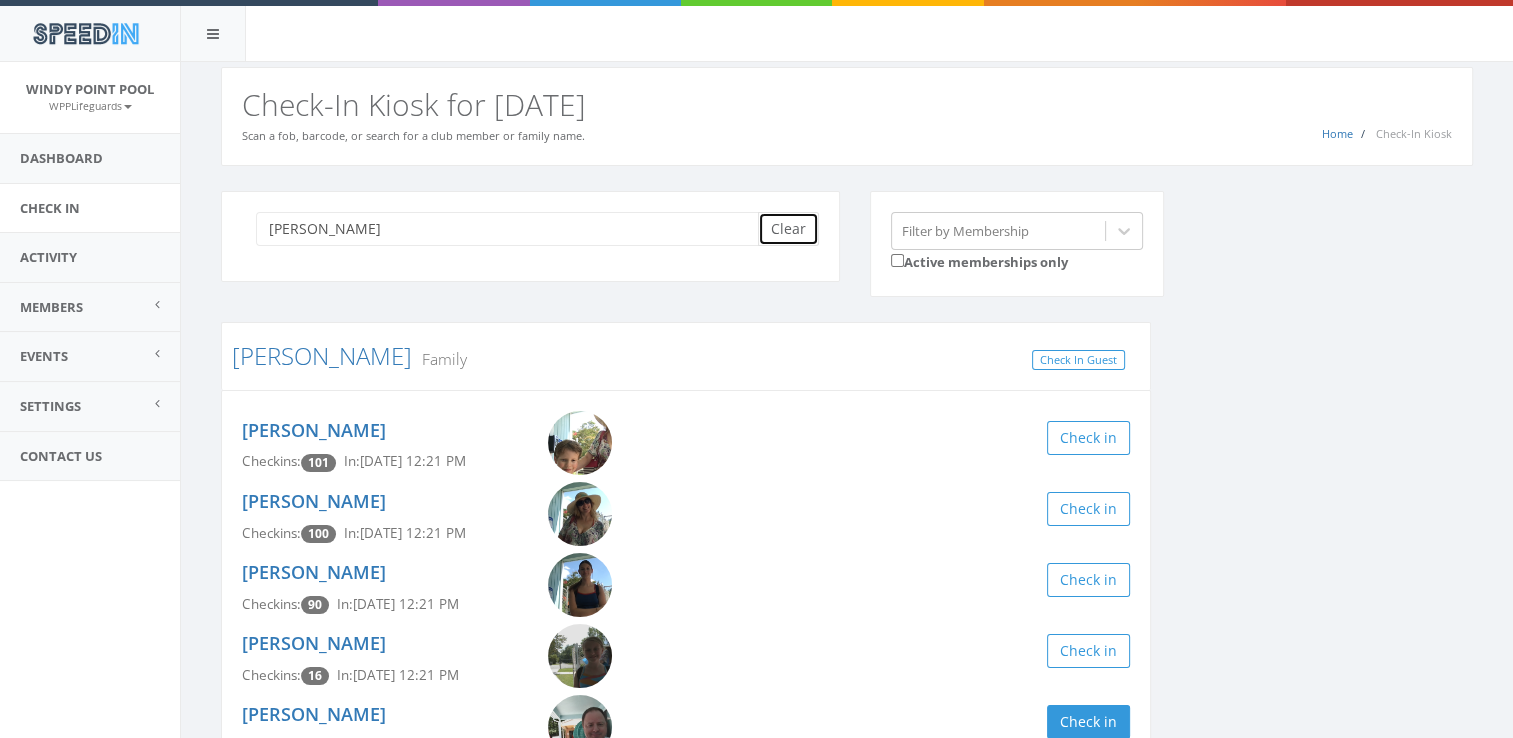click on "Clear" at bounding box center (788, 229) 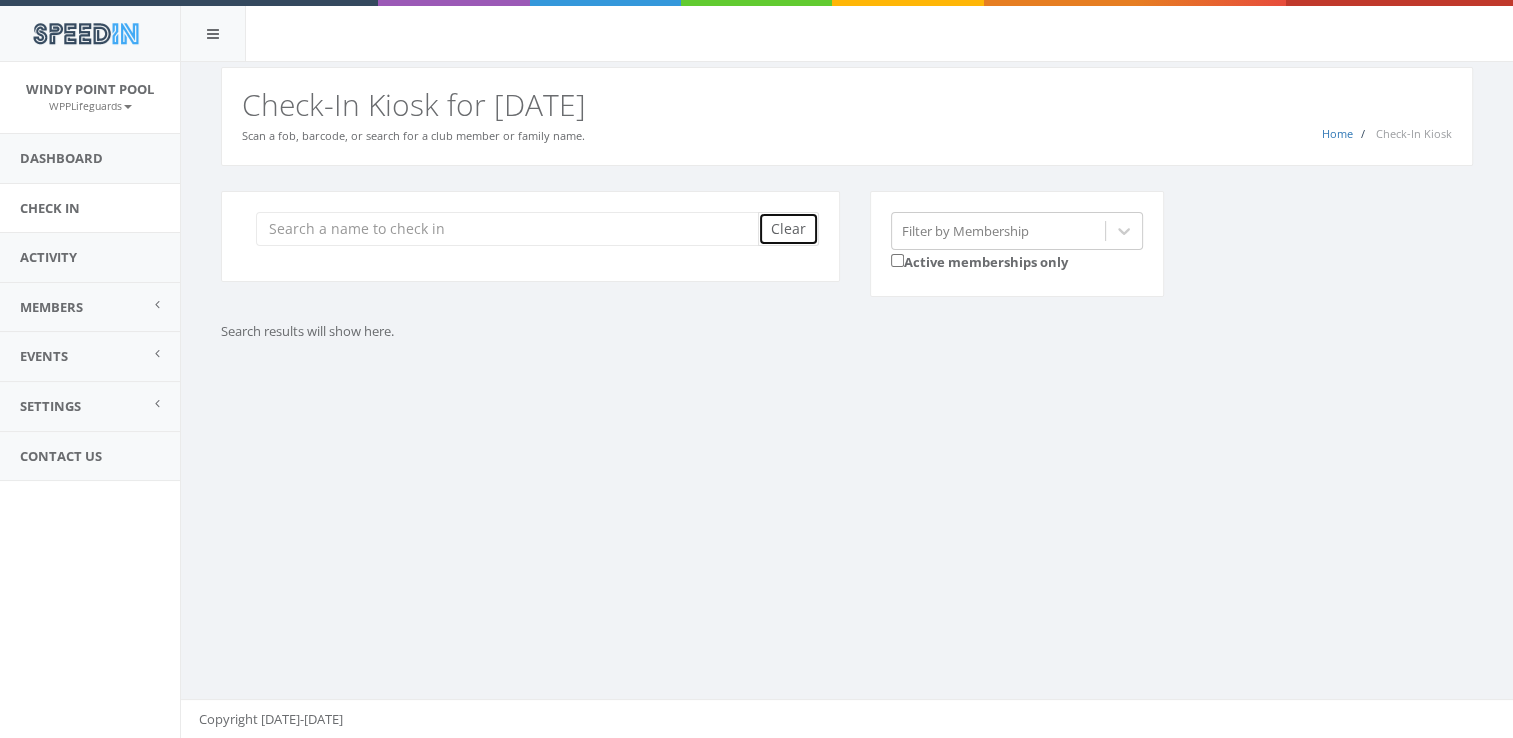 click on "Clear" at bounding box center (788, 229) 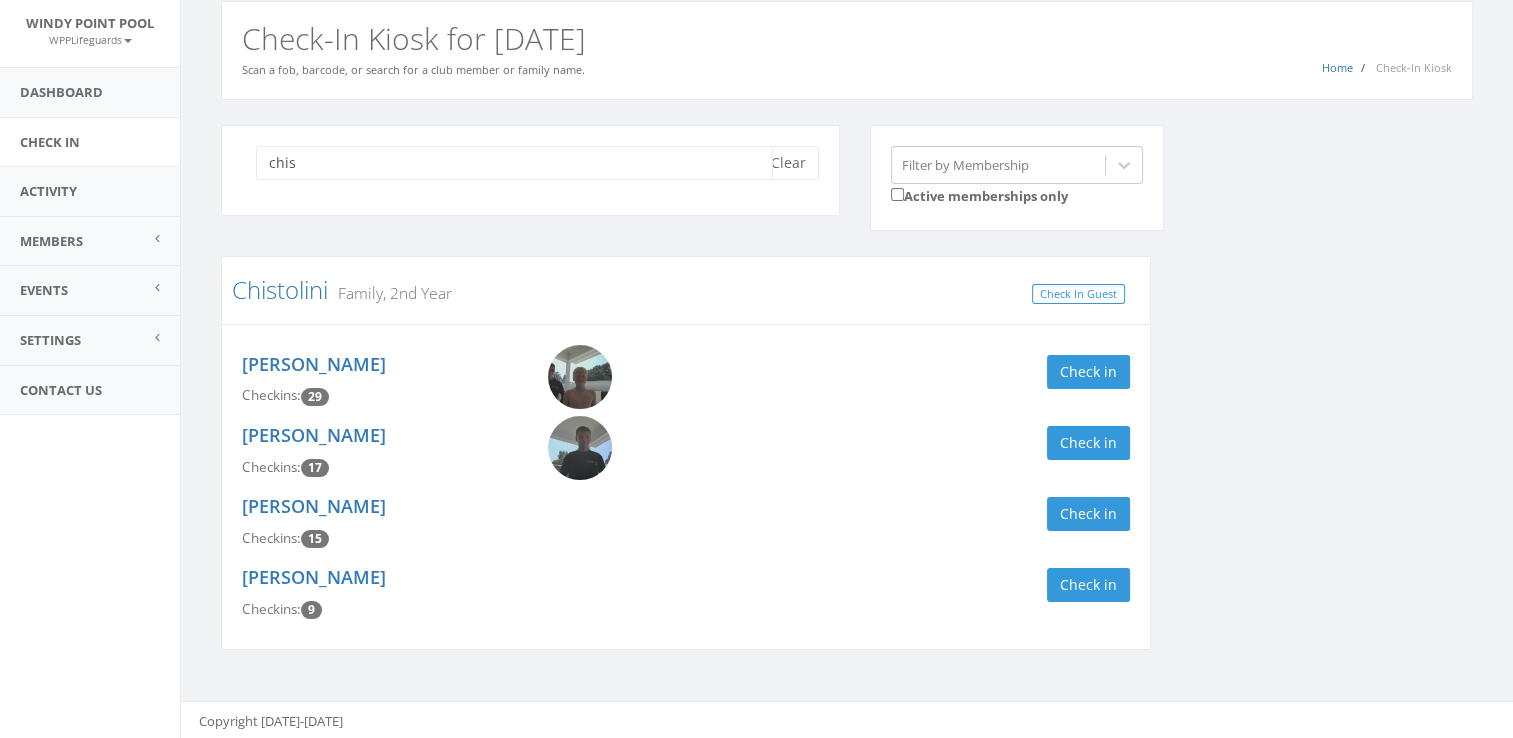 scroll, scrollTop: 67, scrollLeft: 0, axis: vertical 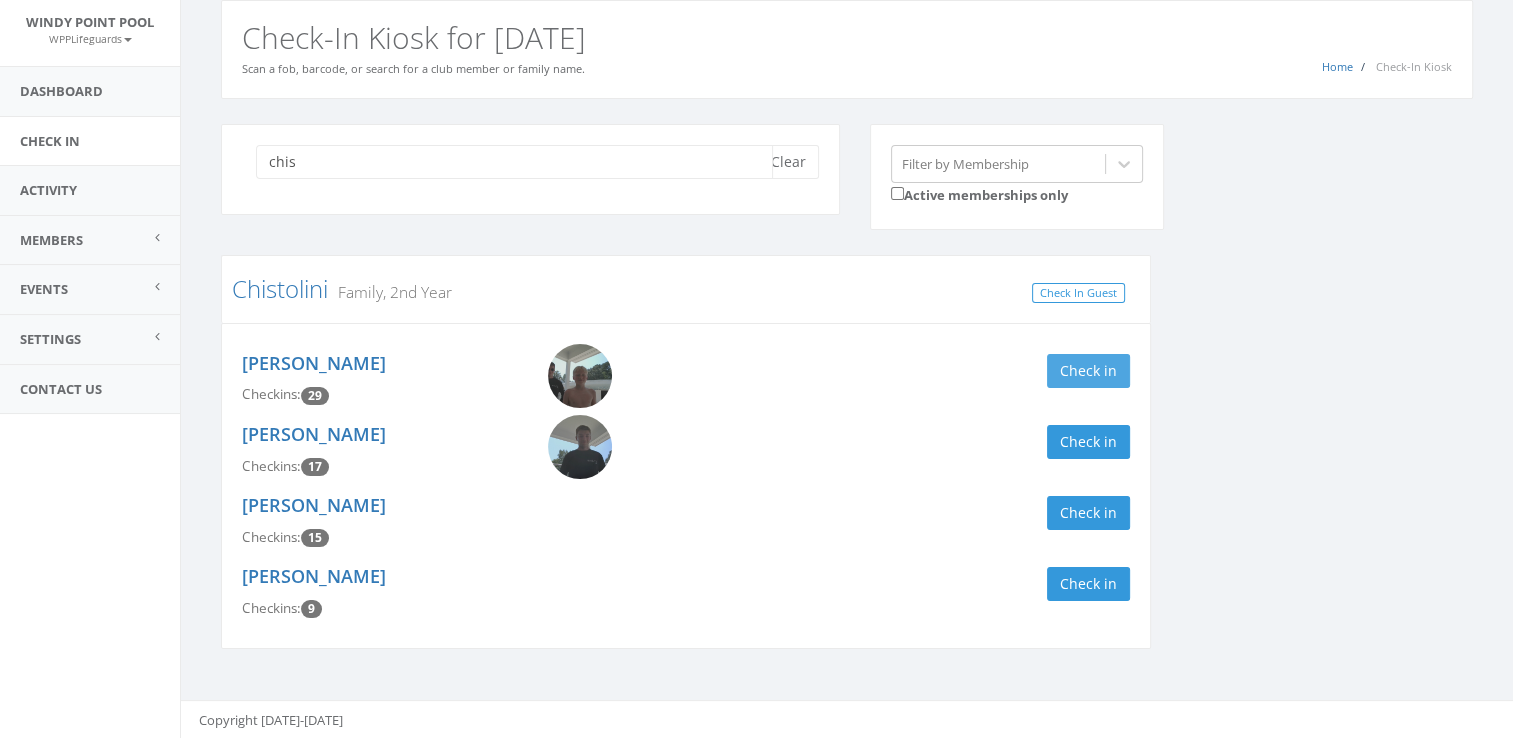 type on "chis" 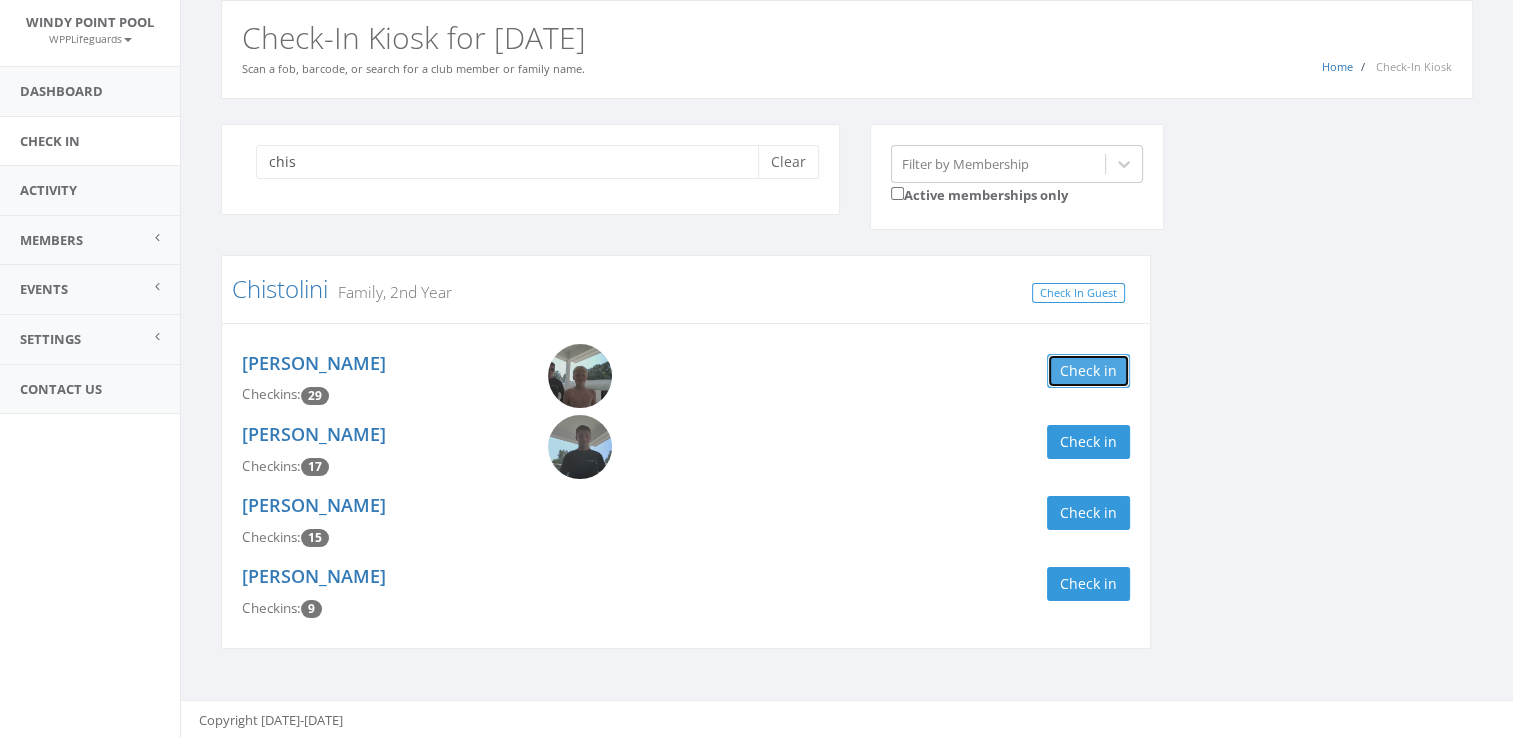 click on "Check in" at bounding box center (1088, 371) 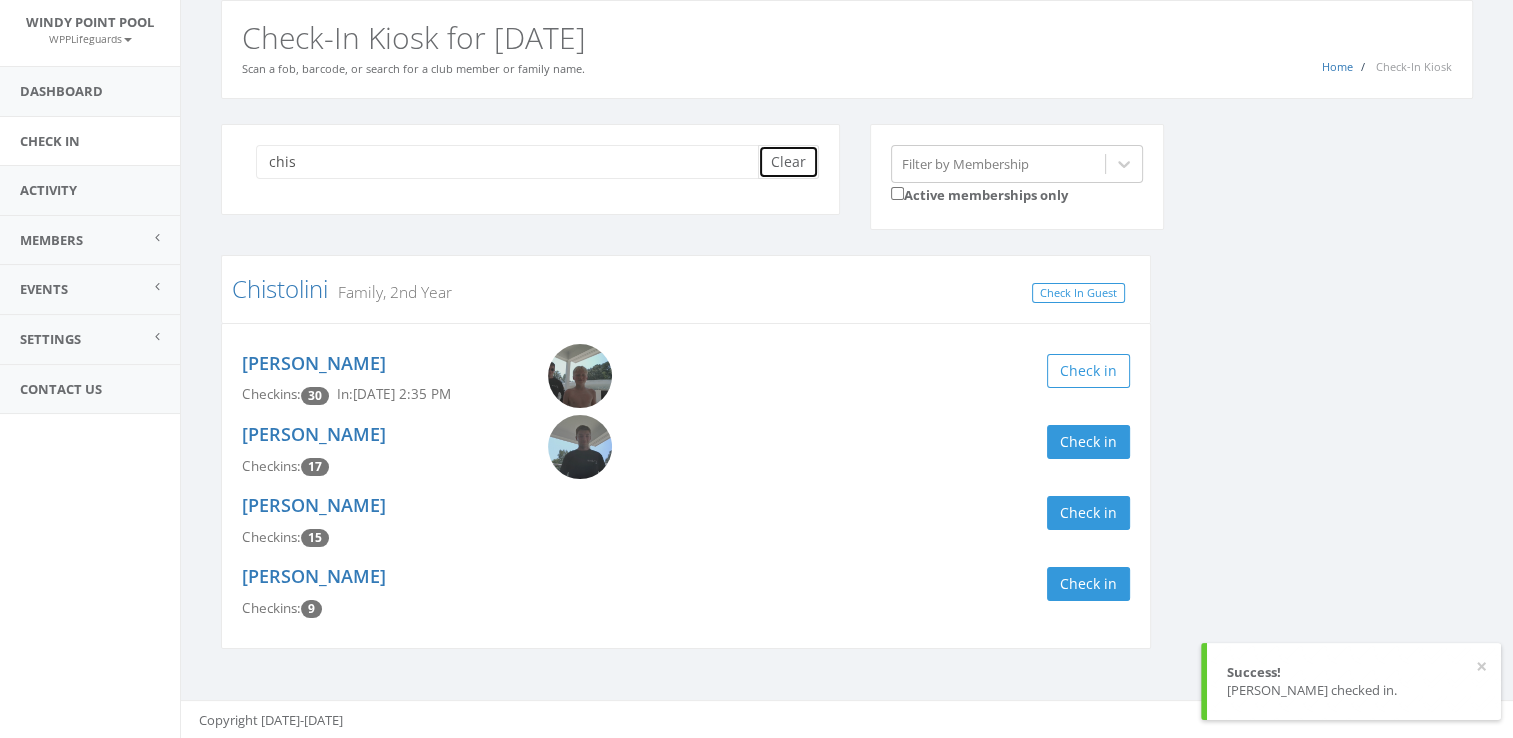 click on "Clear" at bounding box center [788, 162] 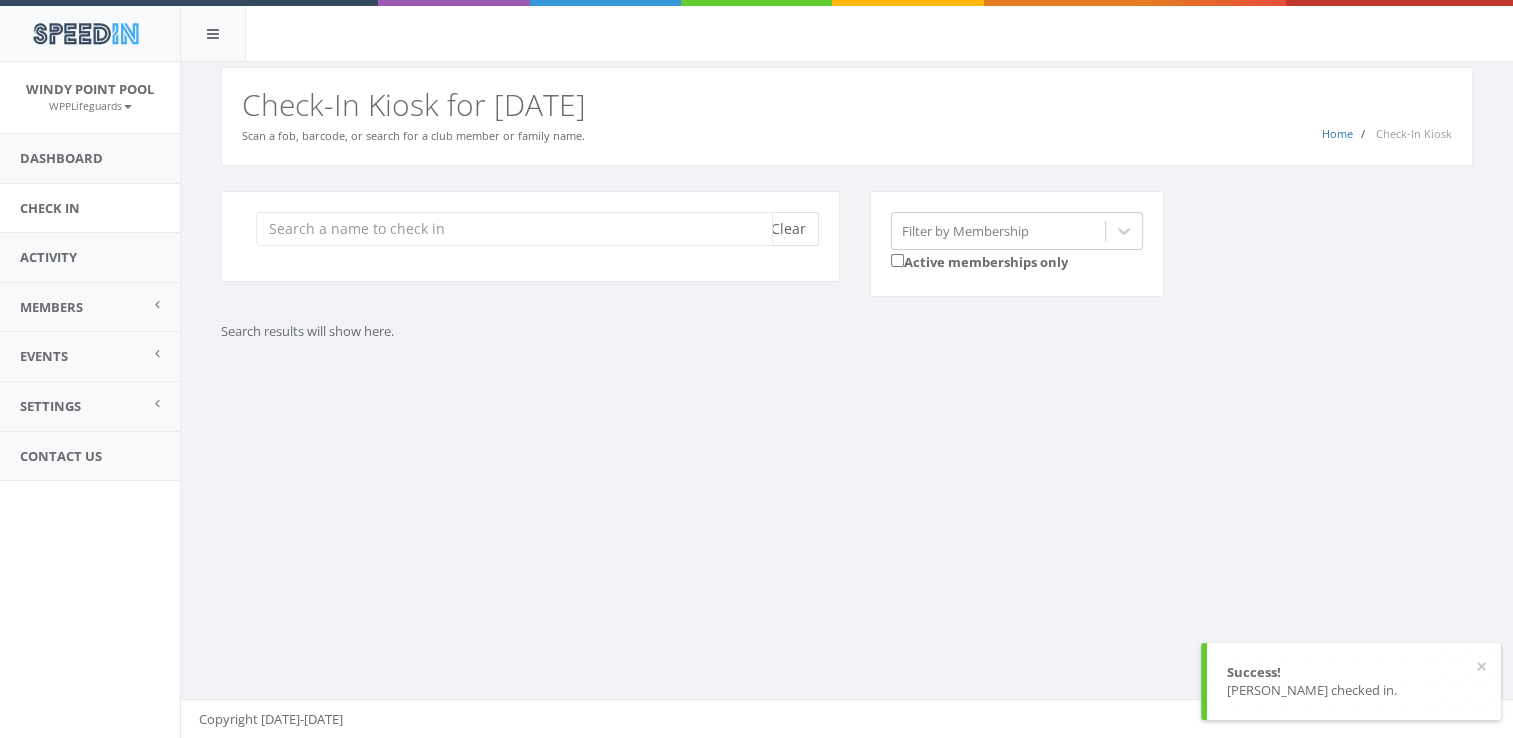 scroll, scrollTop: 0, scrollLeft: 0, axis: both 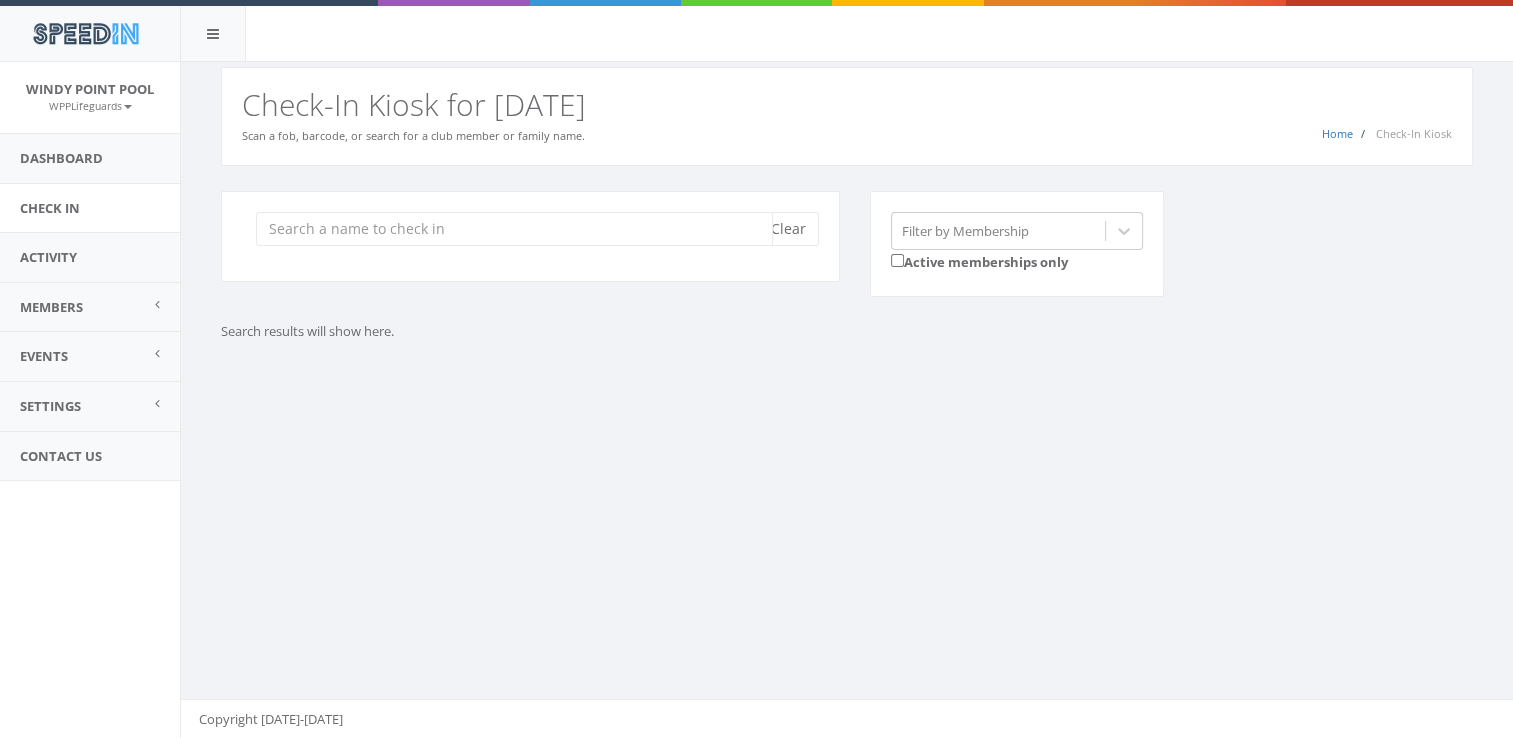 click at bounding box center [514, 229] 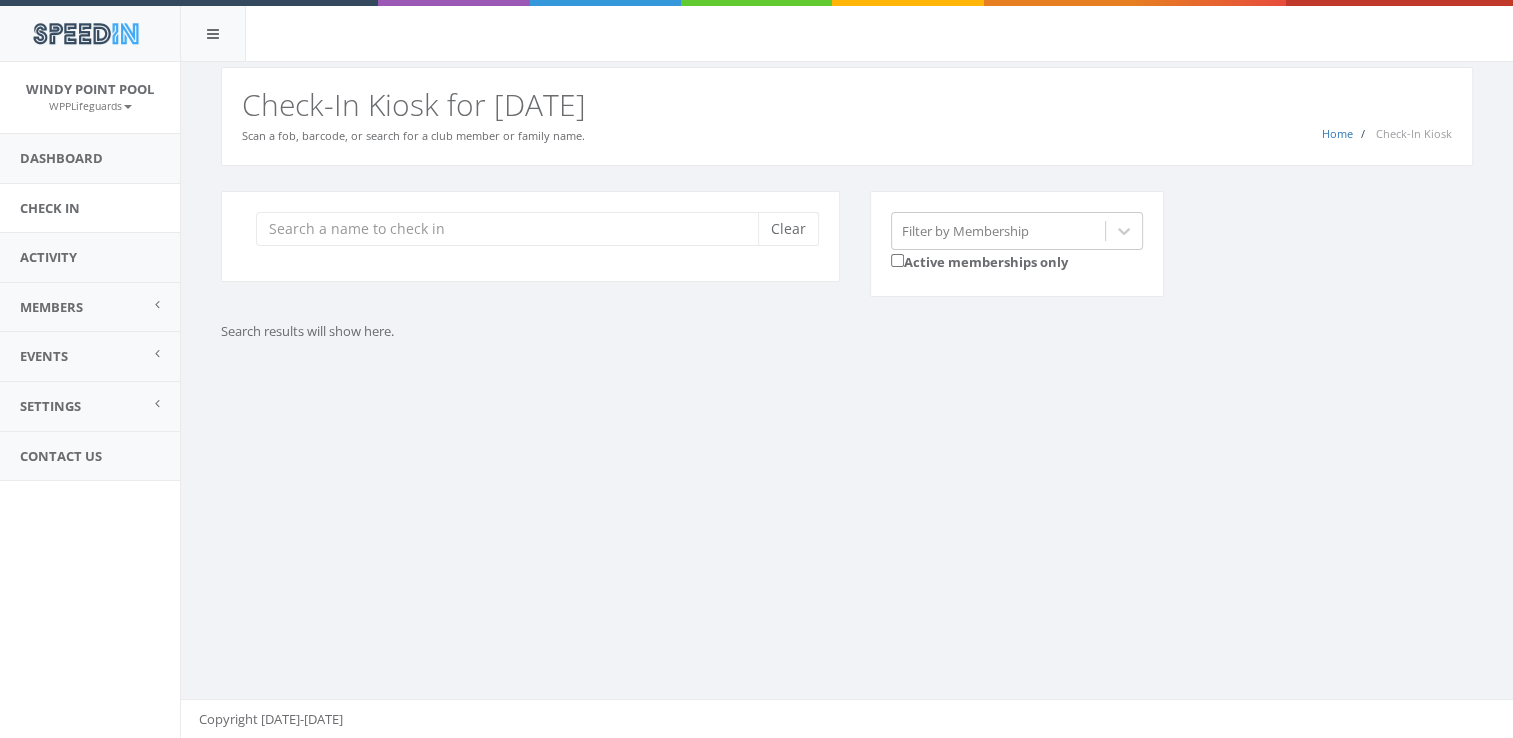 click on "Clear Filter by Membership  Active memberships only Search results will show here." at bounding box center [847, 291] 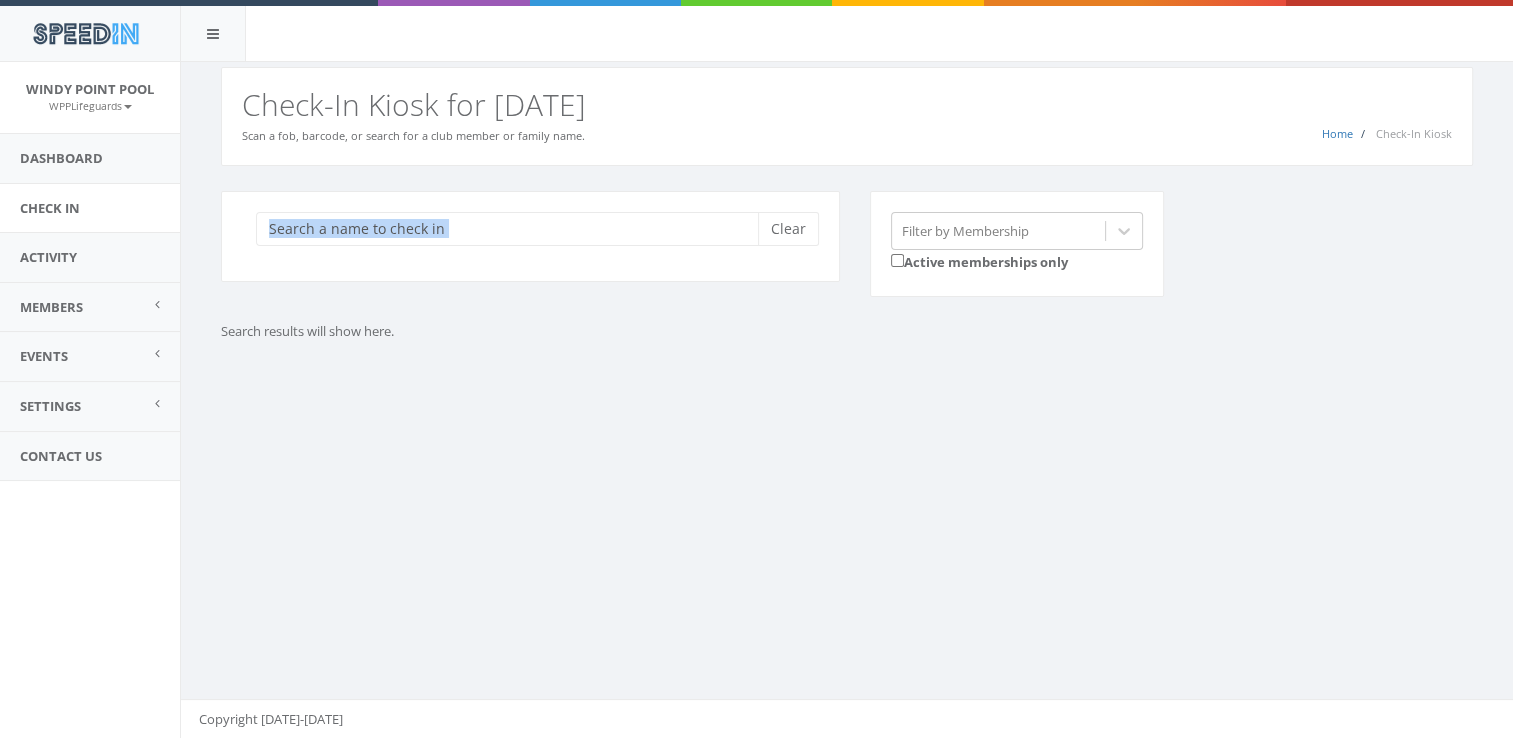 click on "Clear Filter by Membership  Active memberships only Search results will show here." at bounding box center (847, 291) 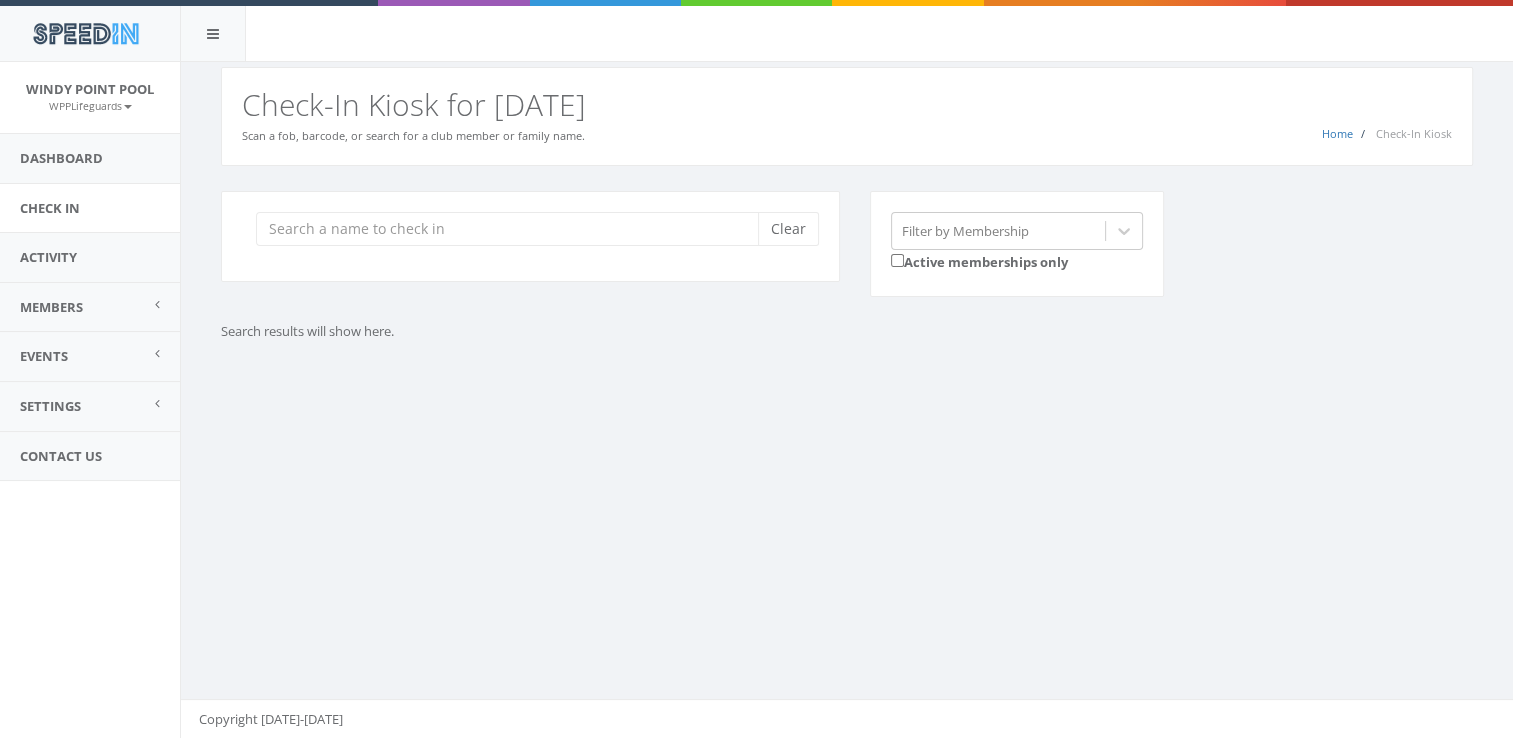 click on "Check-In Kiosk for [DATE]" at bounding box center [847, 104] 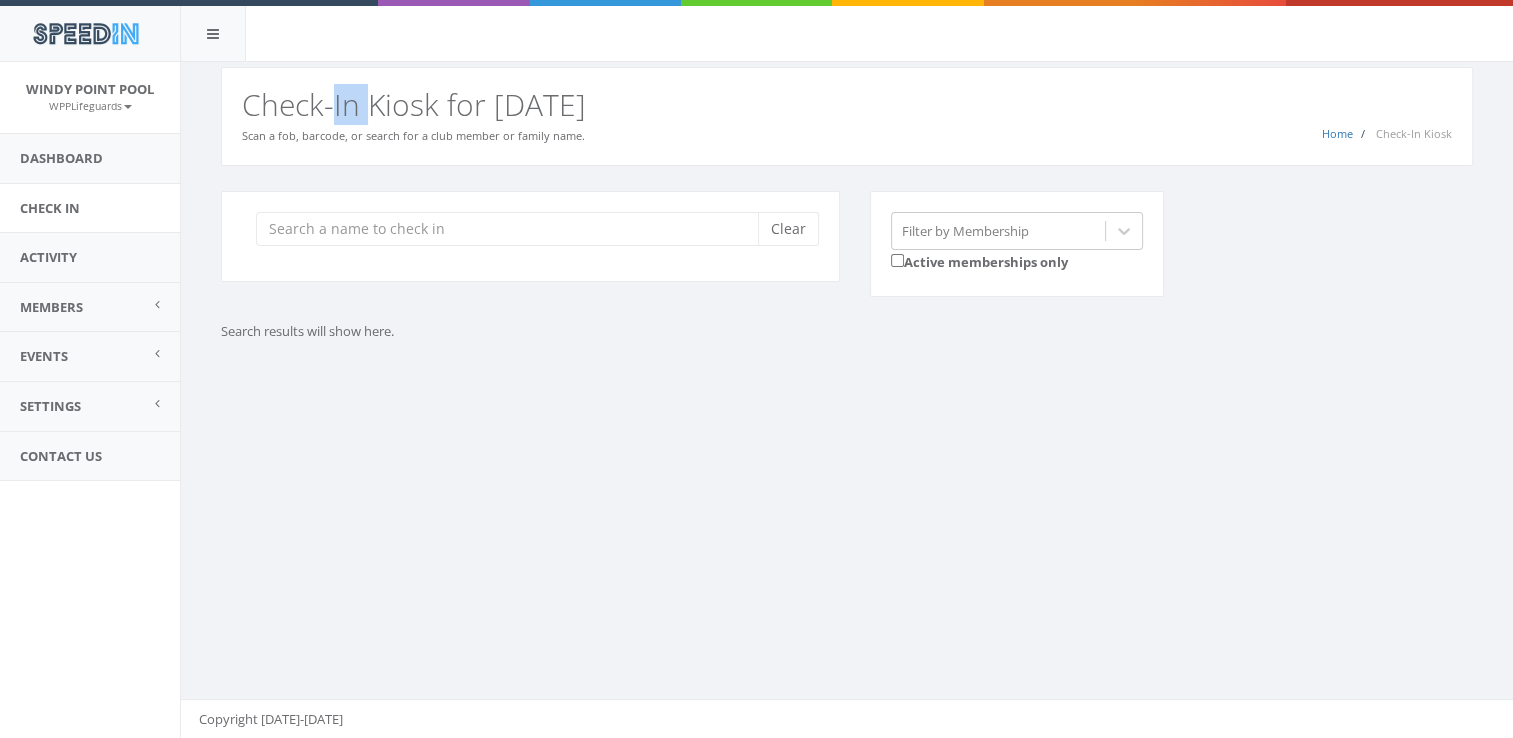 click on "Check-In Kiosk for [DATE]" at bounding box center [847, 104] 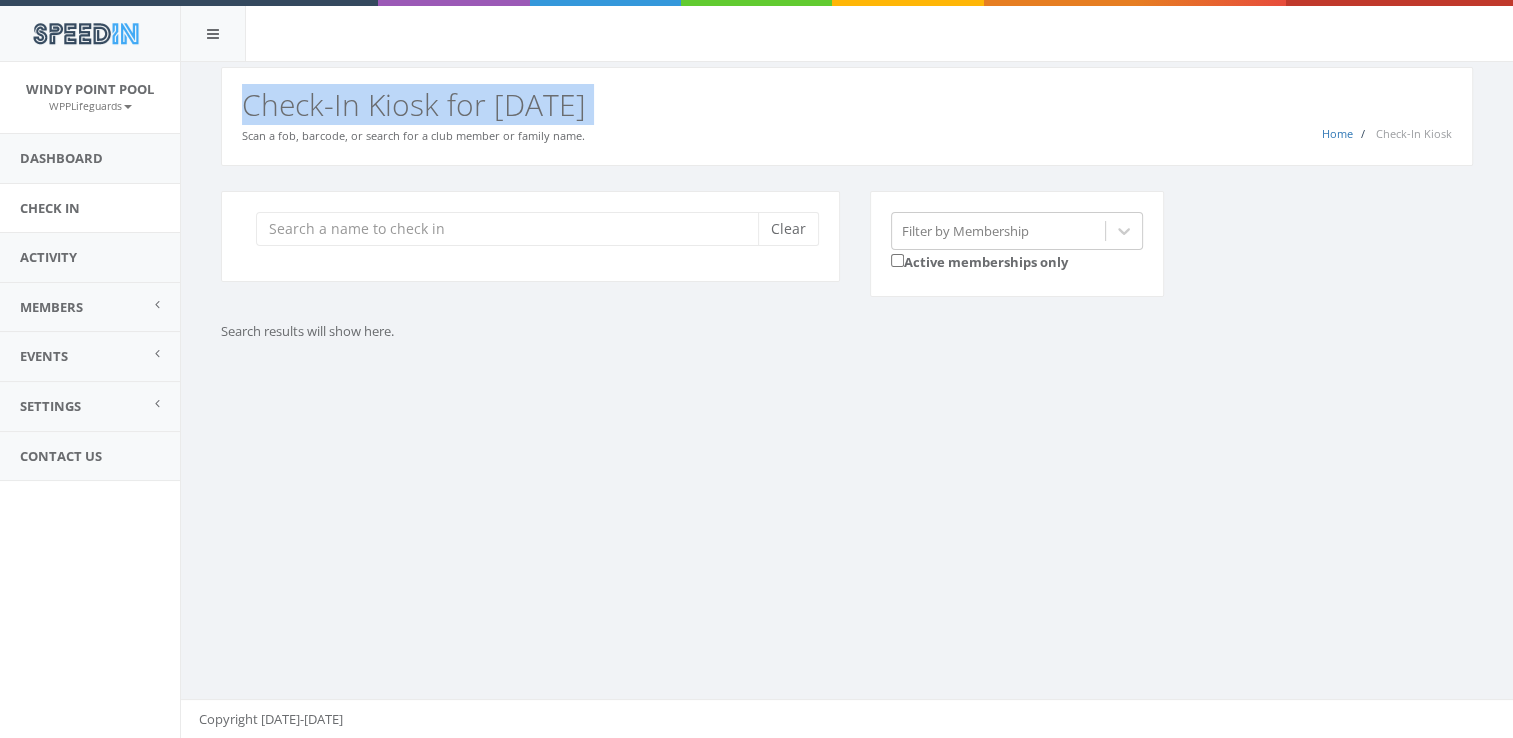 click on "Check-In Kiosk for [DATE]" at bounding box center (847, 104) 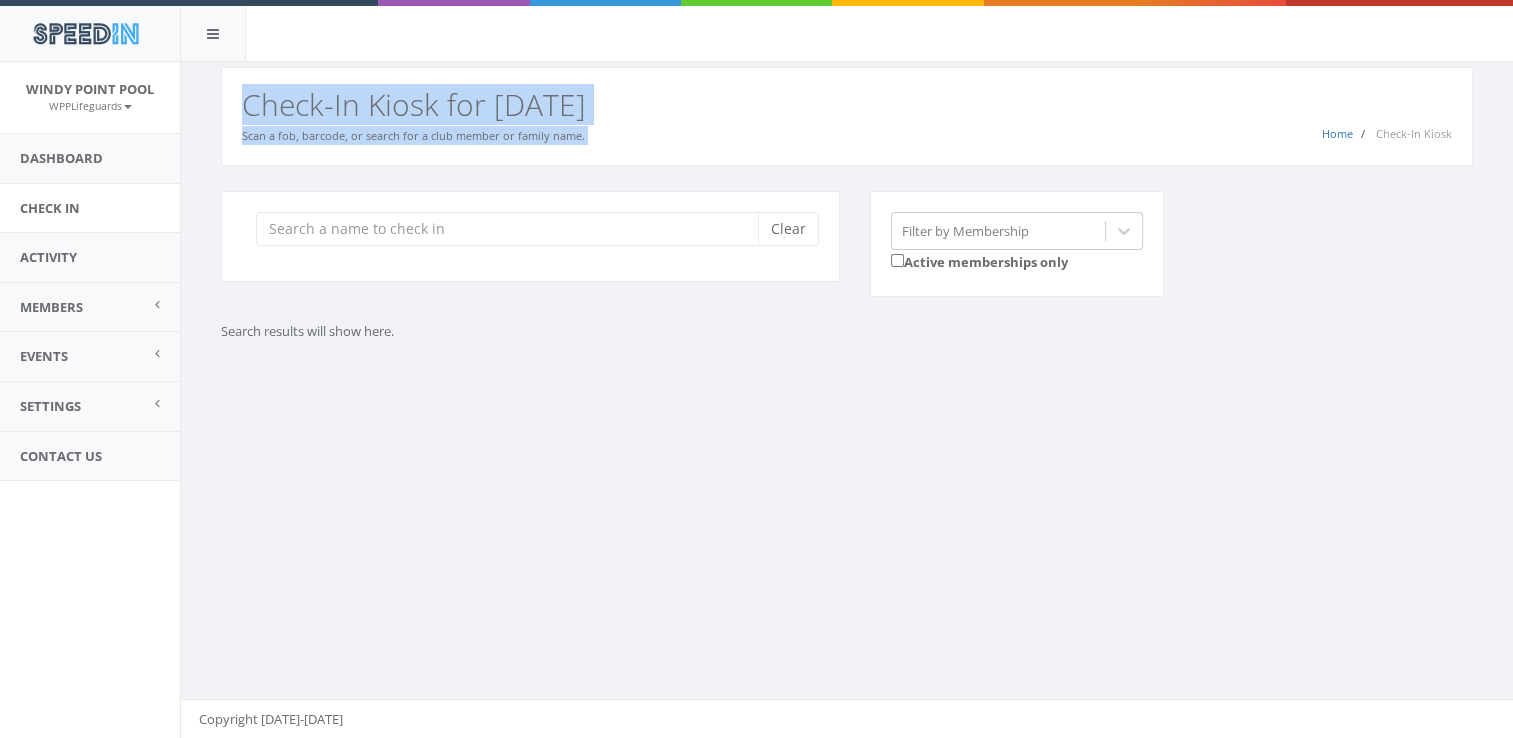 drag, startPoint x: 334, startPoint y: 106, endPoint x: 529, endPoint y: 366, distance: 325 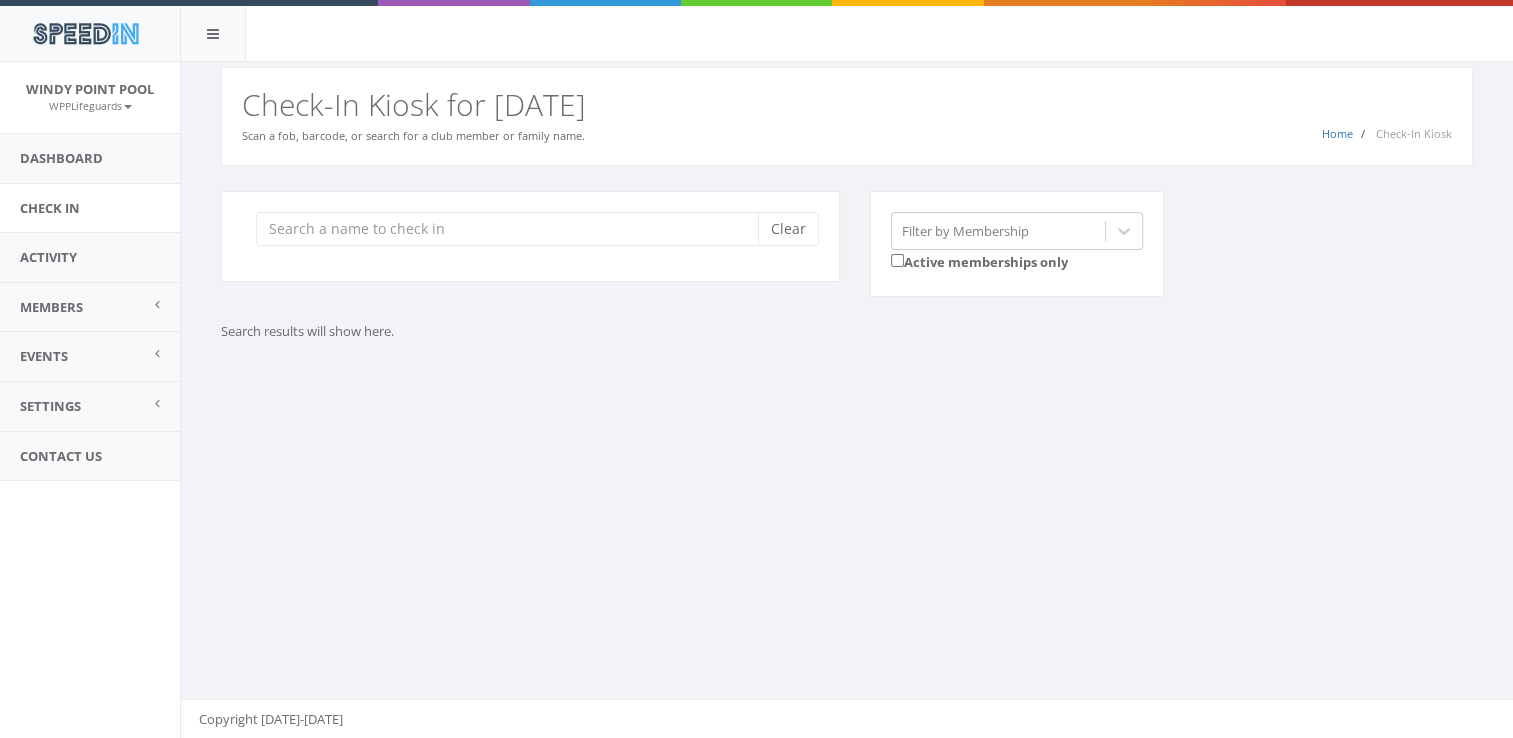 drag, startPoint x: 529, startPoint y: 366, endPoint x: 615, endPoint y: 589, distance: 239.00836 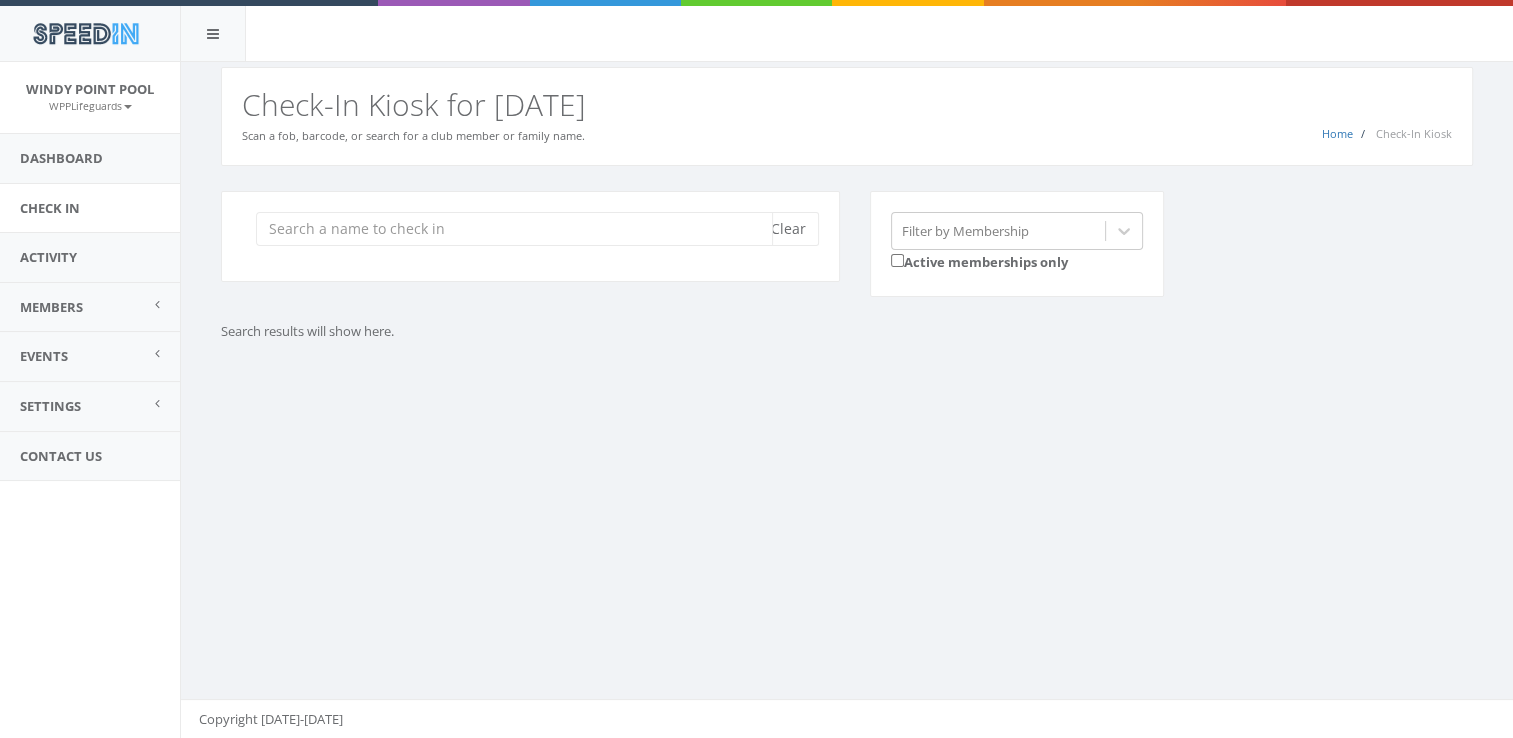 click at bounding box center [514, 229] 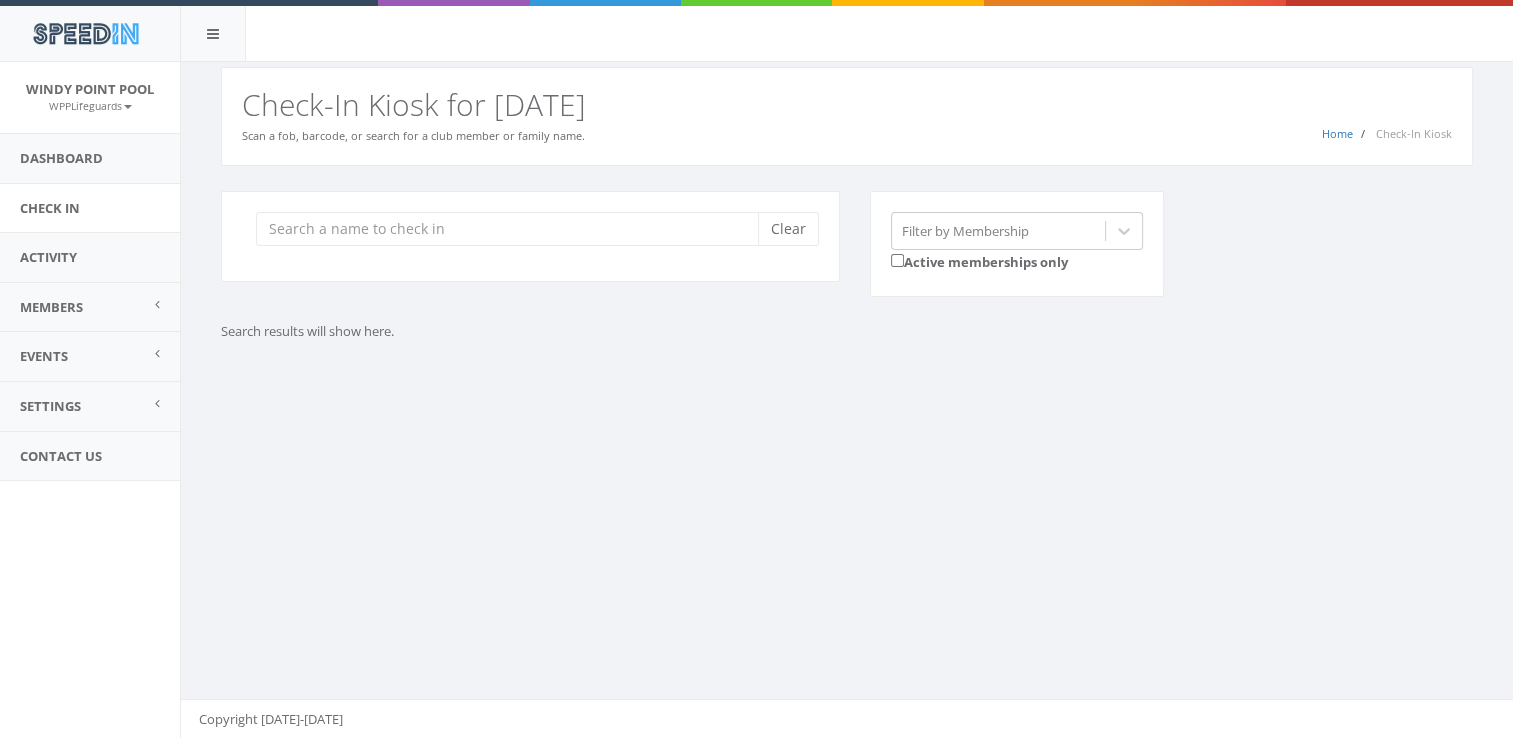 click on "Clear Filter by Membership  Active memberships only Search results will show here." at bounding box center [847, 291] 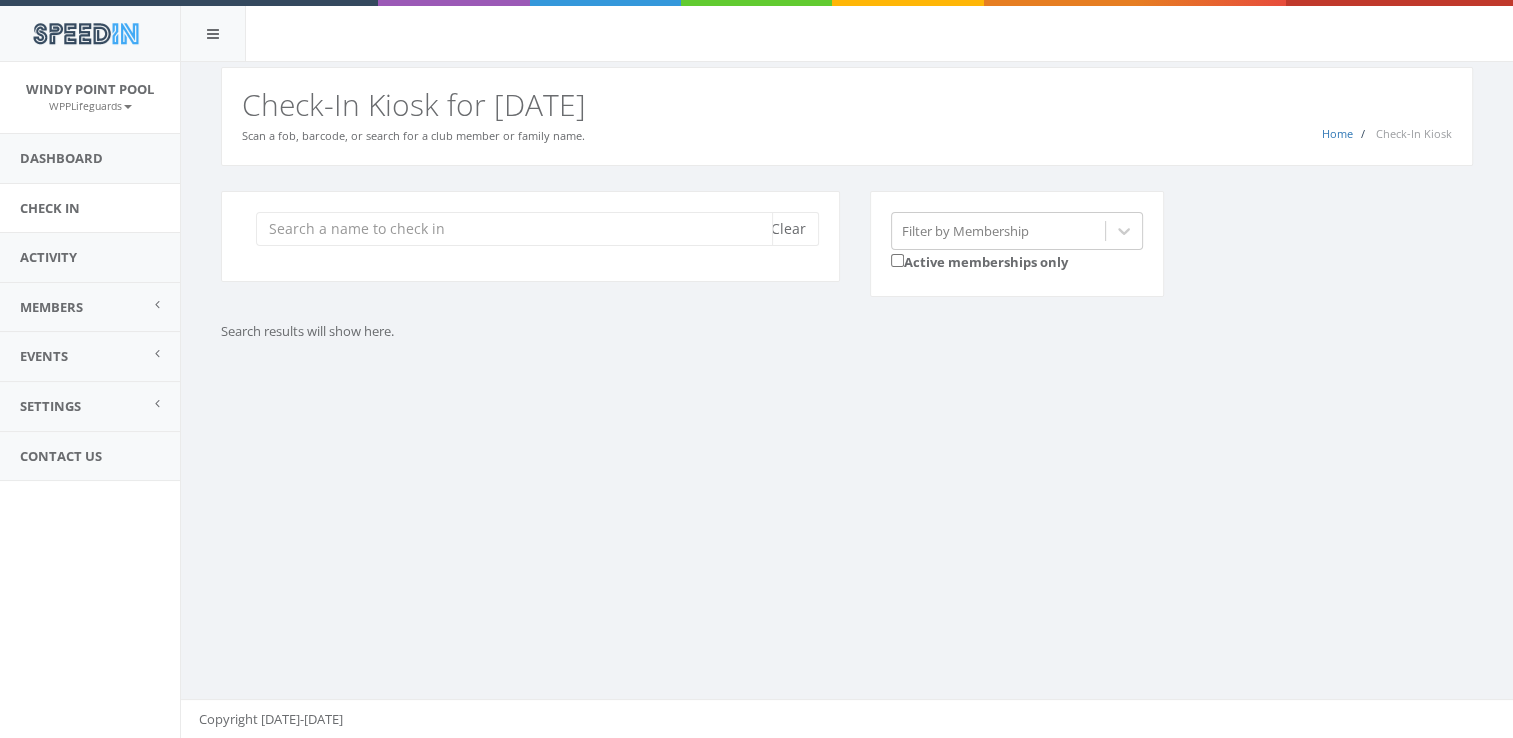click at bounding box center (514, 229) 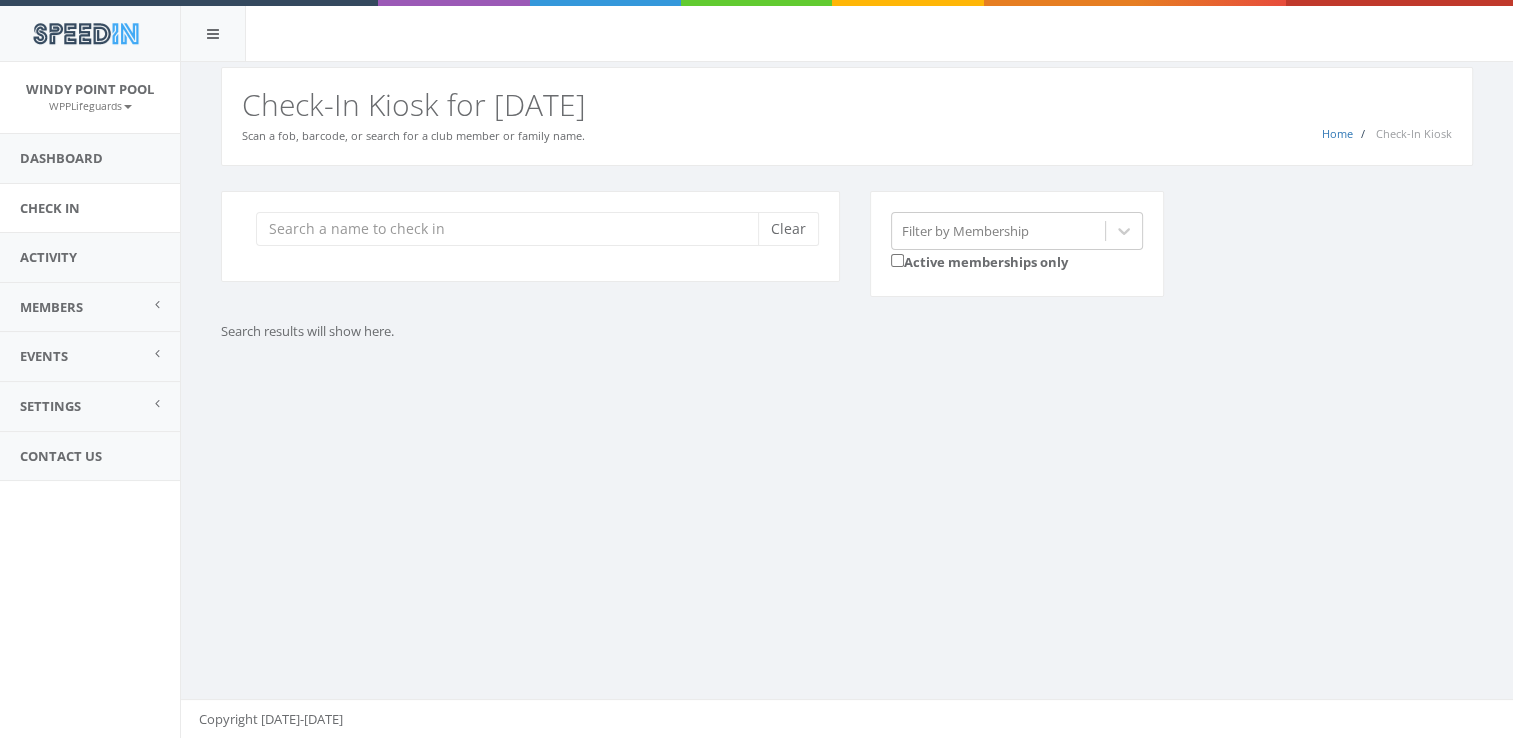 click on "Clear Filter by Membership  Active memberships only Search results will show here." at bounding box center (847, 291) 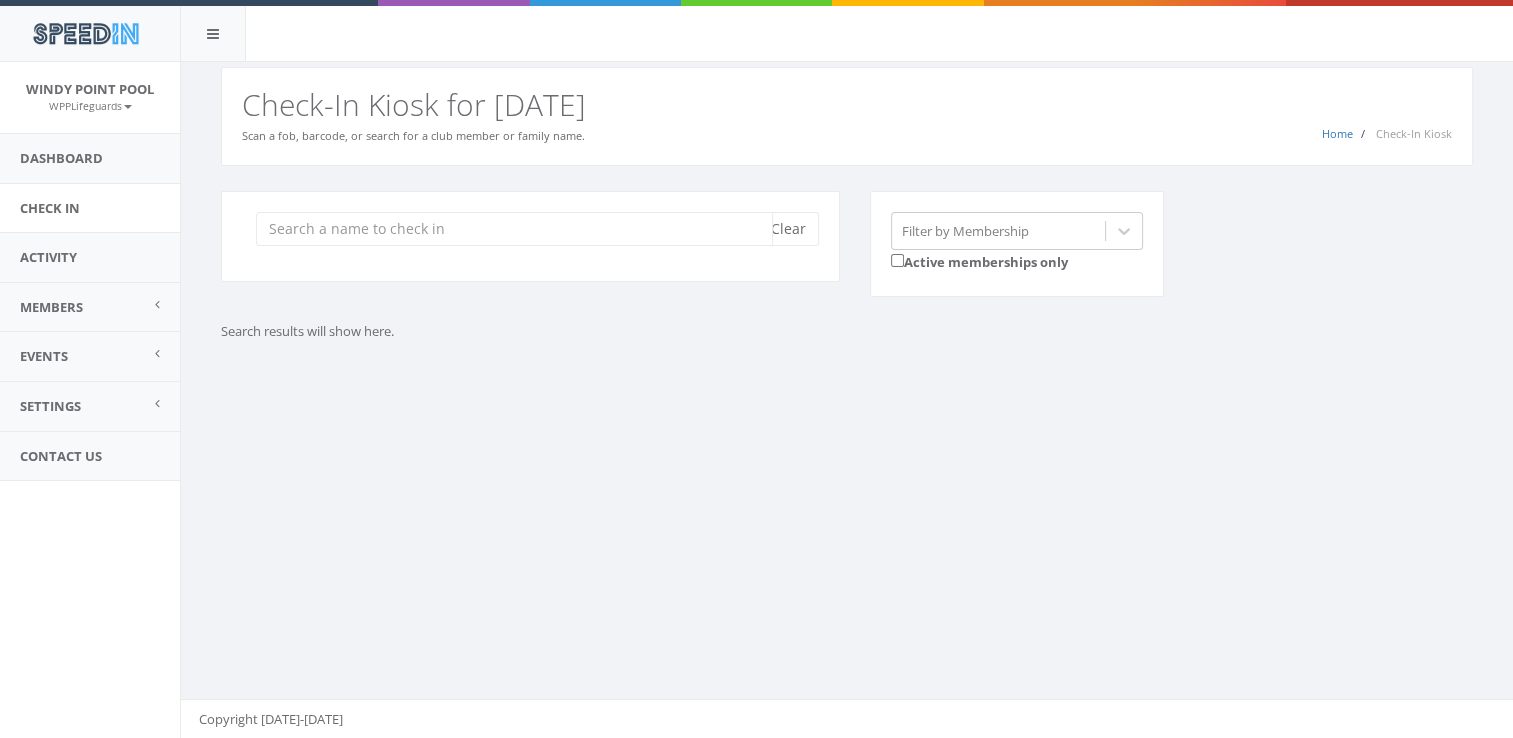 click at bounding box center (514, 229) 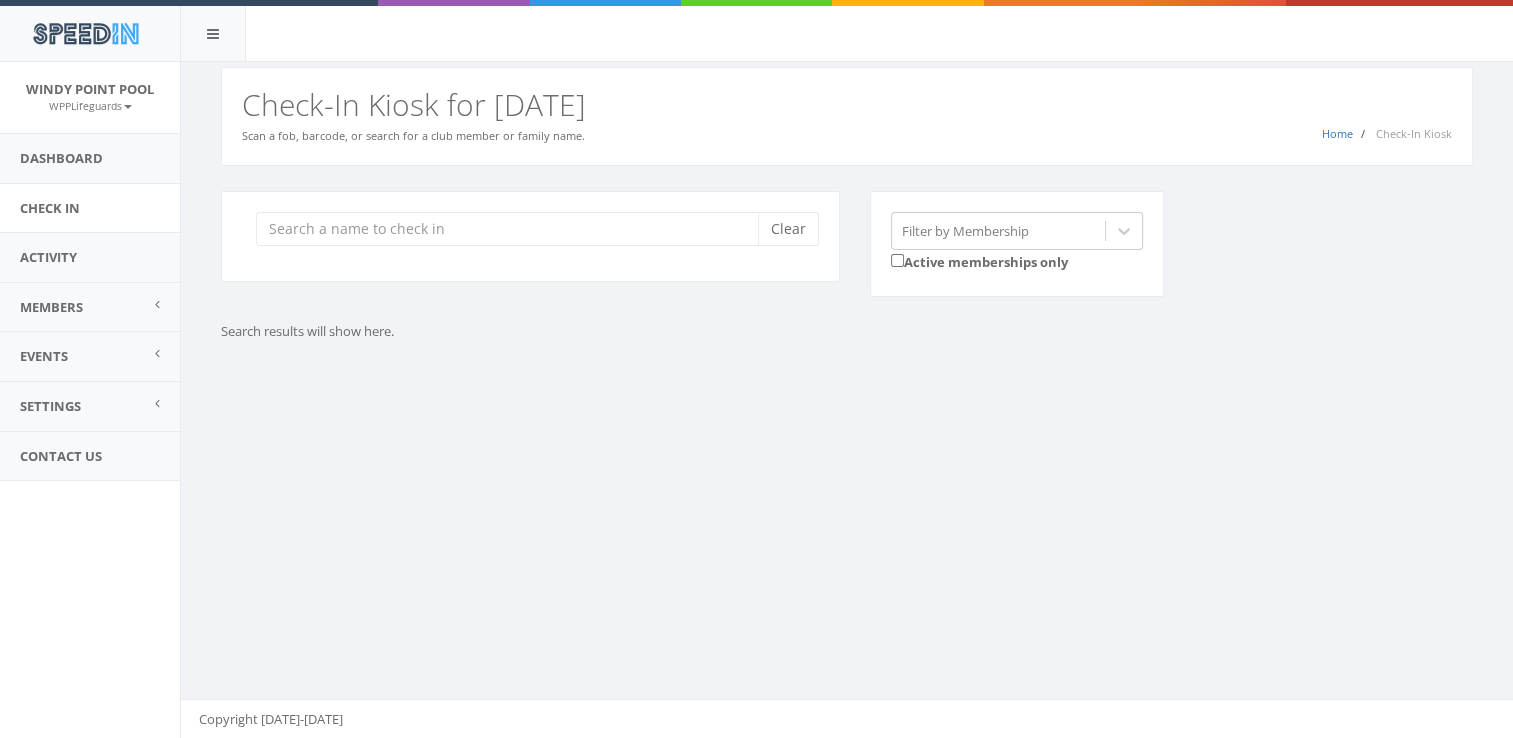 click on "Clear Filter by Membership  Active memberships only Search results will show here." at bounding box center (847, 291) 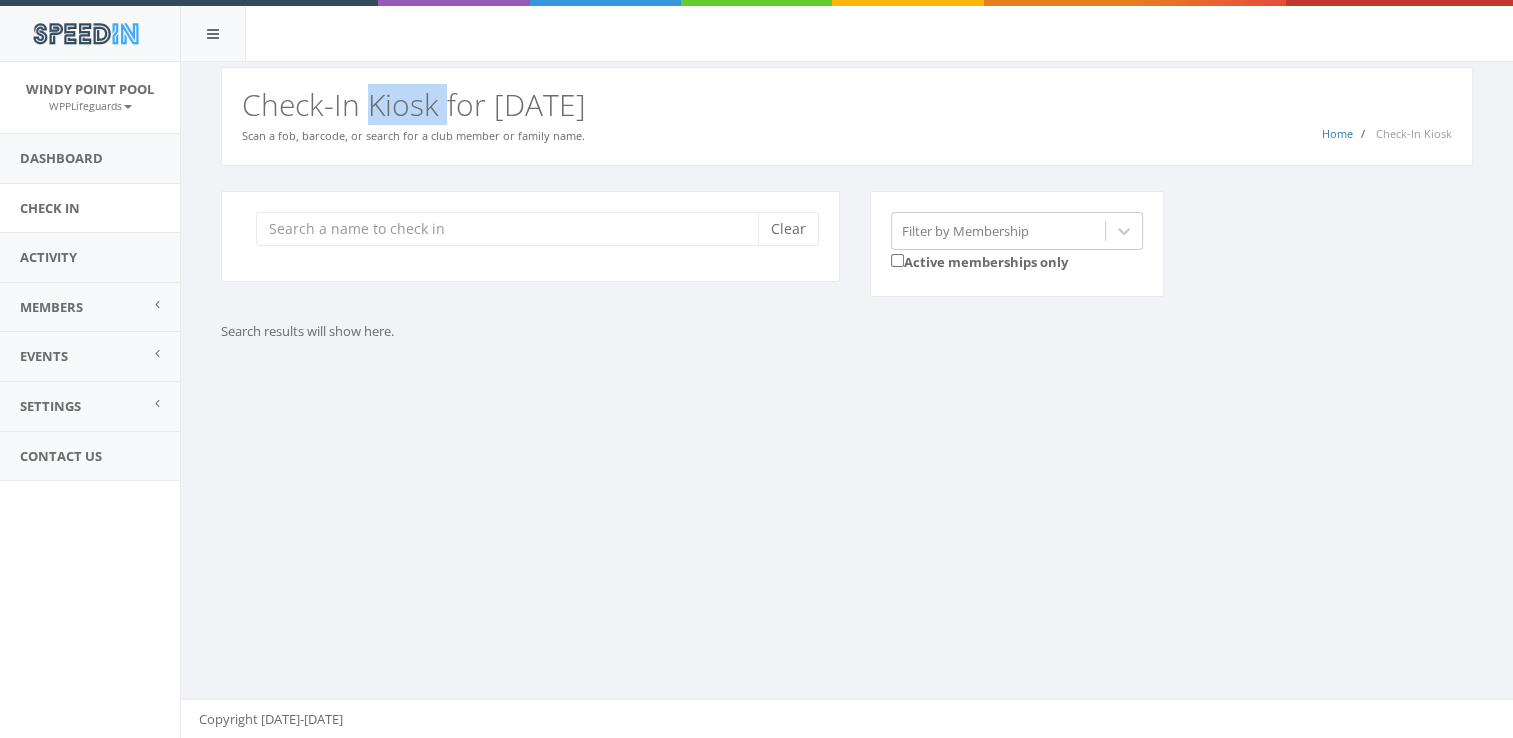 click on "Check-In Kiosk for [DATE]" at bounding box center (847, 104) 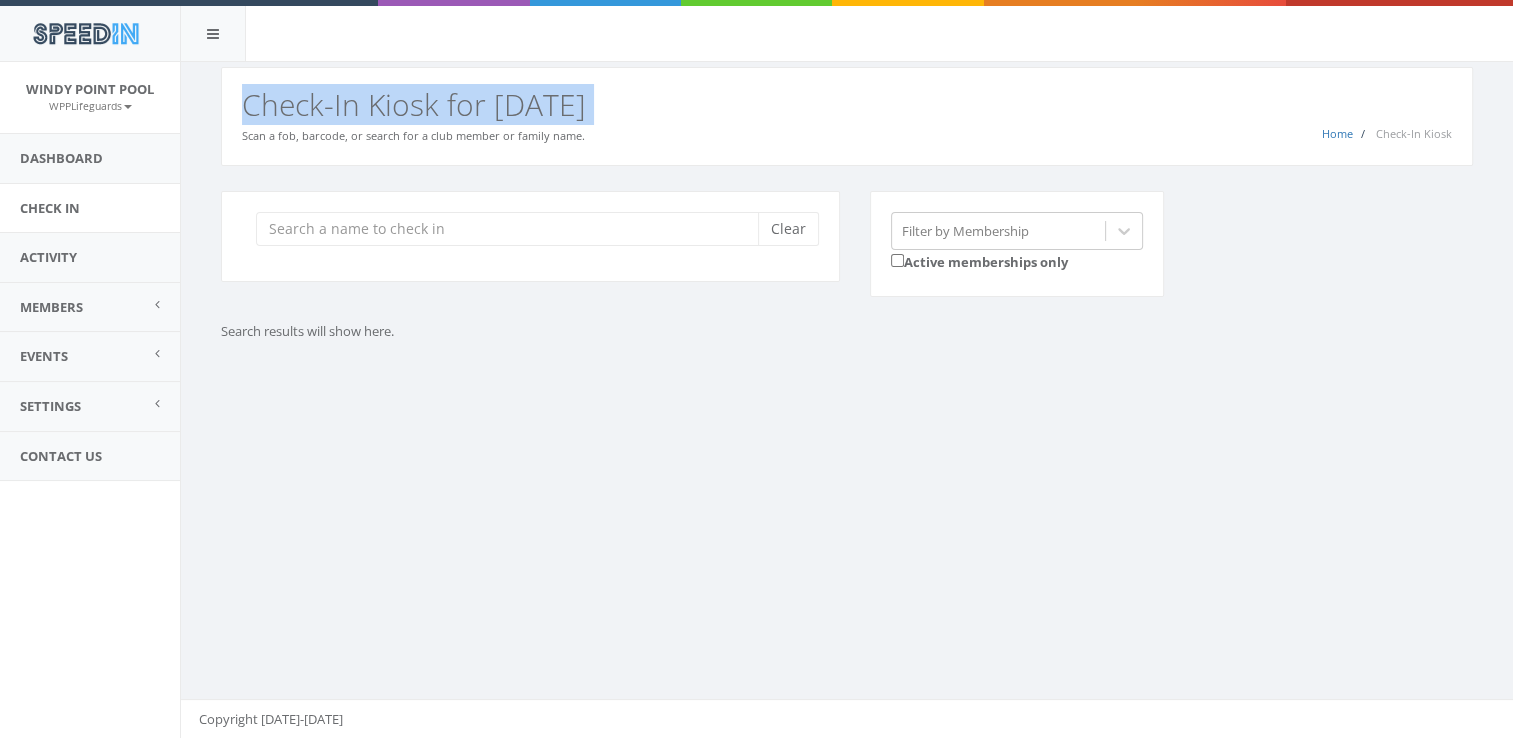 click on "Check-In Kiosk for [DATE]" at bounding box center [847, 104] 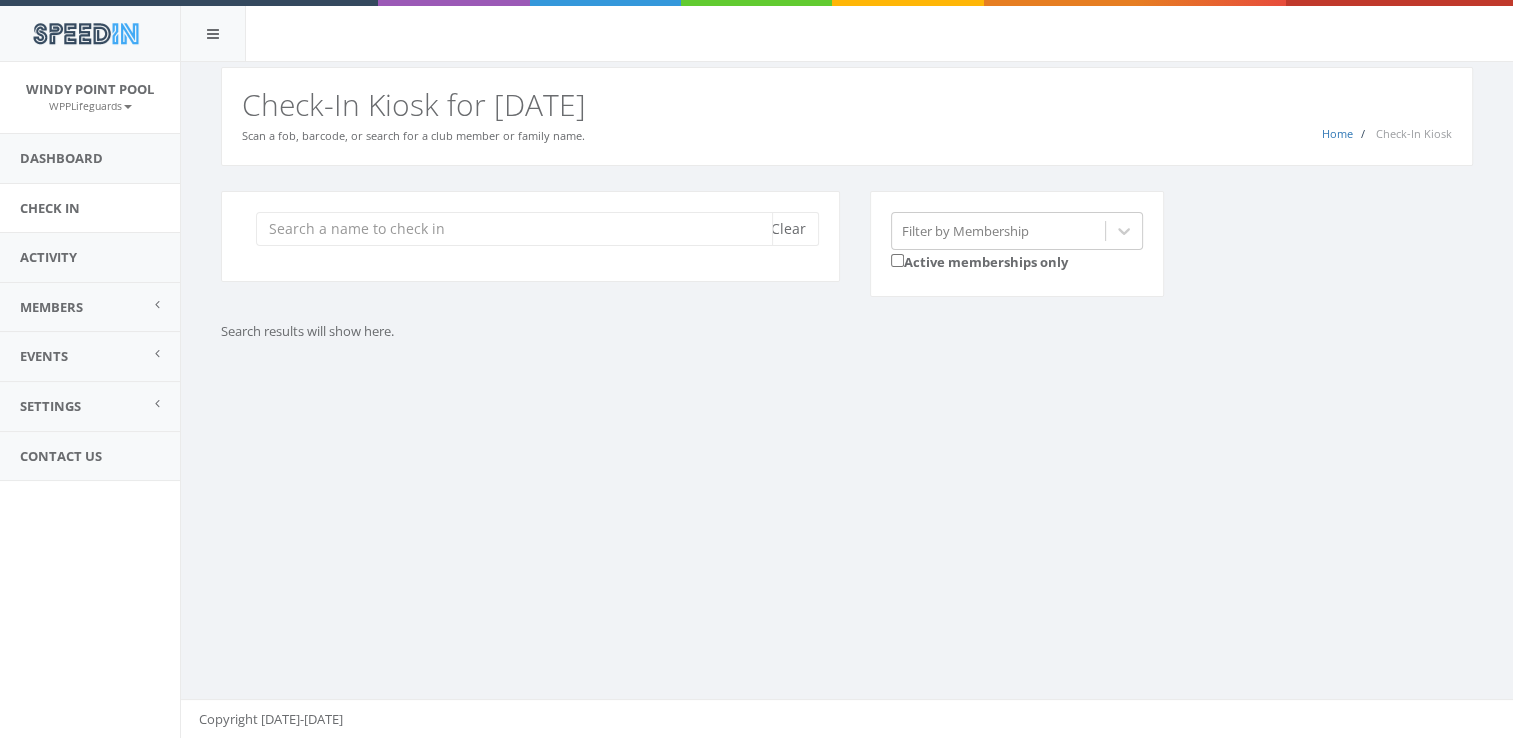 drag, startPoint x: 381, startPoint y: 113, endPoint x: 404, endPoint y: 228, distance: 117.27745 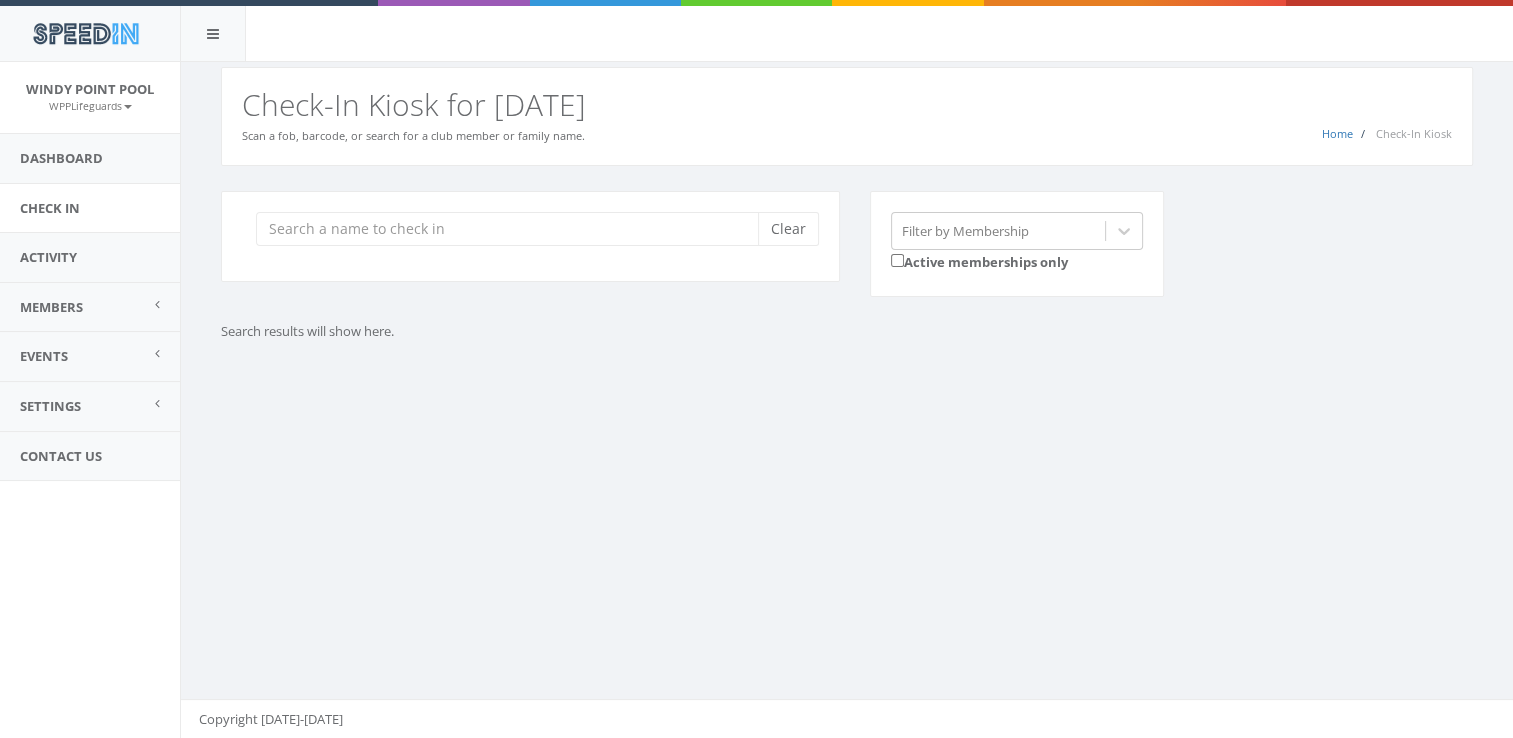 click on "You are using Internet Explorer, which is an old, insecure browser that does not work with this page. Please use another browser like Firefox, Chrome, or Edge.
Home
Check-In Kiosk
Check-In Kiosk for [DATE]
Scan a fob, barcode, or search for a club member or family name.
Clear Filter by Membership  Active memberships only Search results will show here.
Copyright [DATE]-[DATE]" at bounding box center (846, 400) 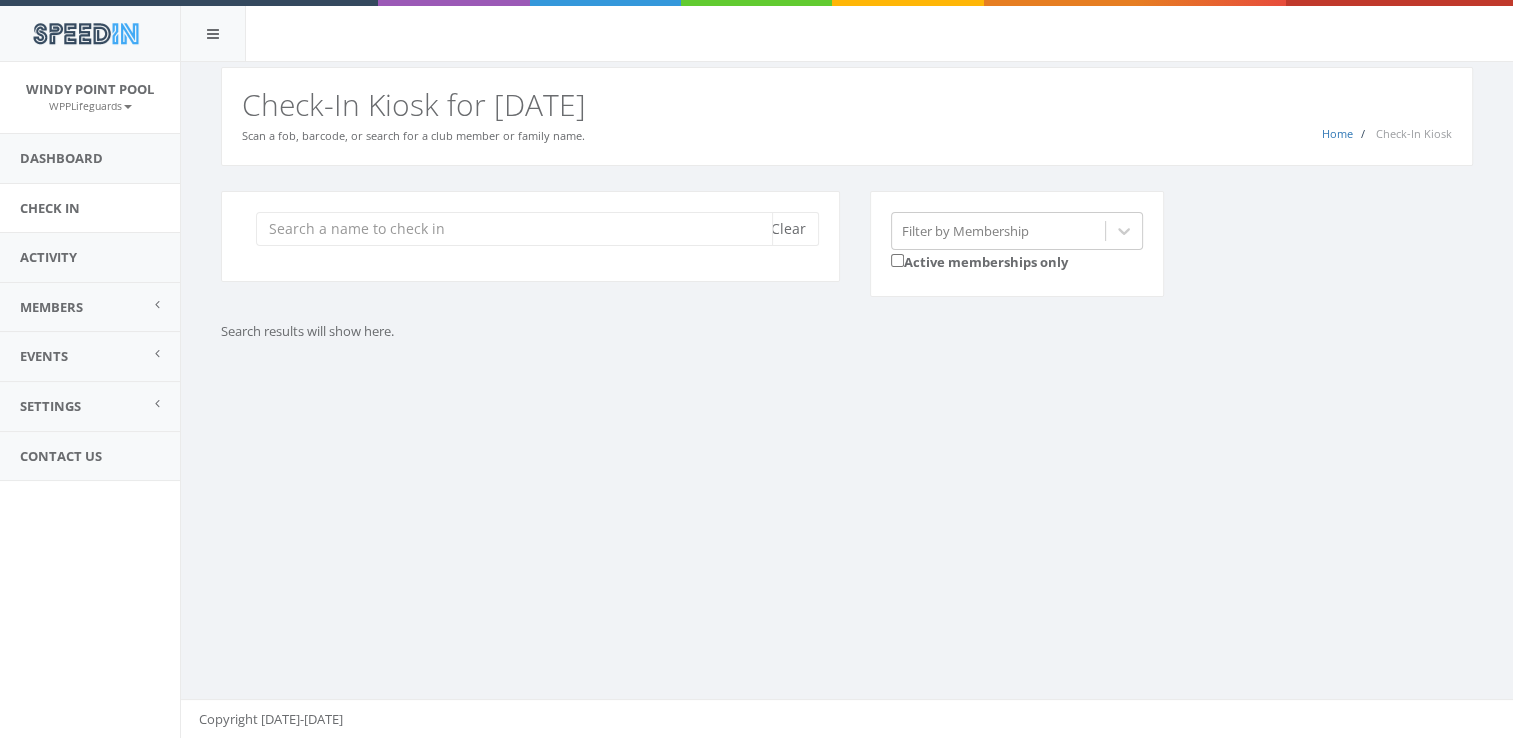 click at bounding box center (514, 229) 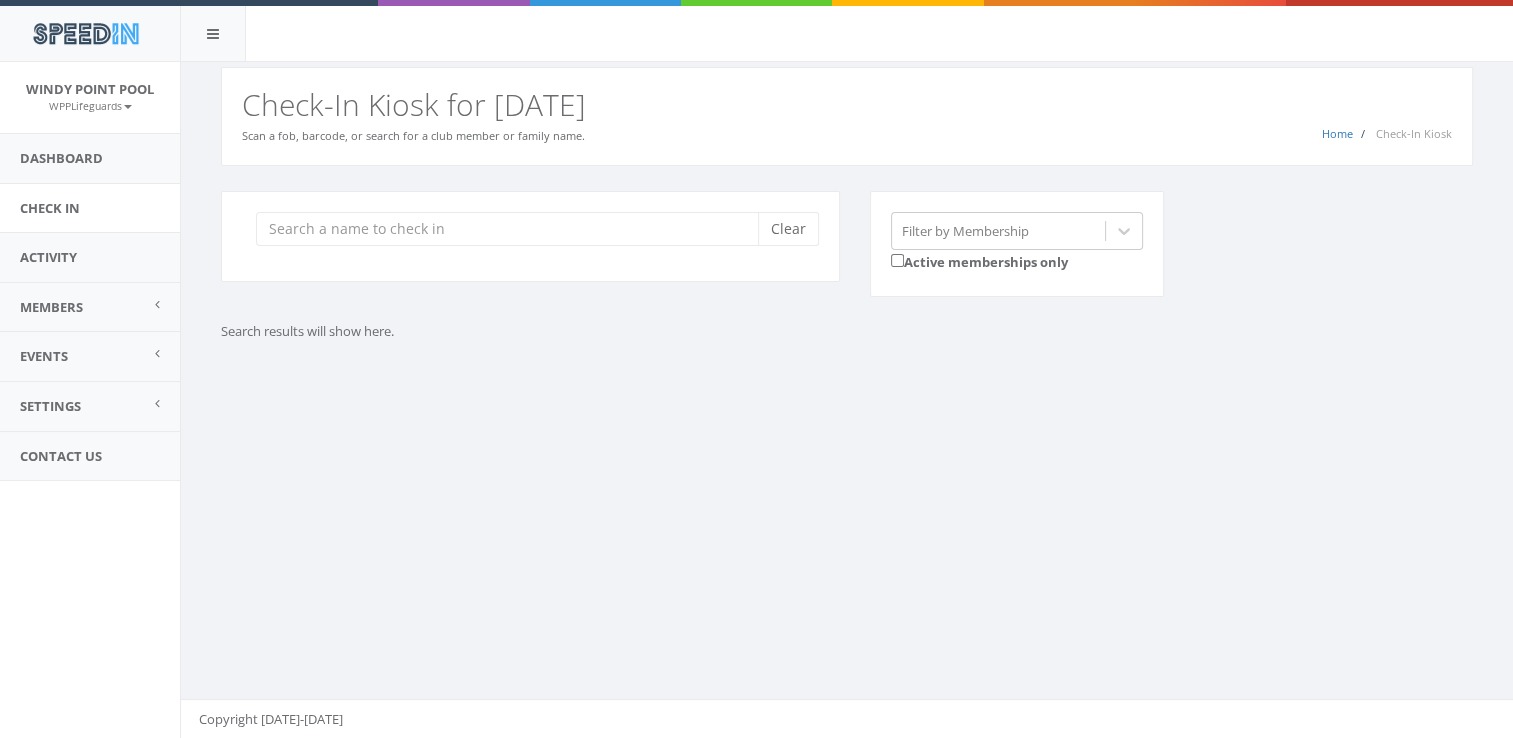click on "Clear Filter by Membership  Active memberships only Search results will show here." at bounding box center [847, 291] 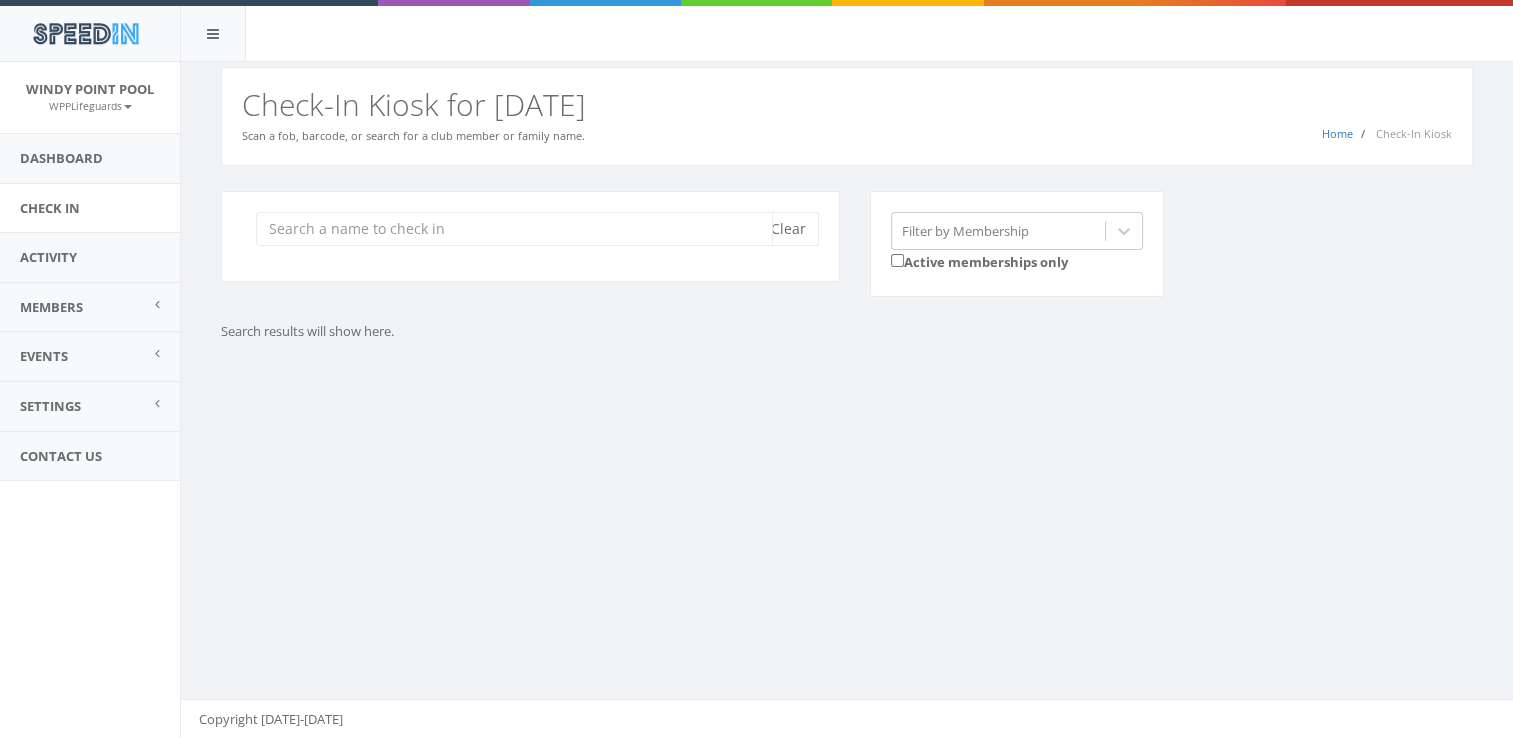 click at bounding box center (514, 229) 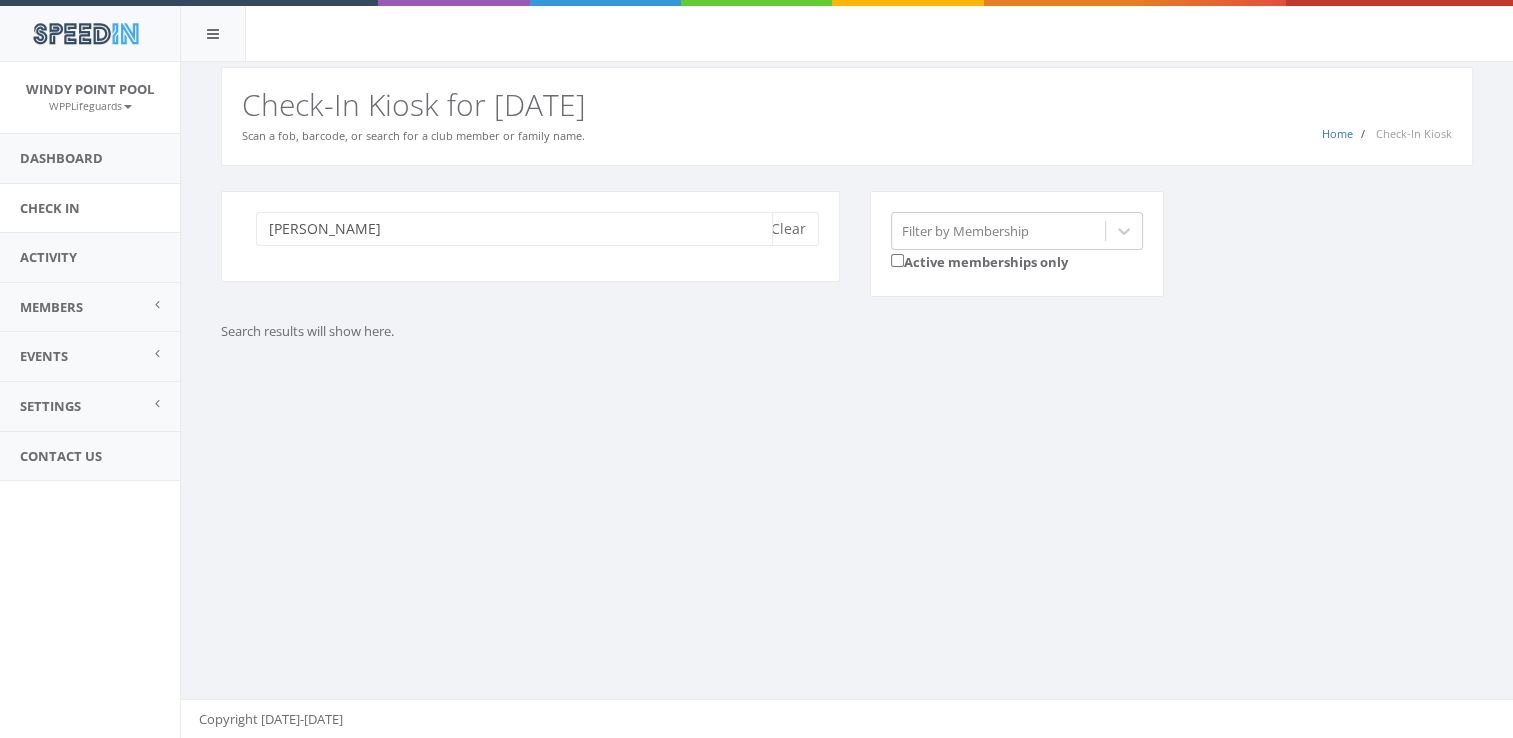 type on "[PERSON_NAME]" 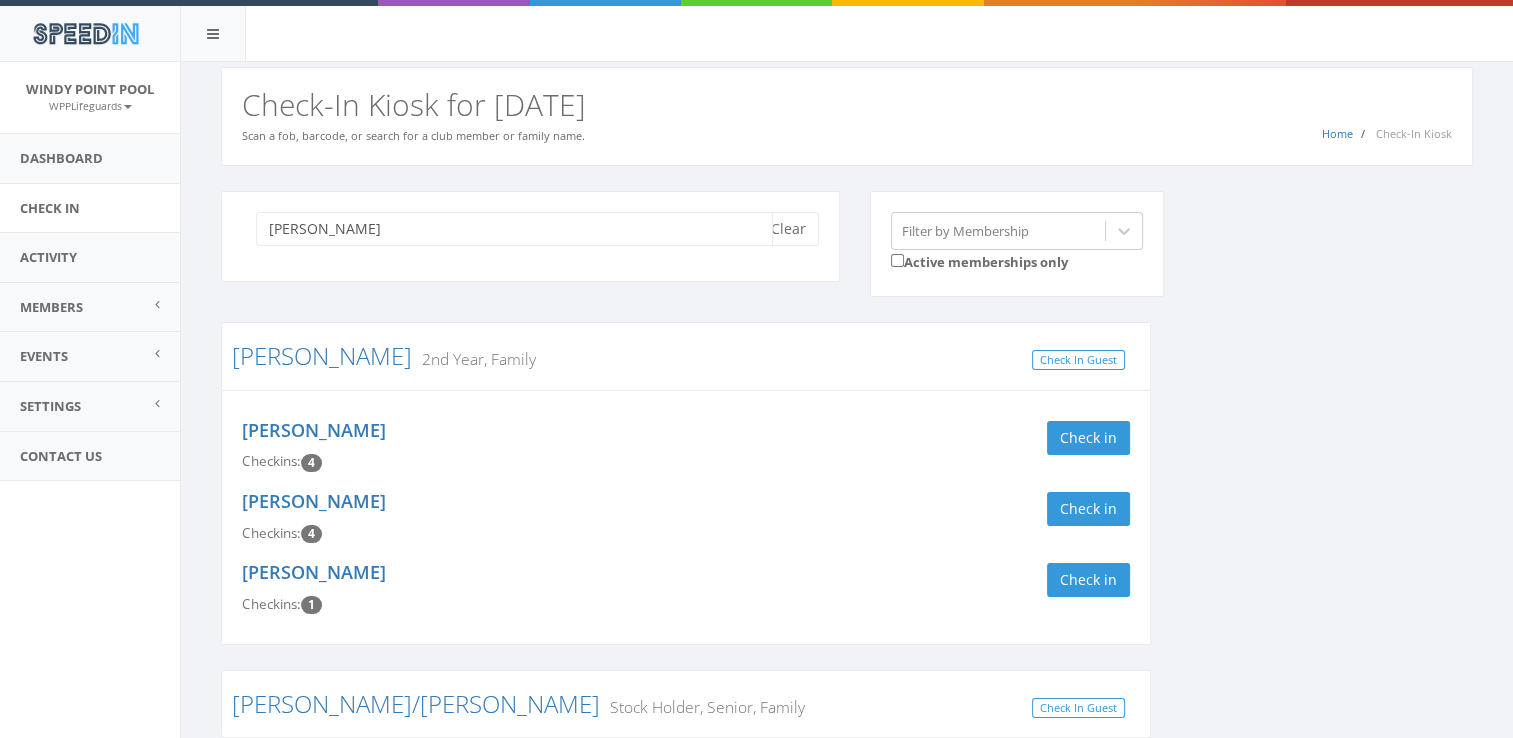 scroll, scrollTop: 8, scrollLeft: 0, axis: vertical 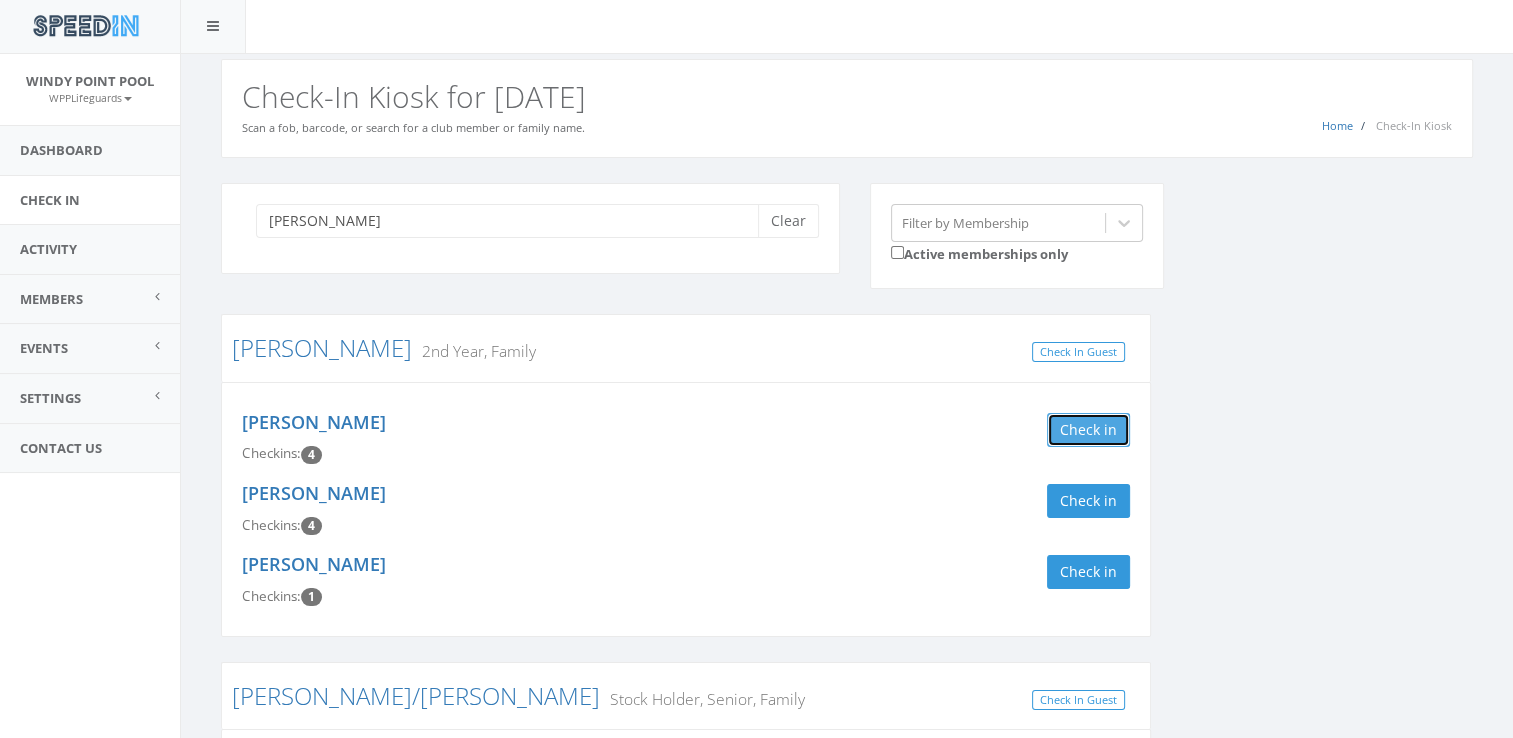 click on "Check in" at bounding box center (1088, 430) 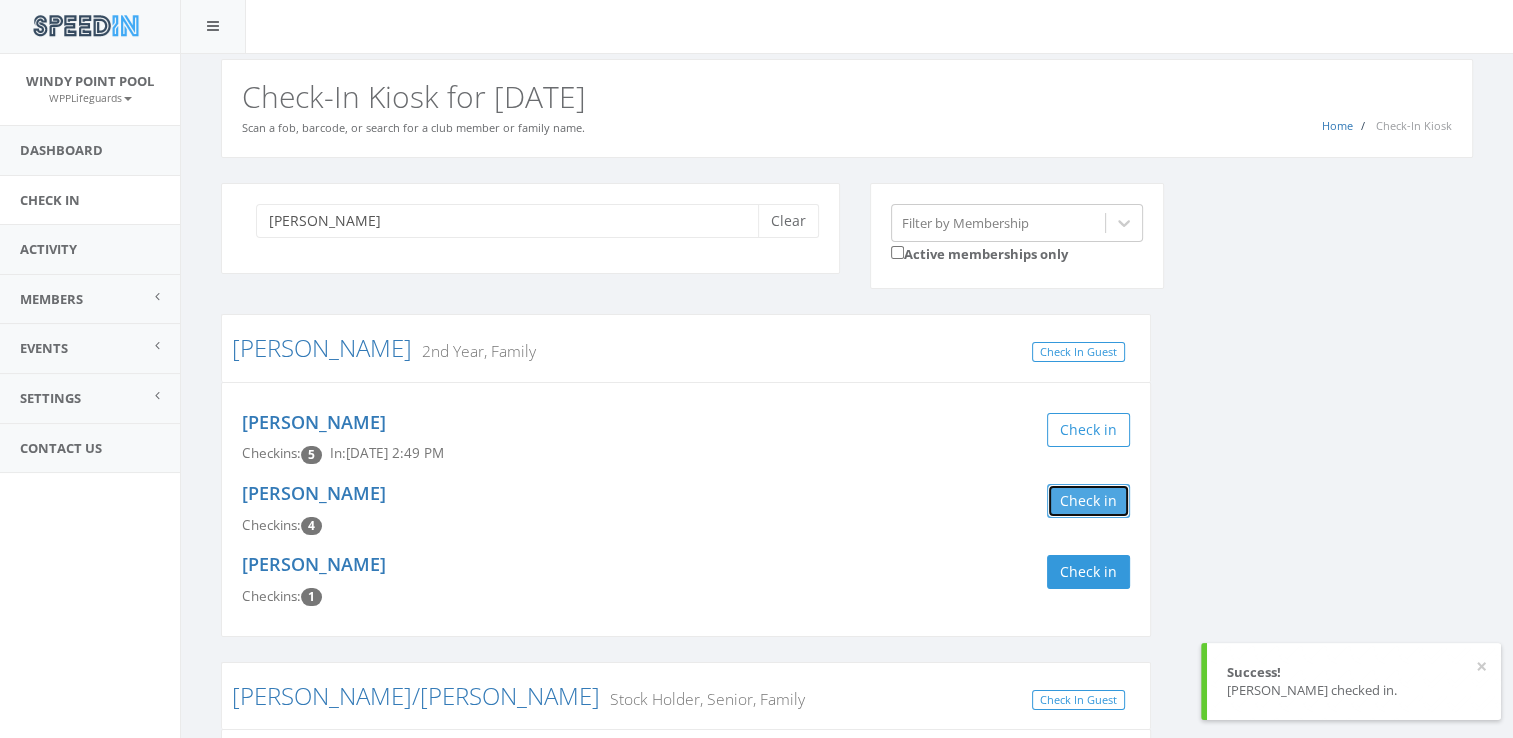 click on "Check in" at bounding box center [1088, 501] 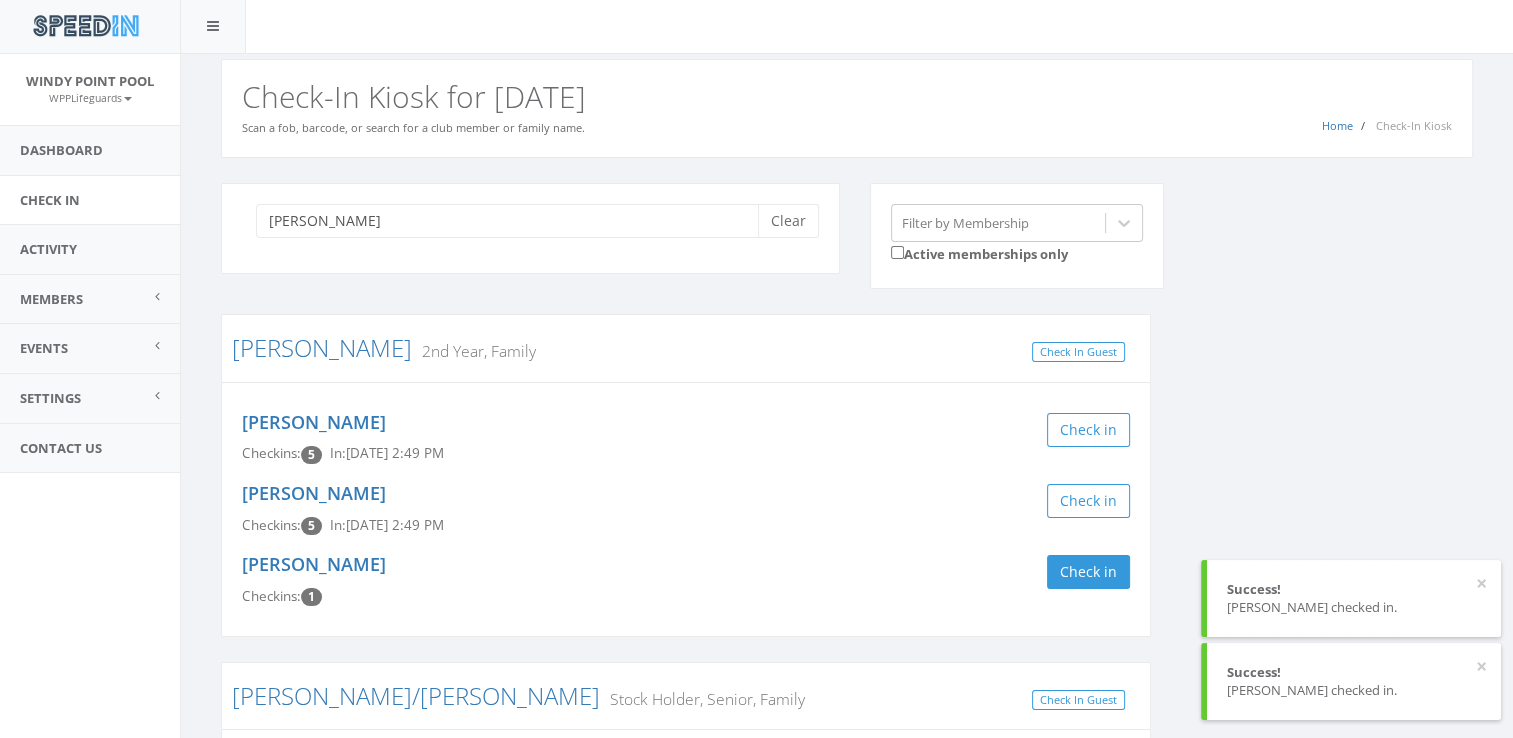 click on "[PERSON_NAME] Clear Filter by Membership  Active memberships only [PERSON_NAME] 2nd Year, Family Check In Guest [PERSON_NAME] Checkins:  5 In:  [DATE] 2:49 PM Check in [GEOGRAPHIC_DATA][PERSON_NAME] Checkins:  5 In:  [DATE] 2:49 PM Check in [PERSON_NAME] Checkins:  1 Check in [PERSON_NAME]/[PERSON_NAME] Stock Holder, Senior, Family Check In Guest [PERSON_NAME] Checkins:  151 Check in [PERSON_NAME] Checkins:  10 Check in [PERSON_NAME] Family Check In Guest [PERSON_NAME] Checkins:  35 Check in [PERSON_NAME] Checkins:  21 Check in [PERSON_NAME] Checkins:  7 Check in [PERSON_NAME] Checkins:  3 Check in [PERSON_NAME] Checkins:  3 Check in" at bounding box center (847, 806) 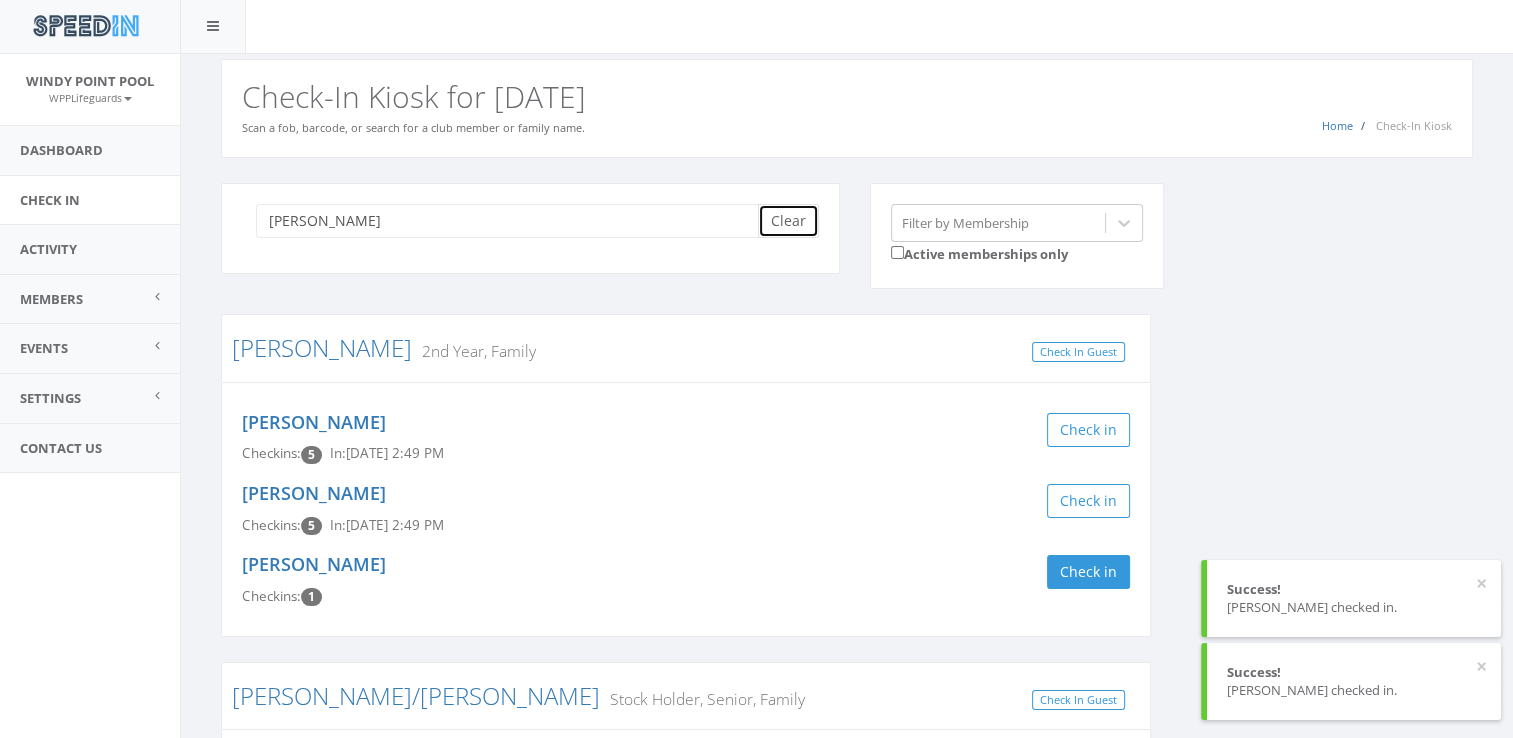 click on "Clear" at bounding box center [788, 221] 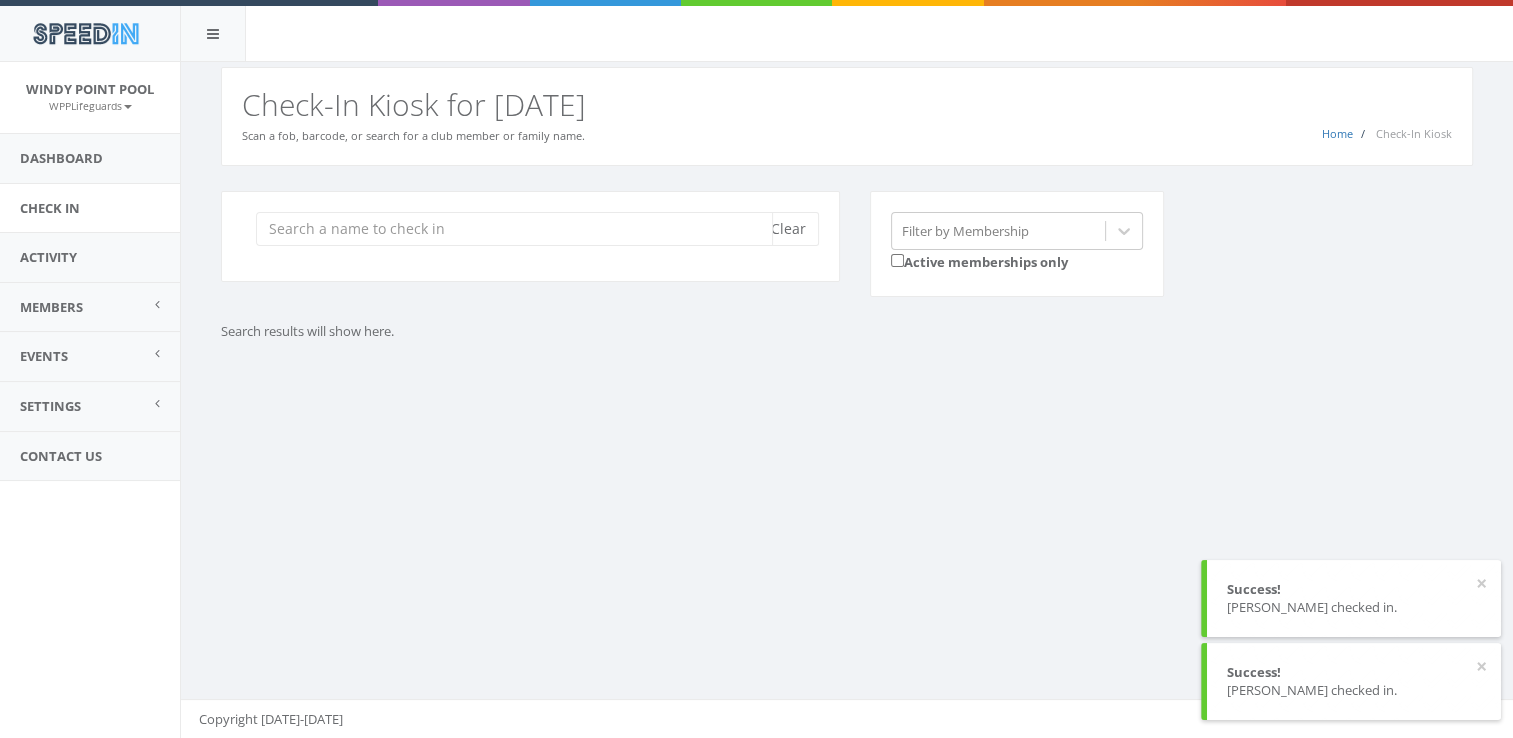 scroll, scrollTop: 0, scrollLeft: 0, axis: both 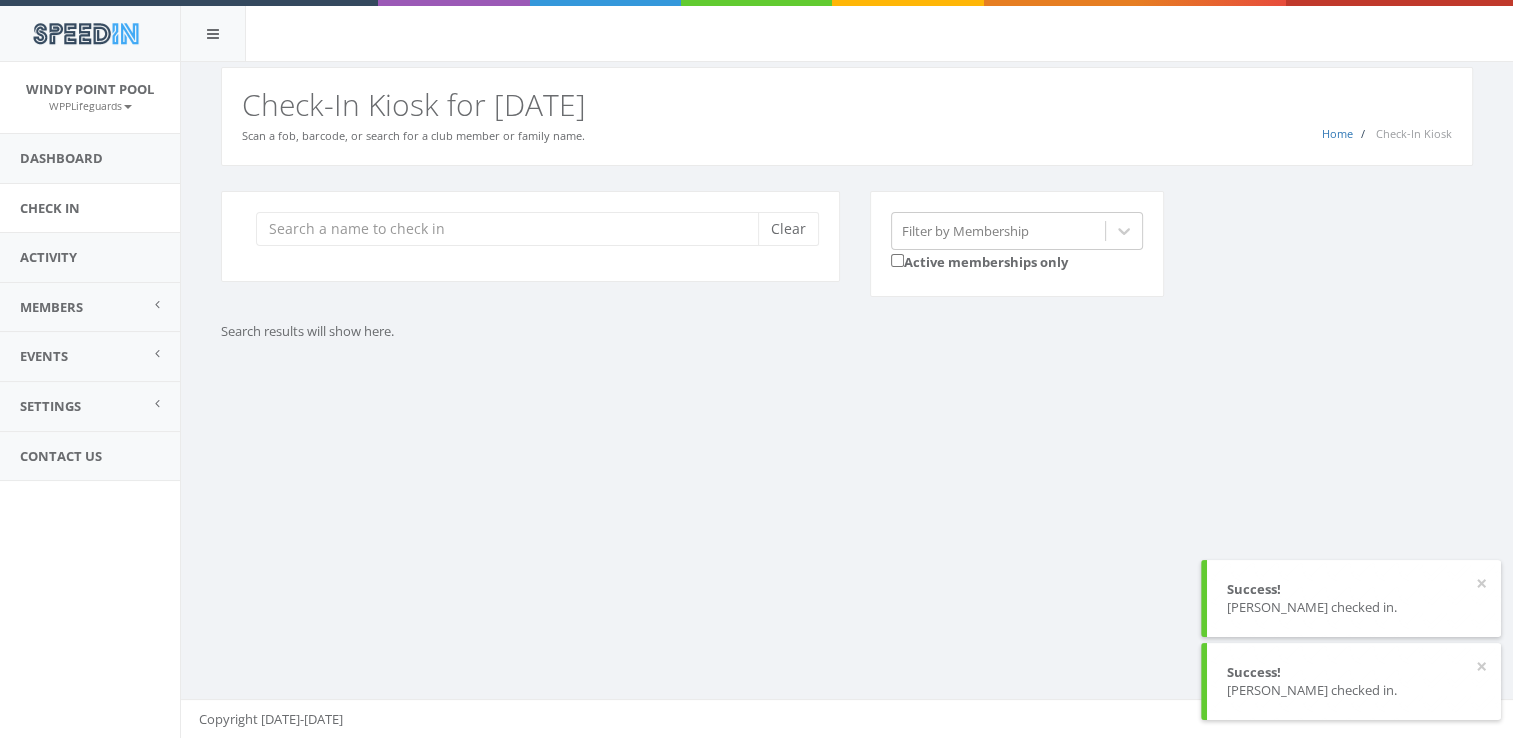 click on "Clear Filter by Membership  Active memberships only Search results will show here." at bounding box center (847, 271) 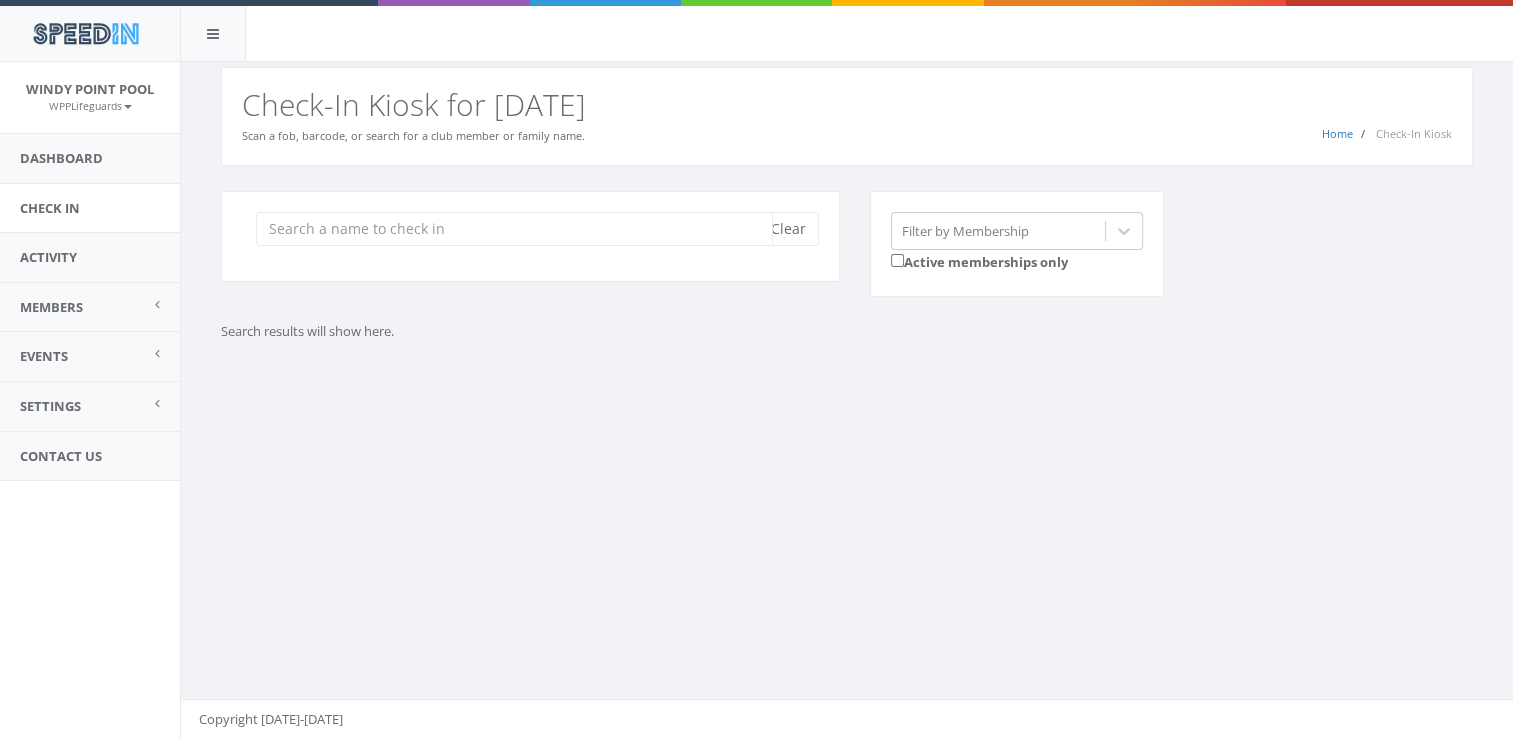 click at bounding box center (514, 229) 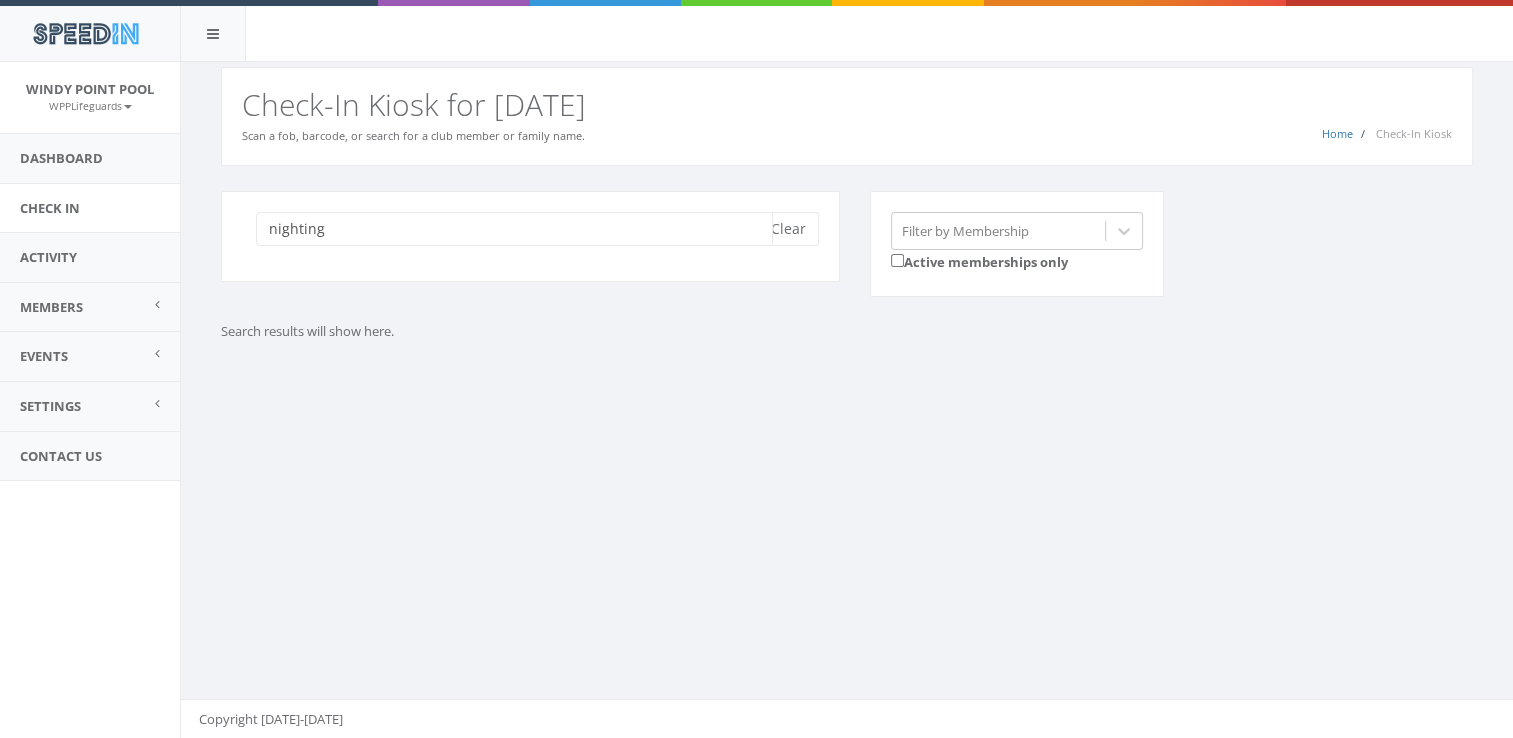 type on "nighting" 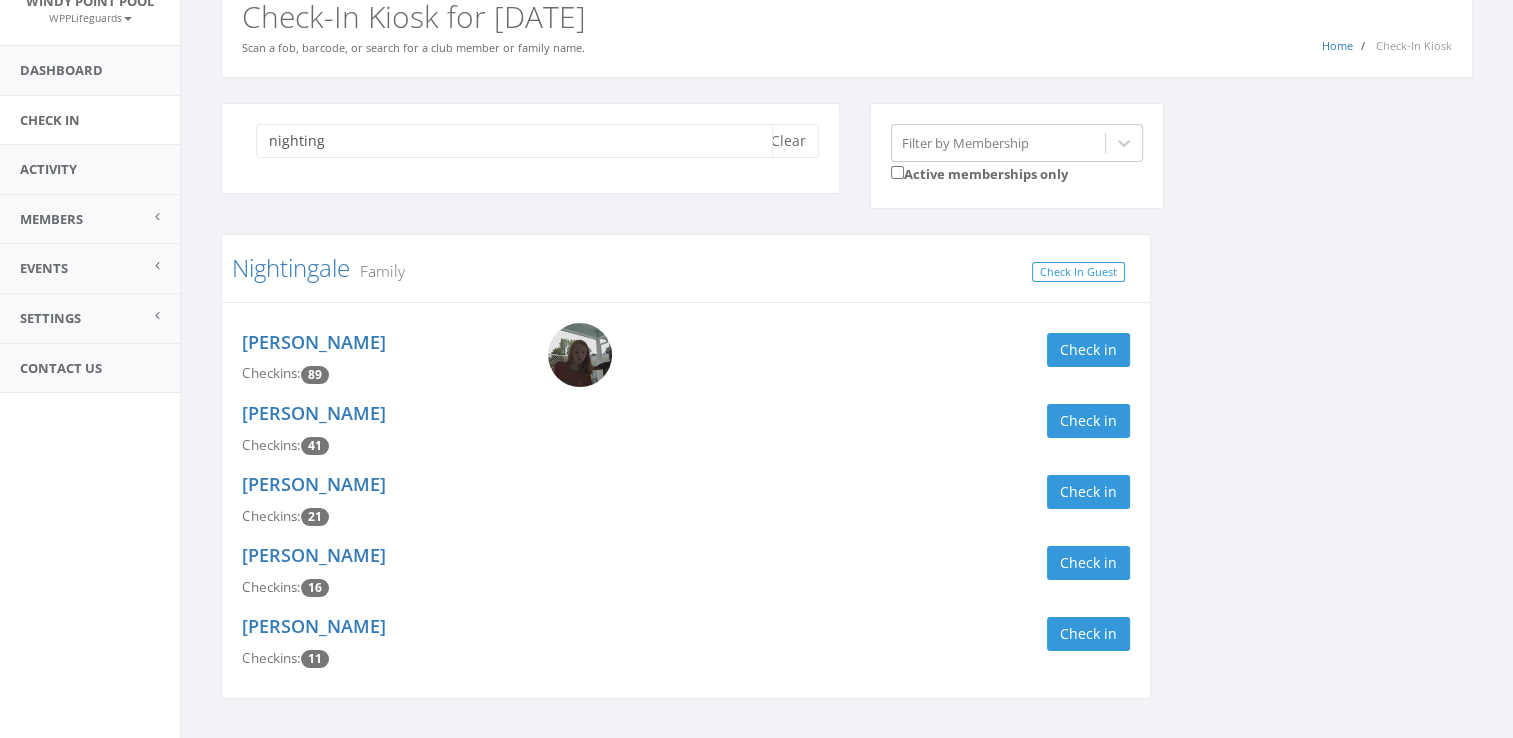 scroll, scrollTop: 138, scrollLeft: 0, axis: vertical 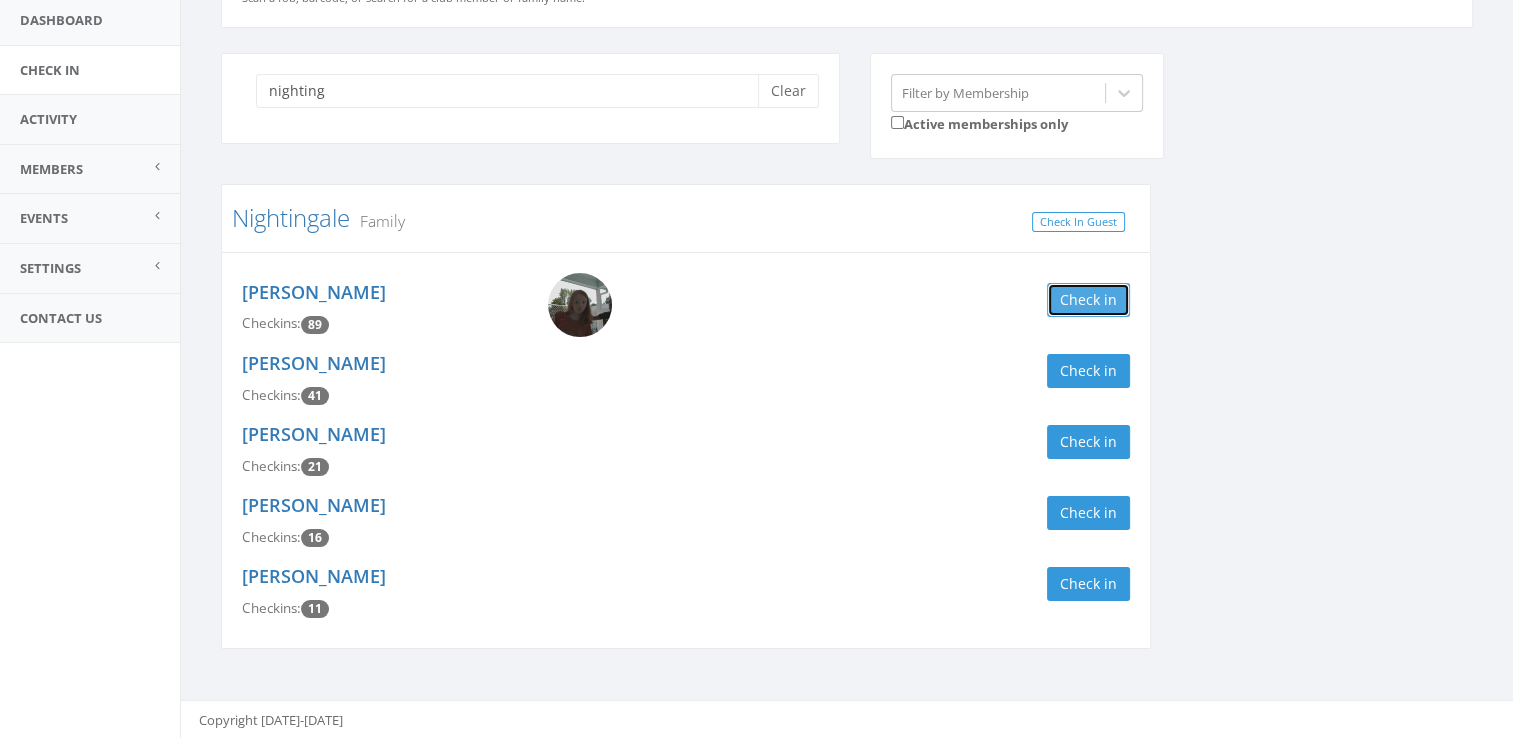 click on "Check in" at bounding box center [1088, 300] 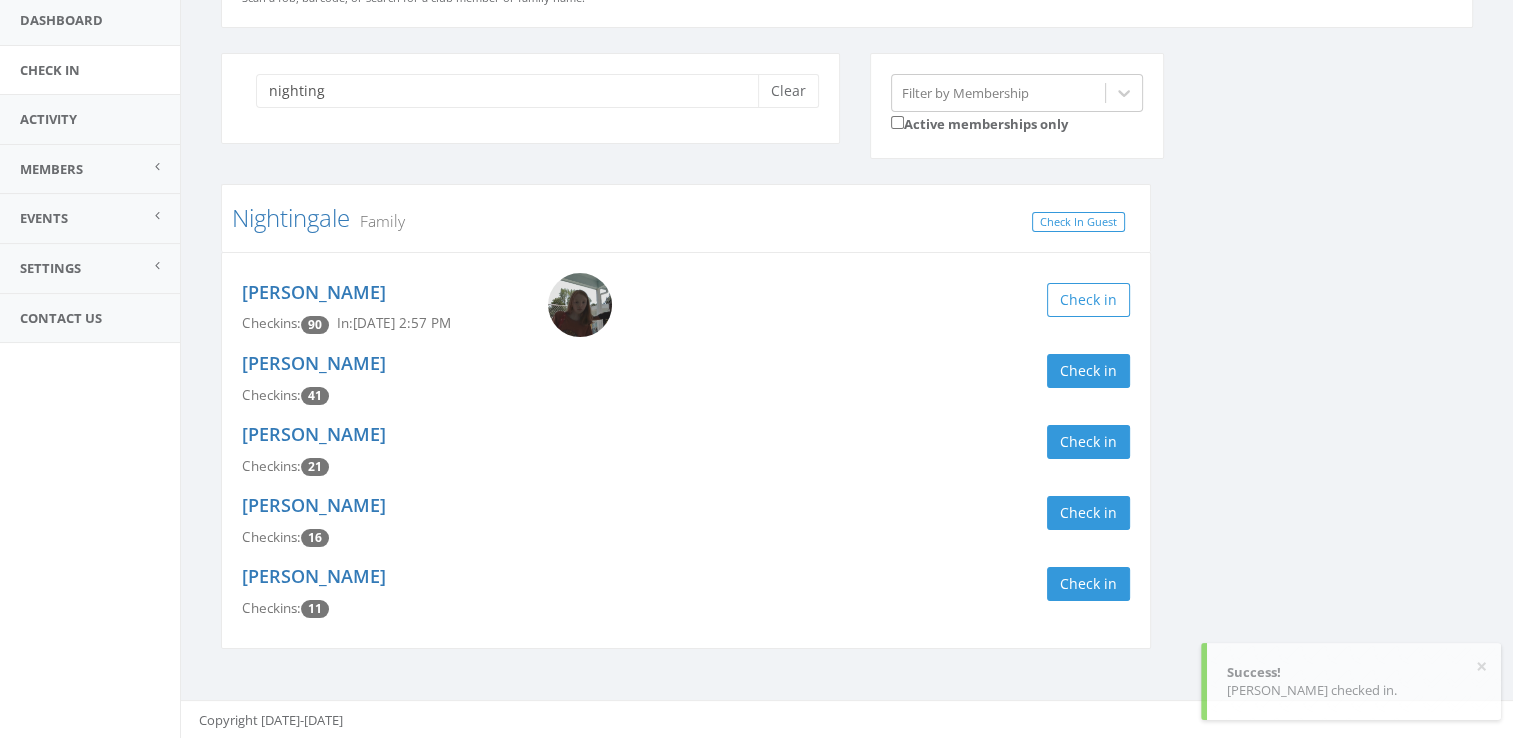 click on "nighting Clear Filter by Membership  Active memberships only Nightingale Family Check In Guest [PERSON_NAME] Checkins:  90 In:  [DATE] 2:57 PM Check in [PERSON_NAME] Checkins:  41 Check in [PERSON_NAME] Checkins:  21 Check in [PERSON_NAME] Checkins:  16 Check in [PERSON_NAME] Checkins:  11 Check in" at bounding box center (847, 364) 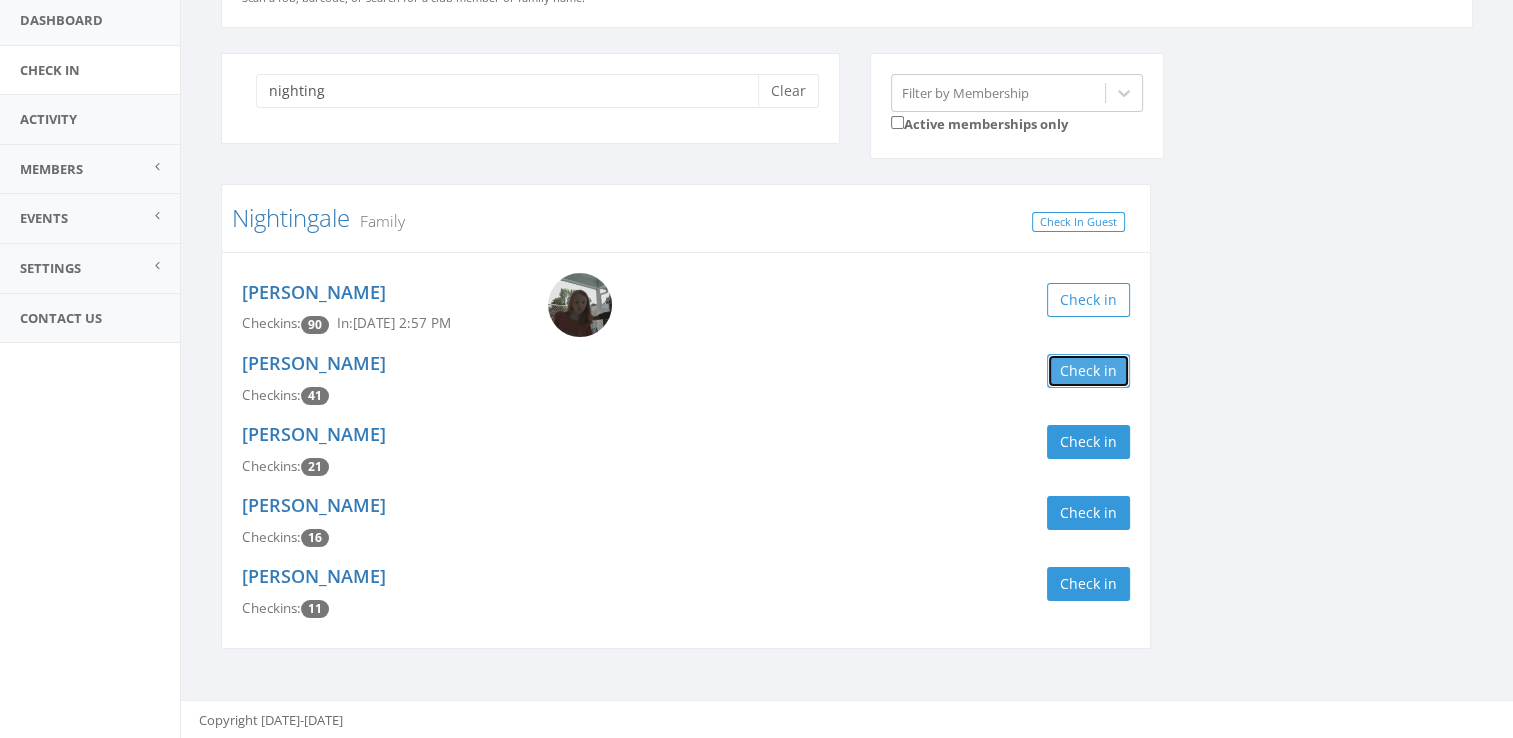 click on "Check in" at bounding box center [1088, 371] 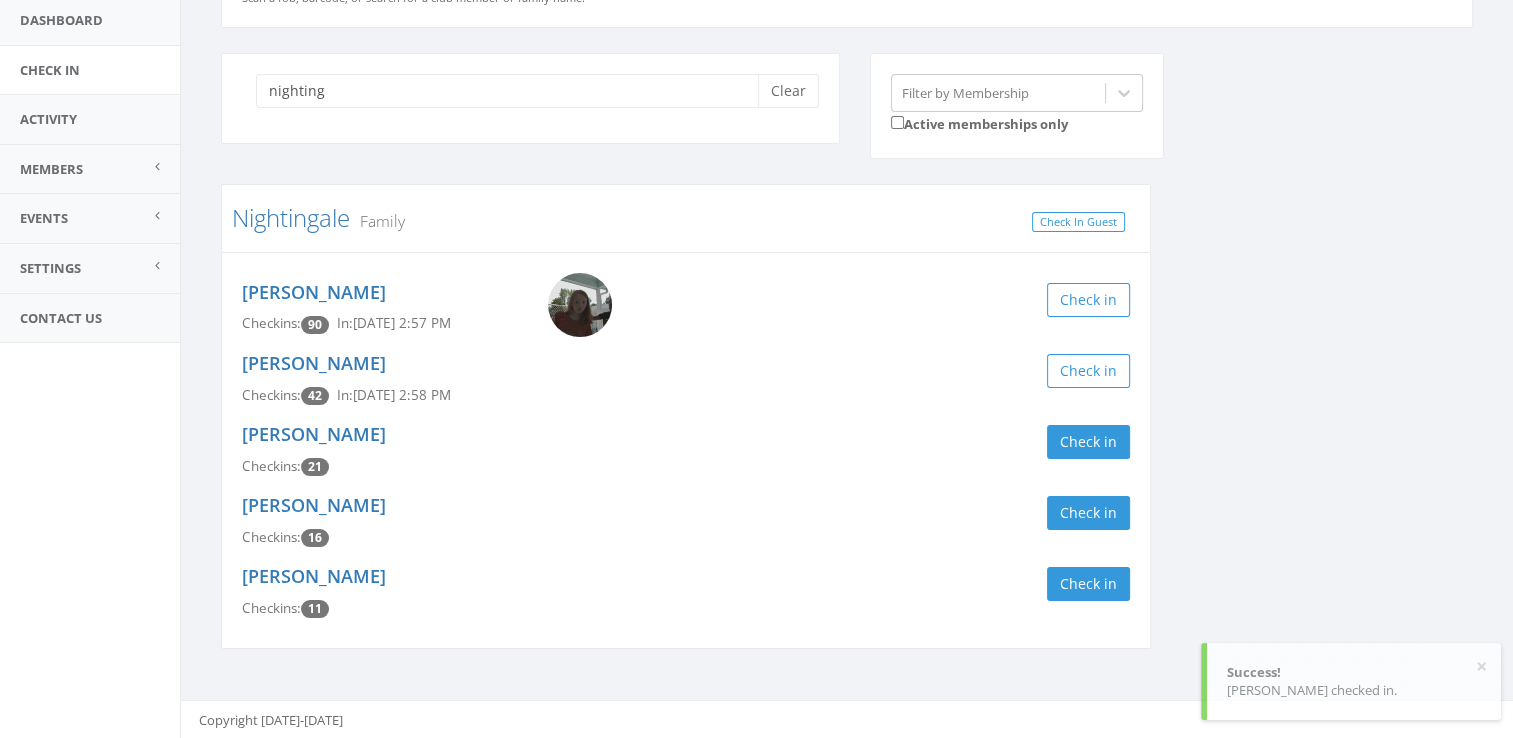 click on "nighting Clear Filter by Membership  Active memberships only Nightingale Family Check In Guest [PERSON_NAME] Checkins:  90 In:  [DATE] 2:57 PM Check in [PERSON_NAME] Checkins:  42 In:  [DATE] 2:58 PM Check in [PERSON_NAME] Checkins:  21 Check in [PERSON_NAME] Checkins:  16 Check in [PERSON_NAME] Checkins:  11 Check in" at bounding box center [847, 364] 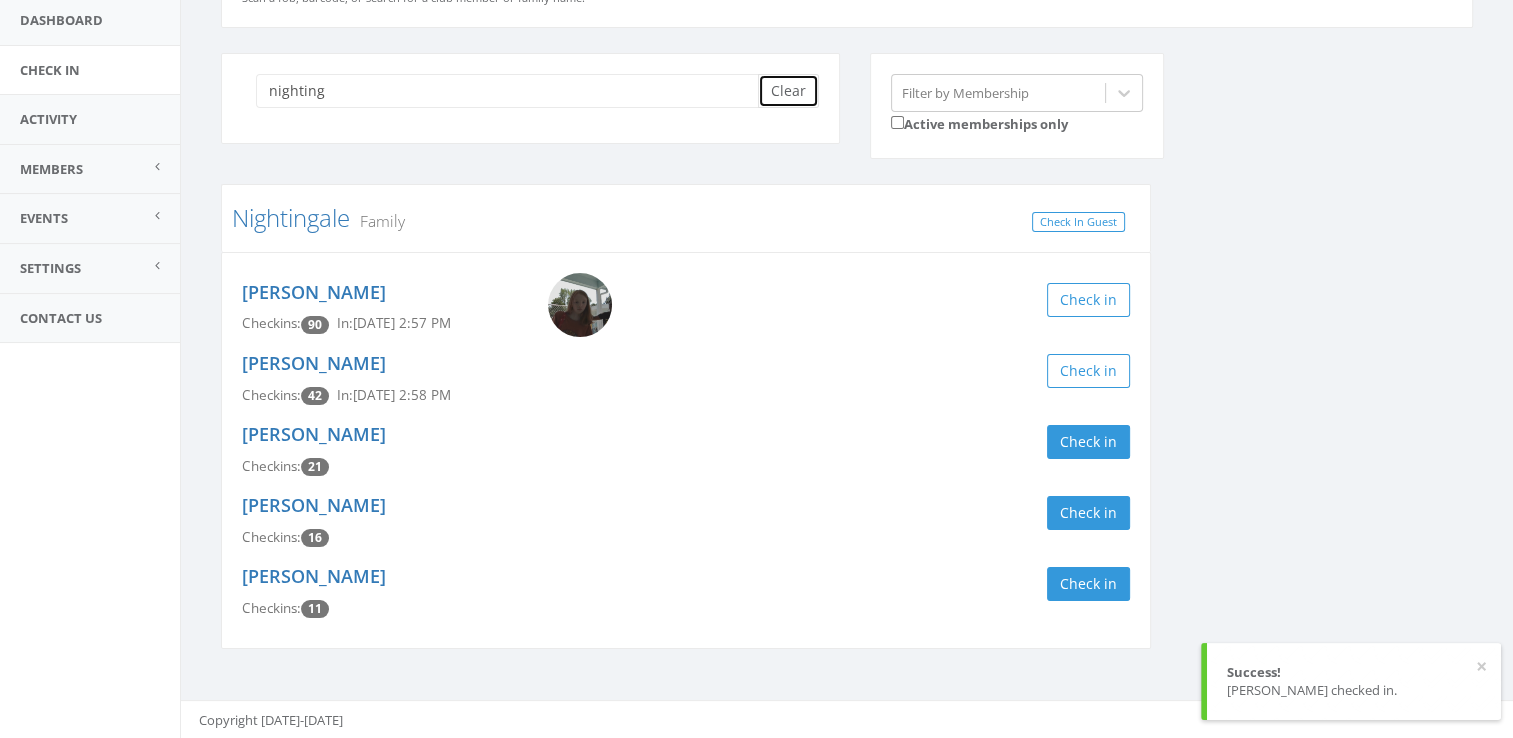 click on "Clear" at bounding box center (788, 91) 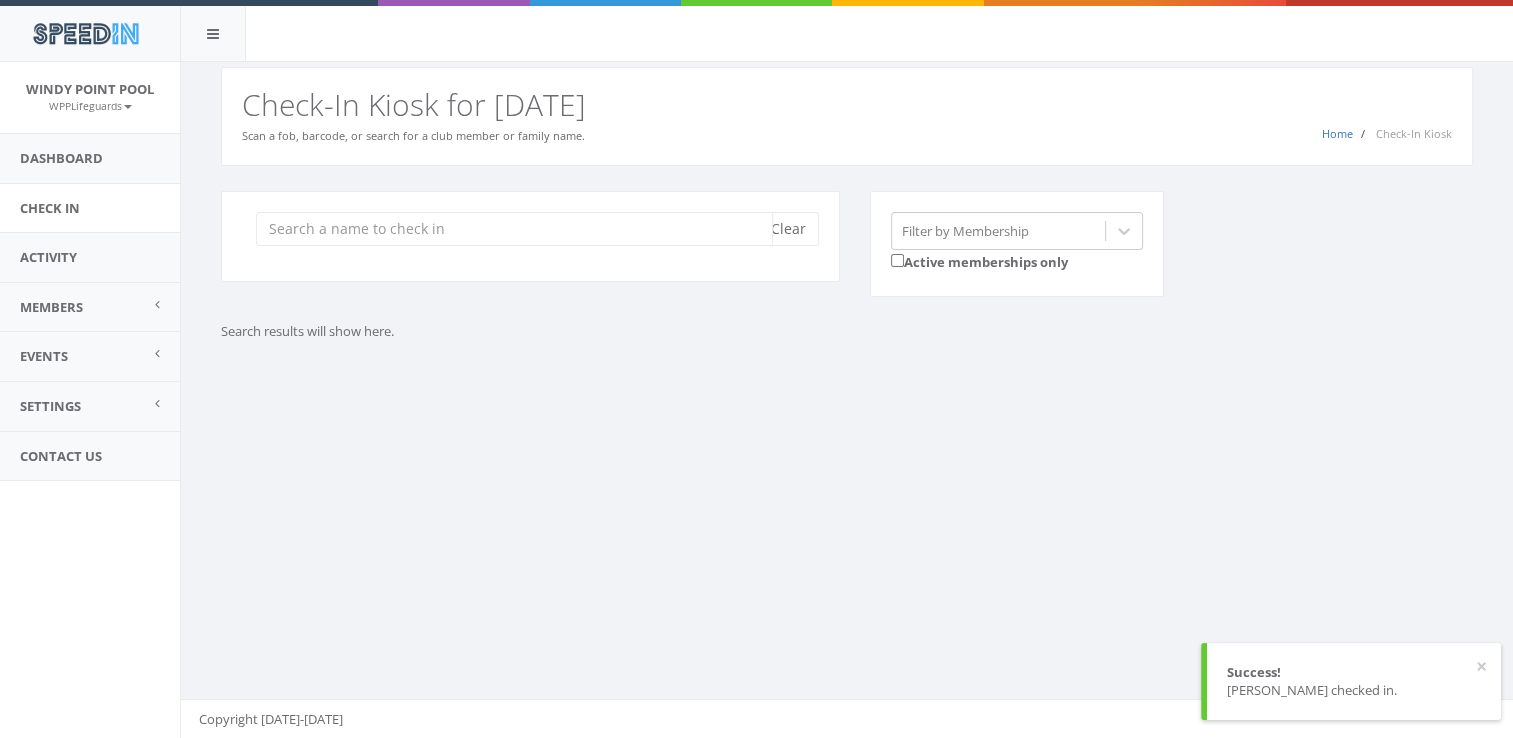 scroll, scrollTop: 0, scrollLeft: 0, axis: both 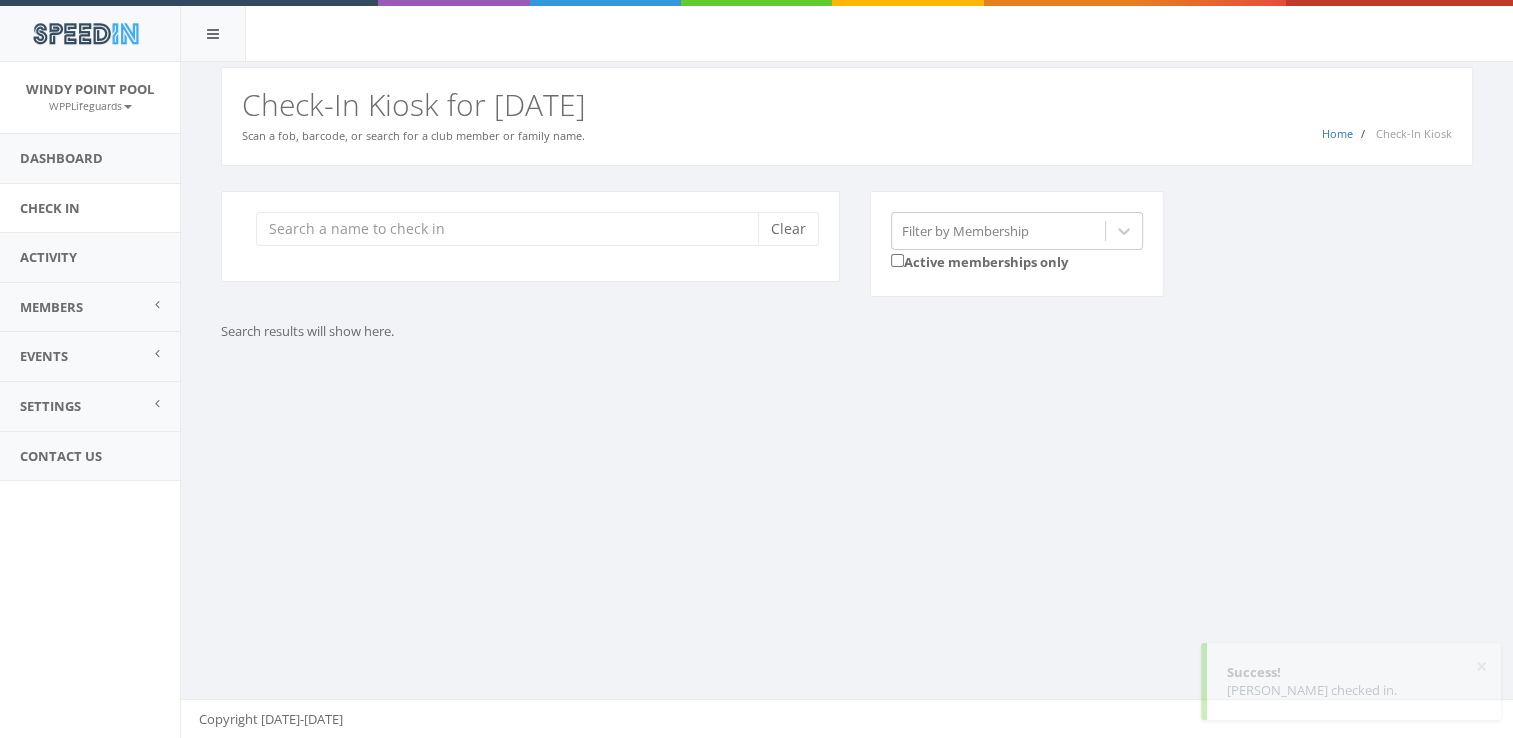 click on "Clear Filter by Membership  Active memberships only Search results will show here." at bounding box center [847, 271] 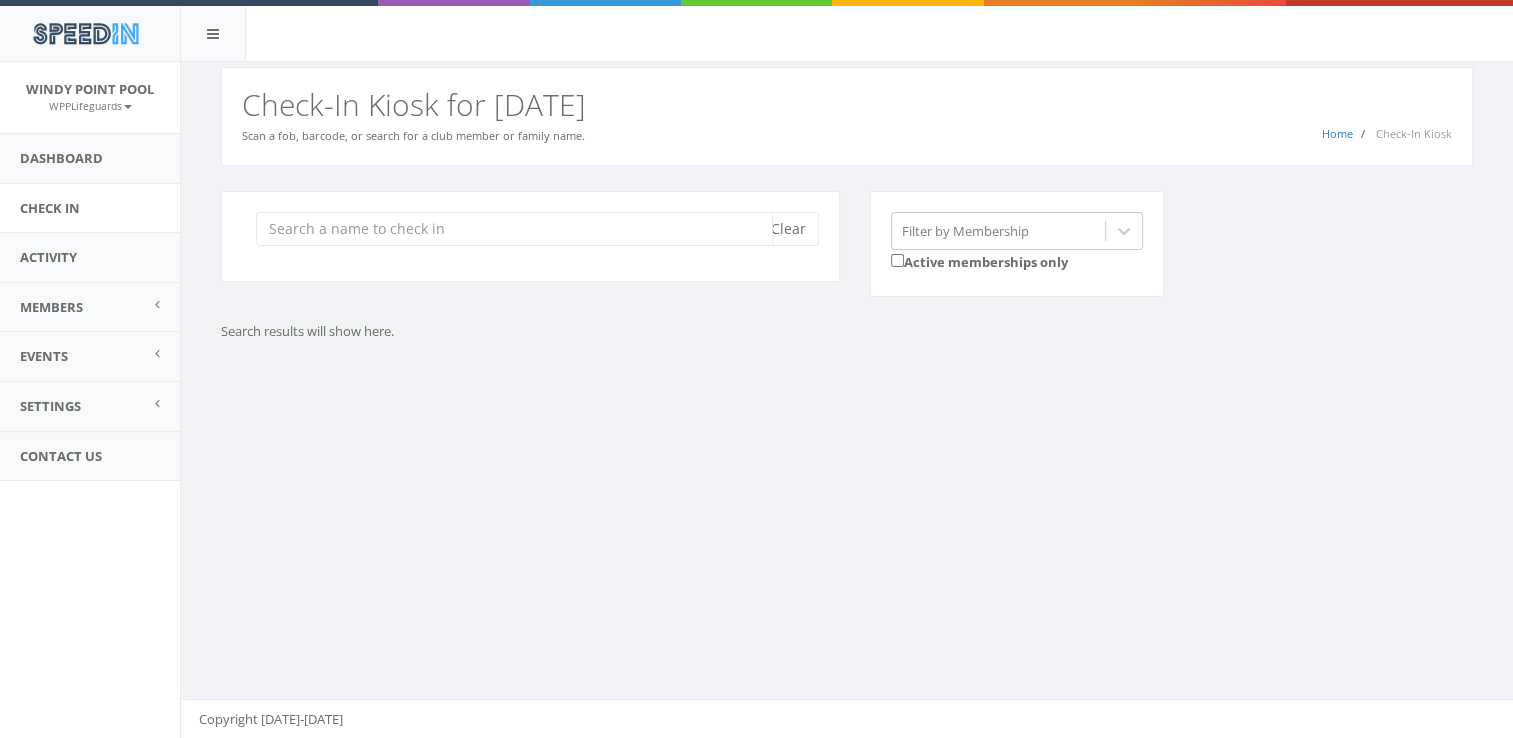 click at bounding box center (514, 229) 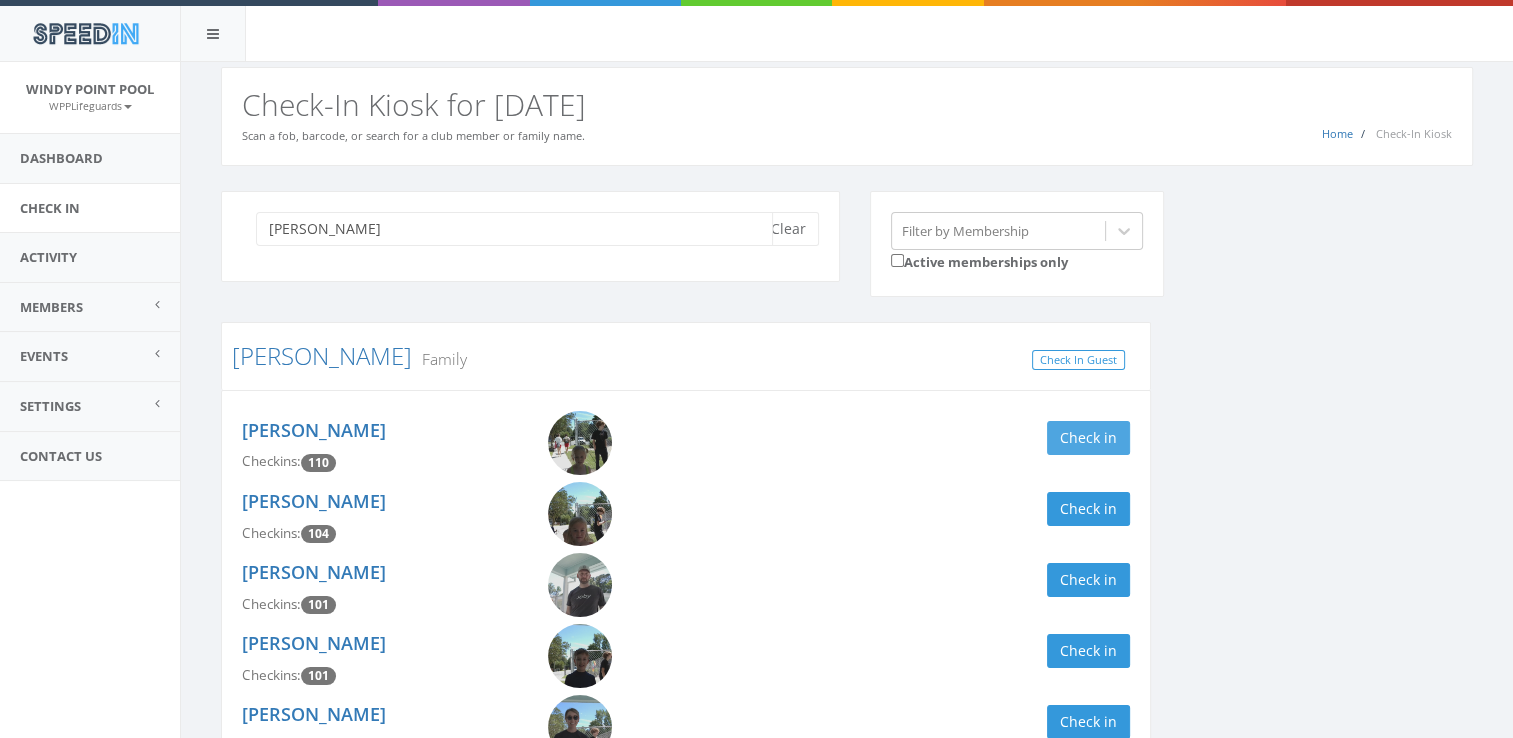 type on "[PERSON_NAME]" 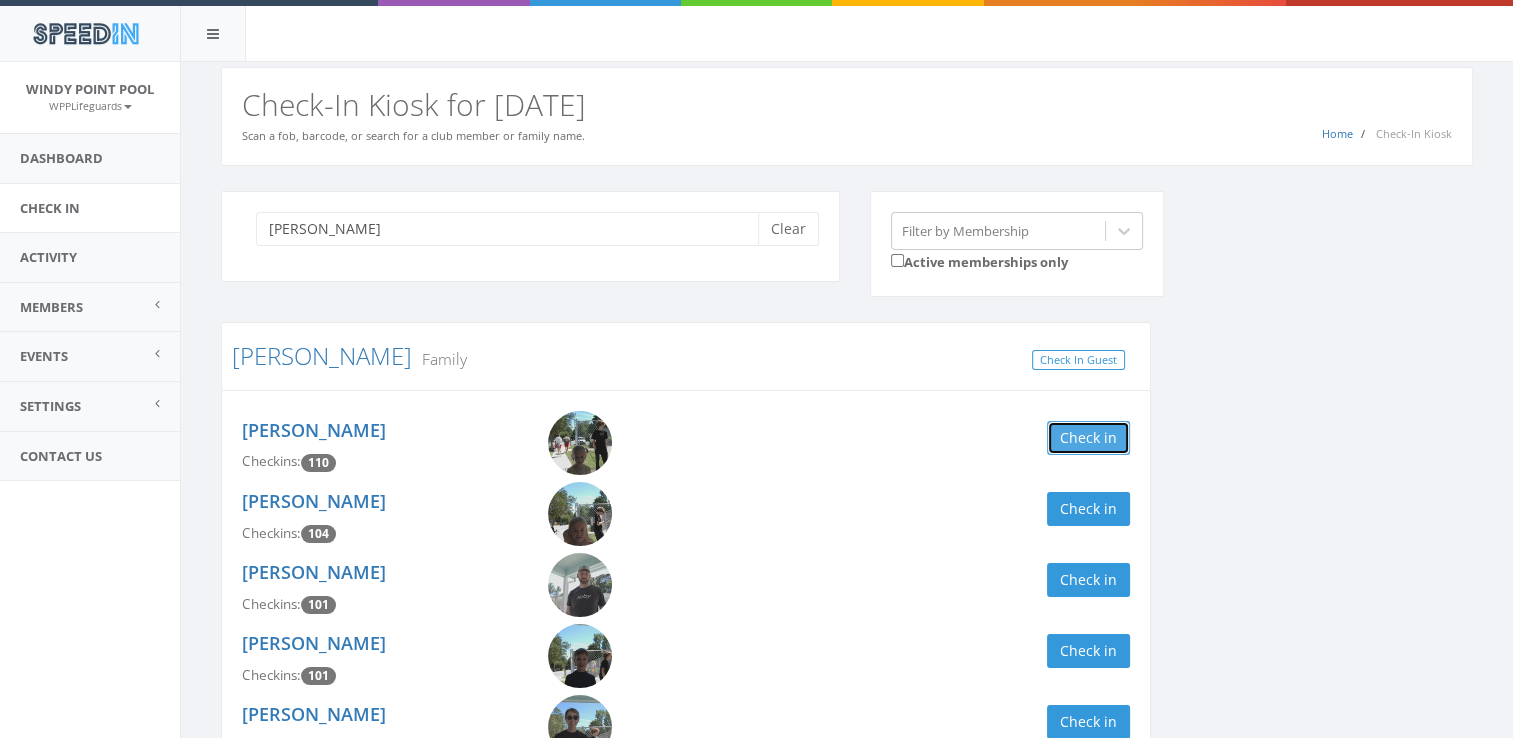 click on "Check in" at bounding box center [1088, 438] 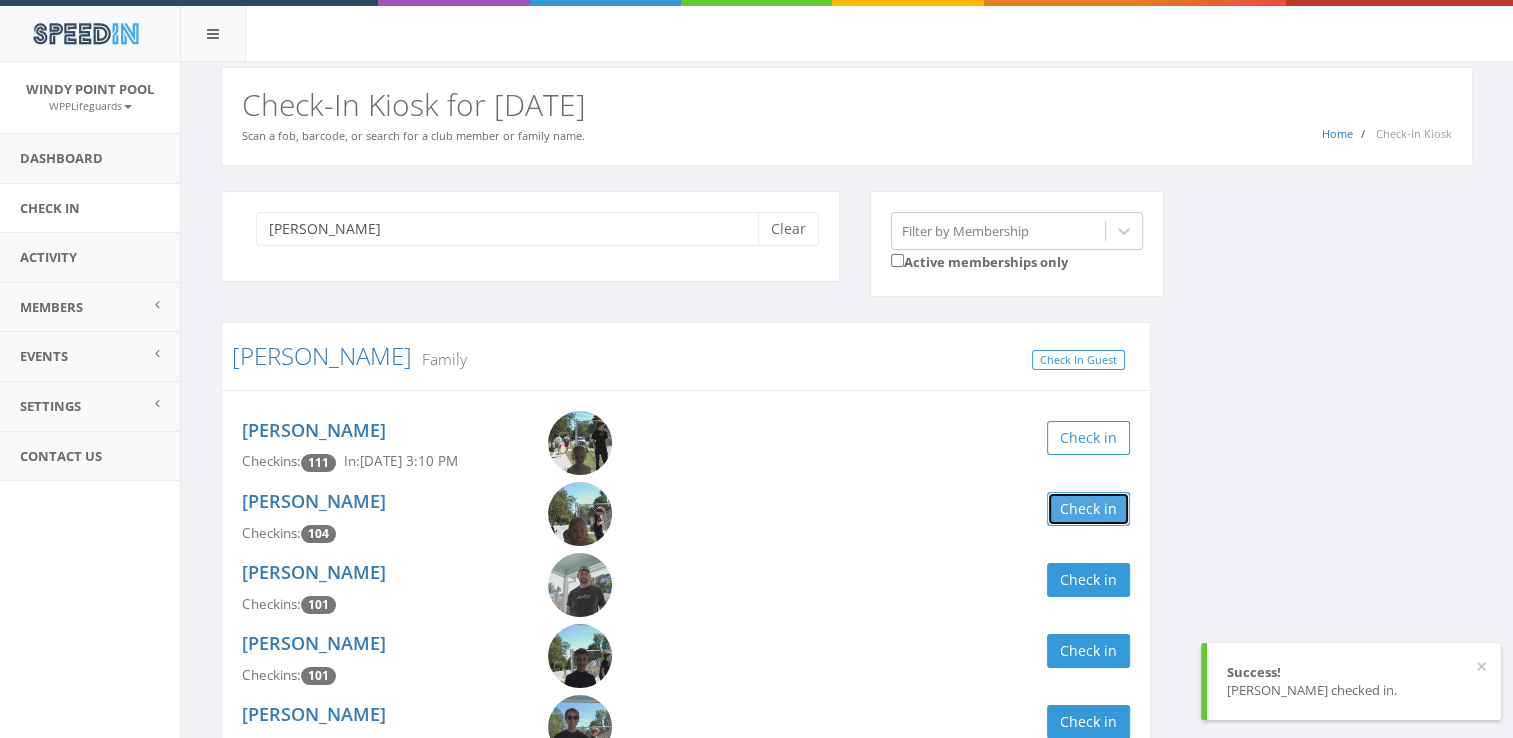 click on "Check in" at bounding box center [1088, 509] 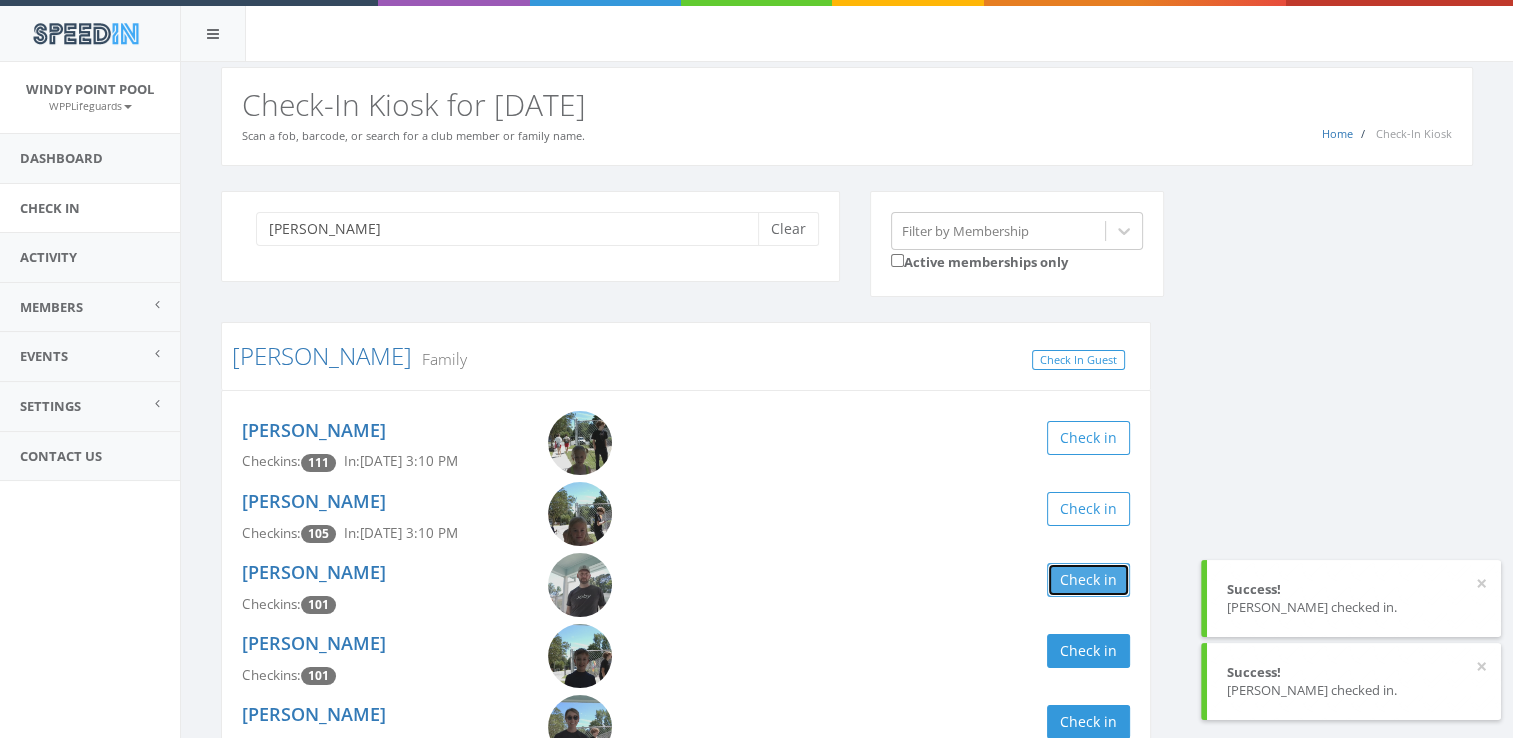 click on "Check in" at bounding box center [1088, 580] 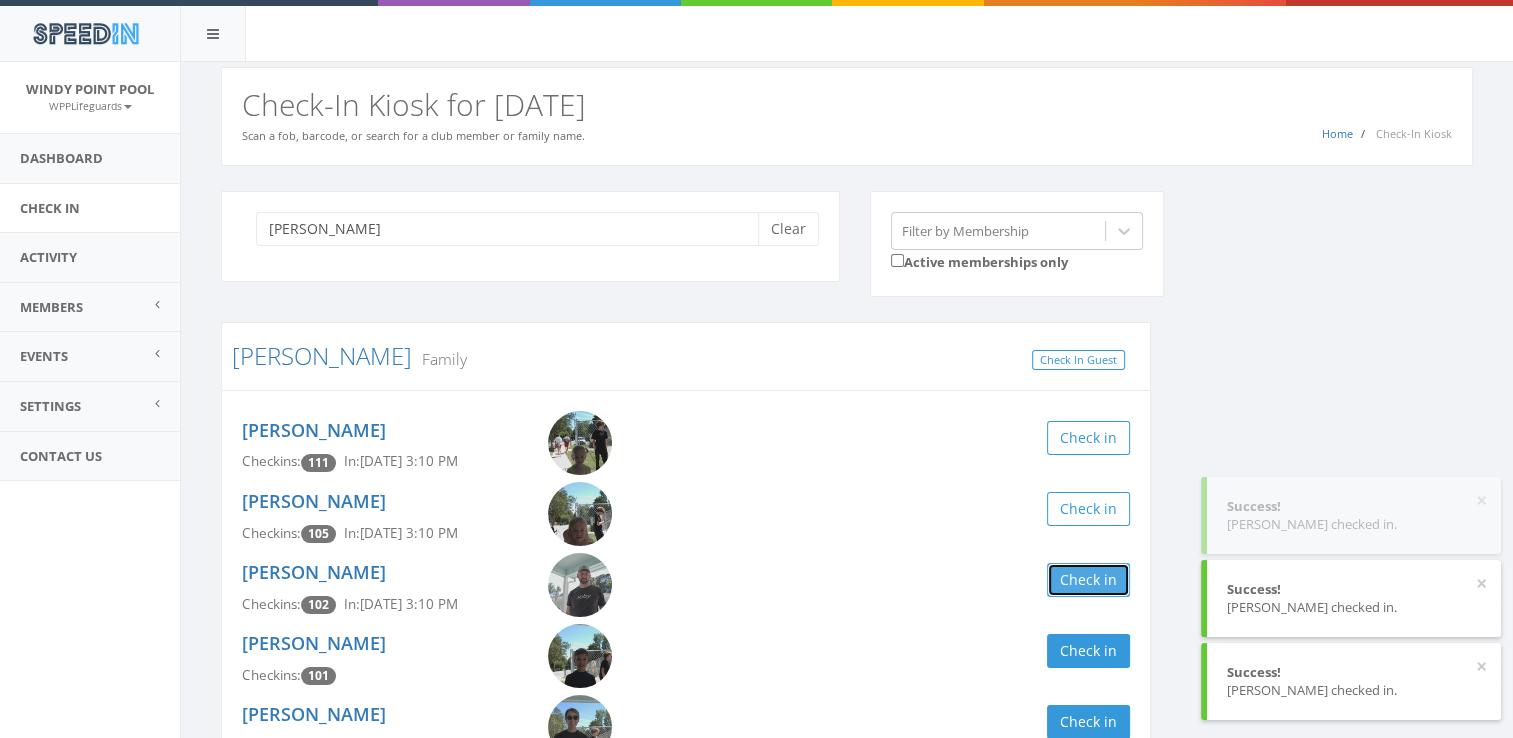 scroll, scrollTop: 138, scrollLeft: 0, axis: vertical 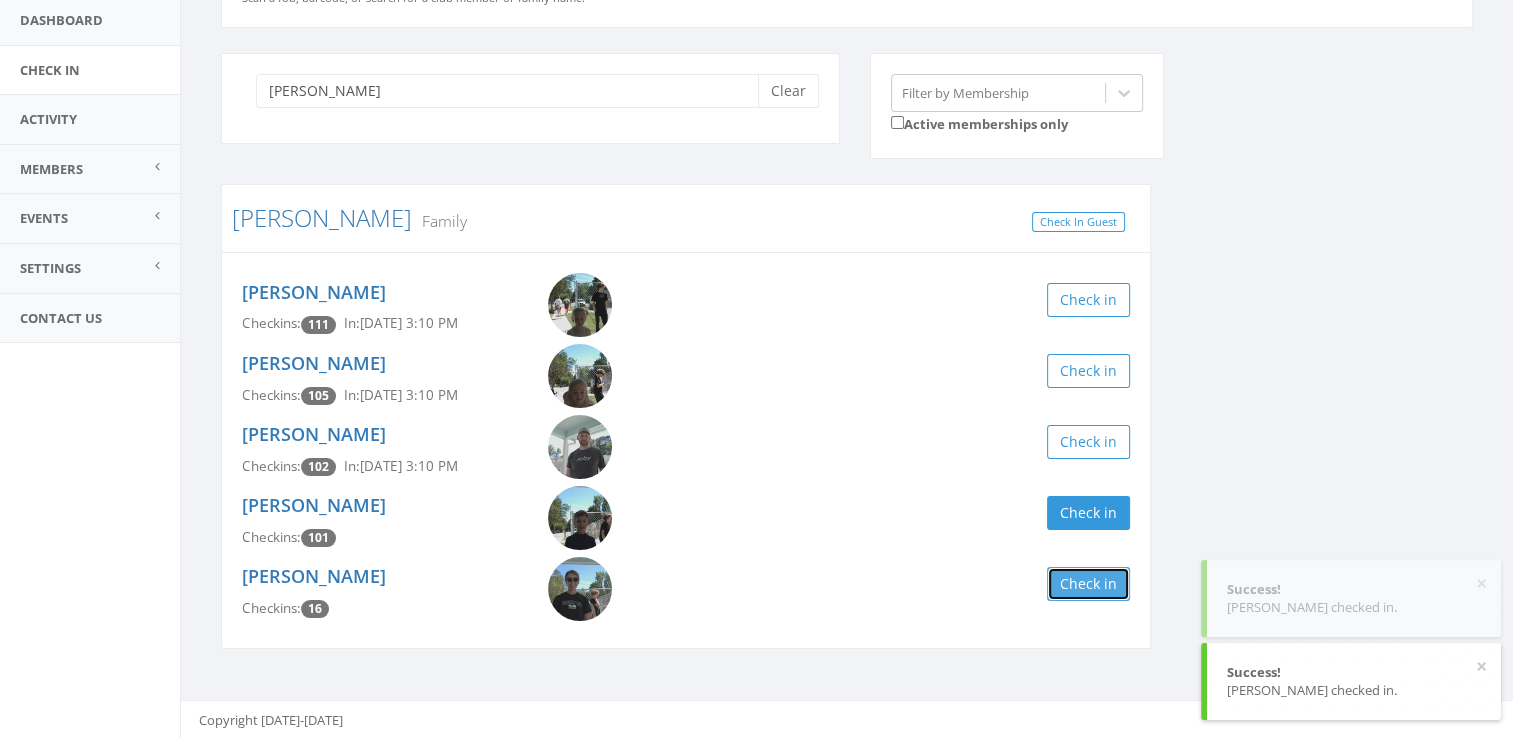 click on "Check in" at bounding box center (1088, 584) 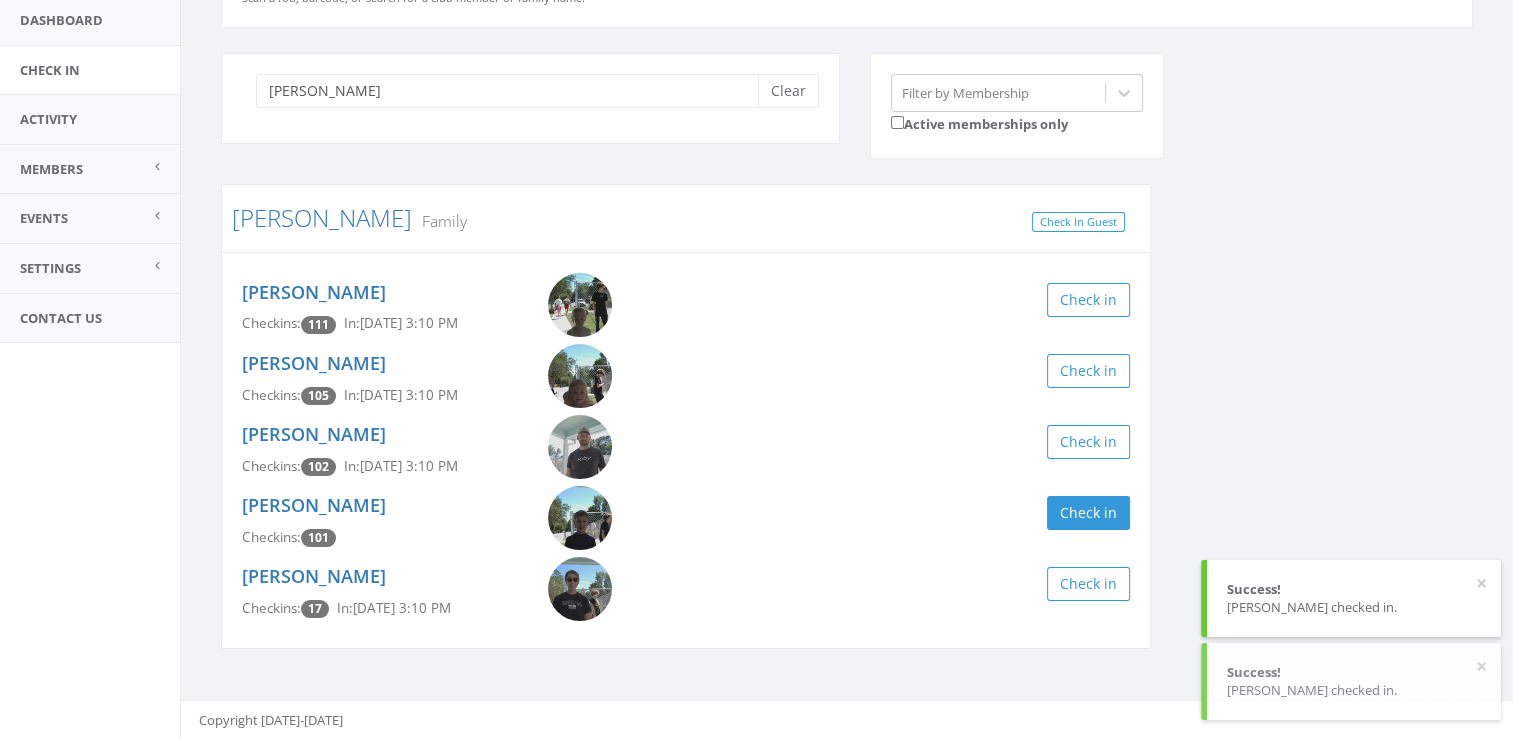 click on "[PERSON_NAME] Checkins:  101 Check in" at bounding box center (686, 521) 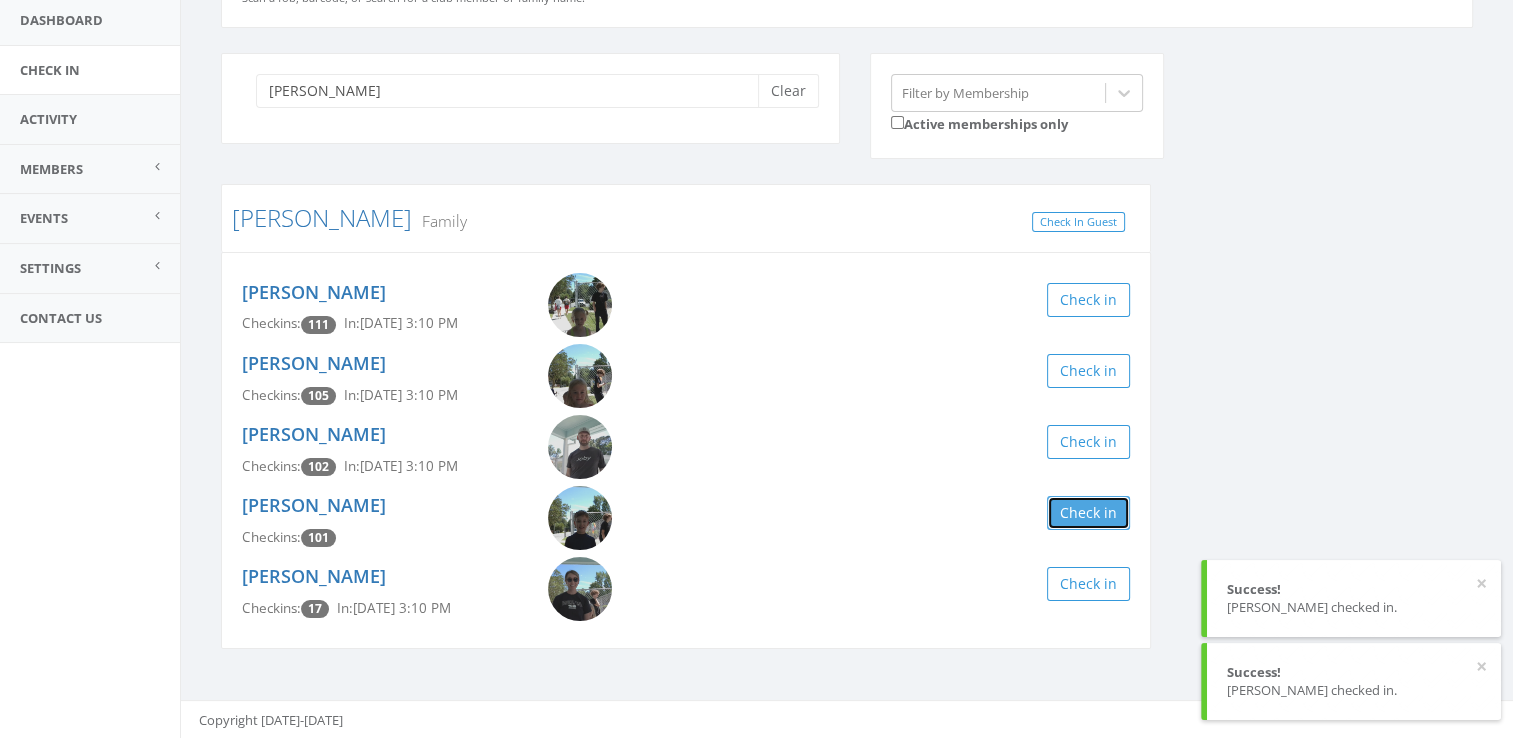 click on "Check in" at bounding box center (1088, 513) 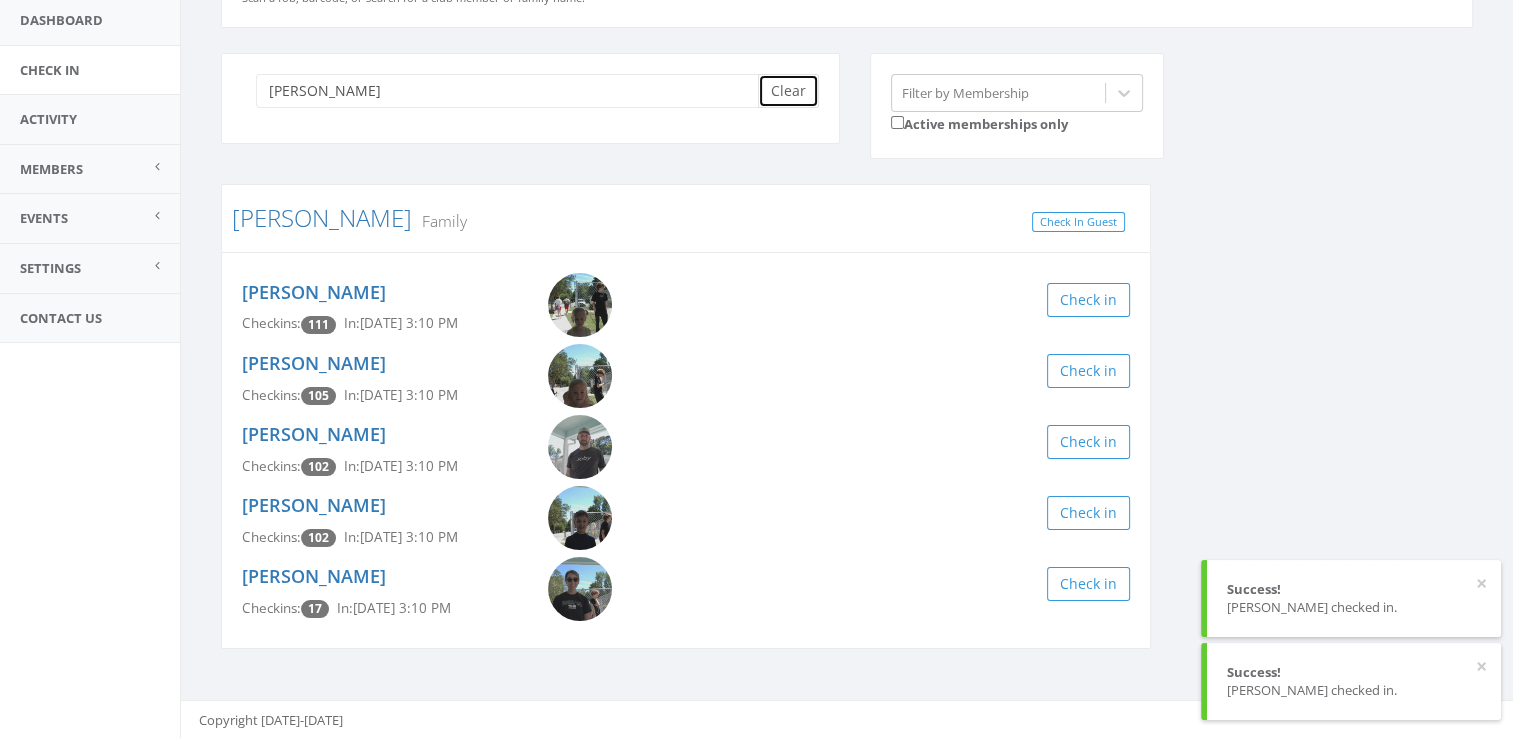 click on "Clear" at bounding box center (788, 91) 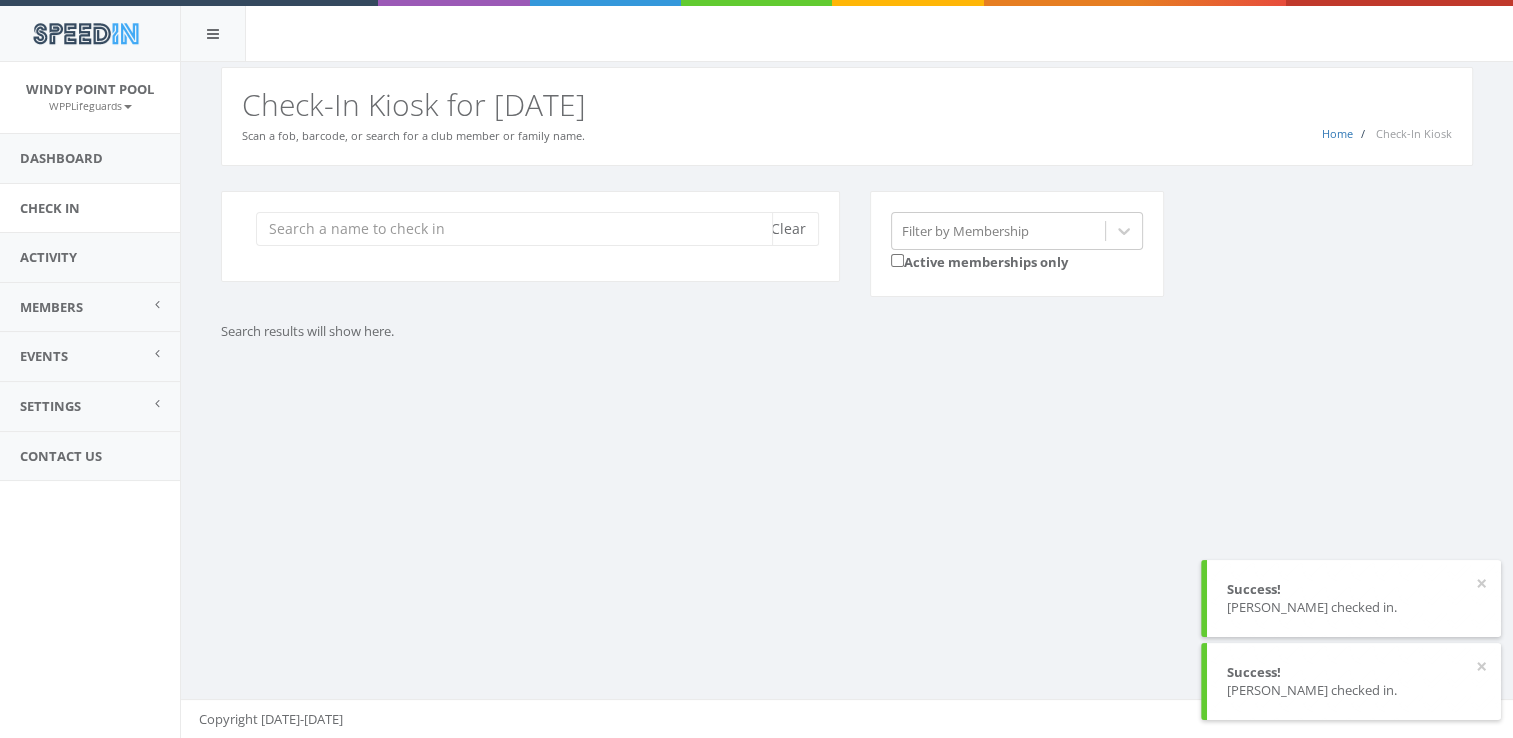 scroll, scrollTop: 0, scrollLeft: 0, axis: both 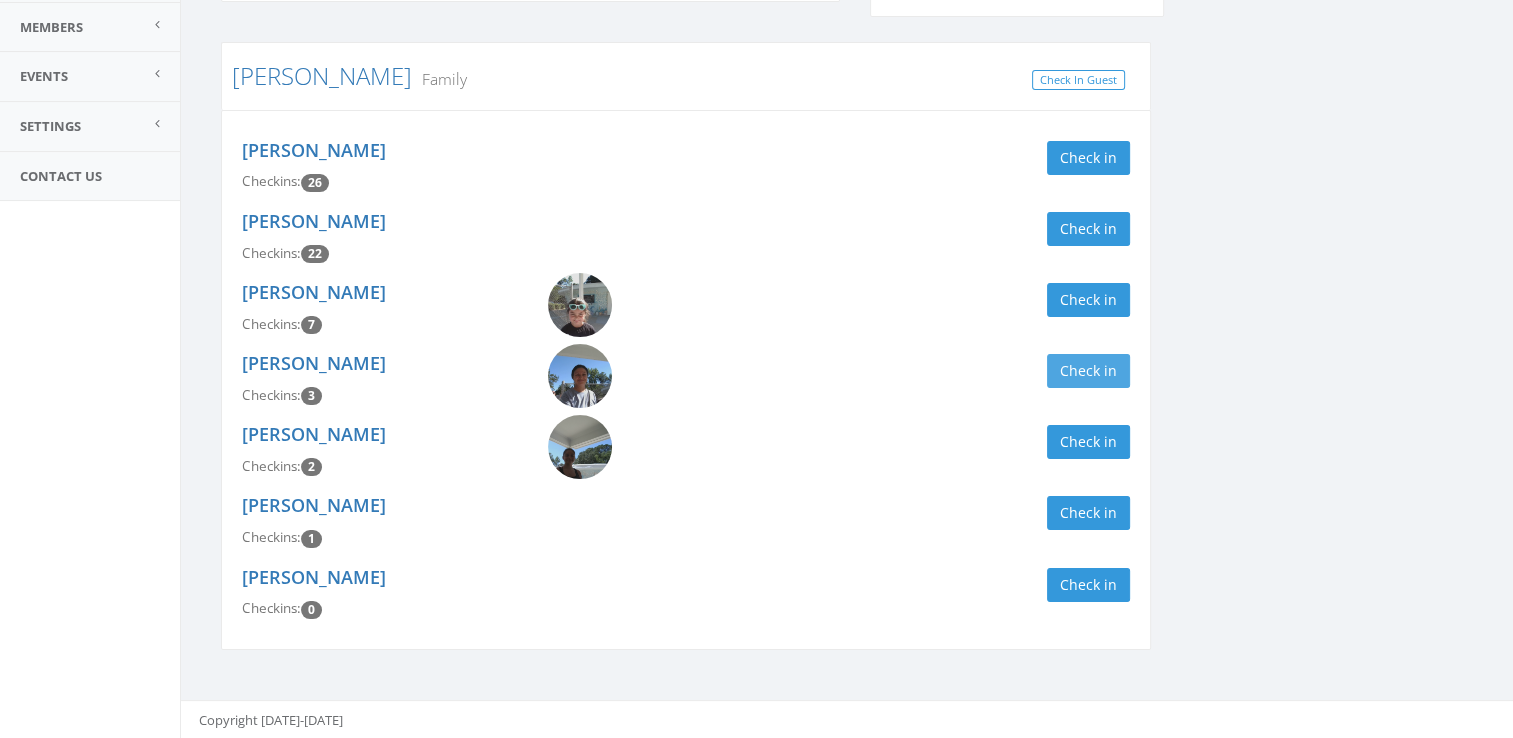 type on "[PERSON_NAME]" 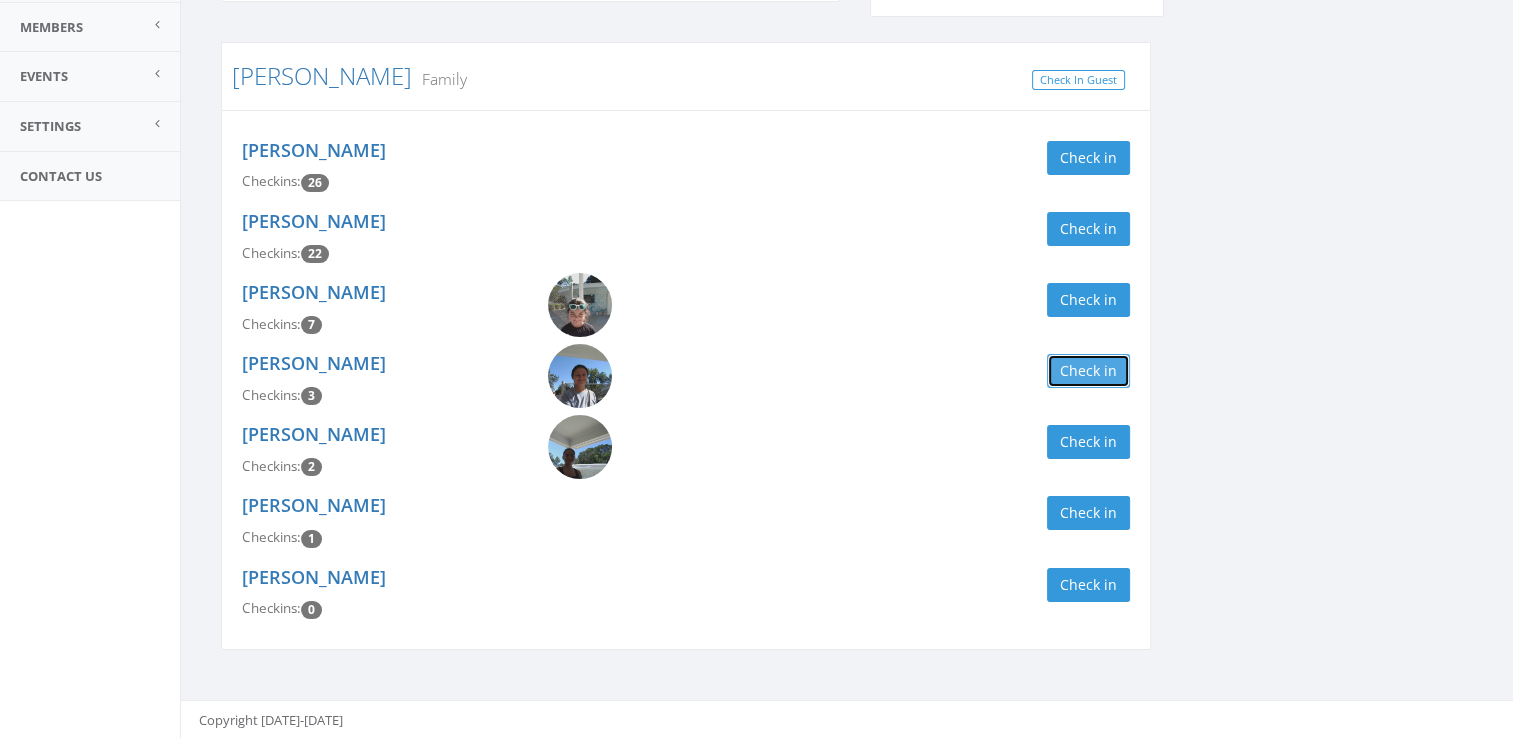 click on "Check in" at bounding box center [1088, 371] 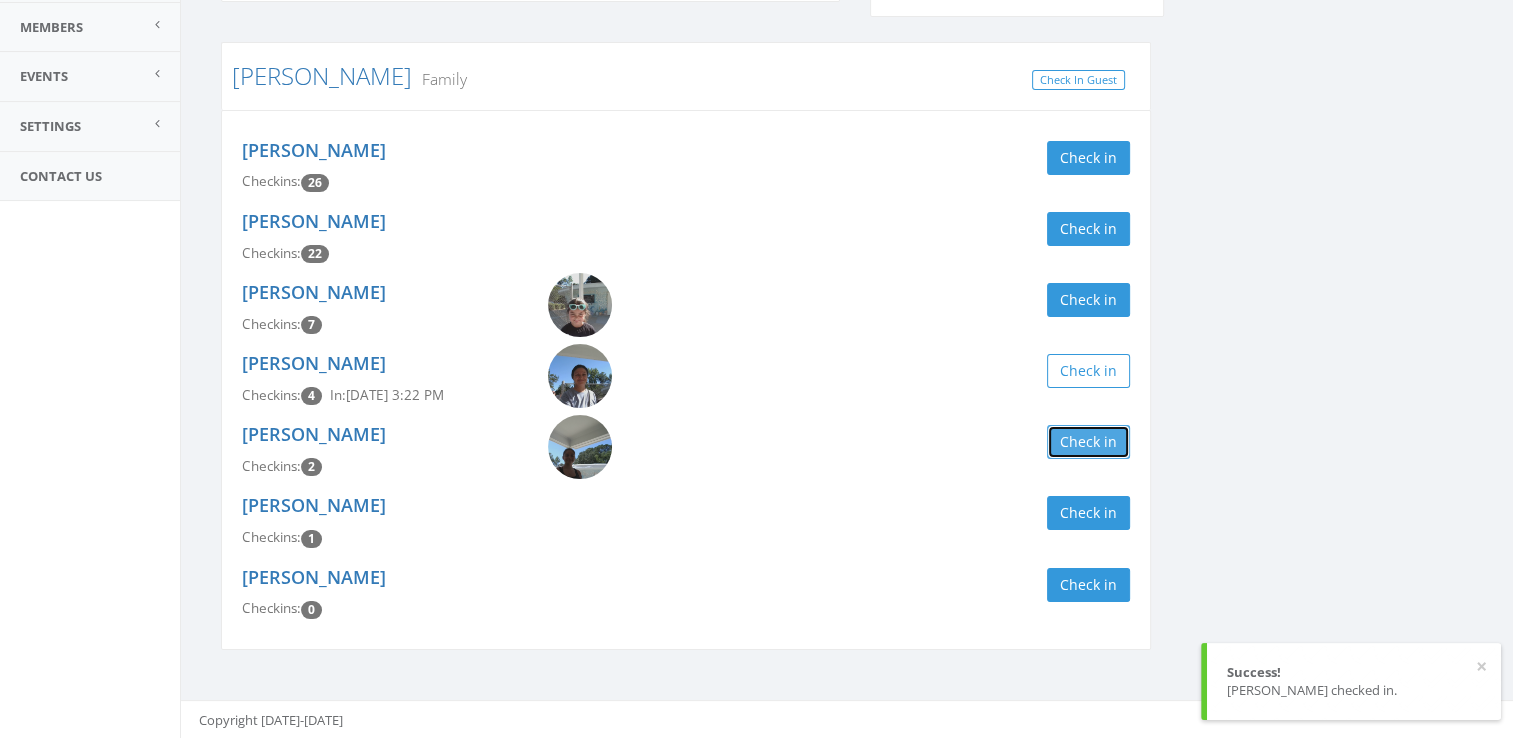 click on "Check in" at bounding box center (1088, 442) 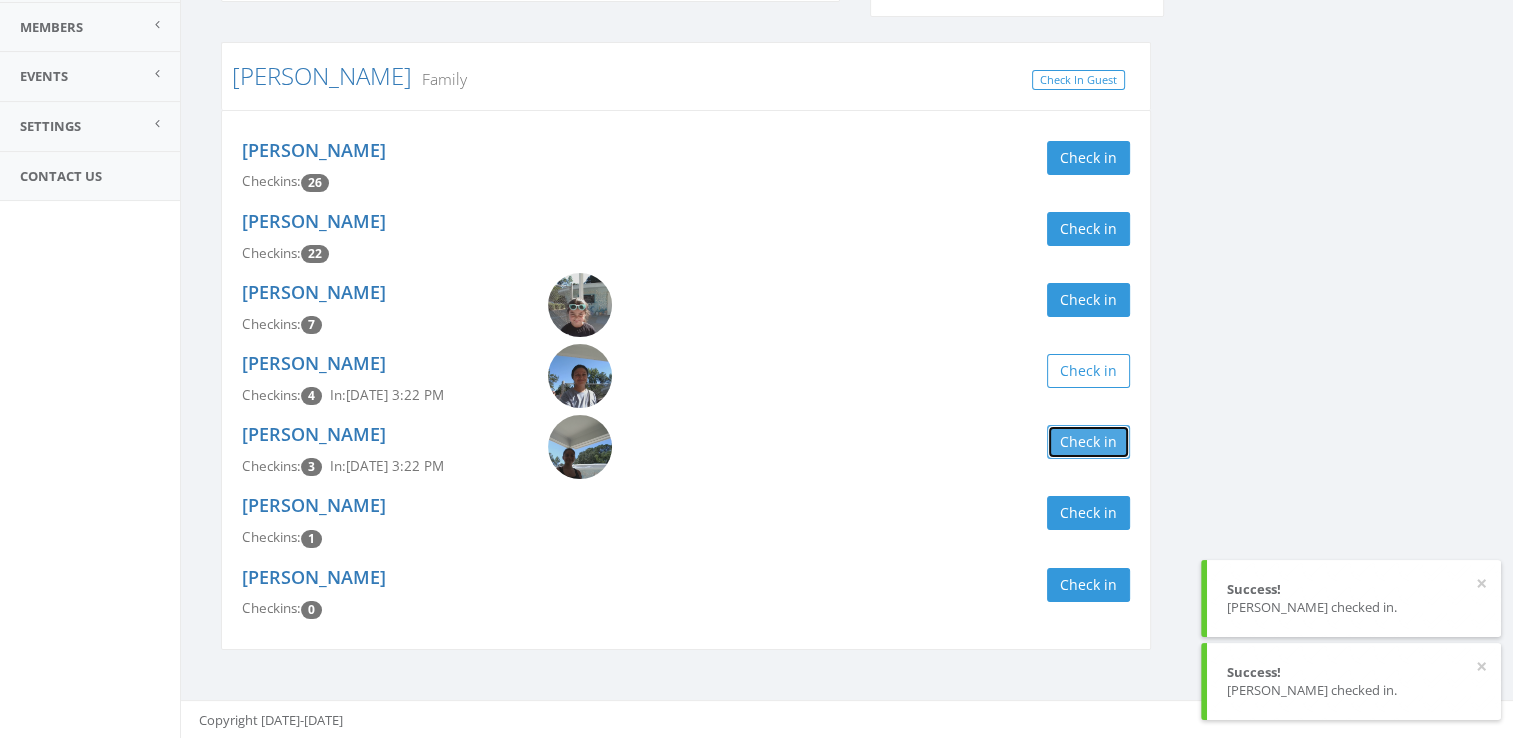 scroll, scrollTop: 0, scrollLeft: 0, axis: both 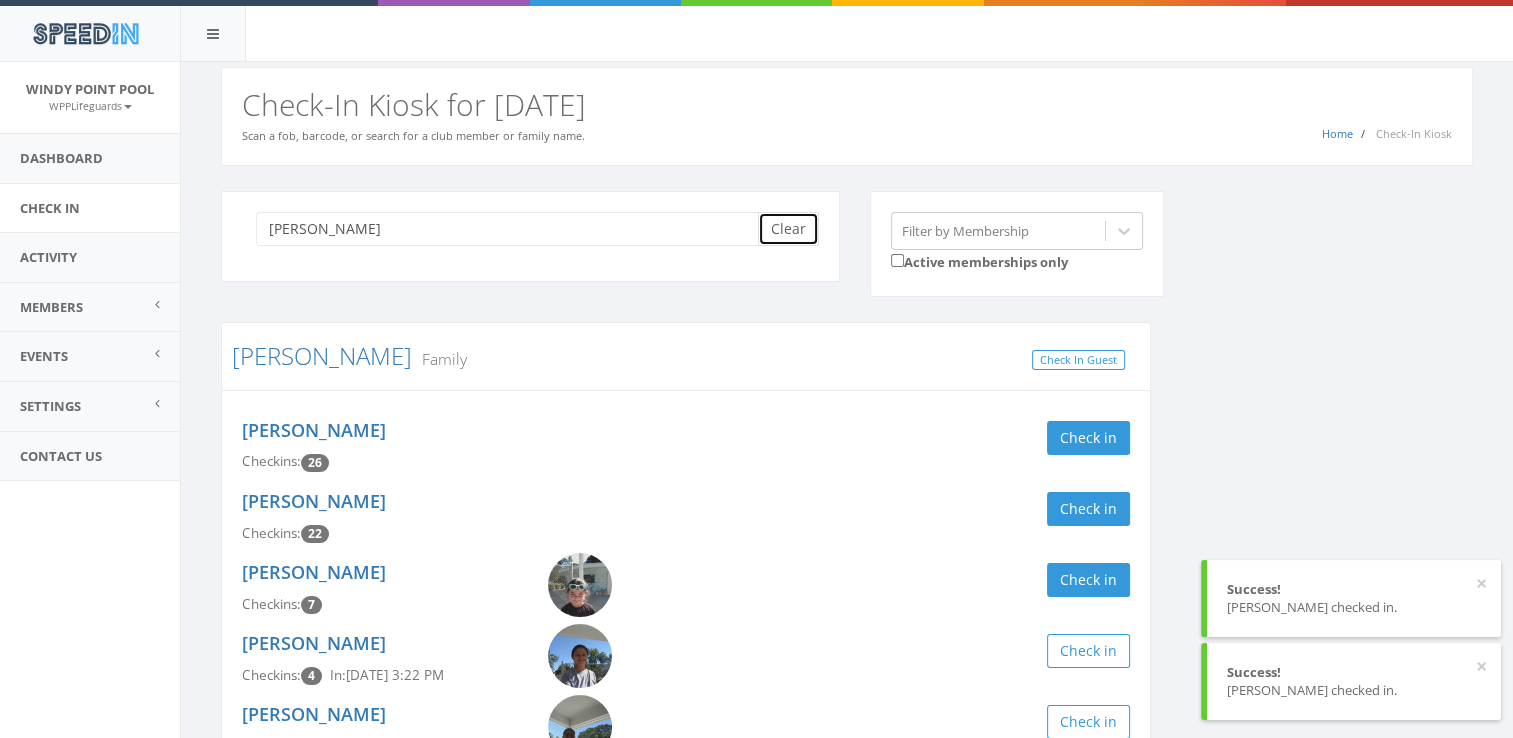click on "Clear" at bounding box center [788, 229] 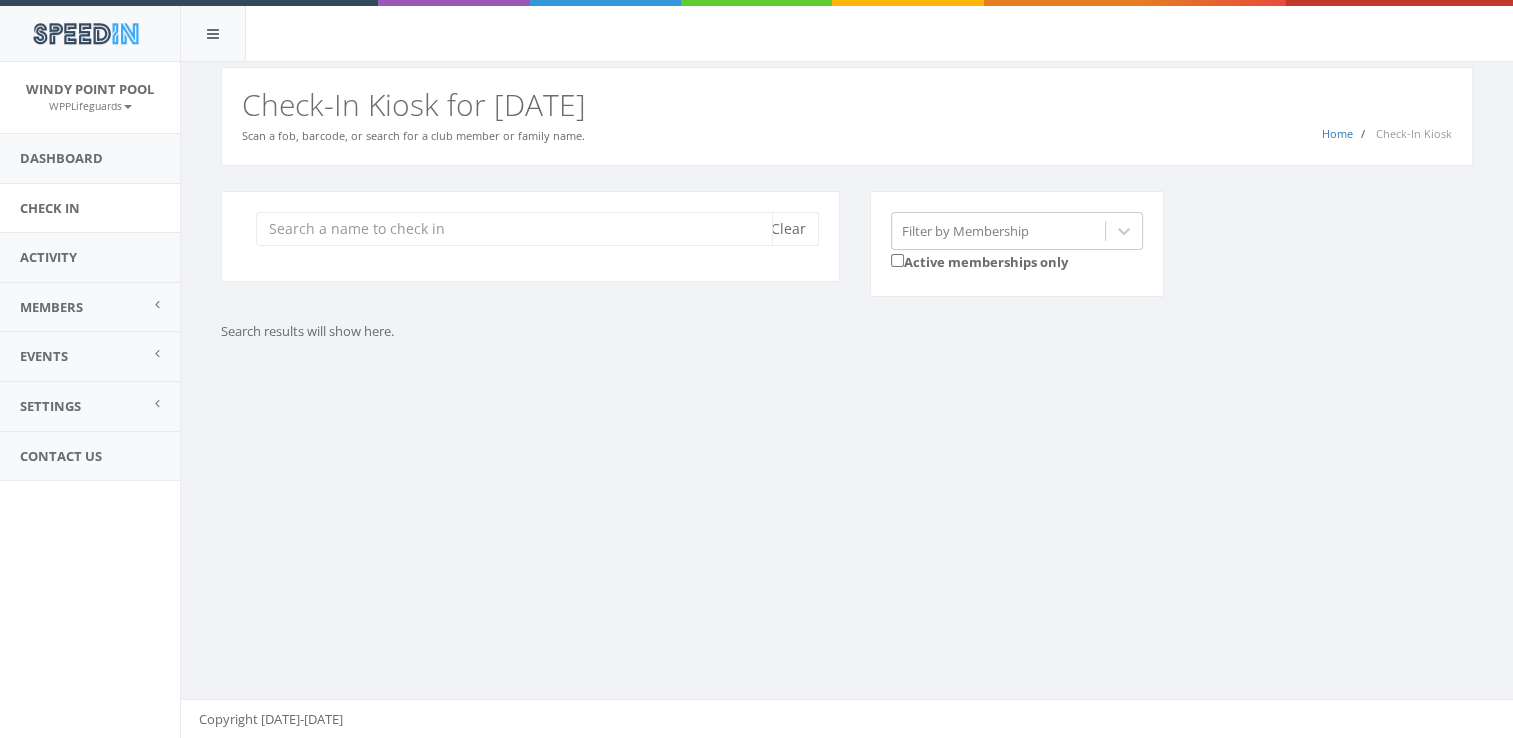 click at bounding box center (514, 229) 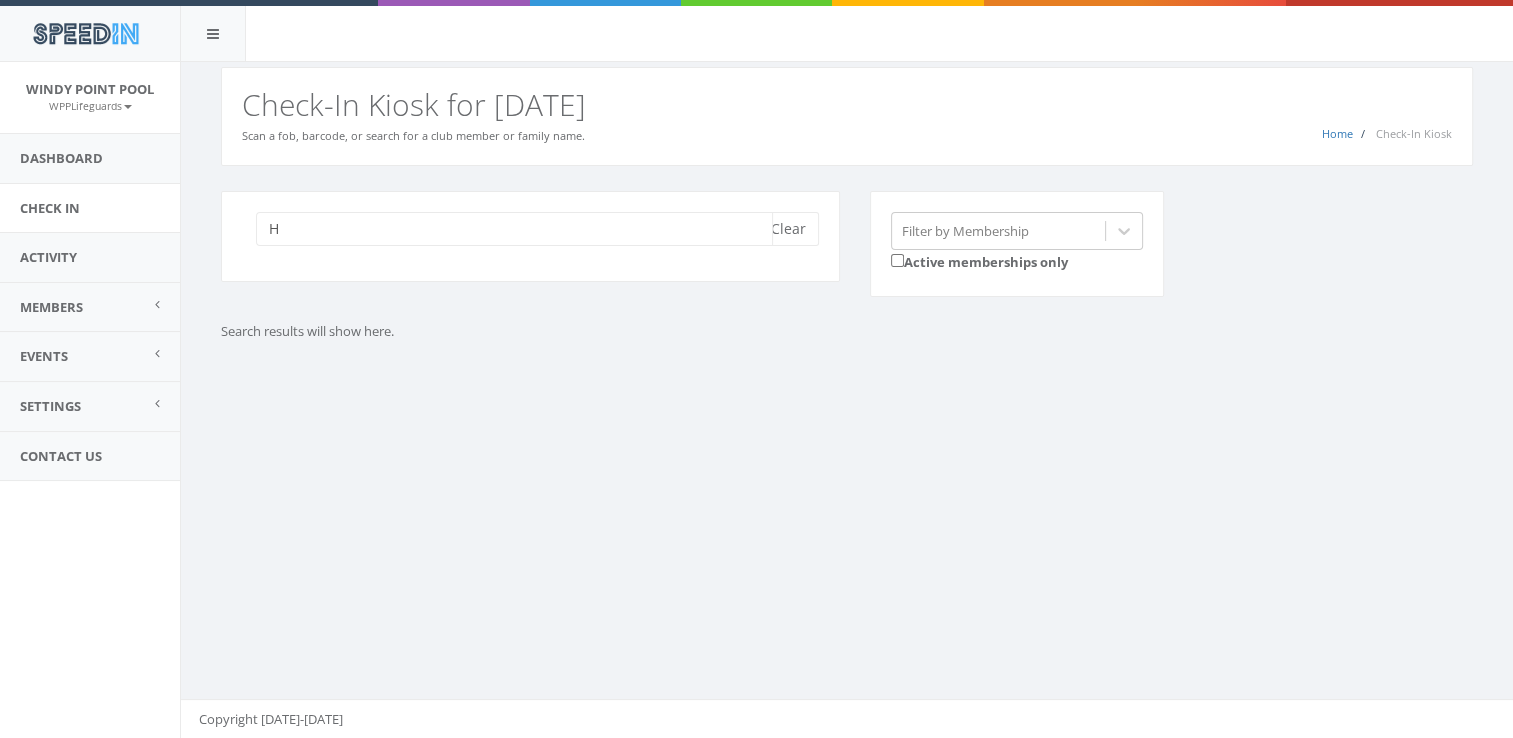 click on "H" at bounding box center [514, 229] 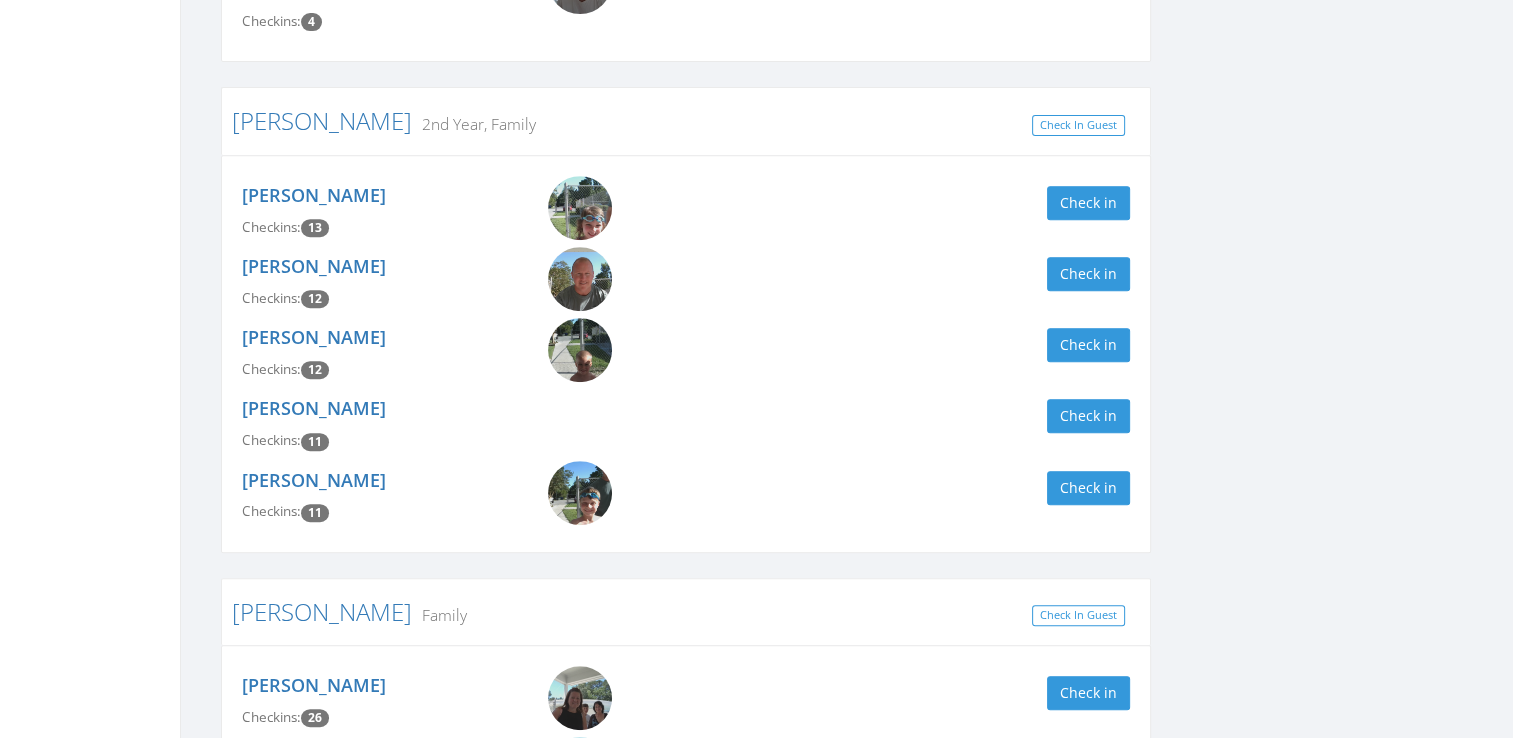 scroll, scrollTop: 811, scrollLeft: 0, axis: vertical 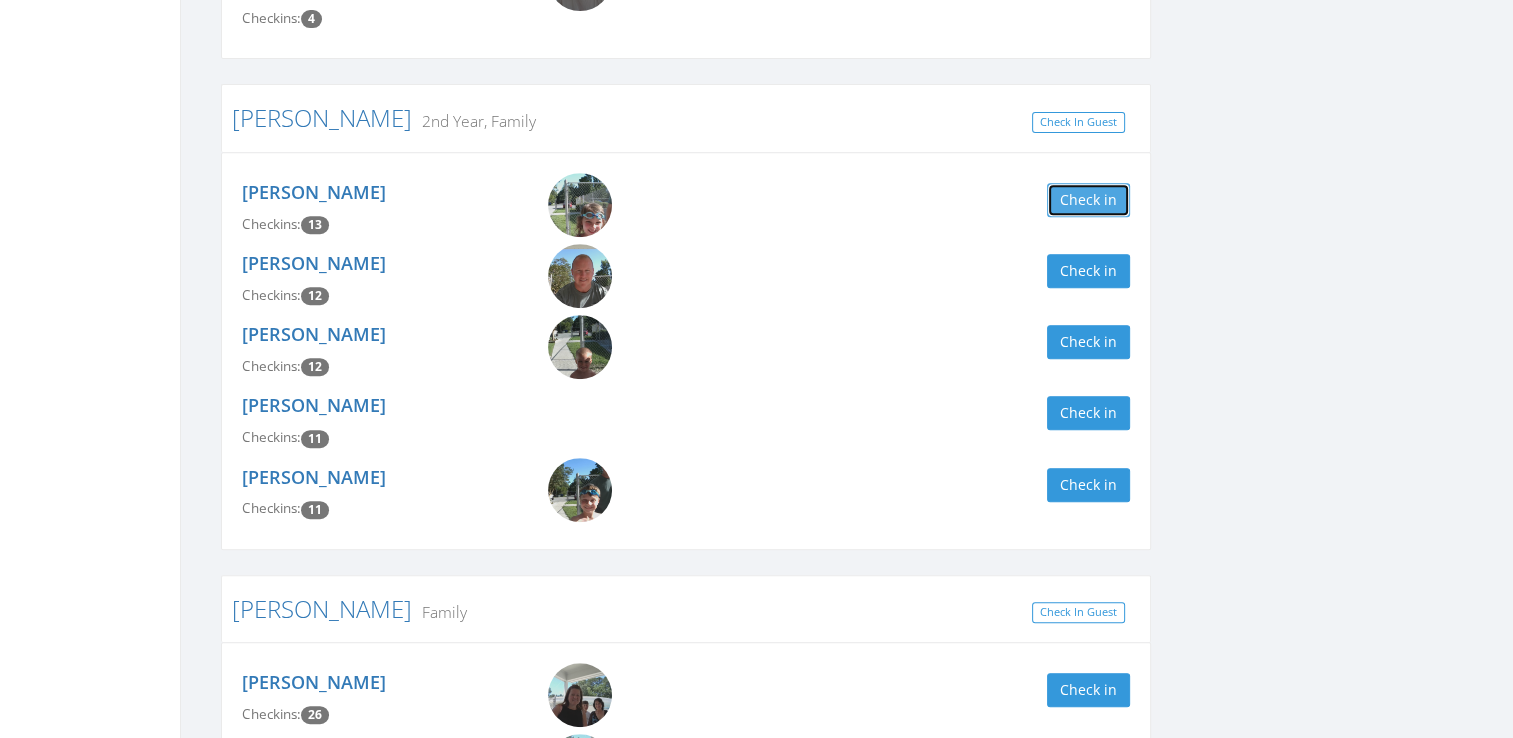 click on "Check in" at bounding box center (1088, 200) 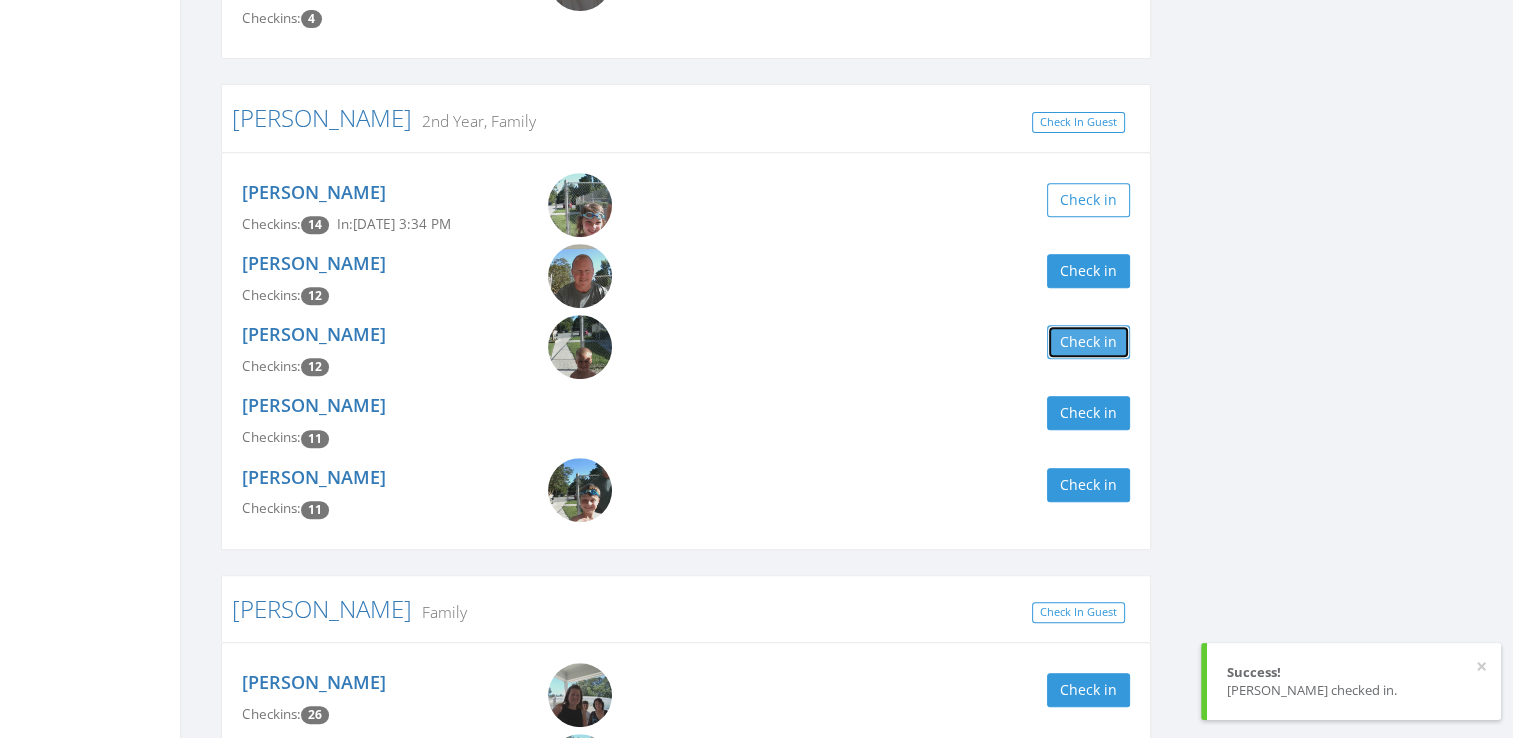 click on "Check in" at bounding box center [1088, 342] 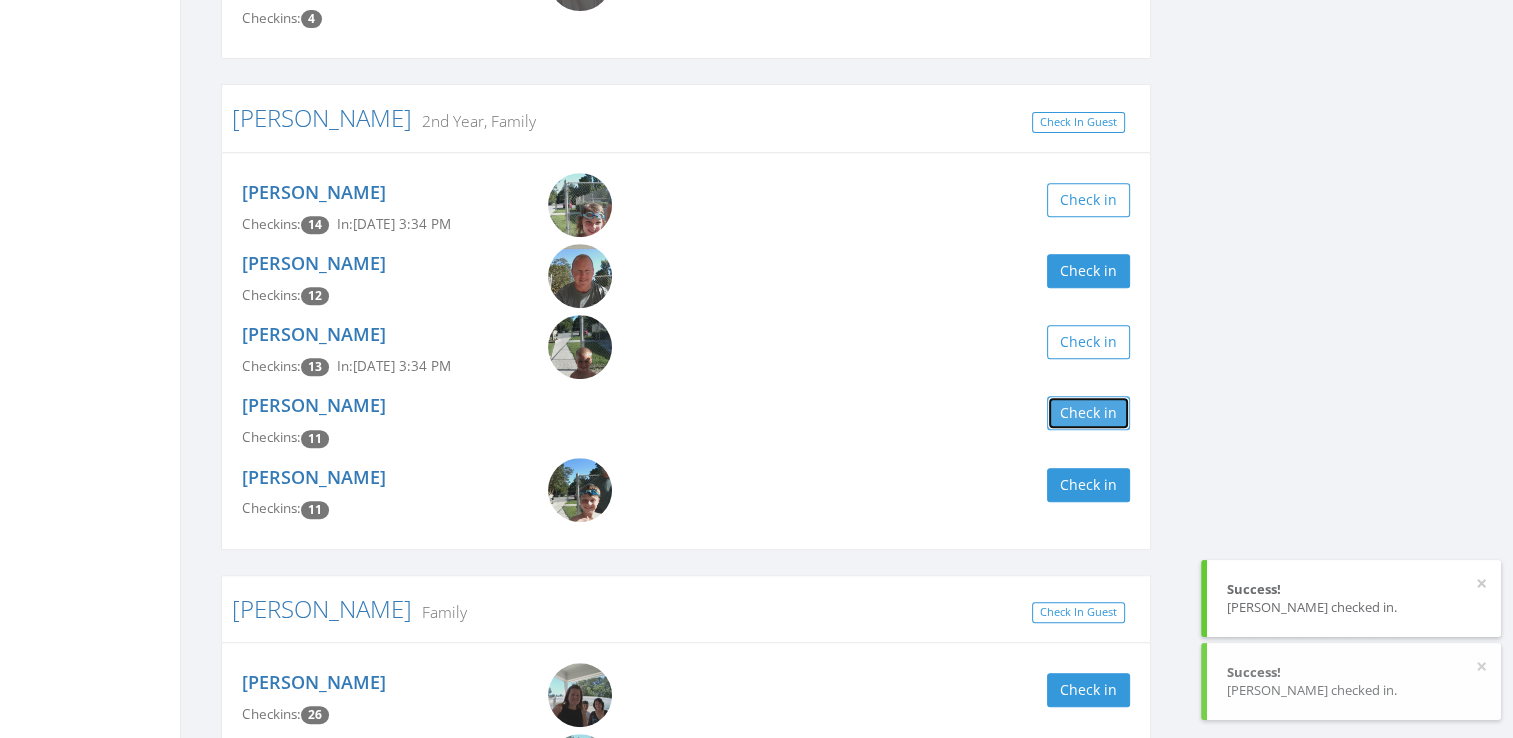 click on "Check in" at bounding box center (1088, 413) 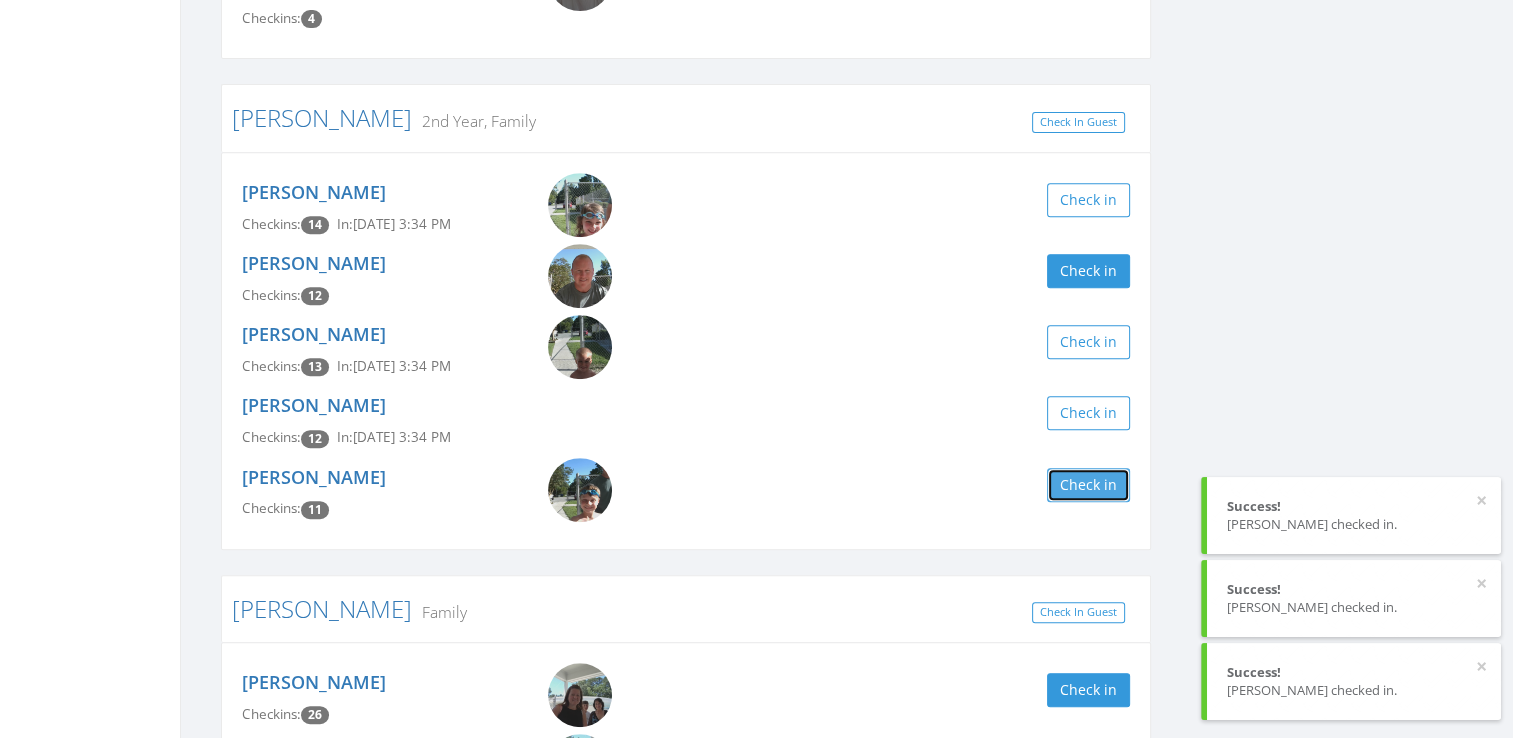 click on "Check in" at bounding box center (1088, 485) 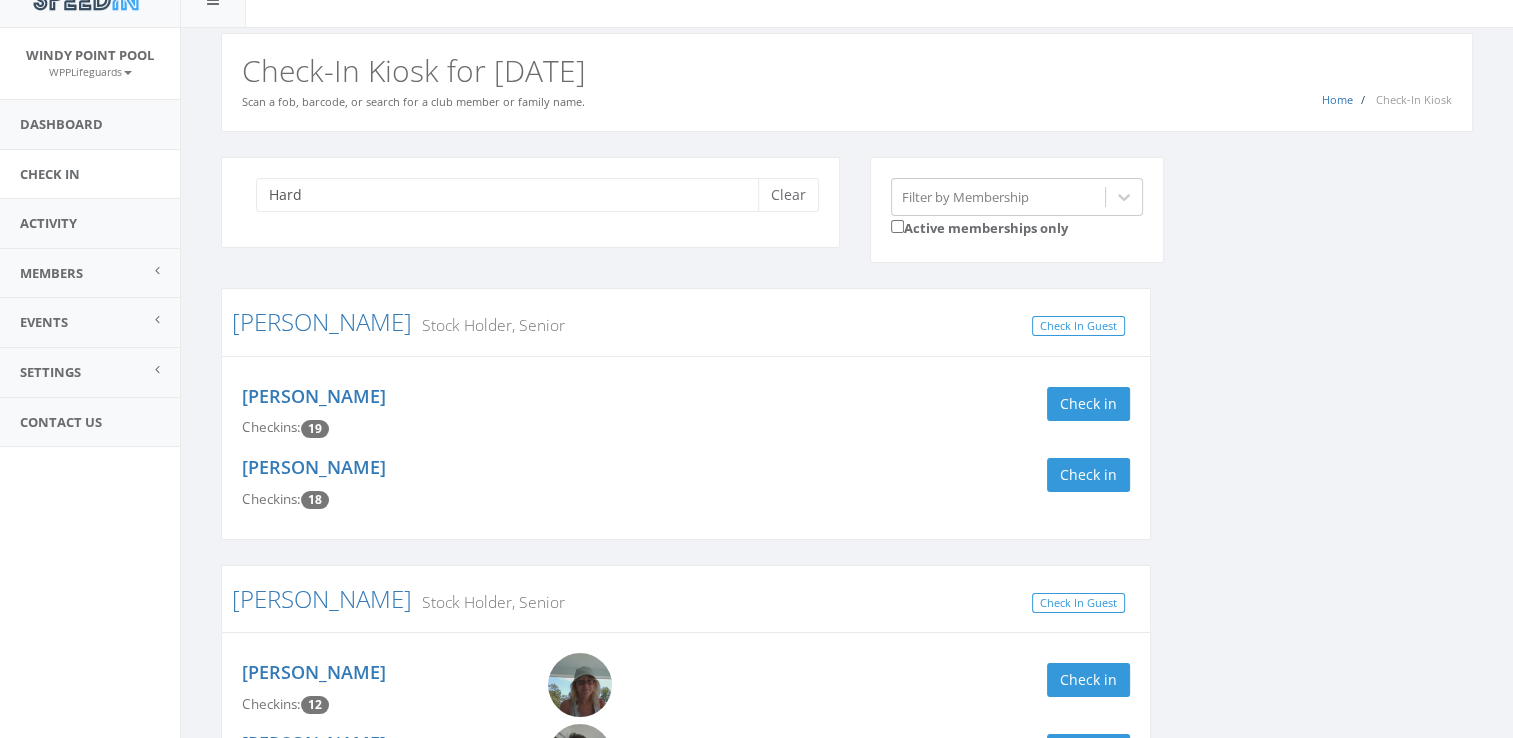 scroll, scrollTop: 0, scrollLeft: 0, axis: both 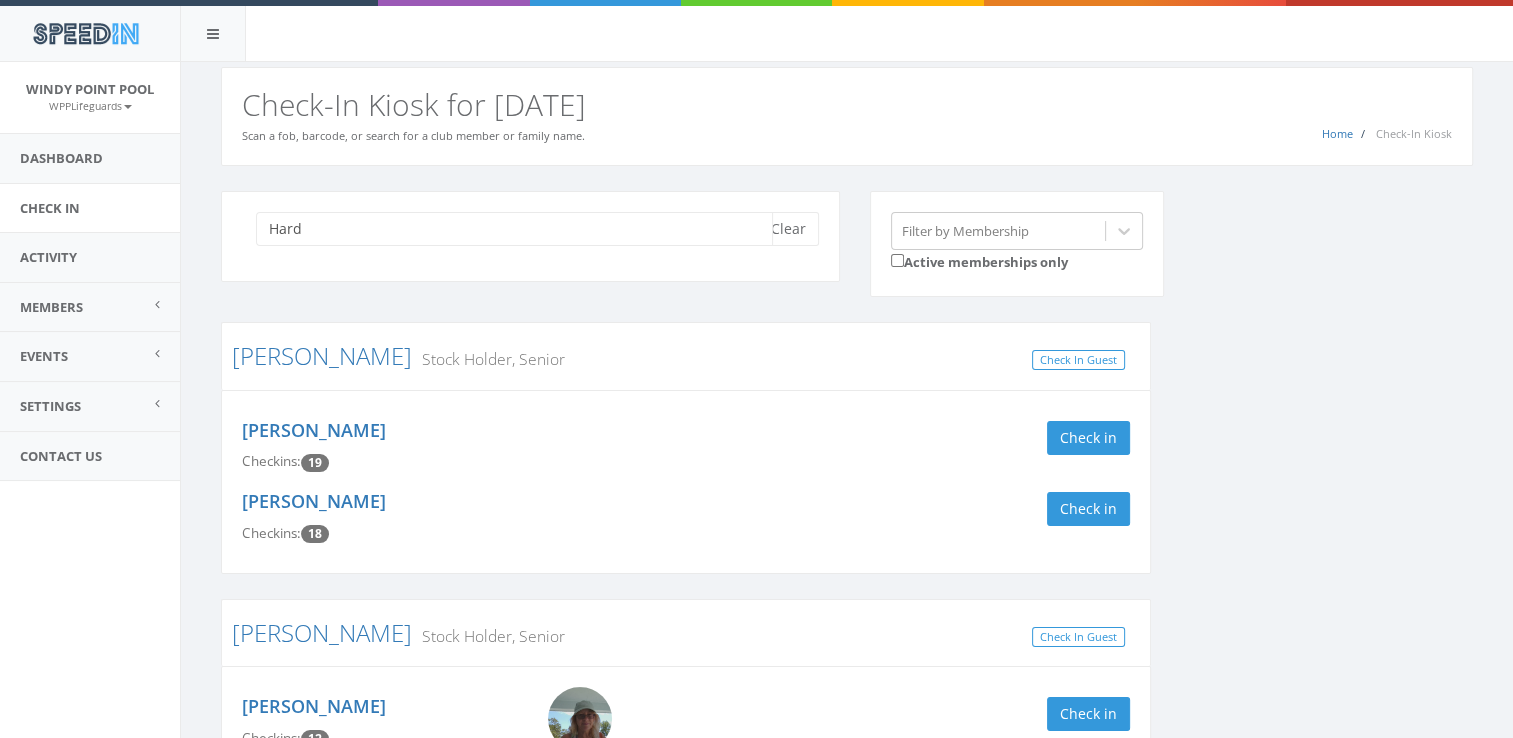 click on "Hard" at bounding box center (514, 229) 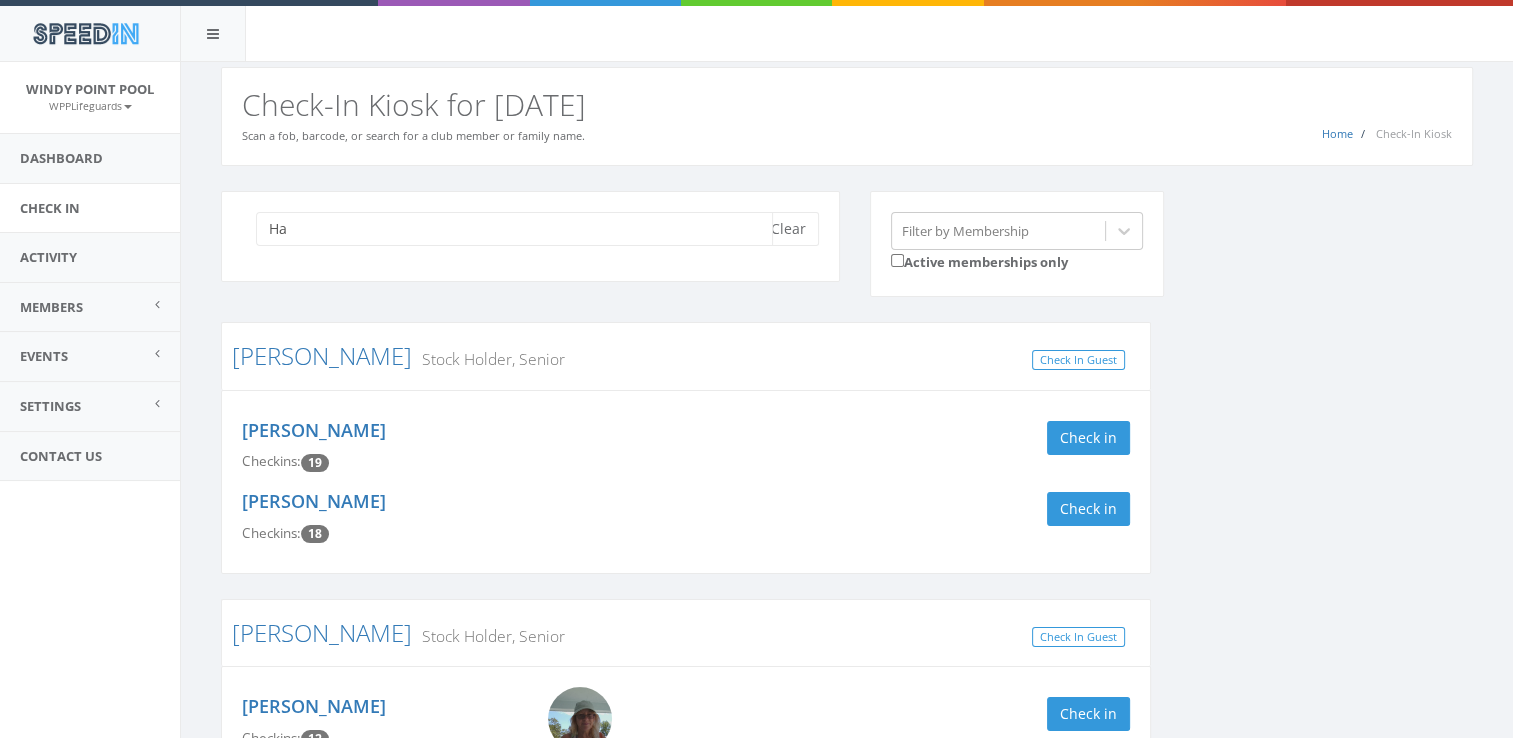 type on "H" 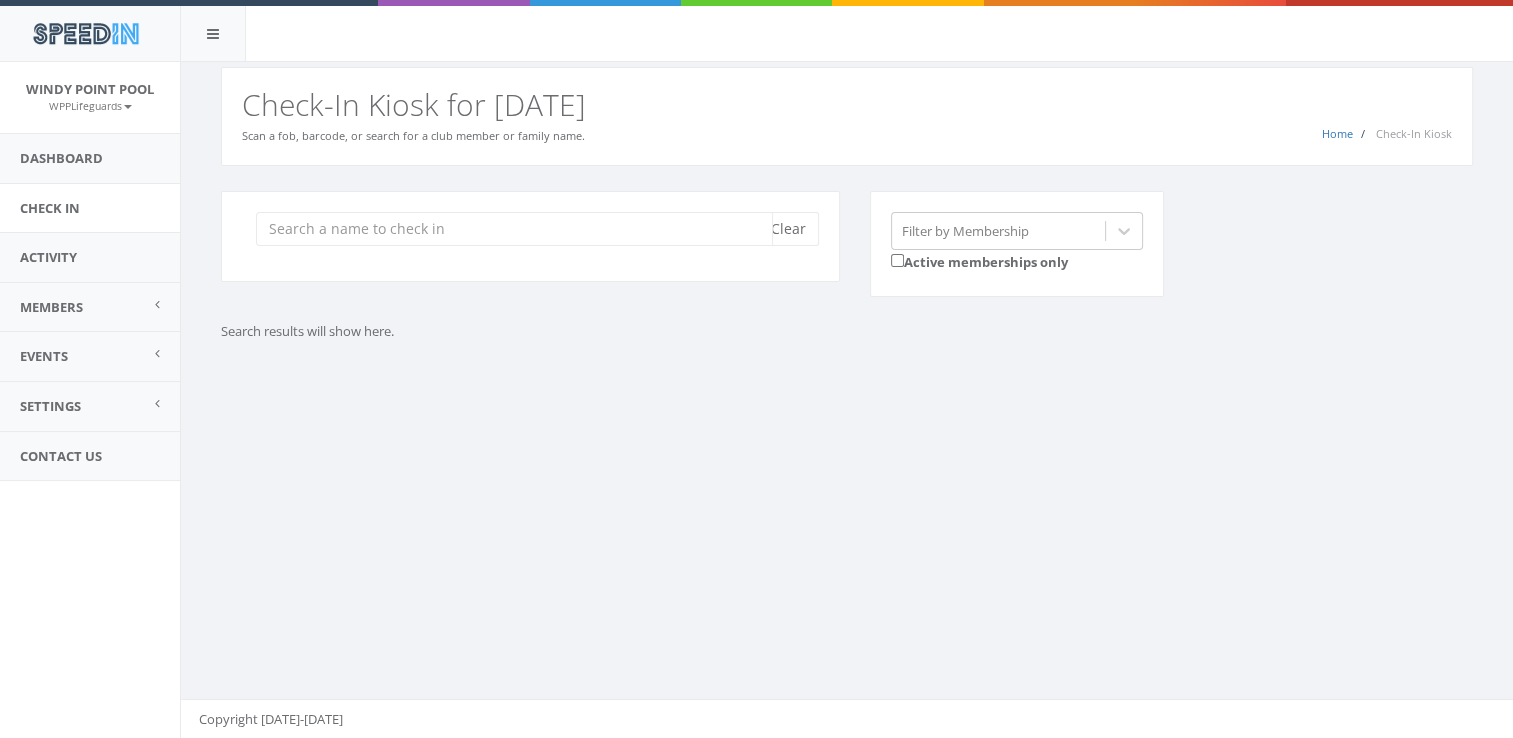 click at bounding box center (514, 229) 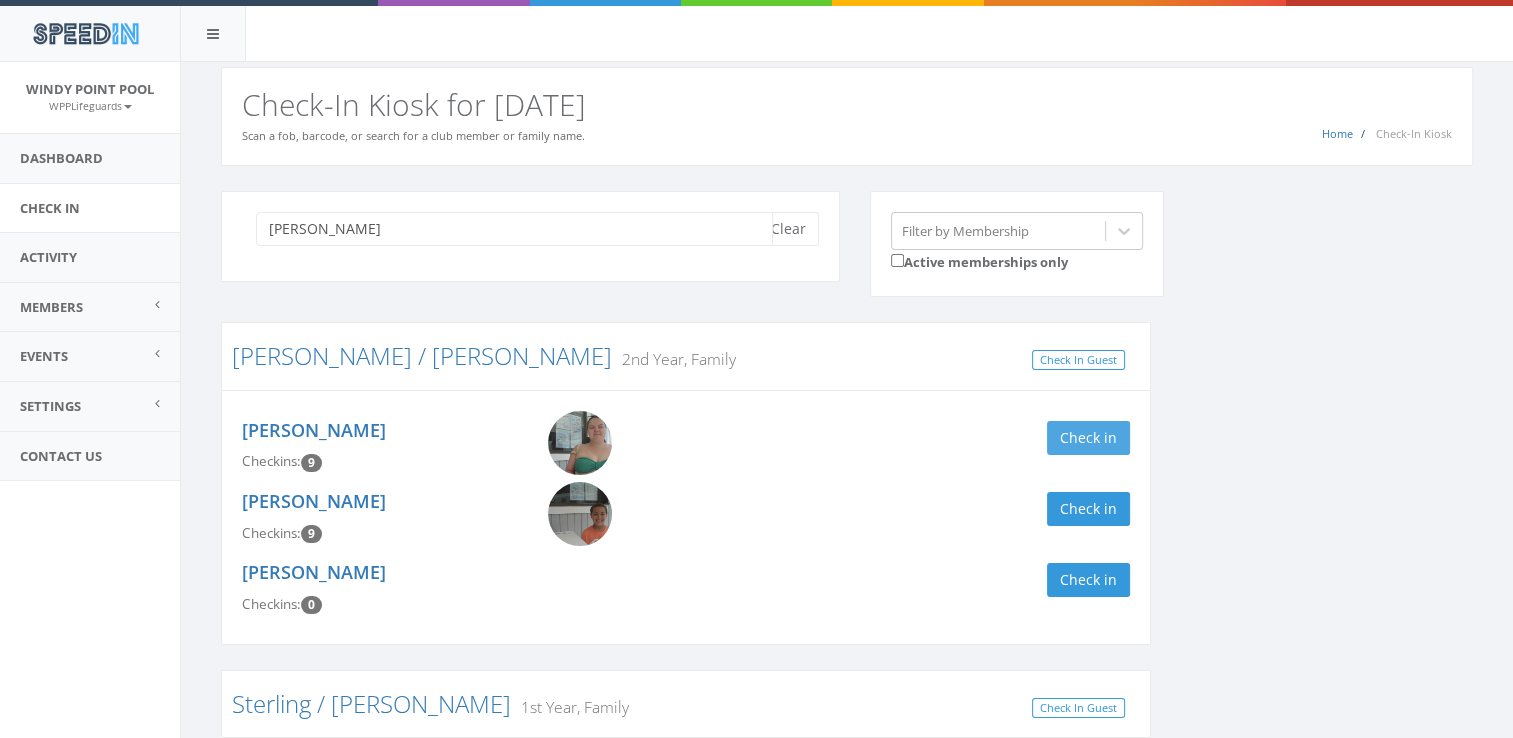type on "[PERSON_NAME]" 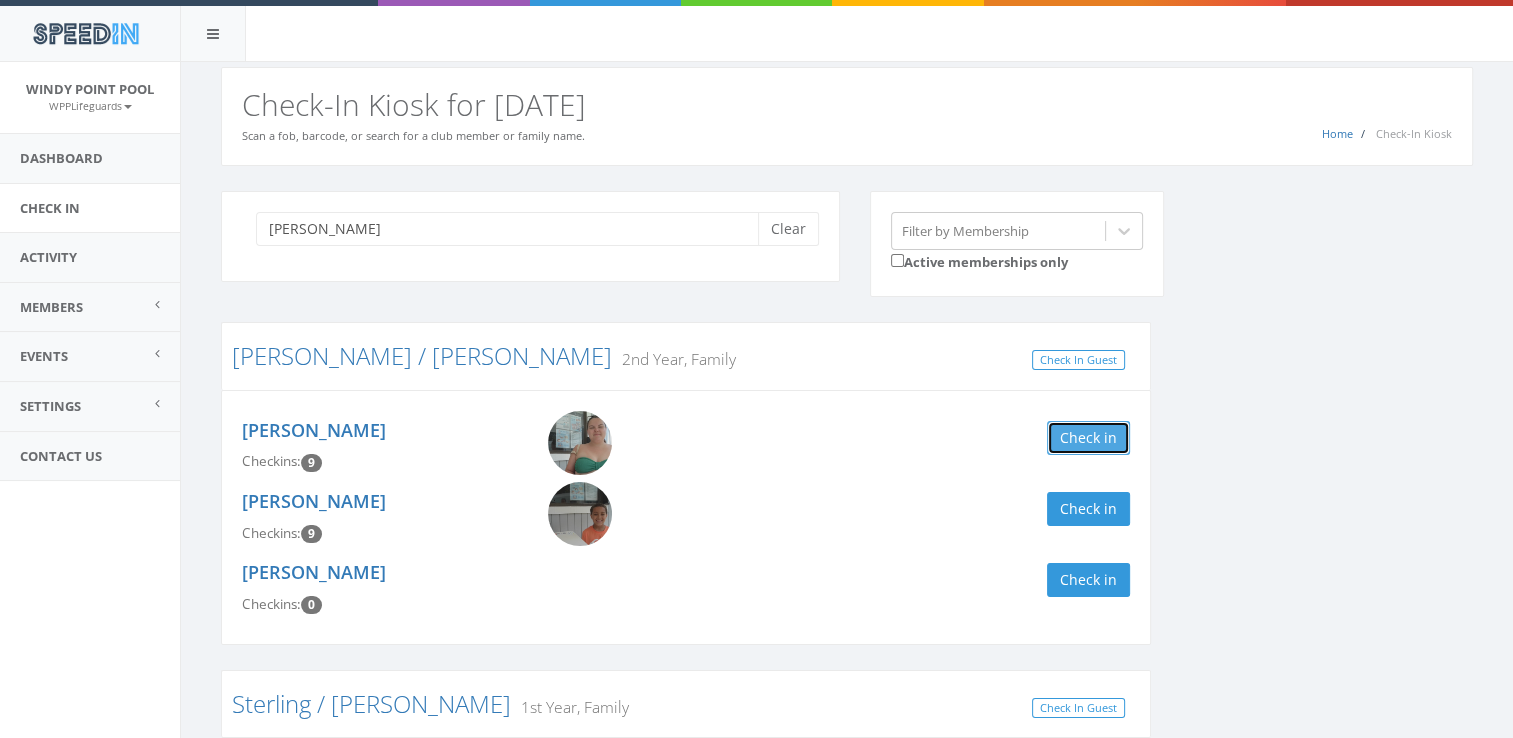 click on "Check in" at bounding box center [1088, 438] 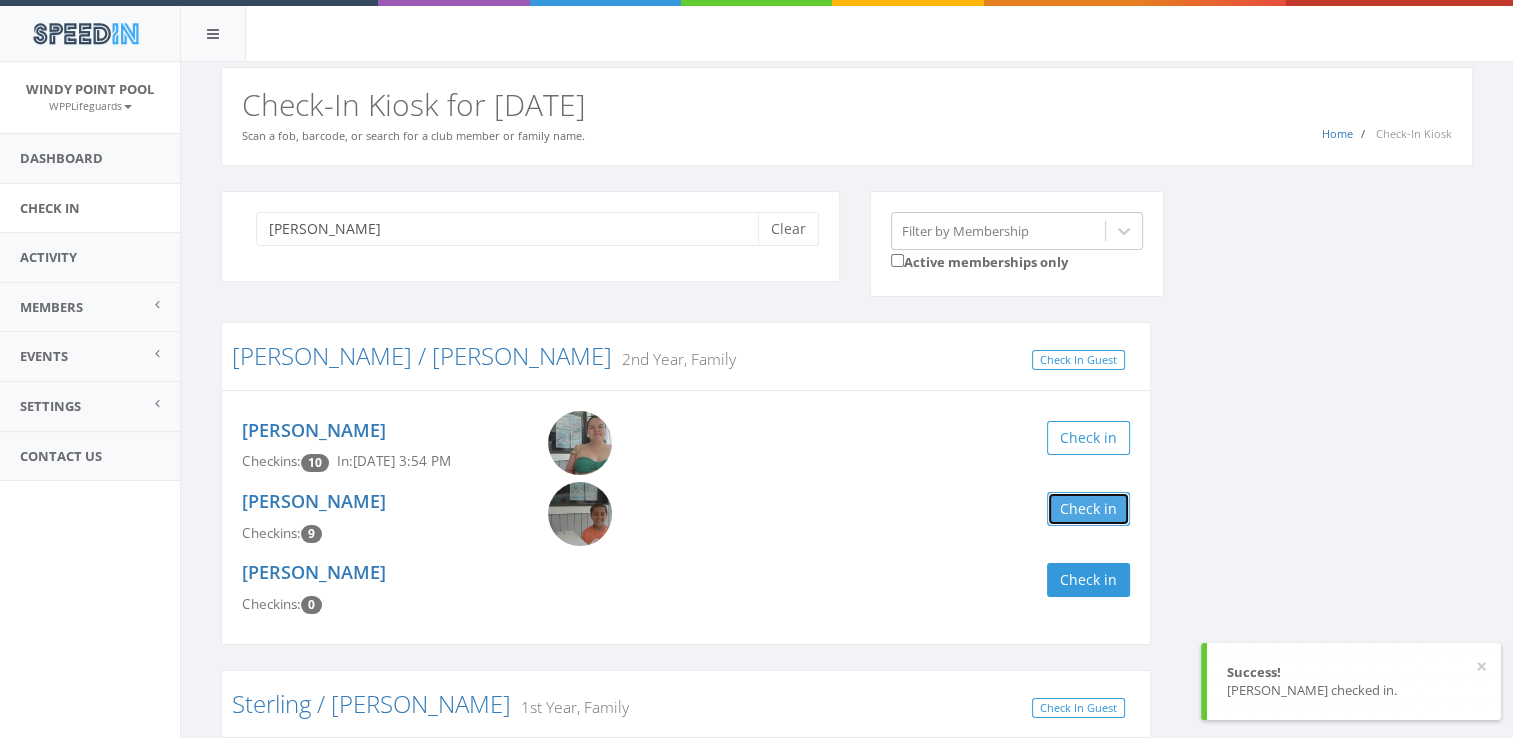 click on "Check in" at bounding box center [1088, 509] 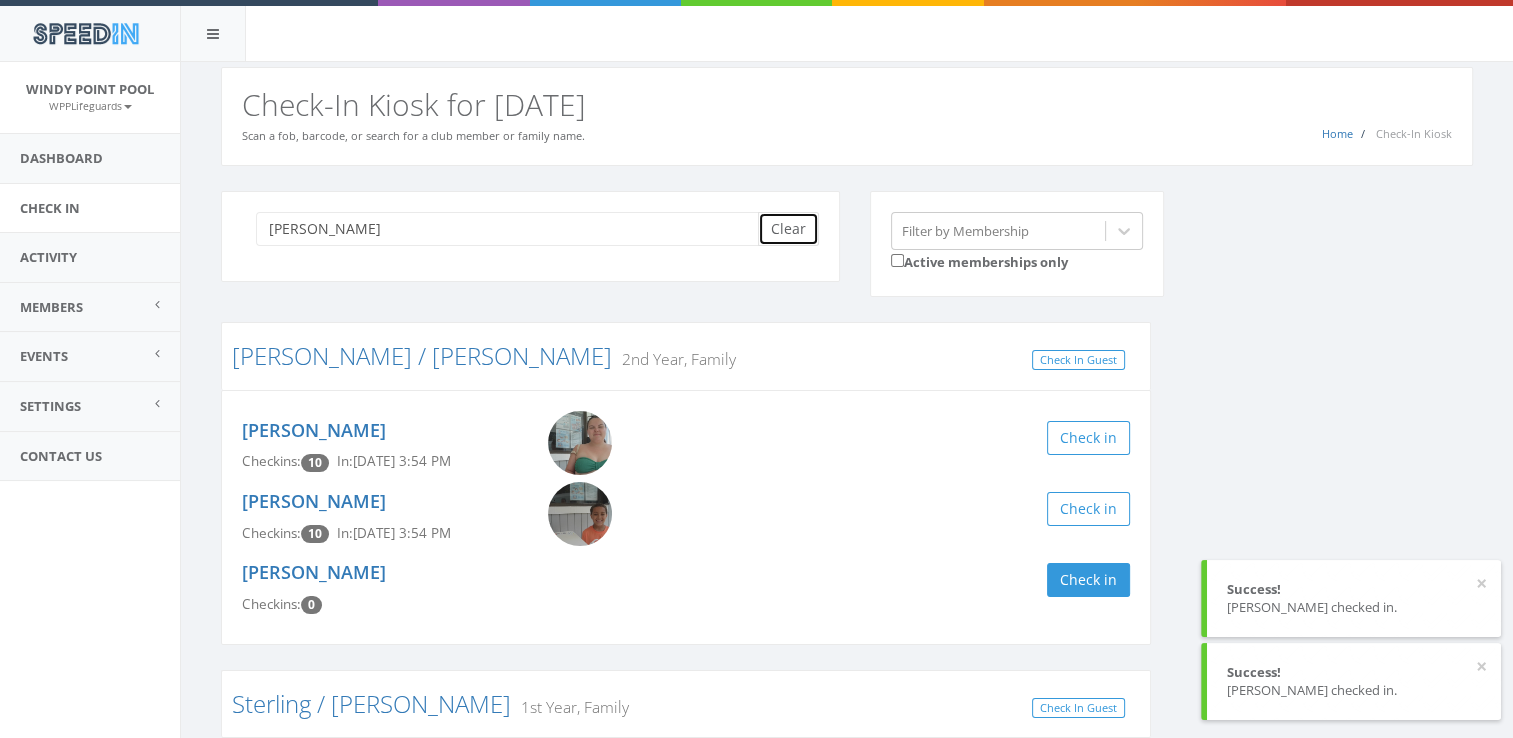 click on "Clear" at bounding box center (788, 229) 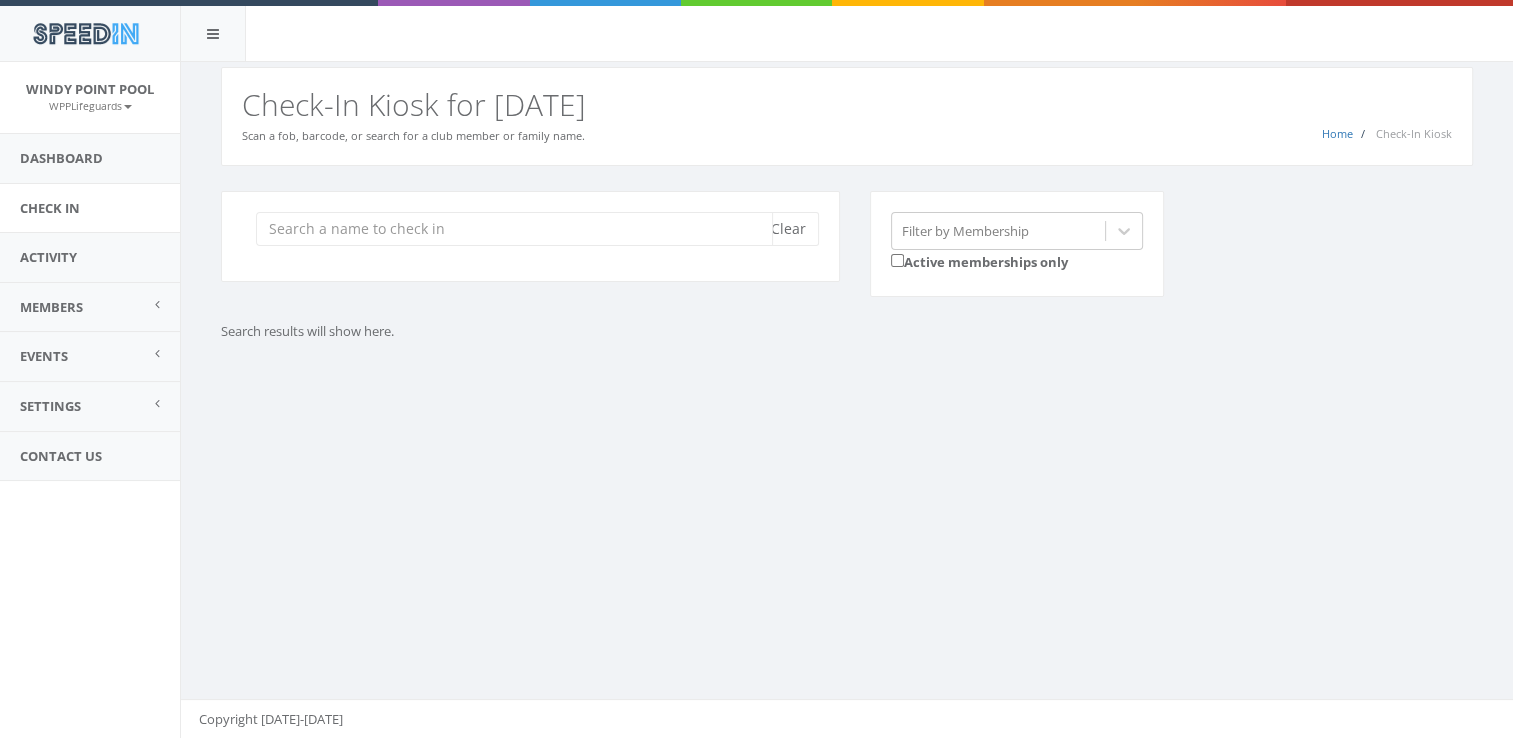 click at bounding box center [514, 229] 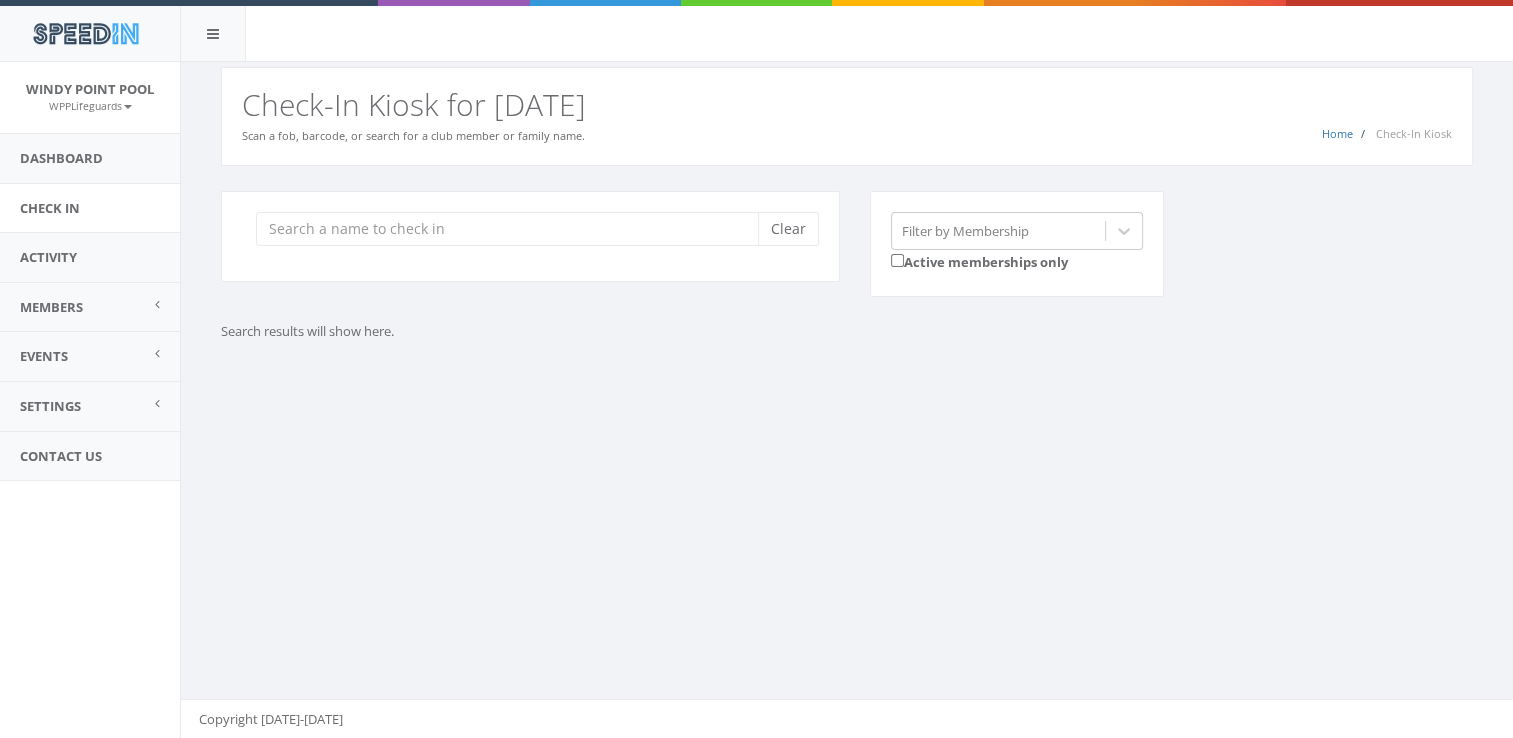 click on "Search results will show here." at bounding box center [686, 331] 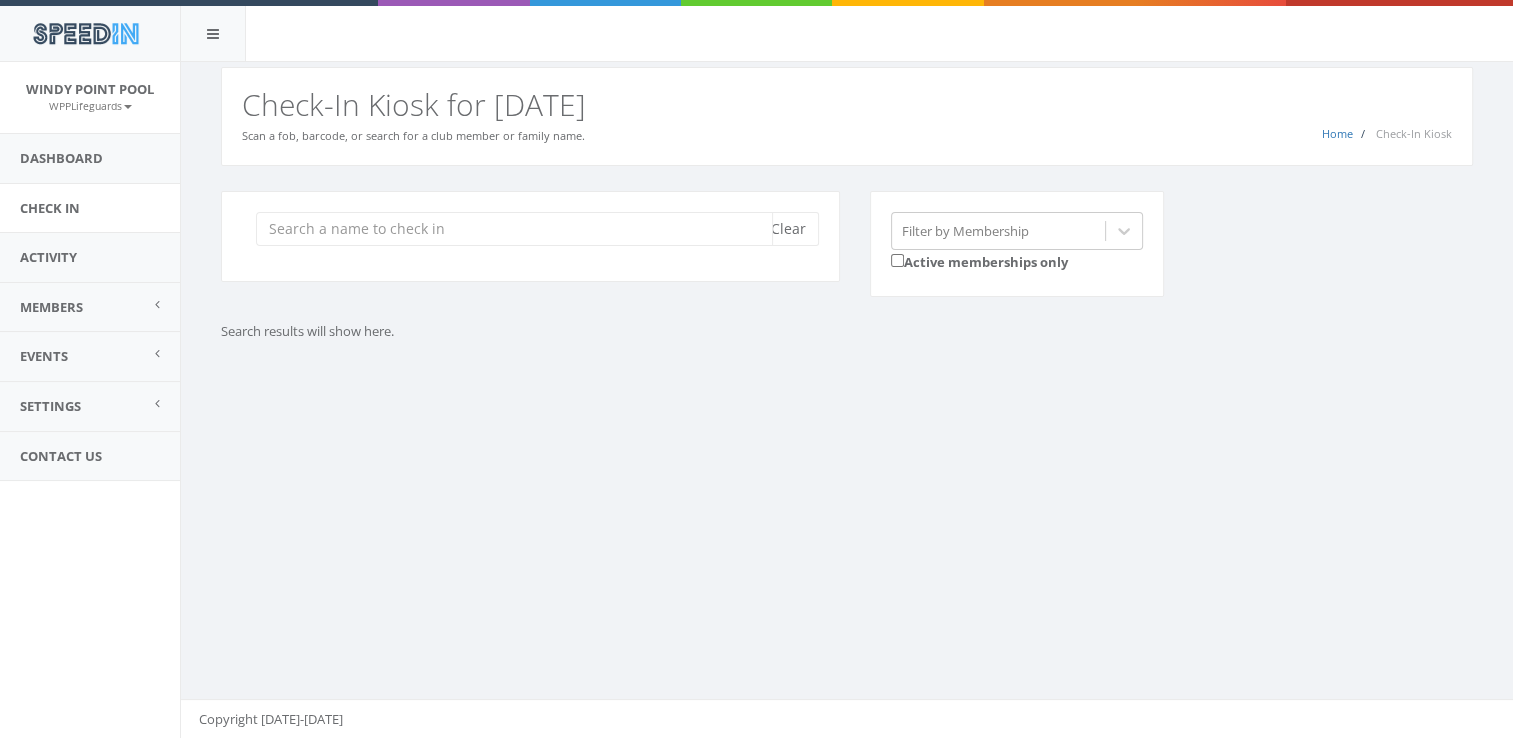 click at bounding box center [514, 229] 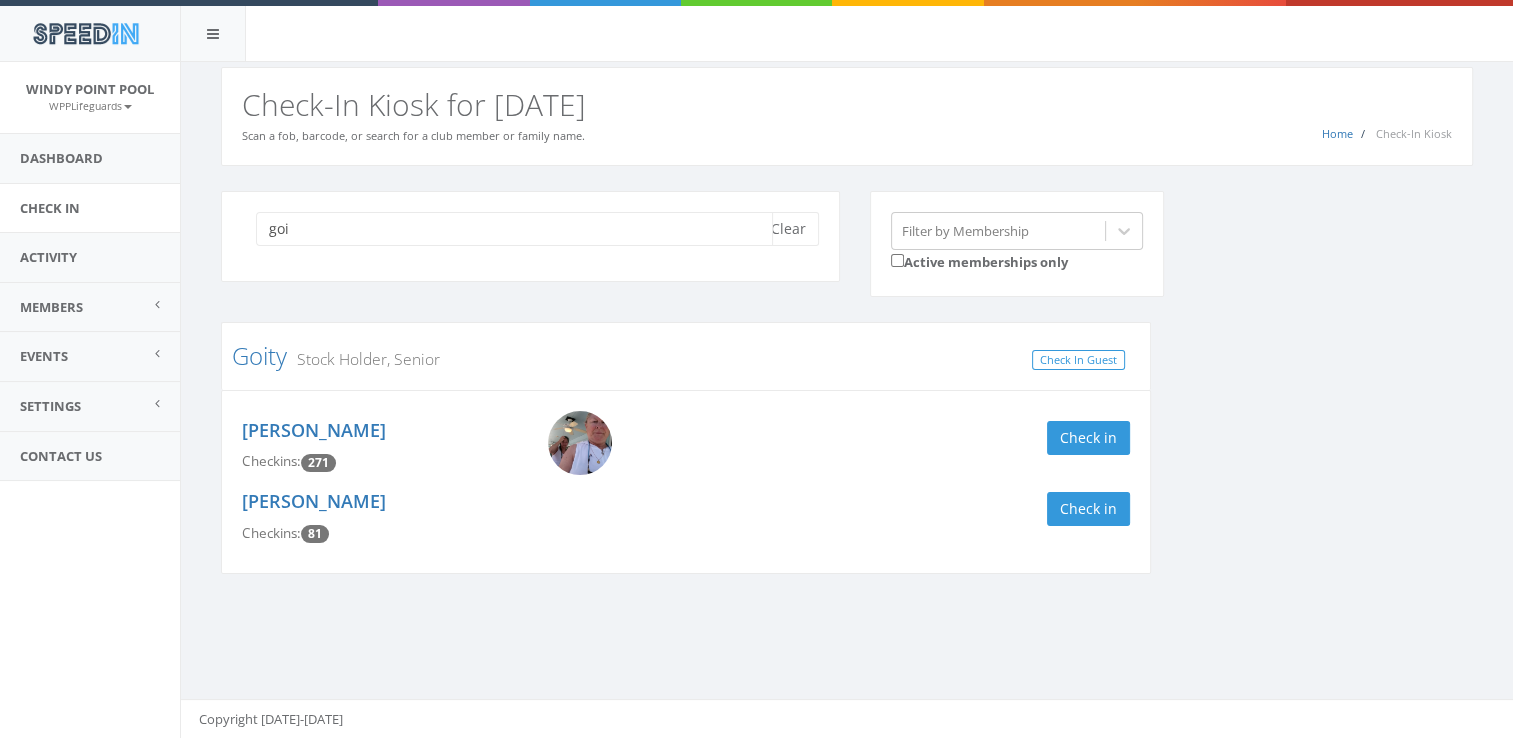 type on "goi" 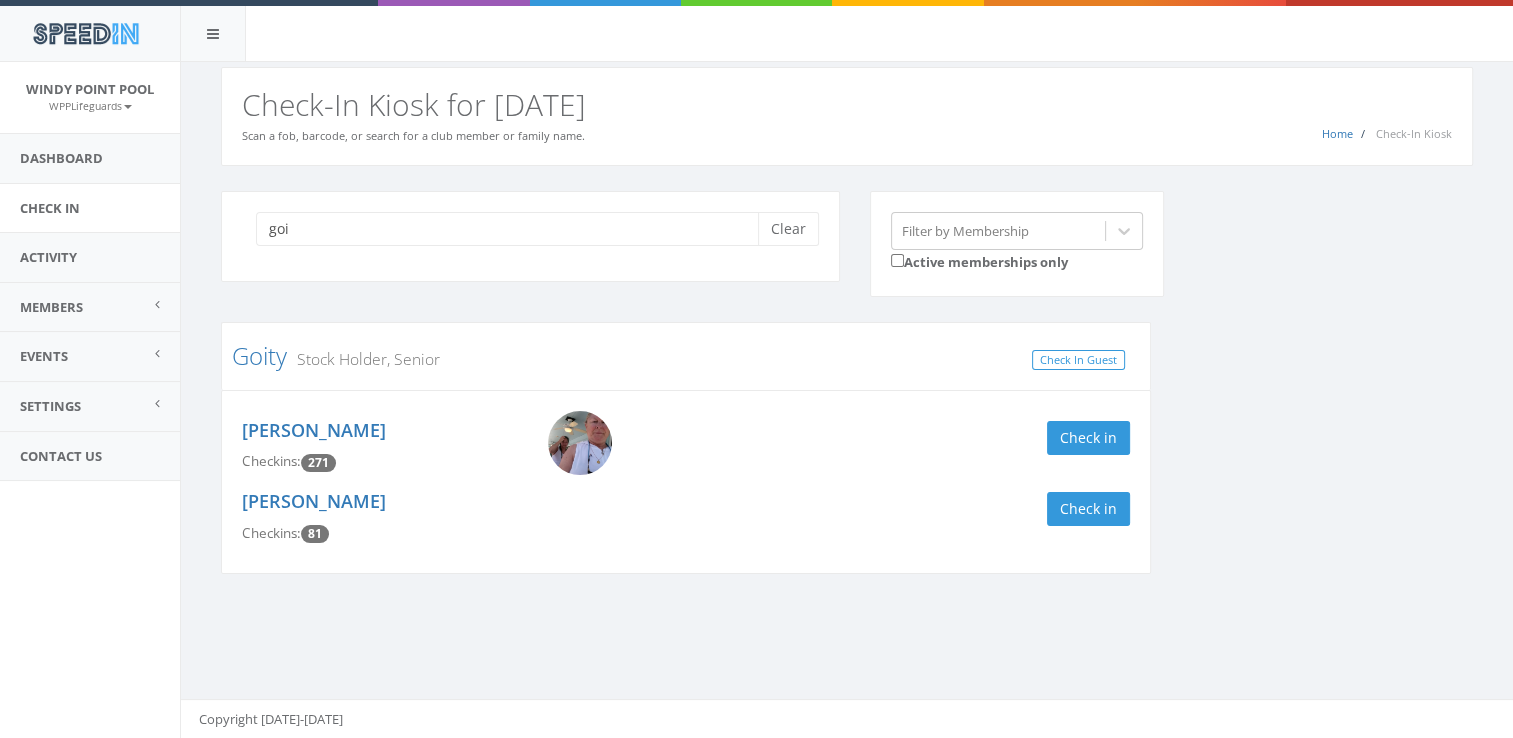 click on "[PERSON_NAME] Checkins:  81 Check in" at bounding box center [686, 517] 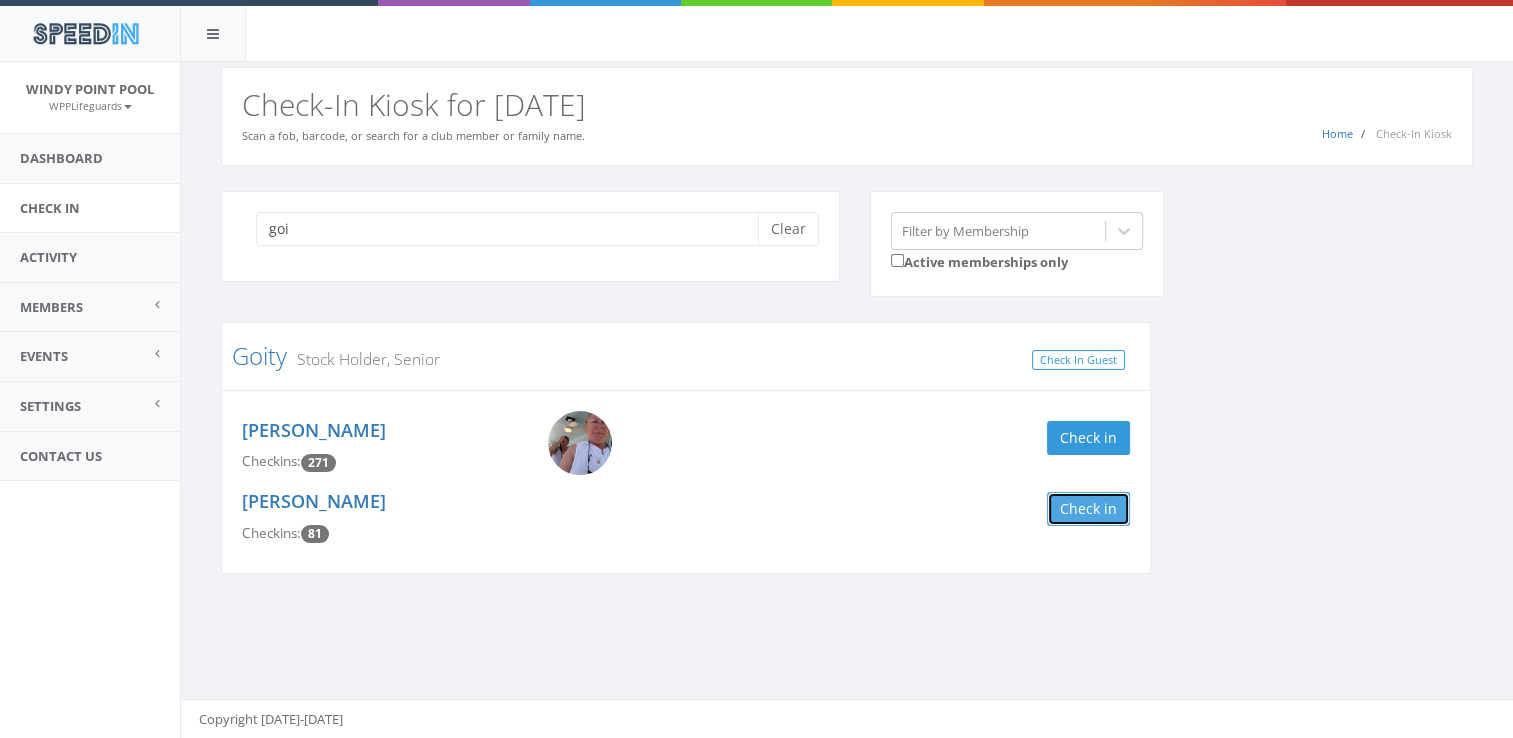 click on "Check in" at bounding box center (1088, 509) 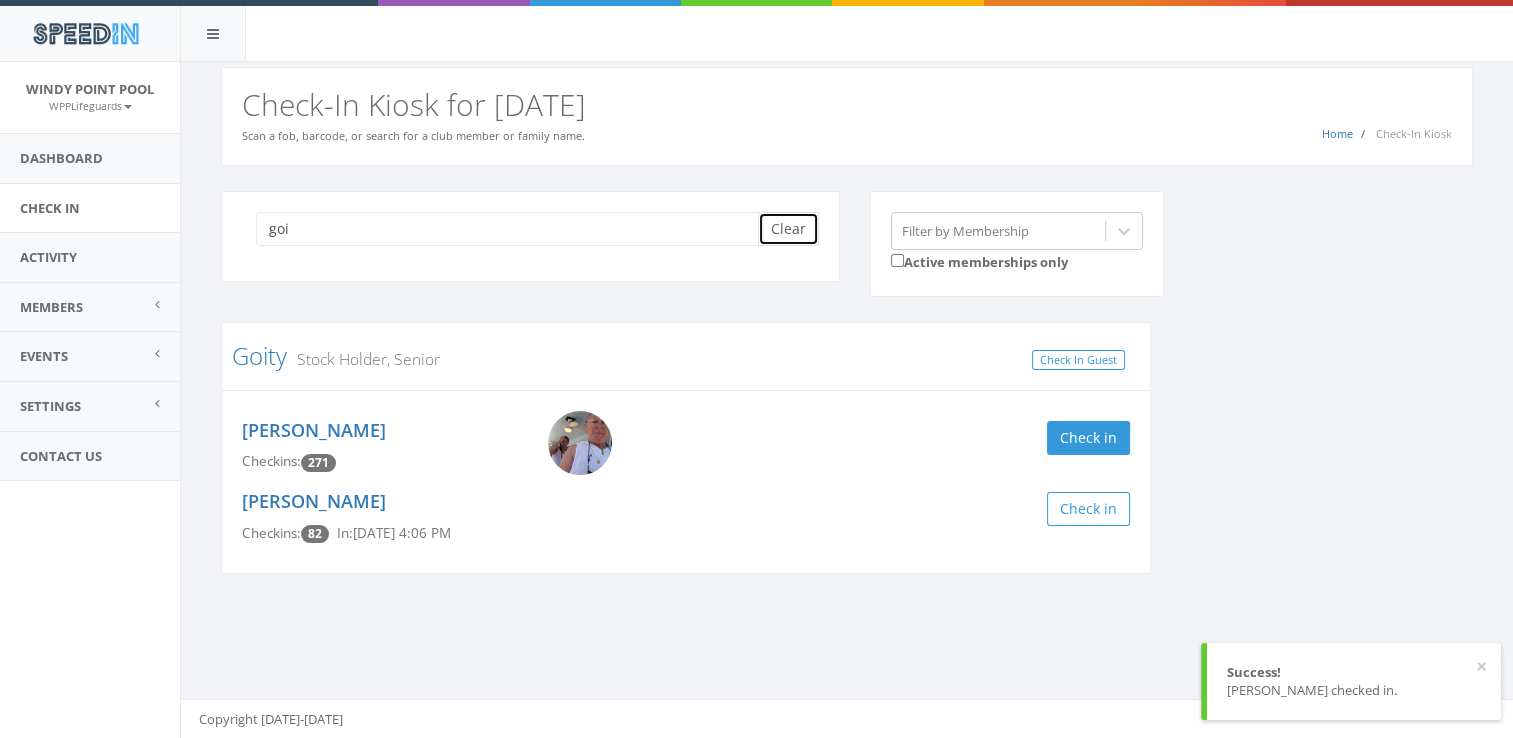 click on "Clear" at bounding box center (788, 229) 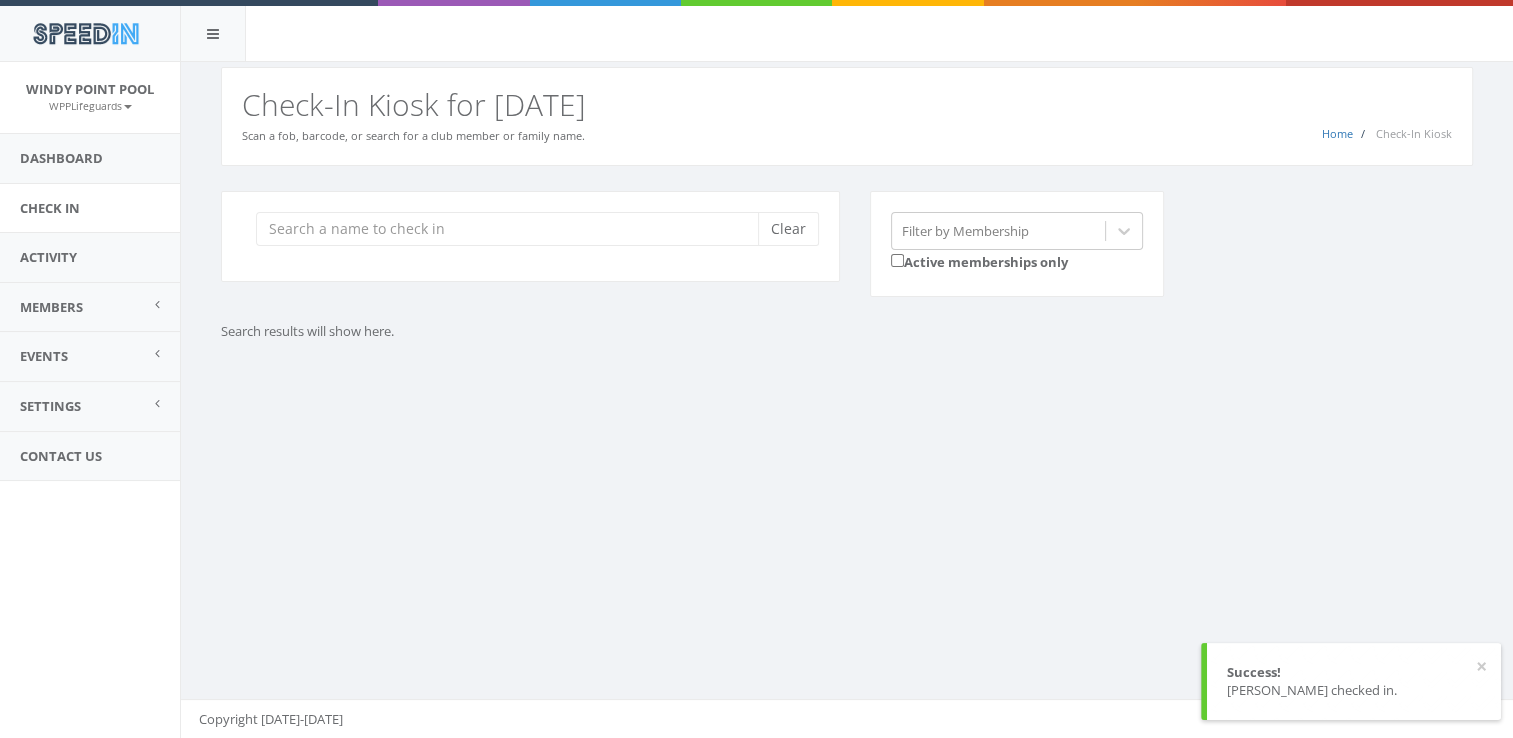 click on "You are using Internet Explorer, which is an old, insecure browser that does not work with this page. Please use another browser like Firefox, Chrome, or Edge.
Home
Check-In Kiosk
Check-In Kiosk for [DATE]
Scan a fob, barcode, or search for a club member or family name.
Clear Filter by Membership  Active memberships only Search results will show here.
Copyright [DATE]-[DATE]" at bounding box center (846, 400) 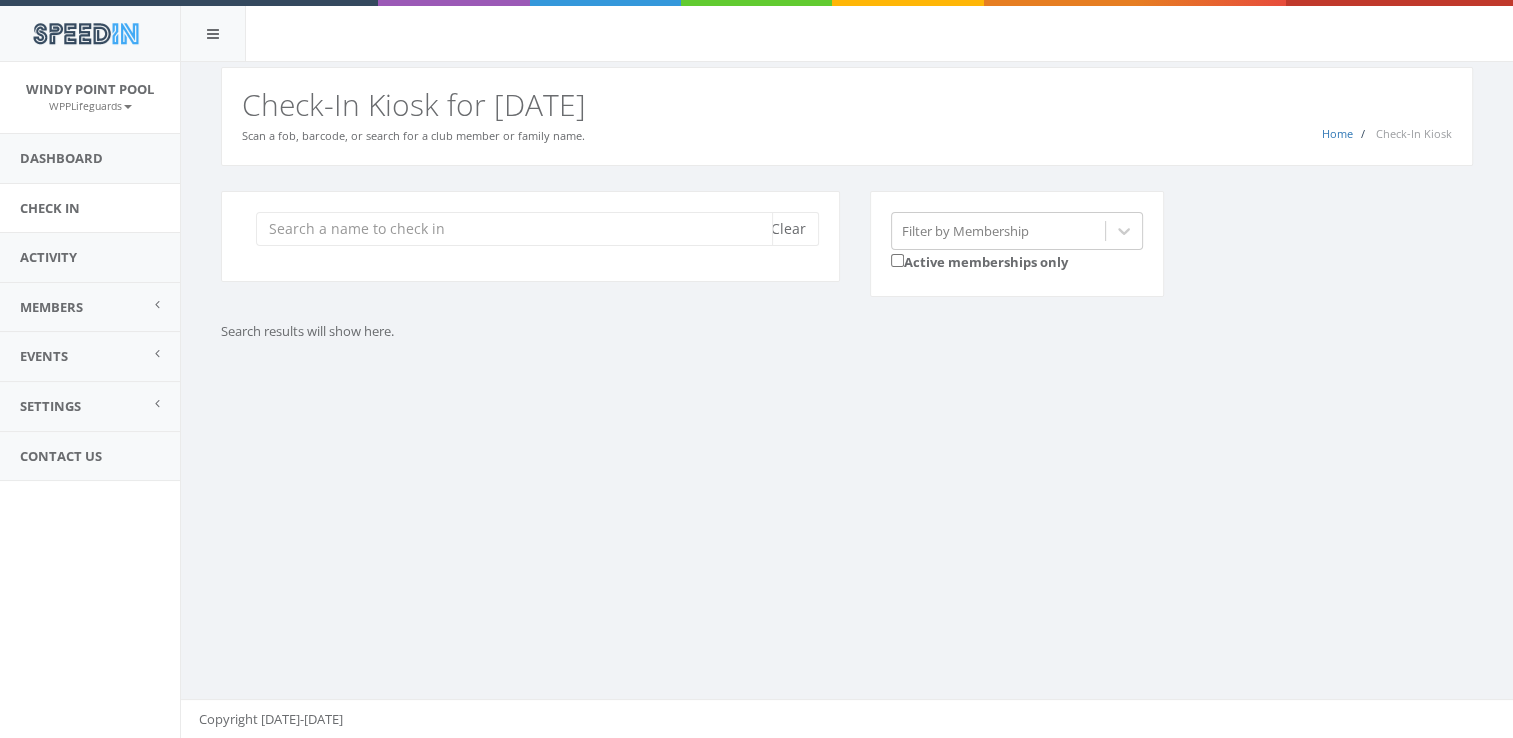 click at bounding box center [514, 229] 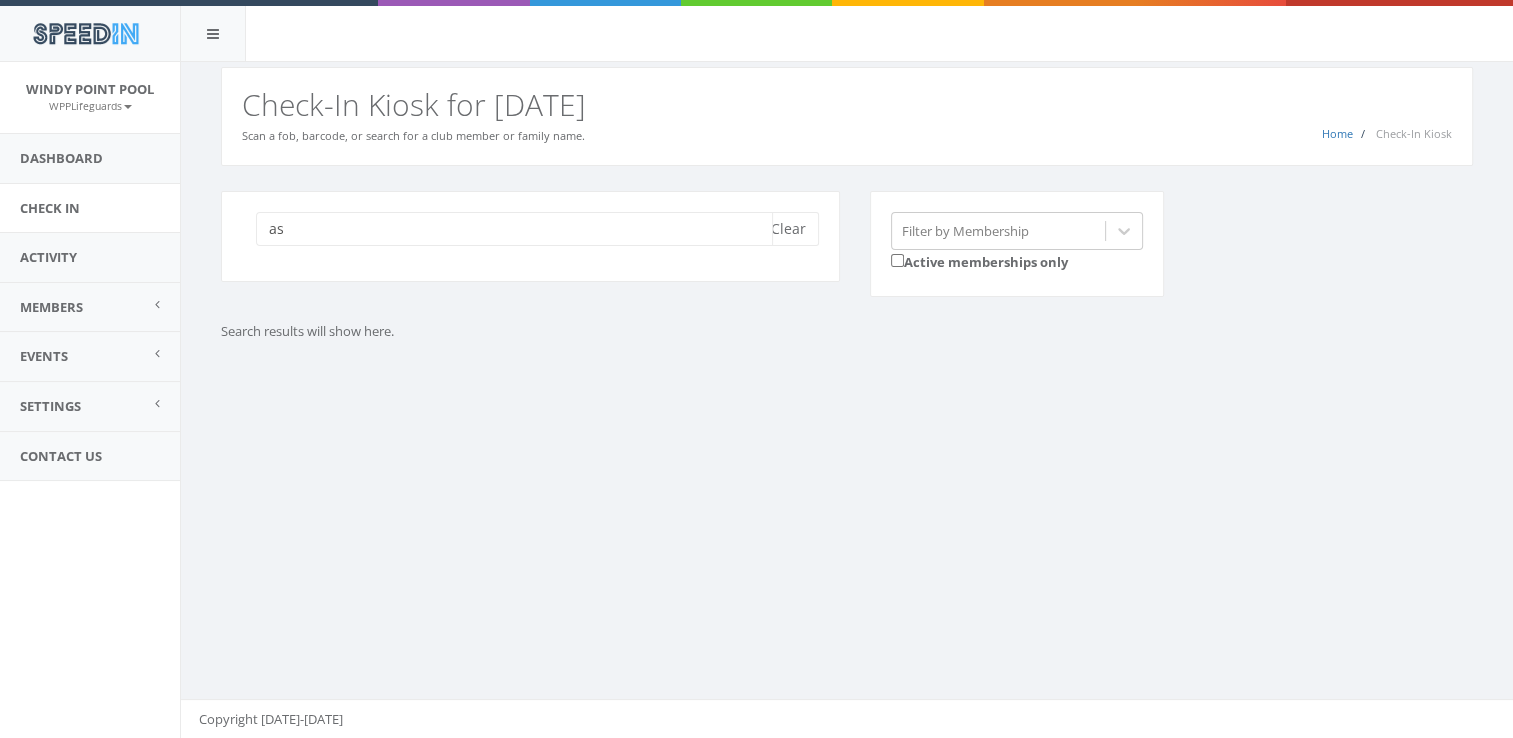 type on "a" 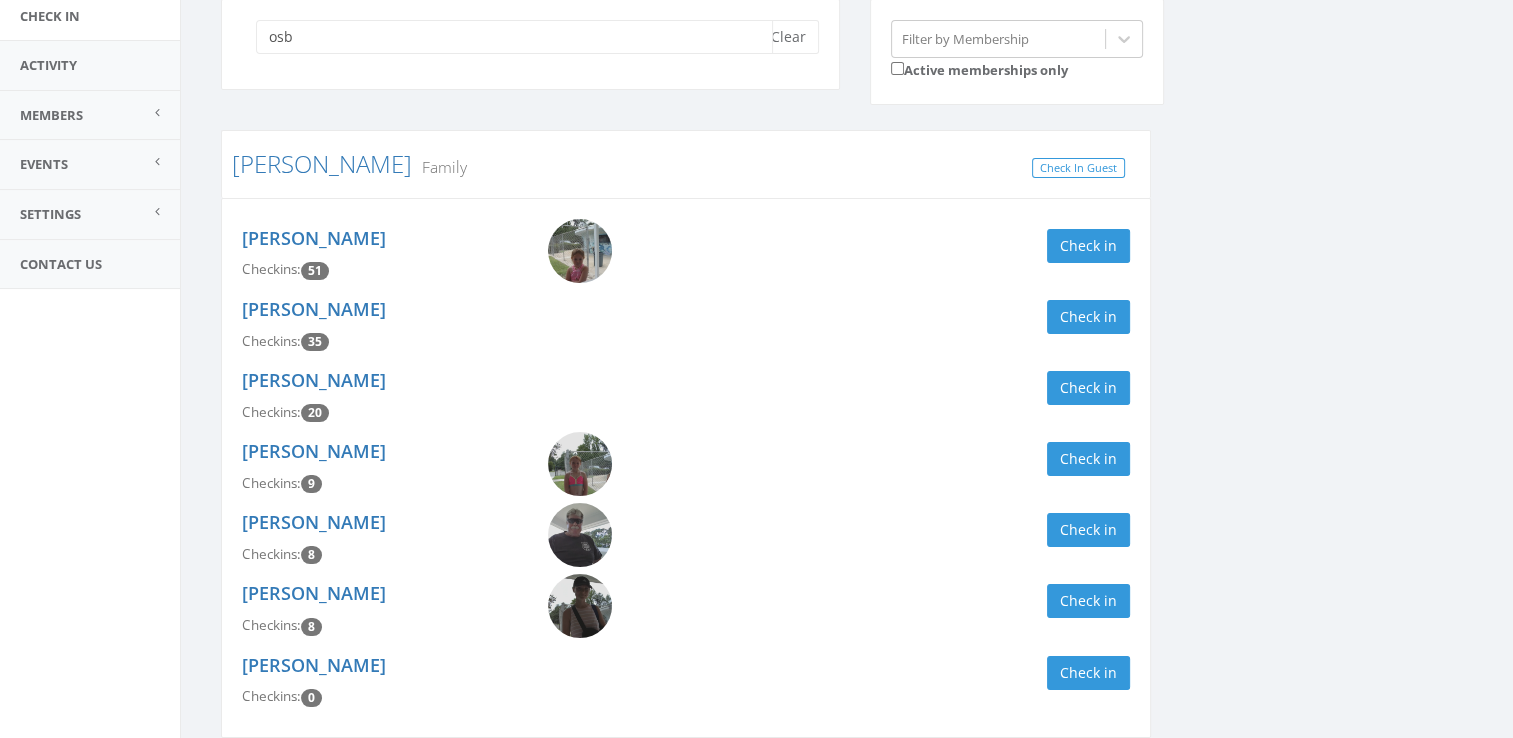 scroll, scrollTop: 280, scrollLeft: 0, axis: vertical 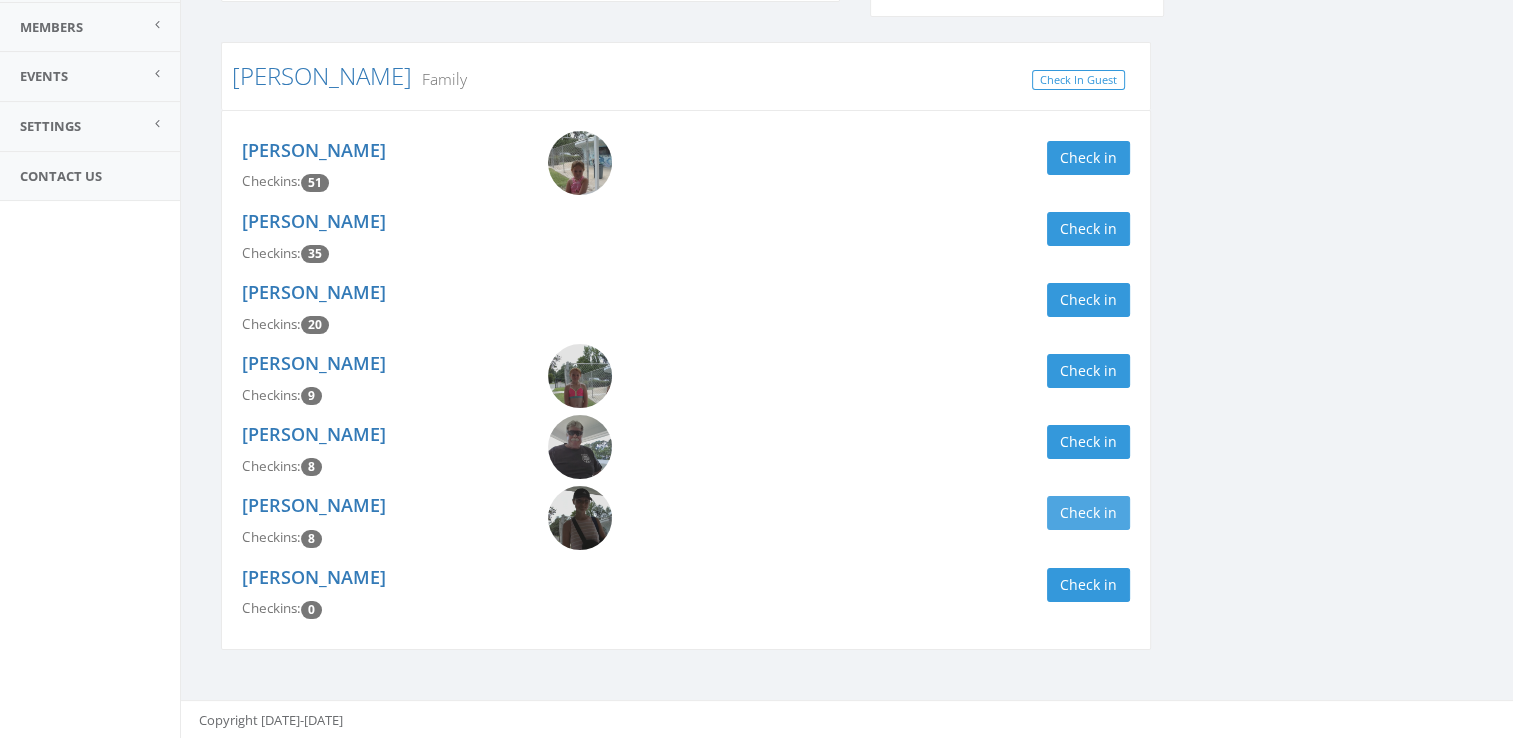 type on "osb" 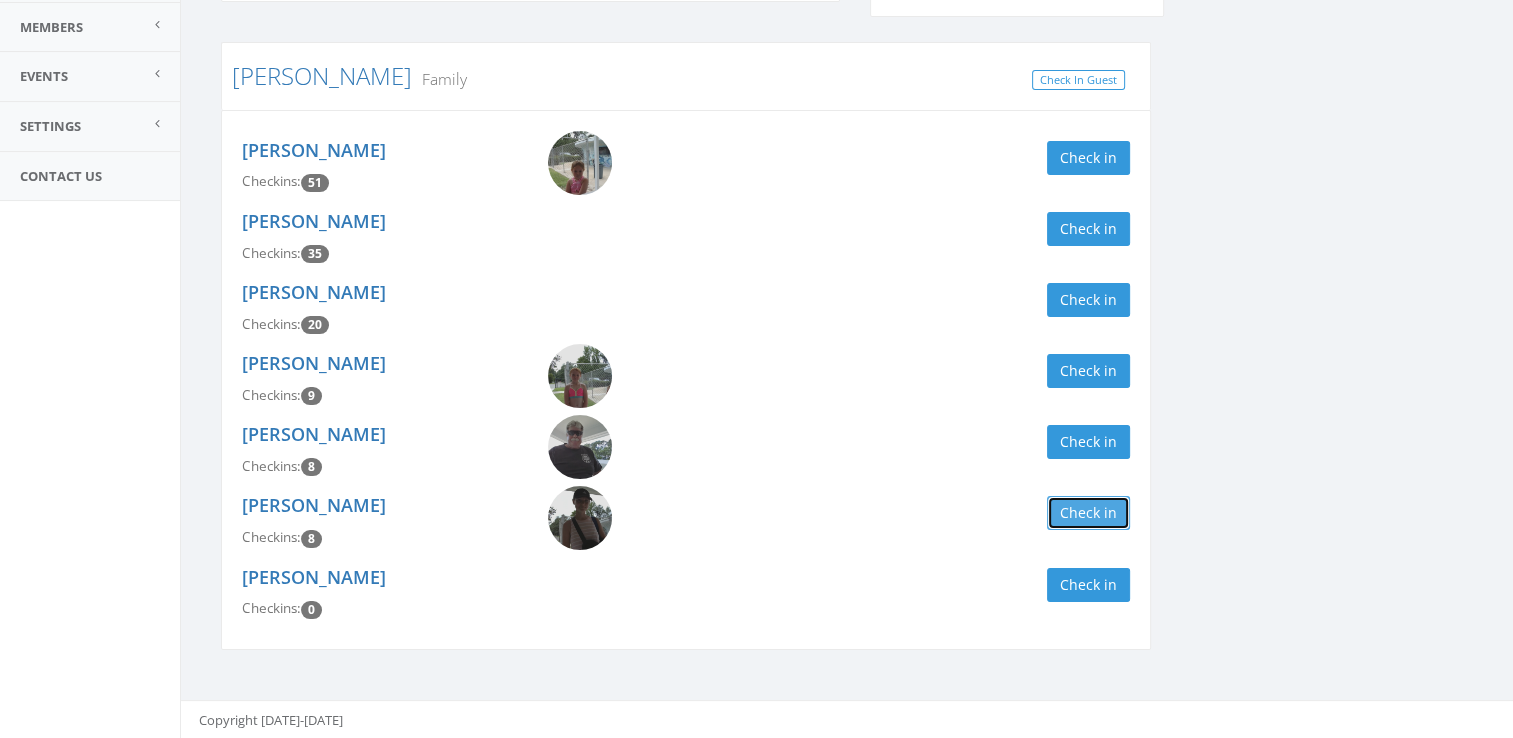 click on "Check in" at bounding box center [1088, 513] 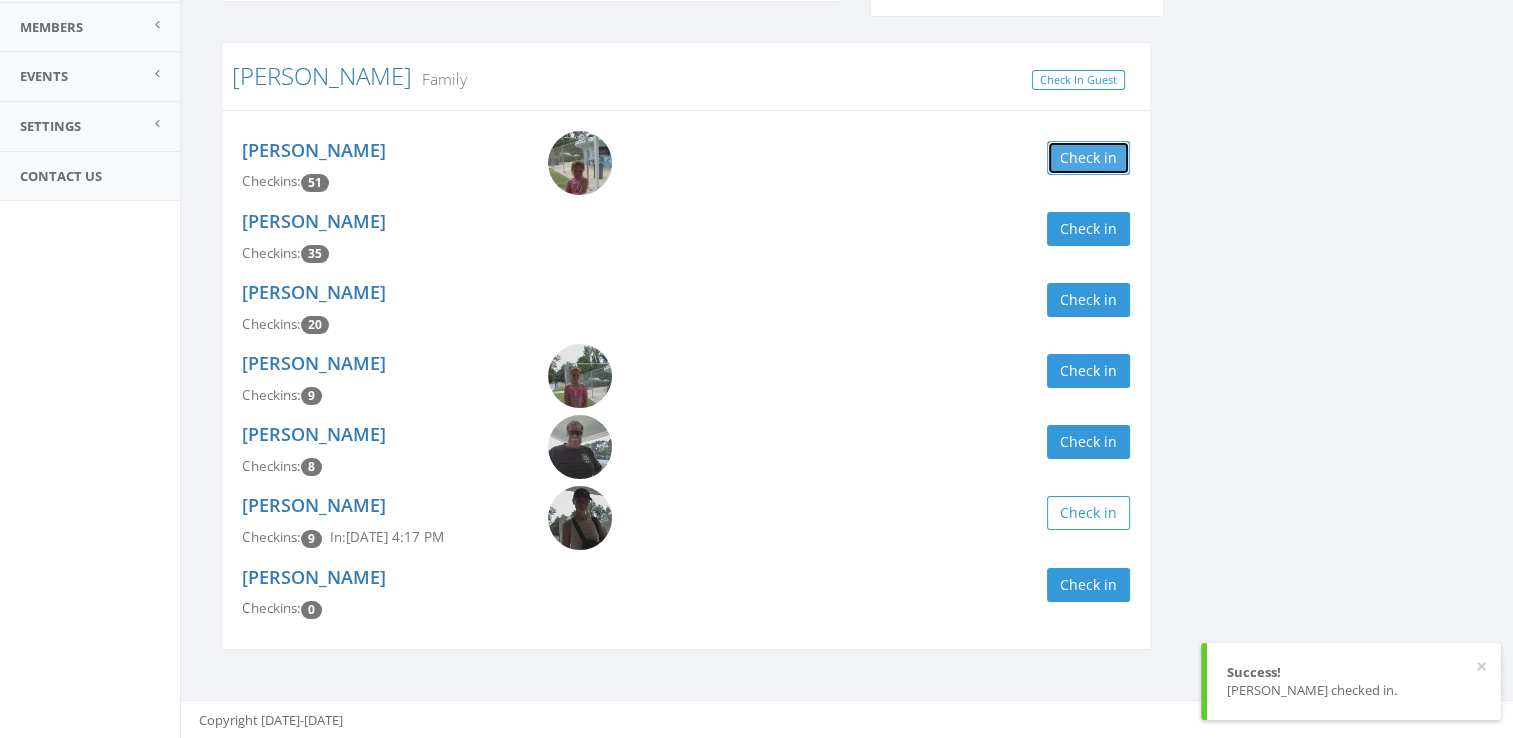 click on "Check in" at bounding box center [1088, 158] 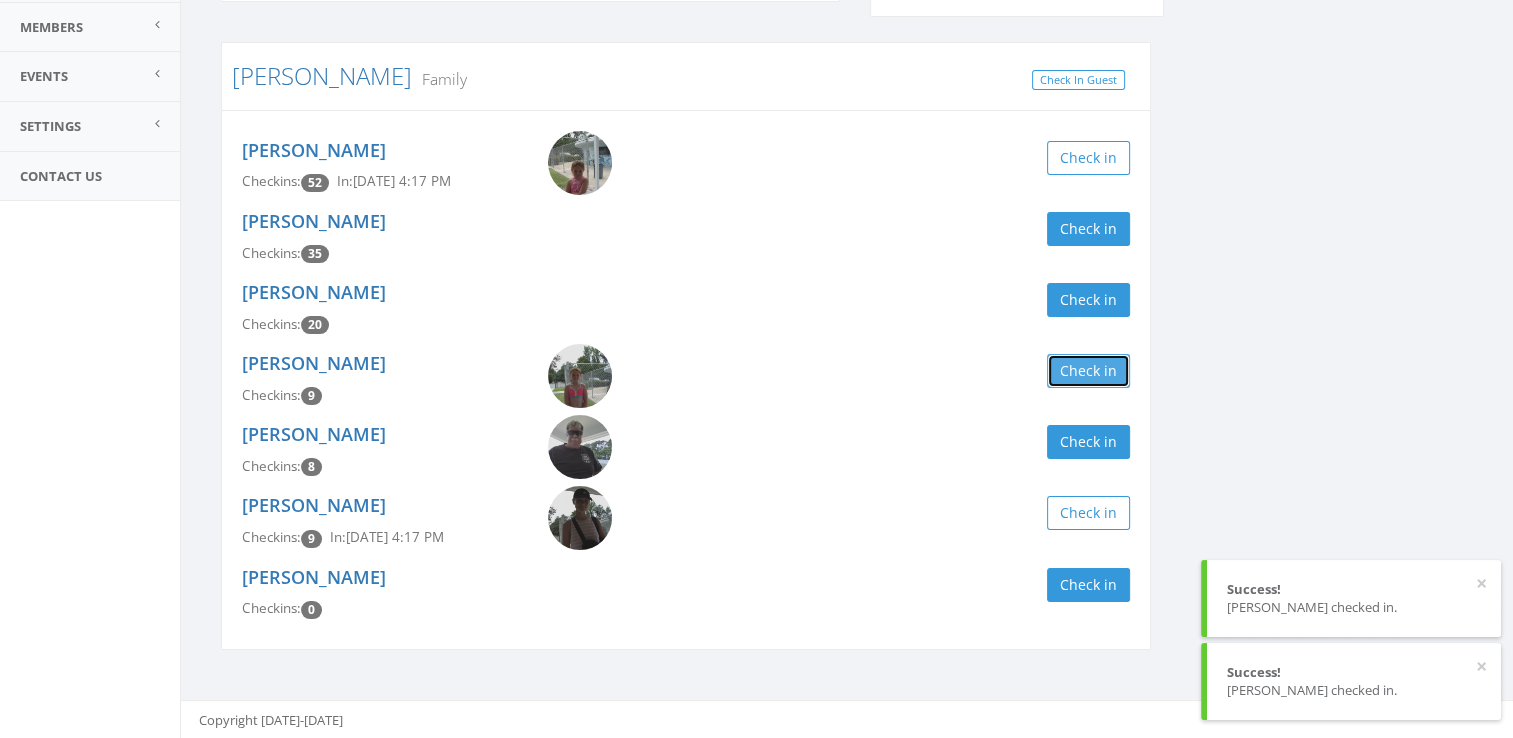 click on "Check in" at bounding box center (1088, 371) 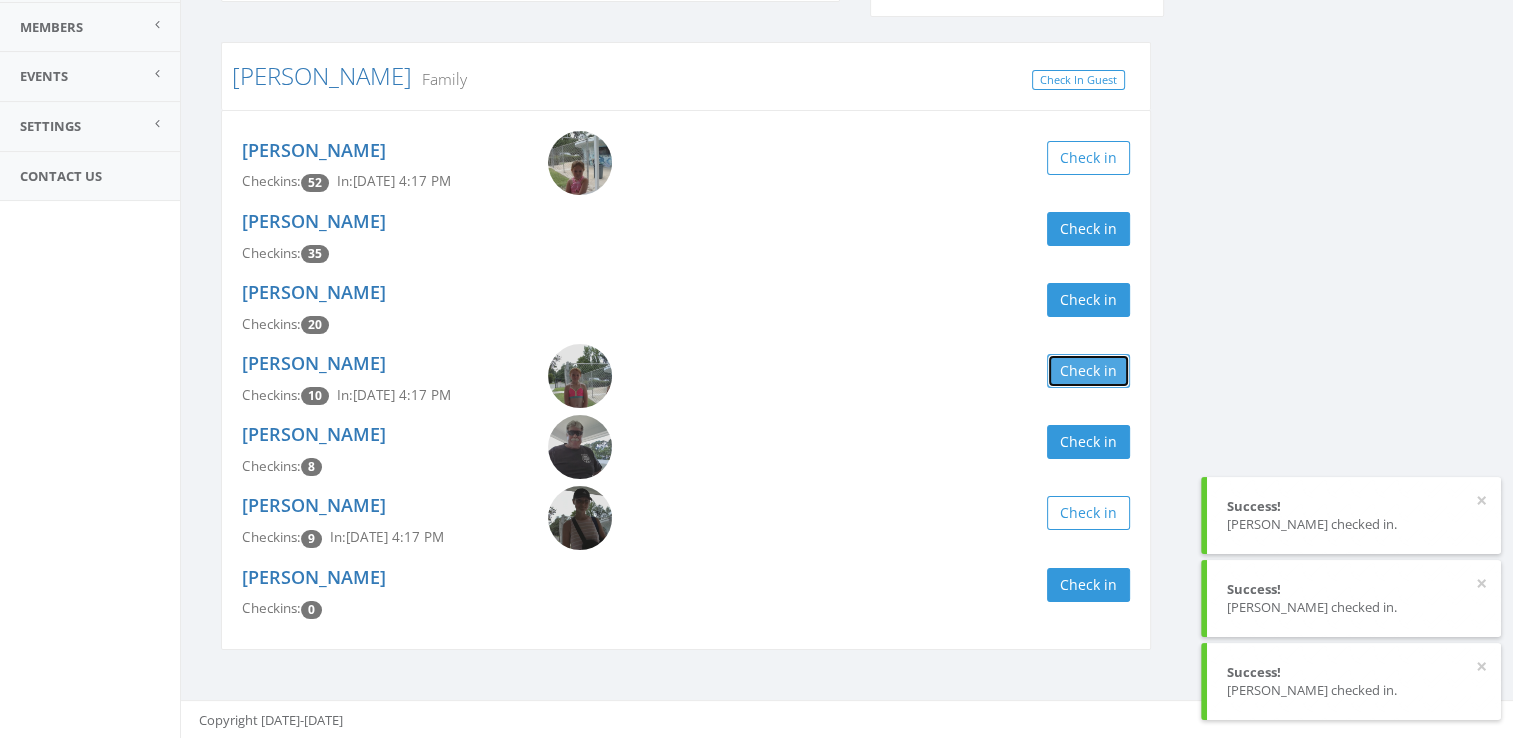 scroll, scrollTop: 0, scrollLeft: 0, axis: both 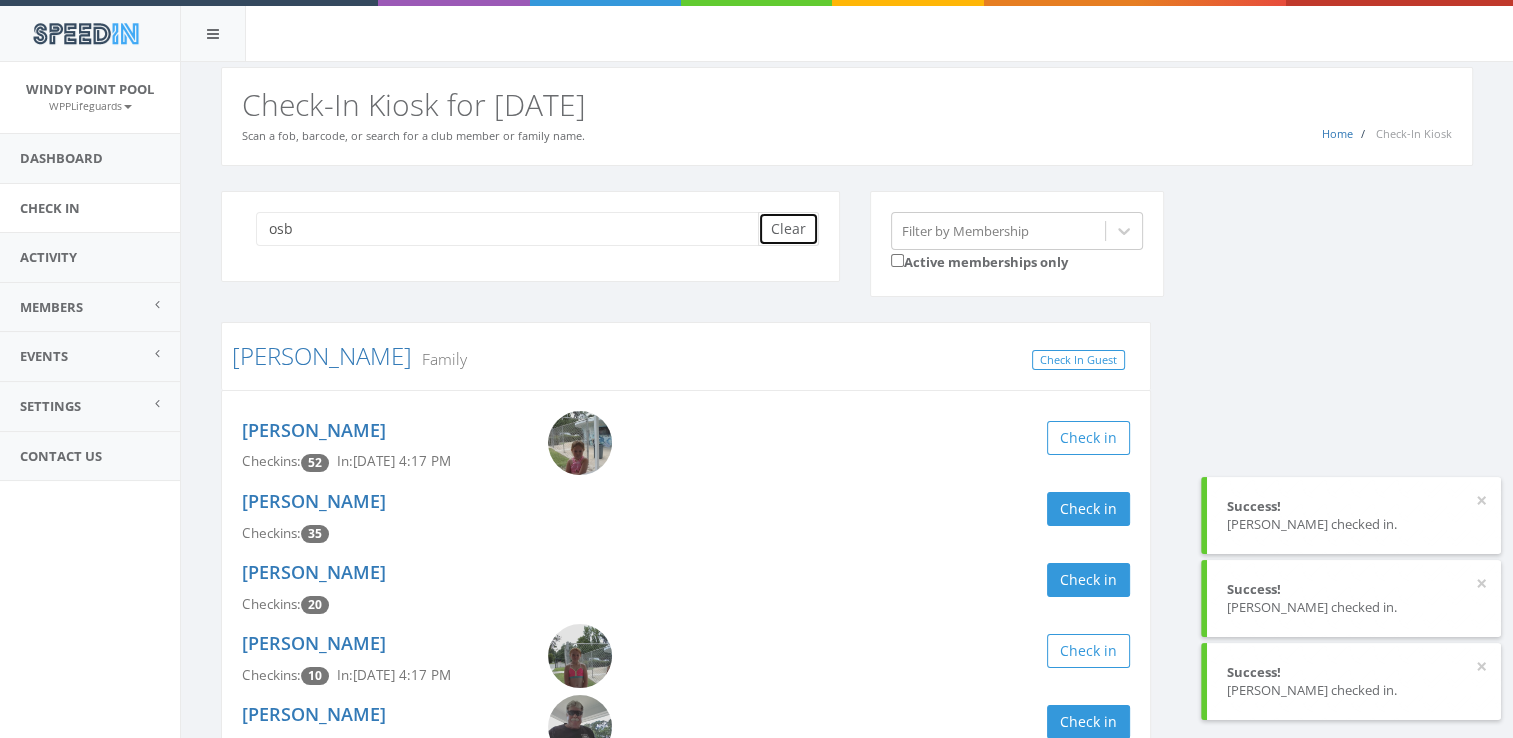 click on "Clear" at bounding box center (788, 229) 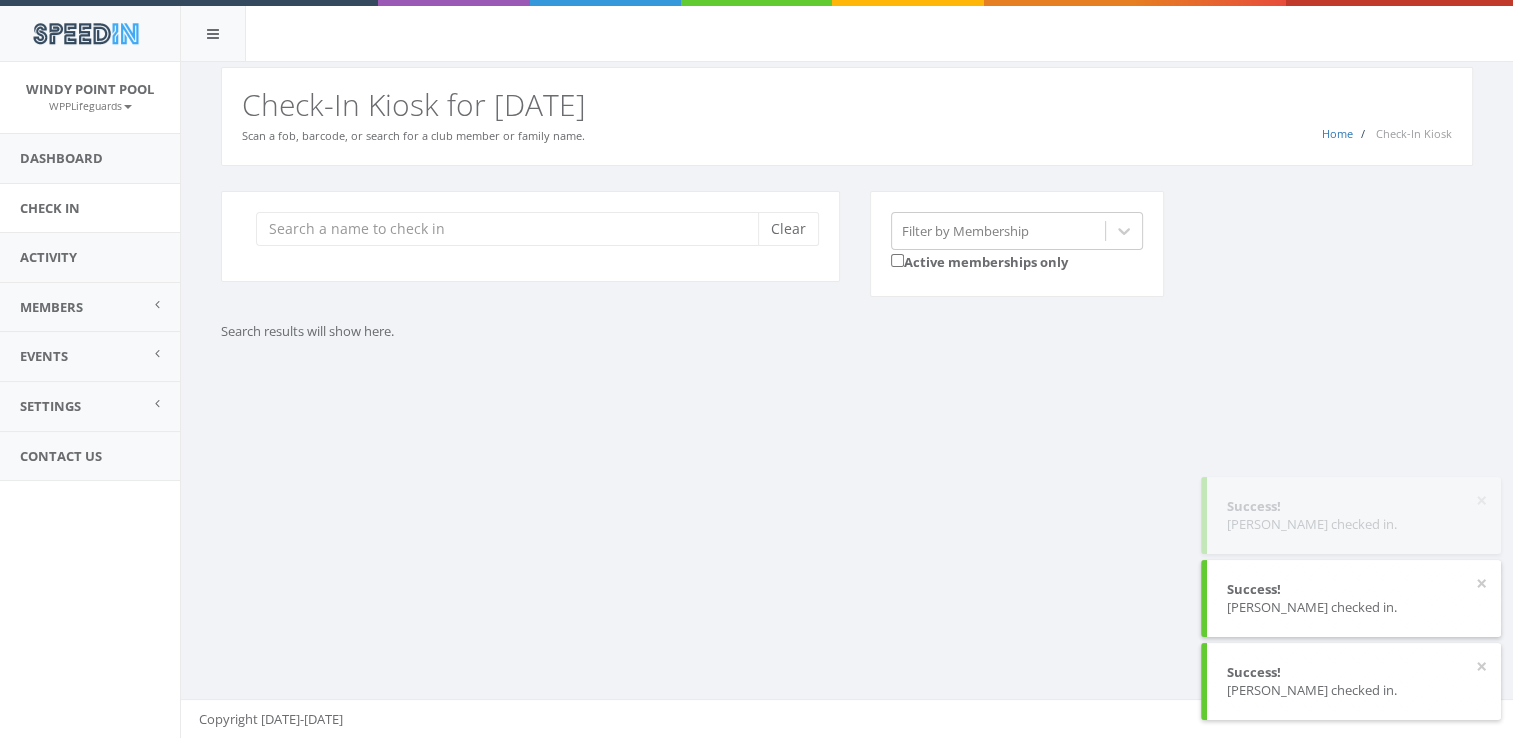 click on "You are using Internet Explorer, which is an old, insecure browser that does not work with this page. Please use another browser like Firefox, Chrome, or Edge.
Home
Check-In Kiosk
Check-In Kiosk for [DATE]
Scan a fob, barcode, or search for a club member or family name.
Clear Filter by Membership  Active memberships only Search results will show here.
Copyright [DATE]-[DATE]" at bounding box center [846, 400] 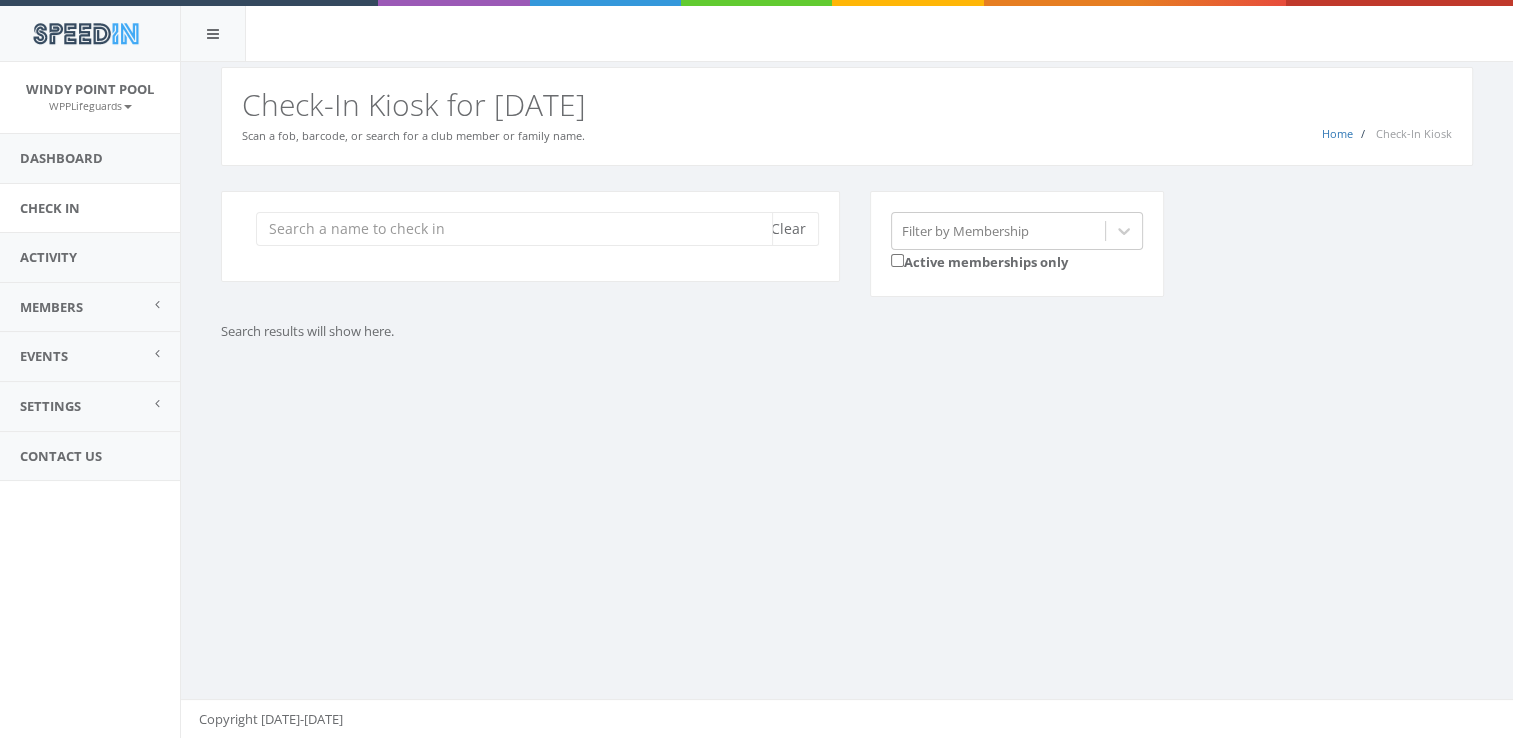 click at bounding box center (514, 229) 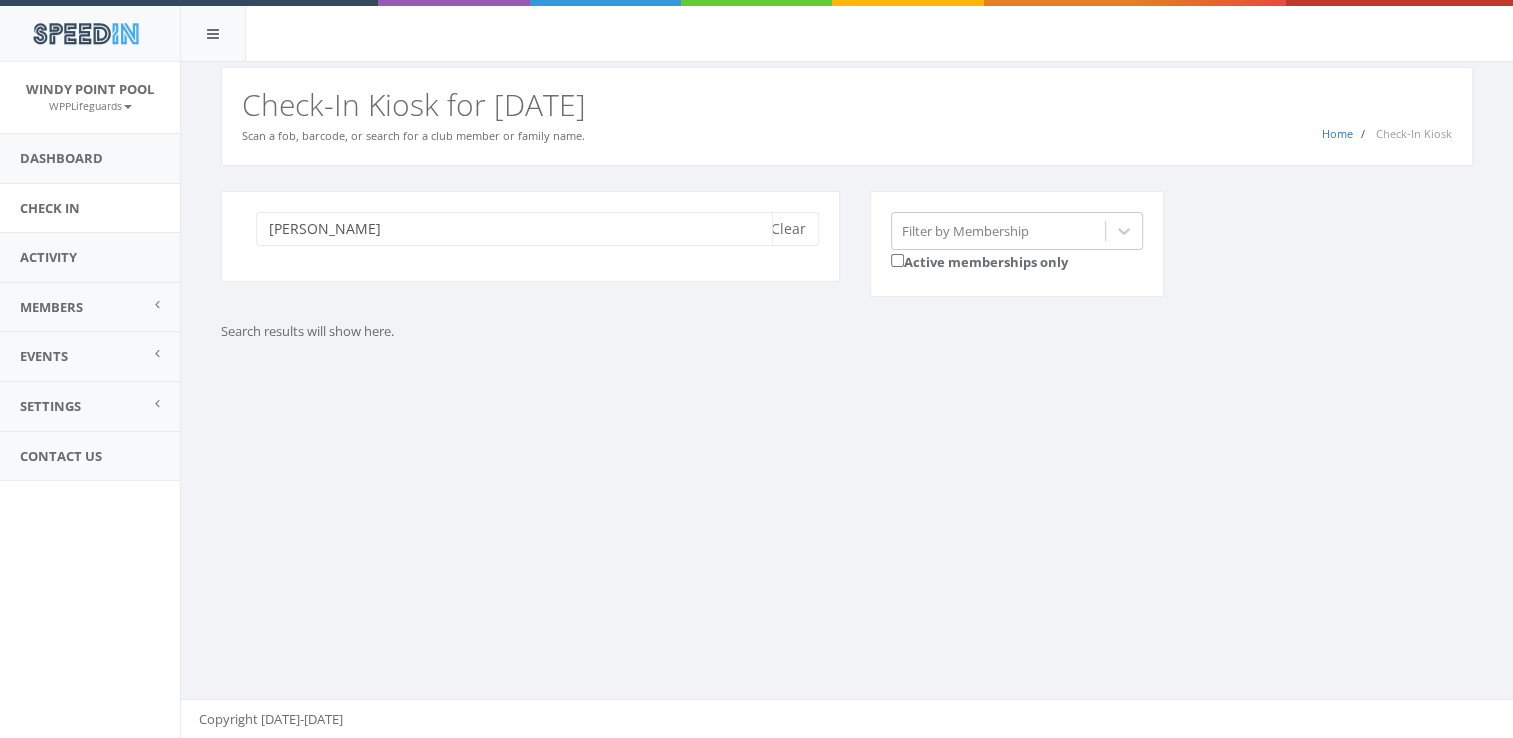 type on "[PERSON_NAME]" 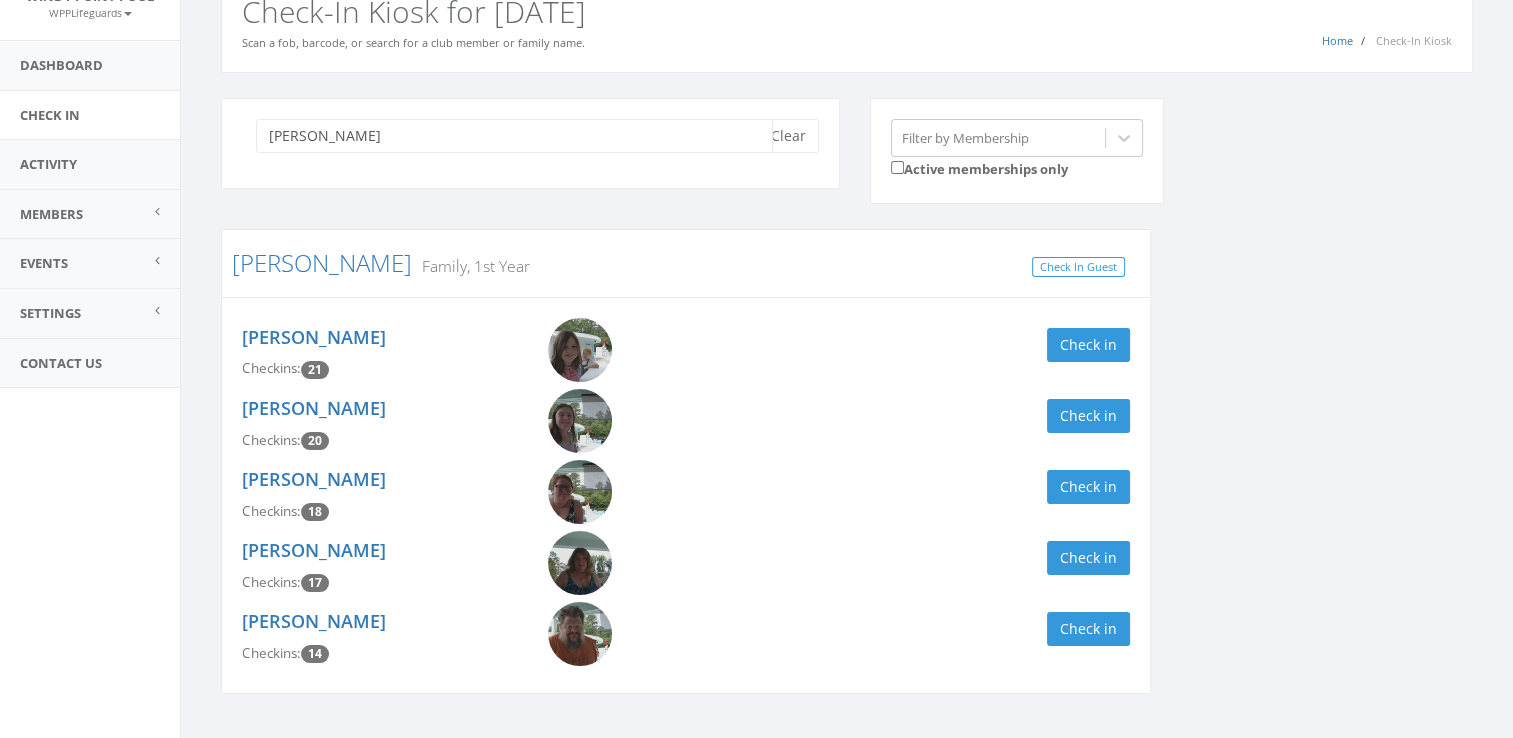 scroll, scrollTop: 138, scrollLeft: 0, axis: vertical 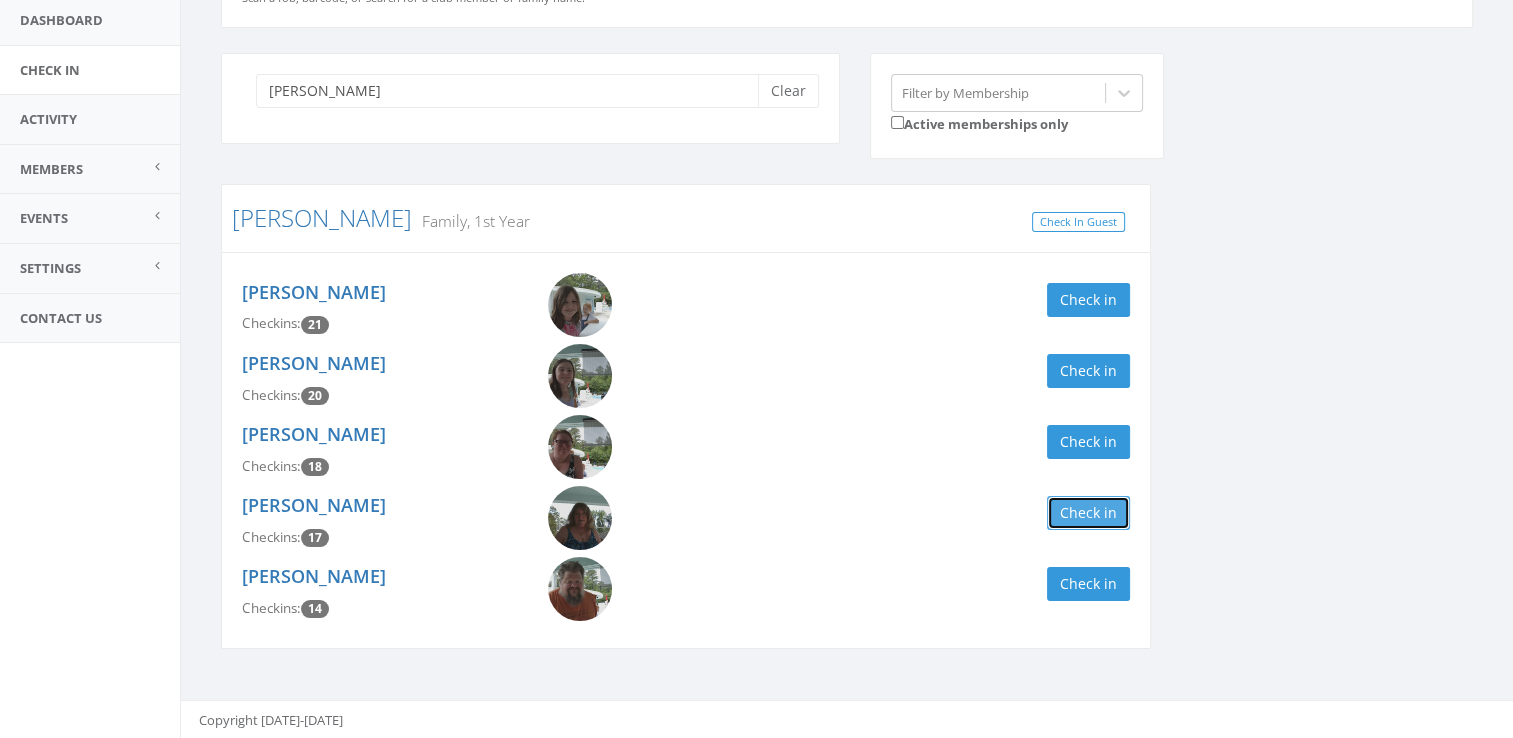 drag, startPoint x: 1079, startPoint y: 506, endPoint x: 396, endPoint y: 66, distance: 812.4586 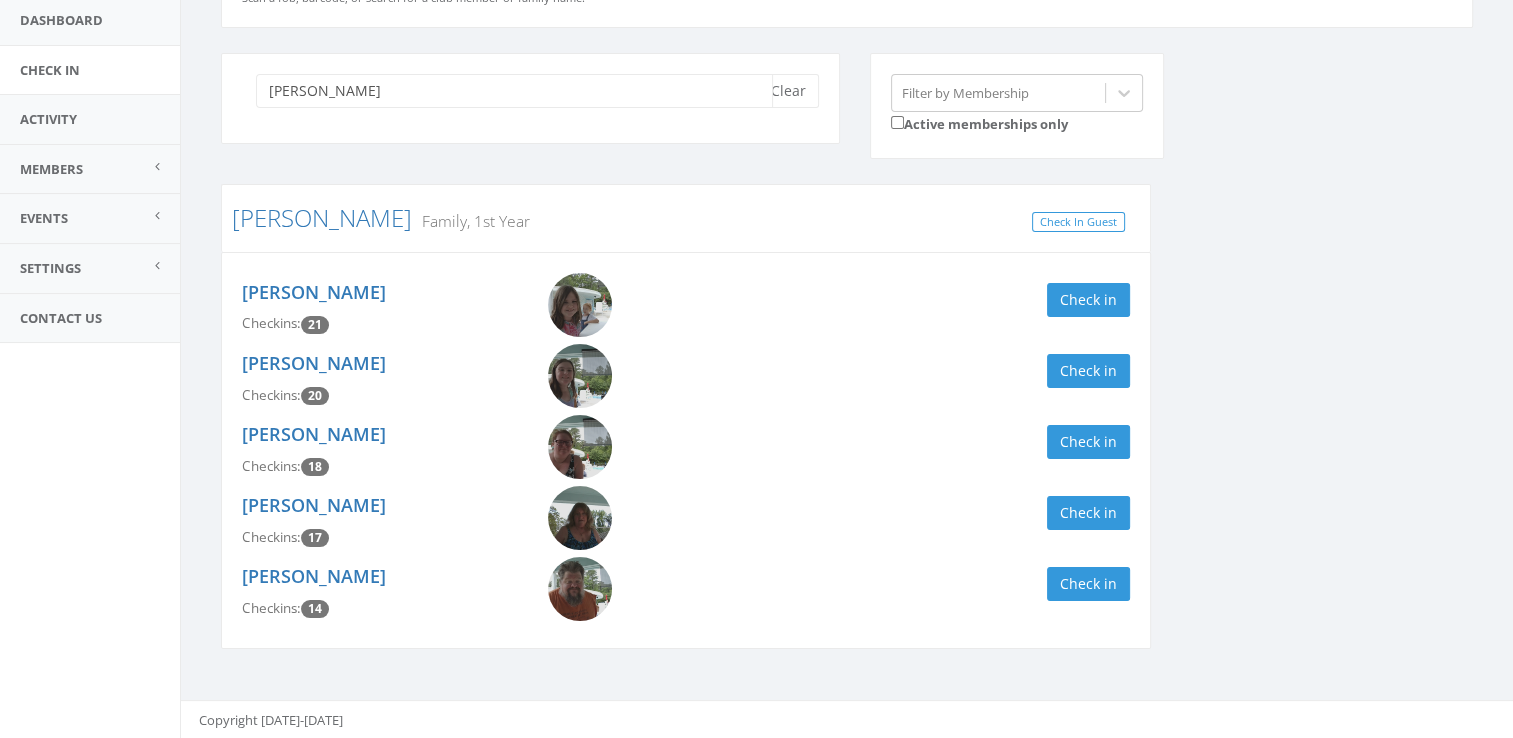 click on "[PERSON_NAME]" at bounding box center (514, 91) 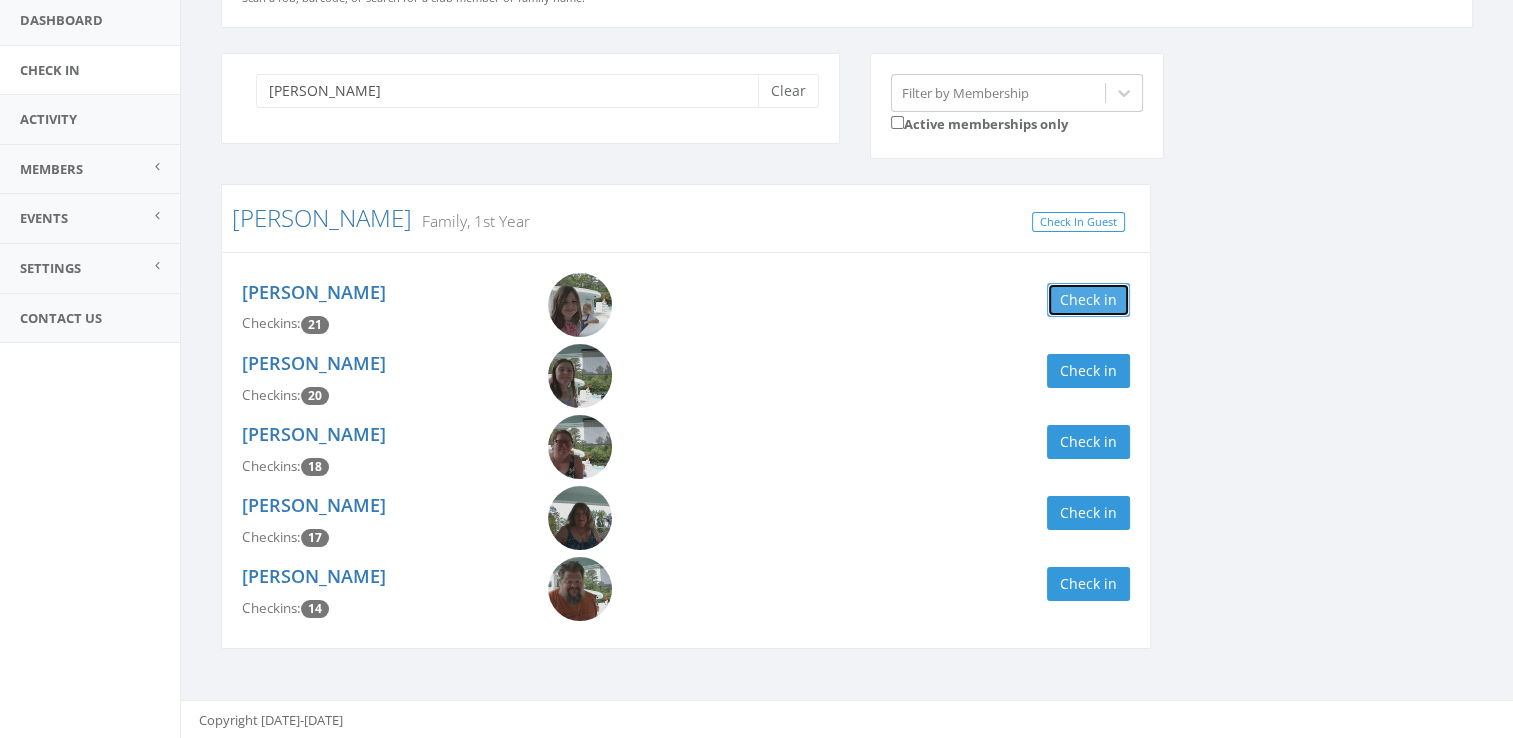 click on "Check in" at bounding box center (1088, 300) 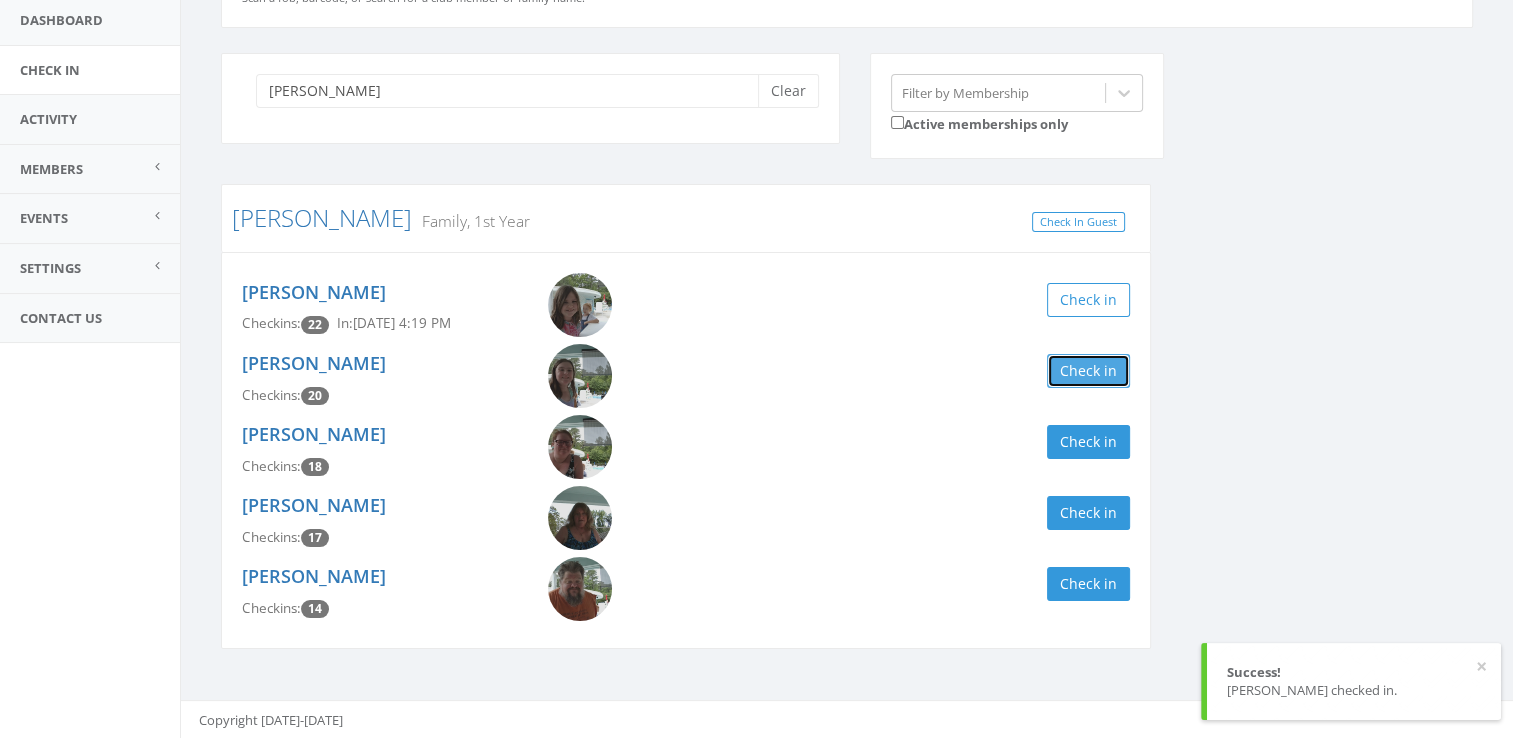 click on "Check in" at bounding box center [1088, 371] 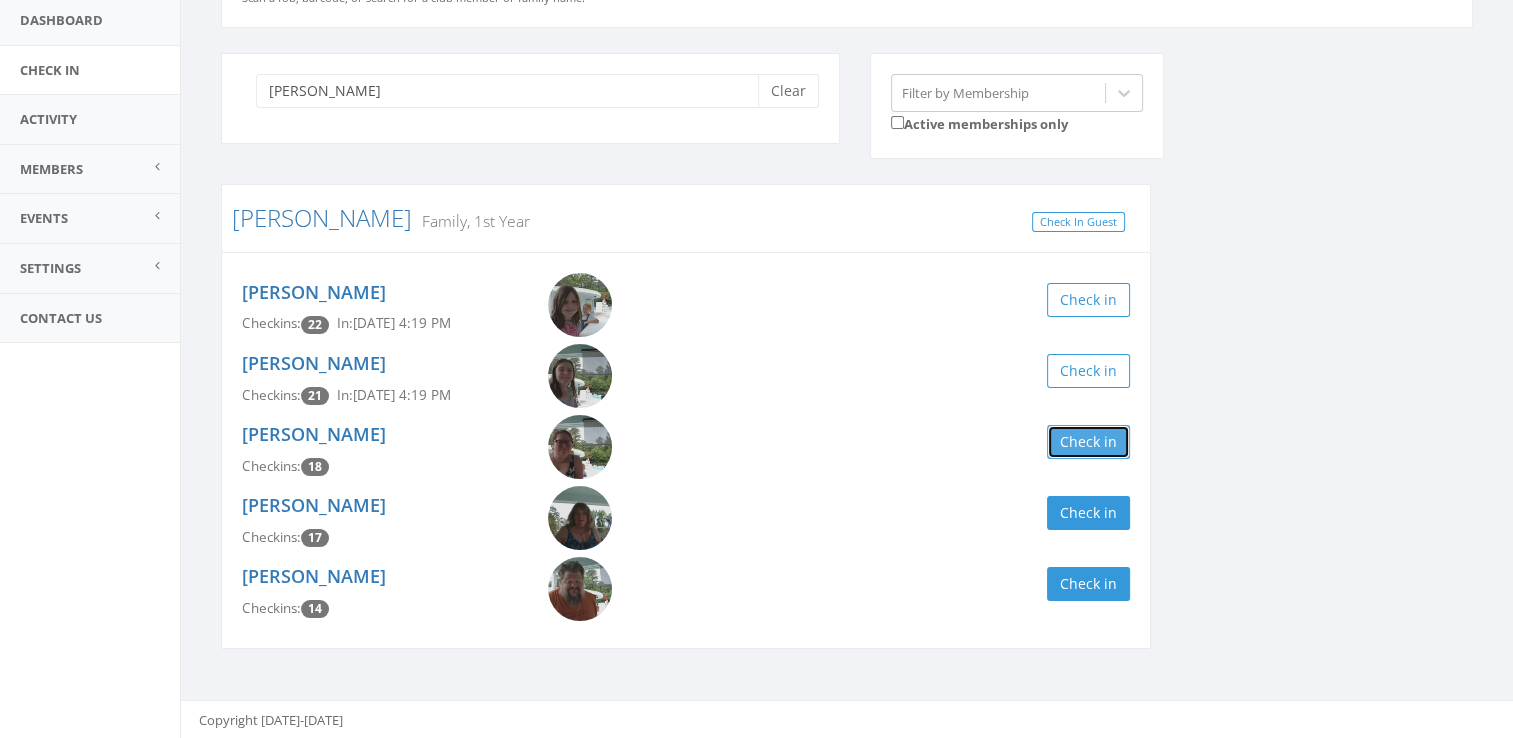 click on "Check in" at bounding box center (1088, 442) 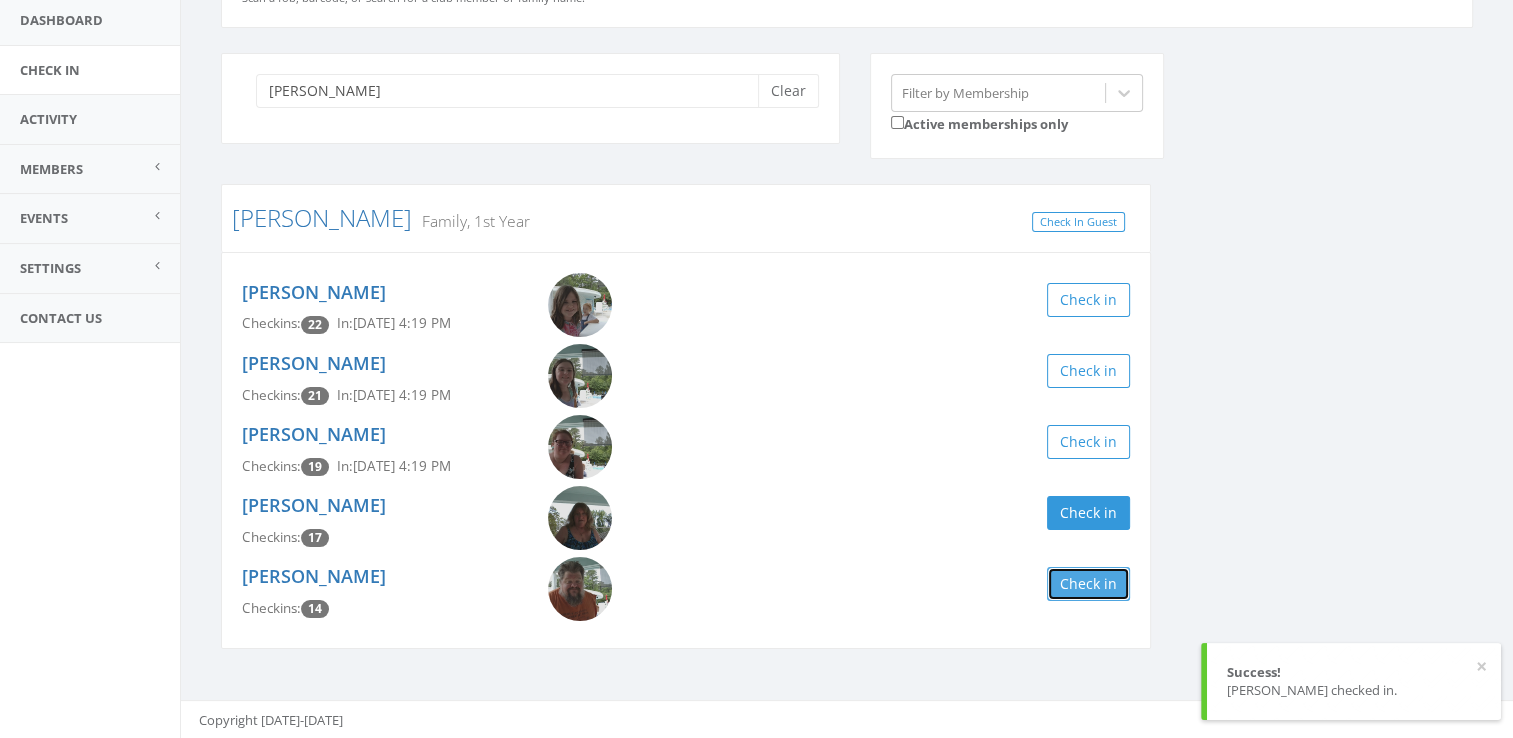click on "Check in" at bounding box center (1088, 584) 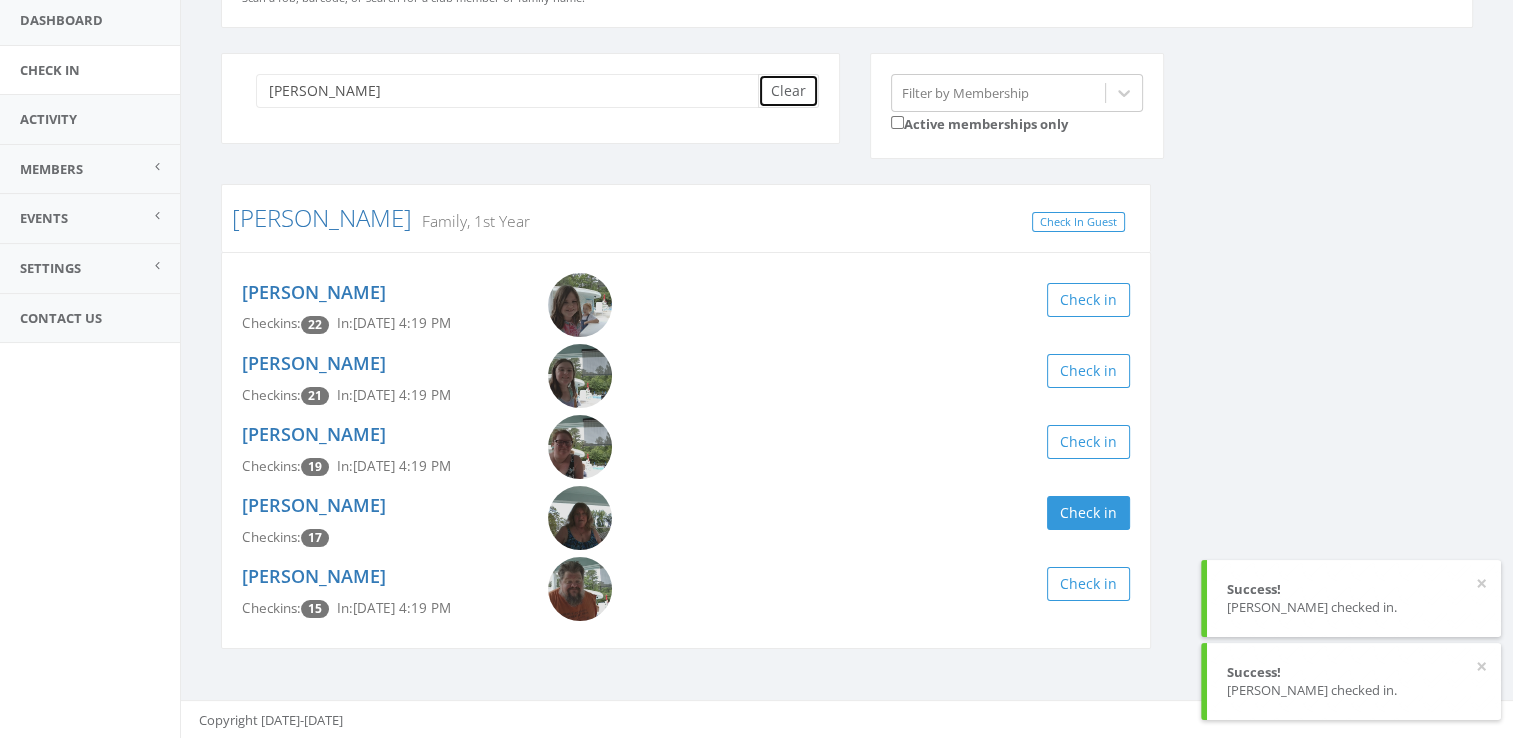 click on "Clear" at bounding box center (788, 91) 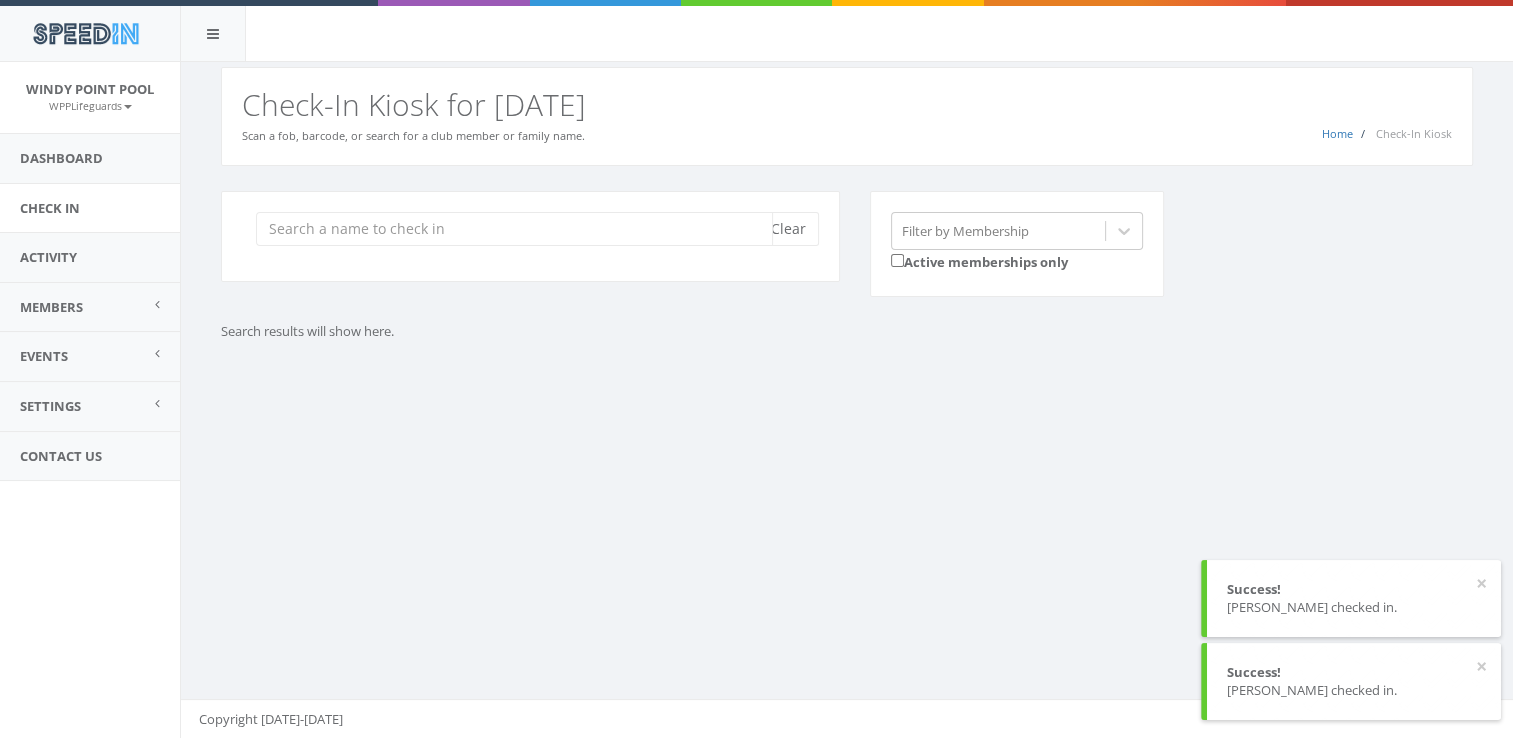 scroll, scrollTop: 0, scrollLeft: 0, axis: both 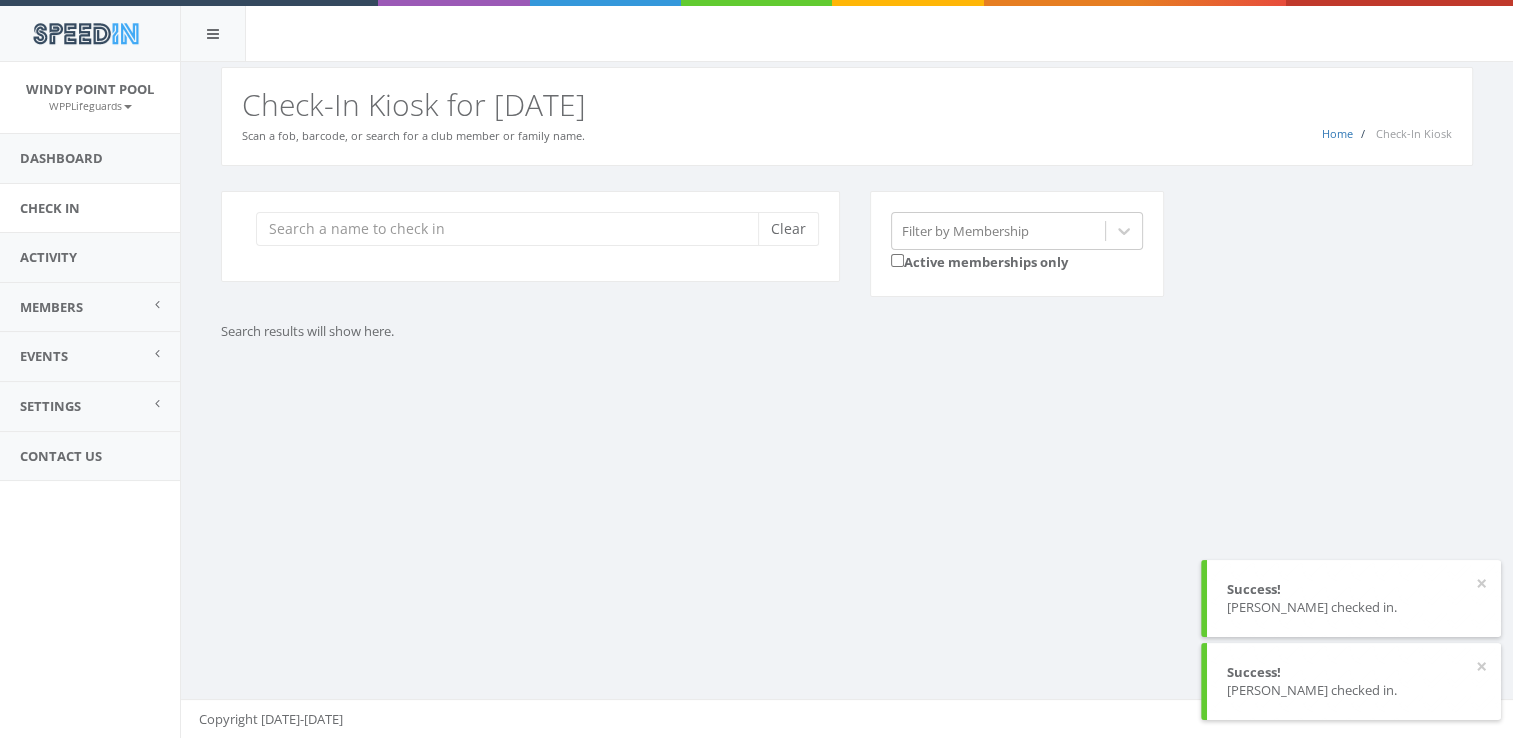 click on "Clear Filter by Membership  Active memberships only" at bounding box center [854, 257] 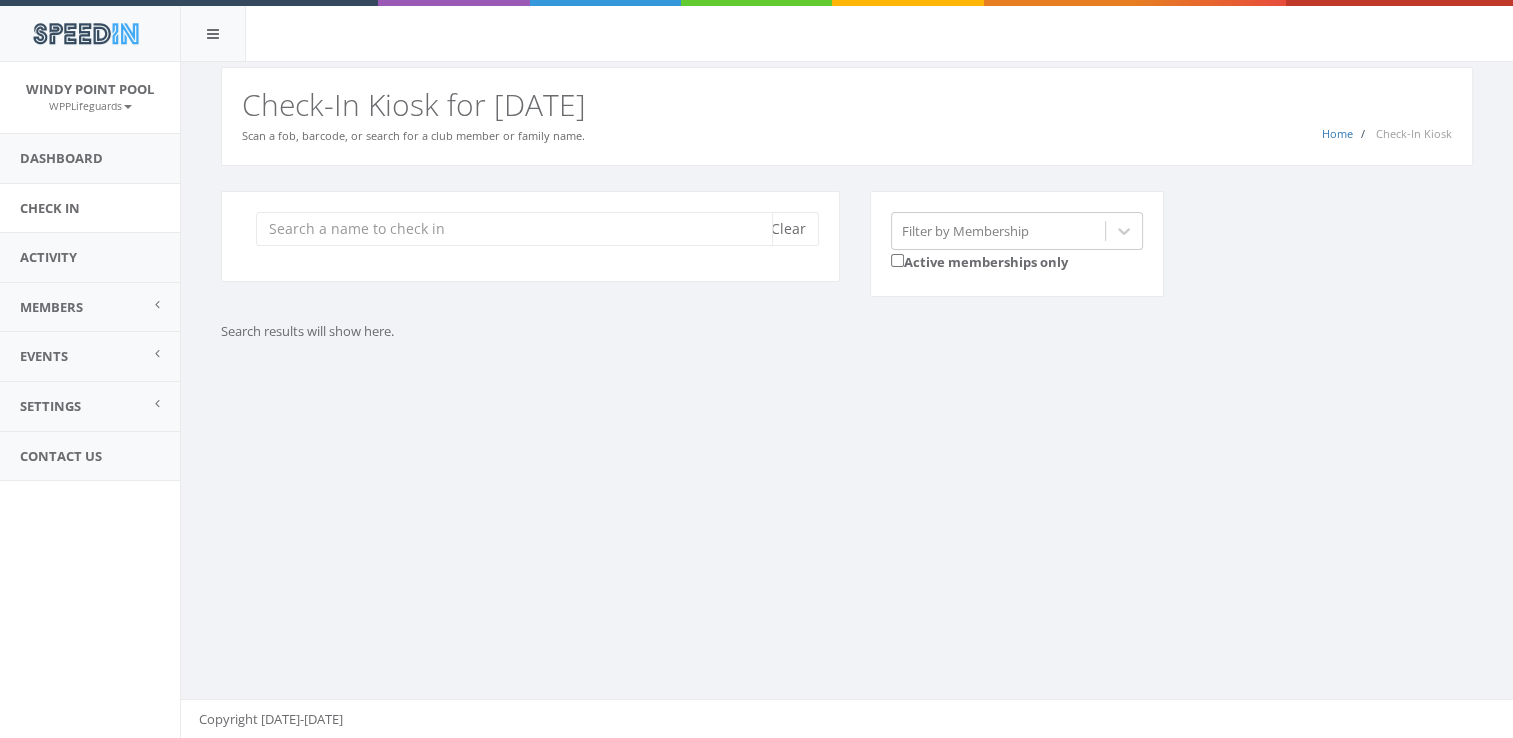 click at bounding box center (514, 229) 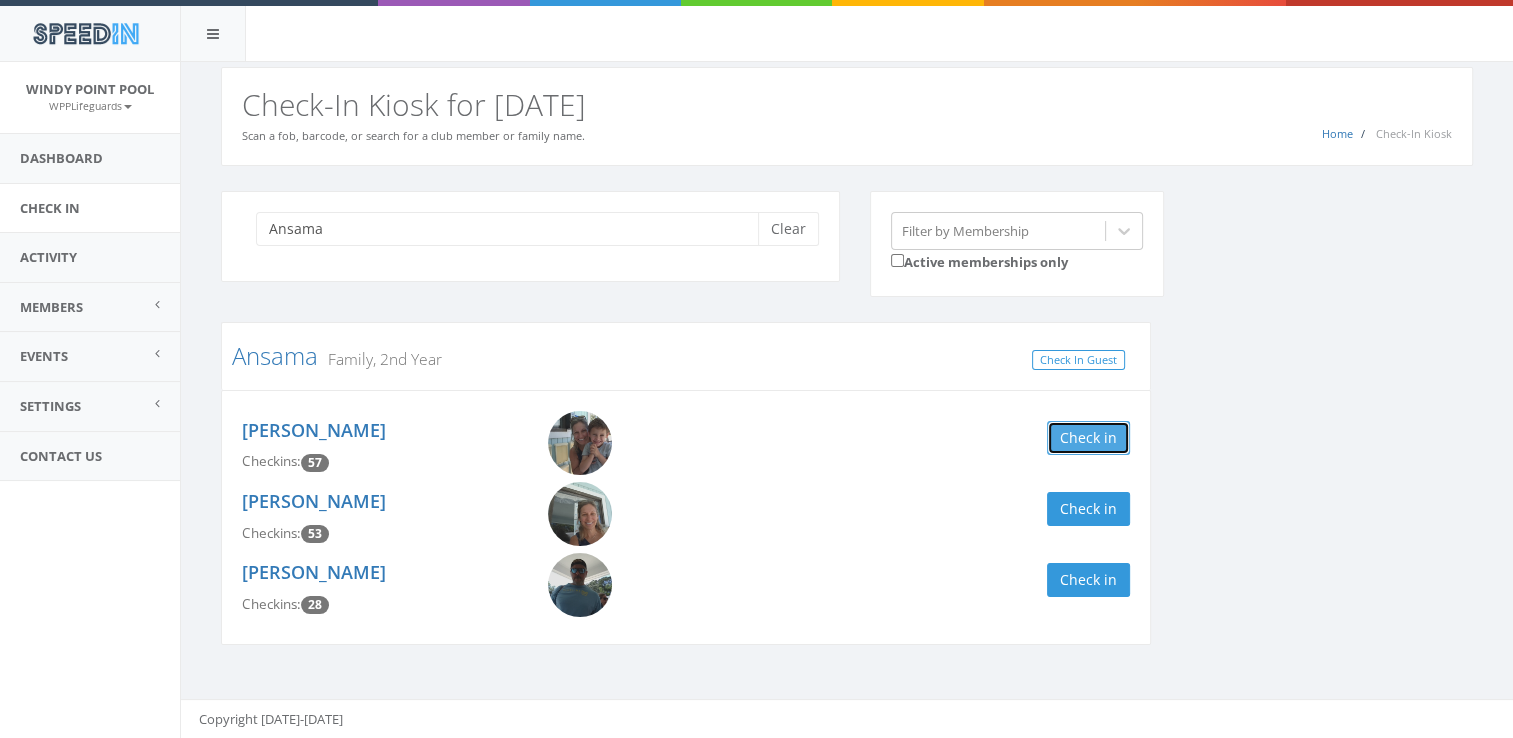 click on "Check in" at bounding box center (1088, 438) 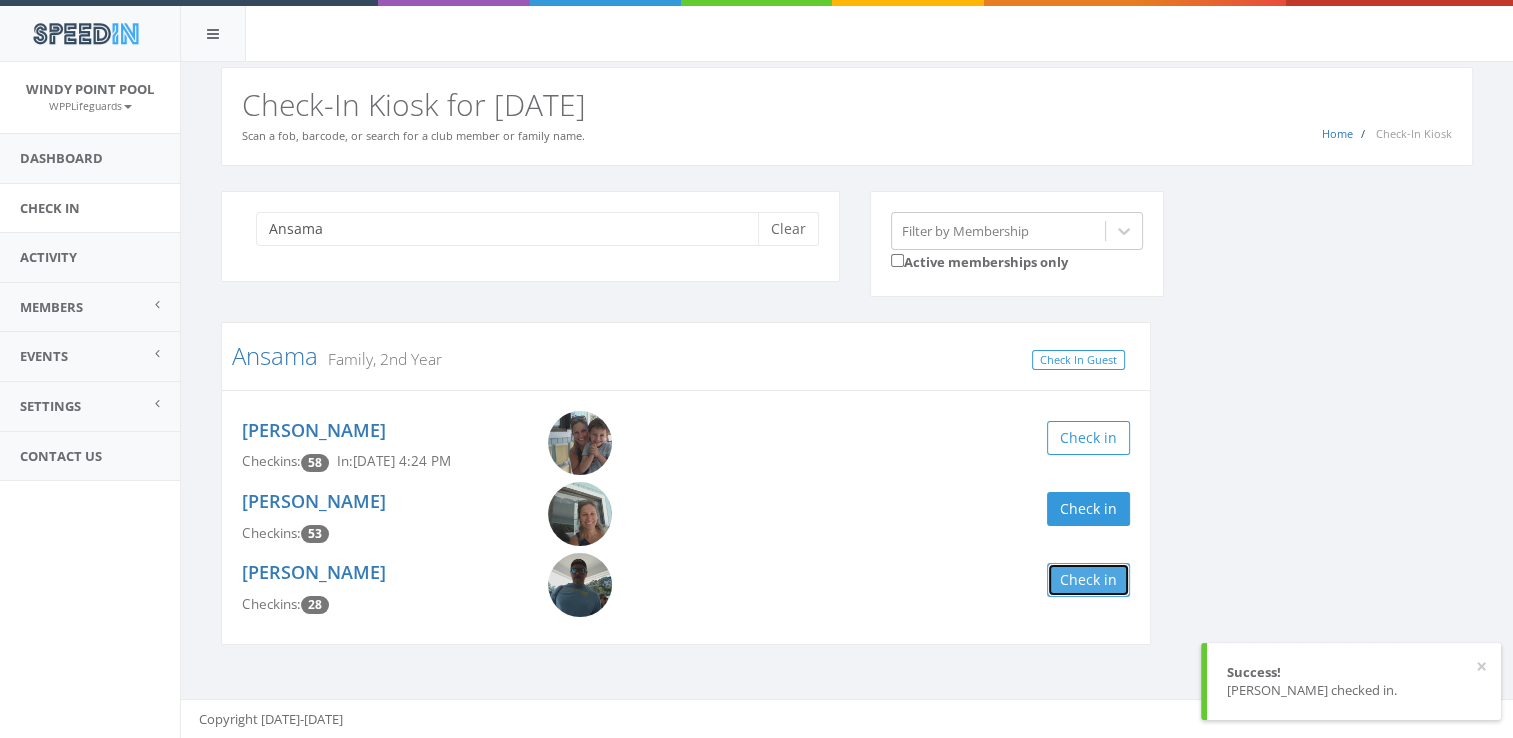 click on "Check in" at bounding box center (1088, 580) 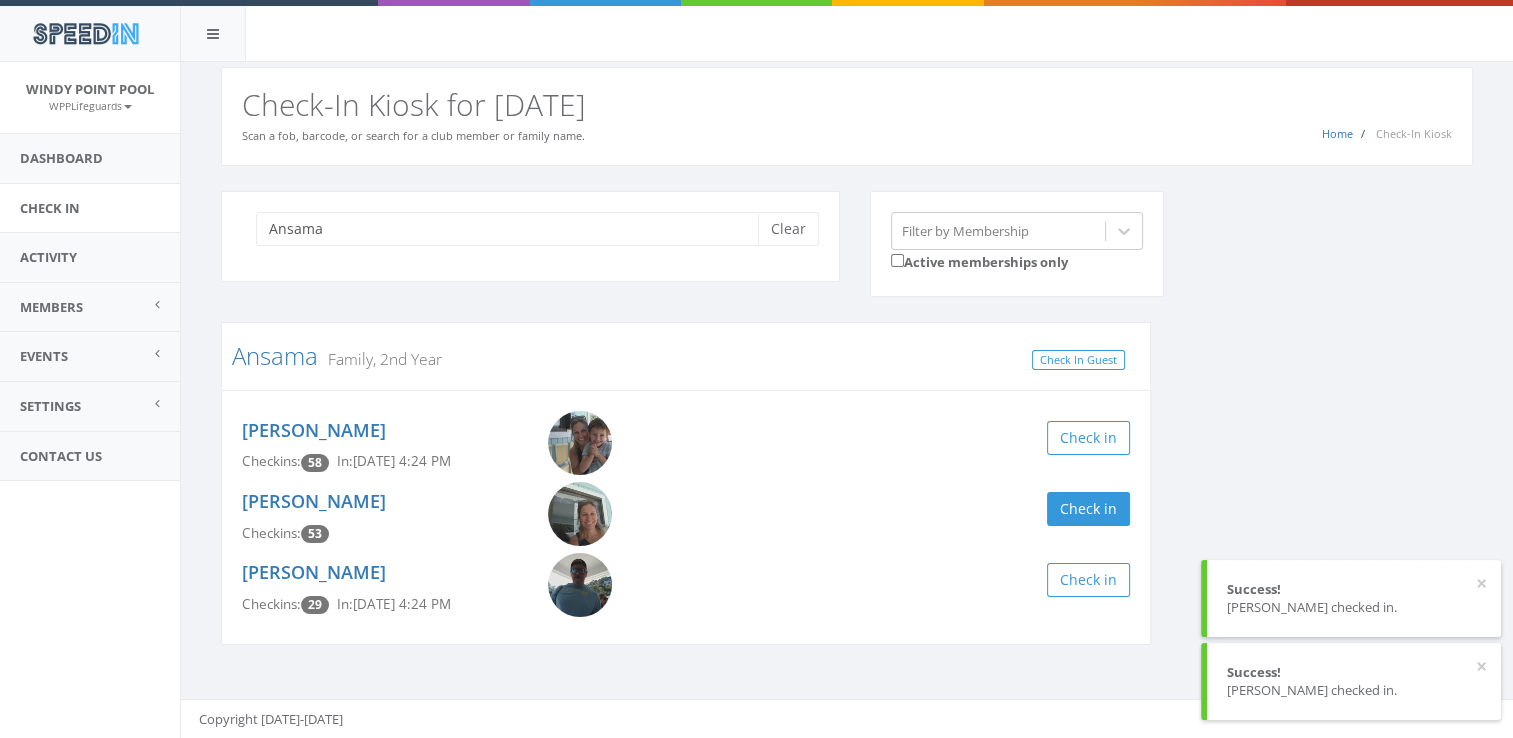 click on "Ansama Clear Filter by Membership  Active memberships only Ansama Family, 2nd Year Check In Guest [PERSON_NAME] Checkins:  58 In:  [DATE] 4:24 PM Check in [PERSON_NAME] Checkins:  53 Check in [PERSON_NAME] Checkins:  29 In:  [DATE] 4:24 PM Check in" at bounding box center [847, 431] 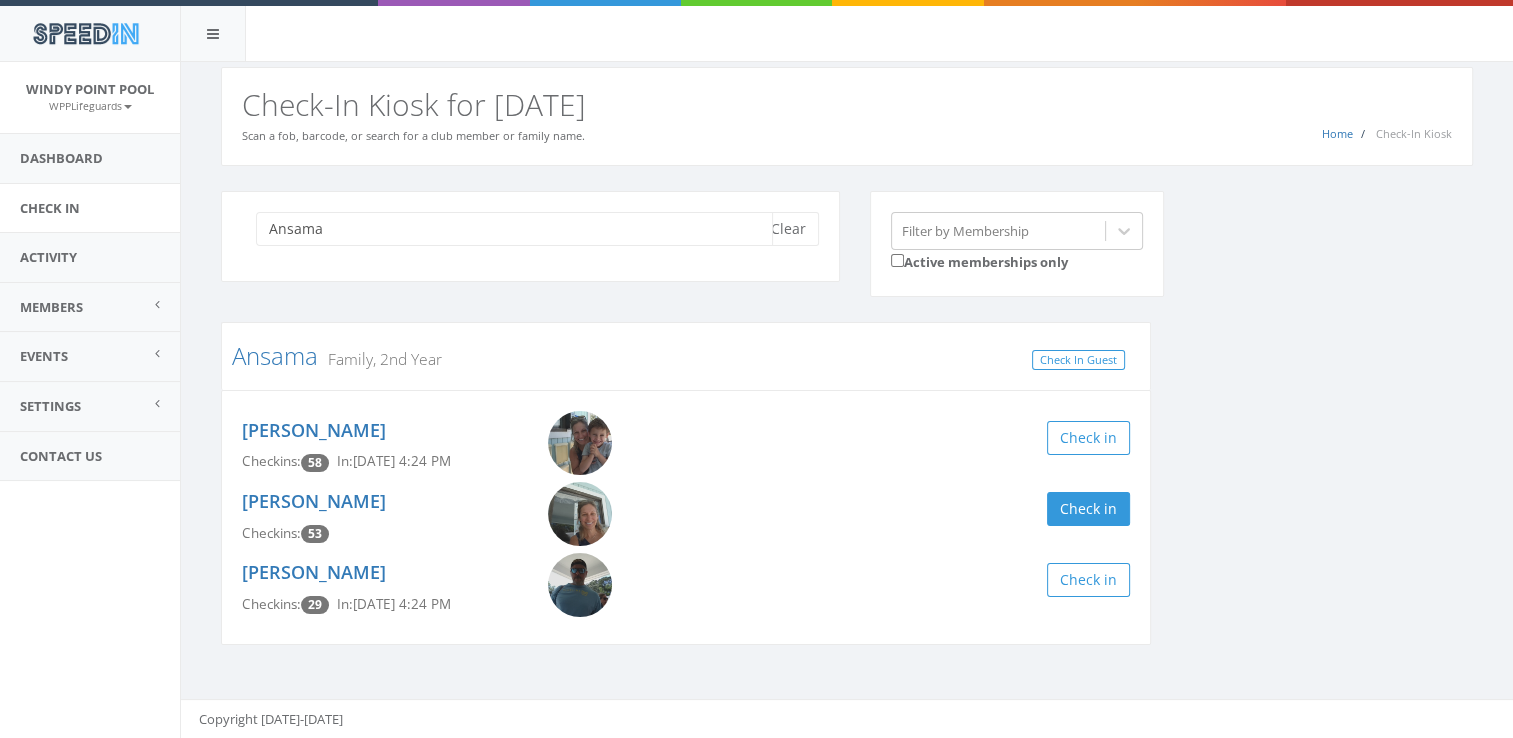 click on "Ansama" at bounding box center [514, 229] 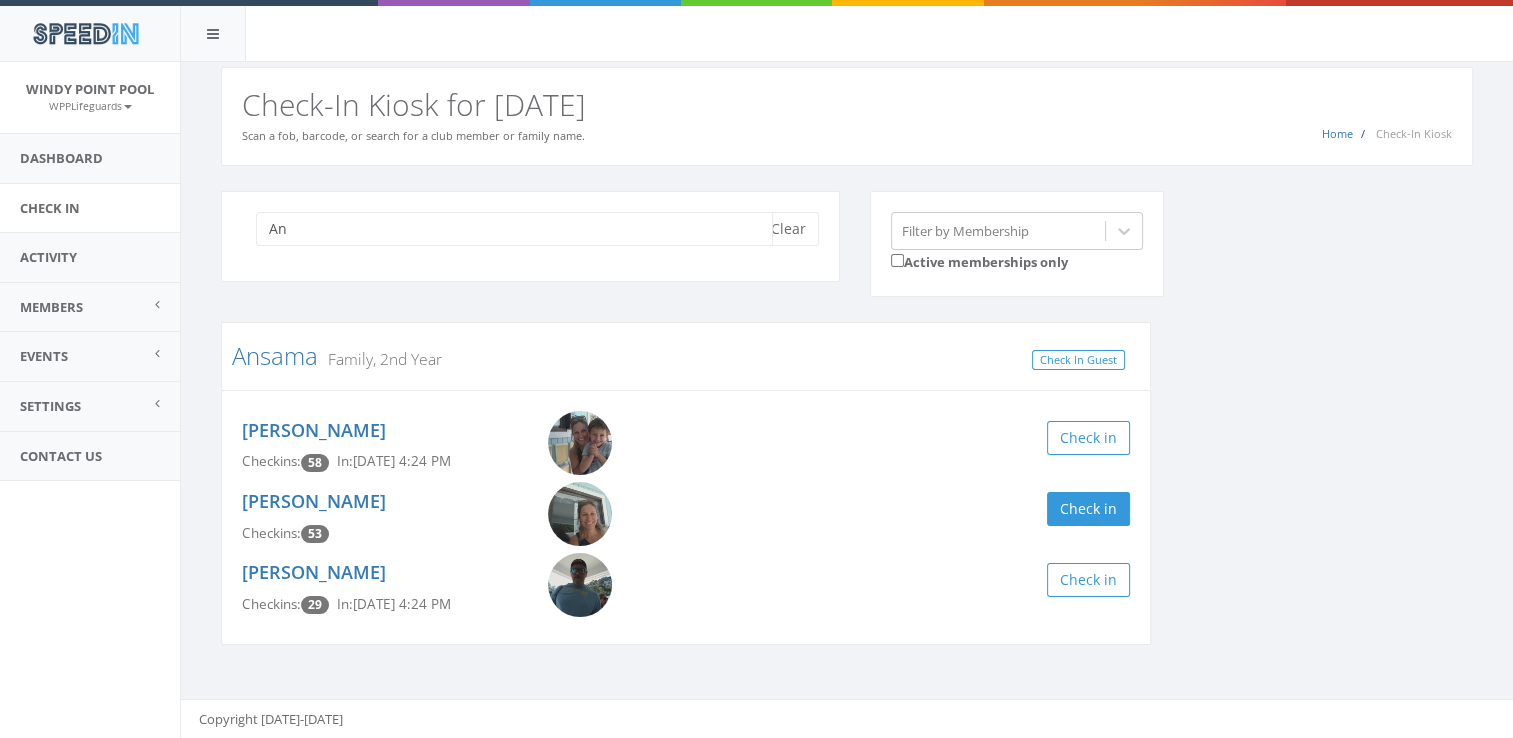 type on "A" 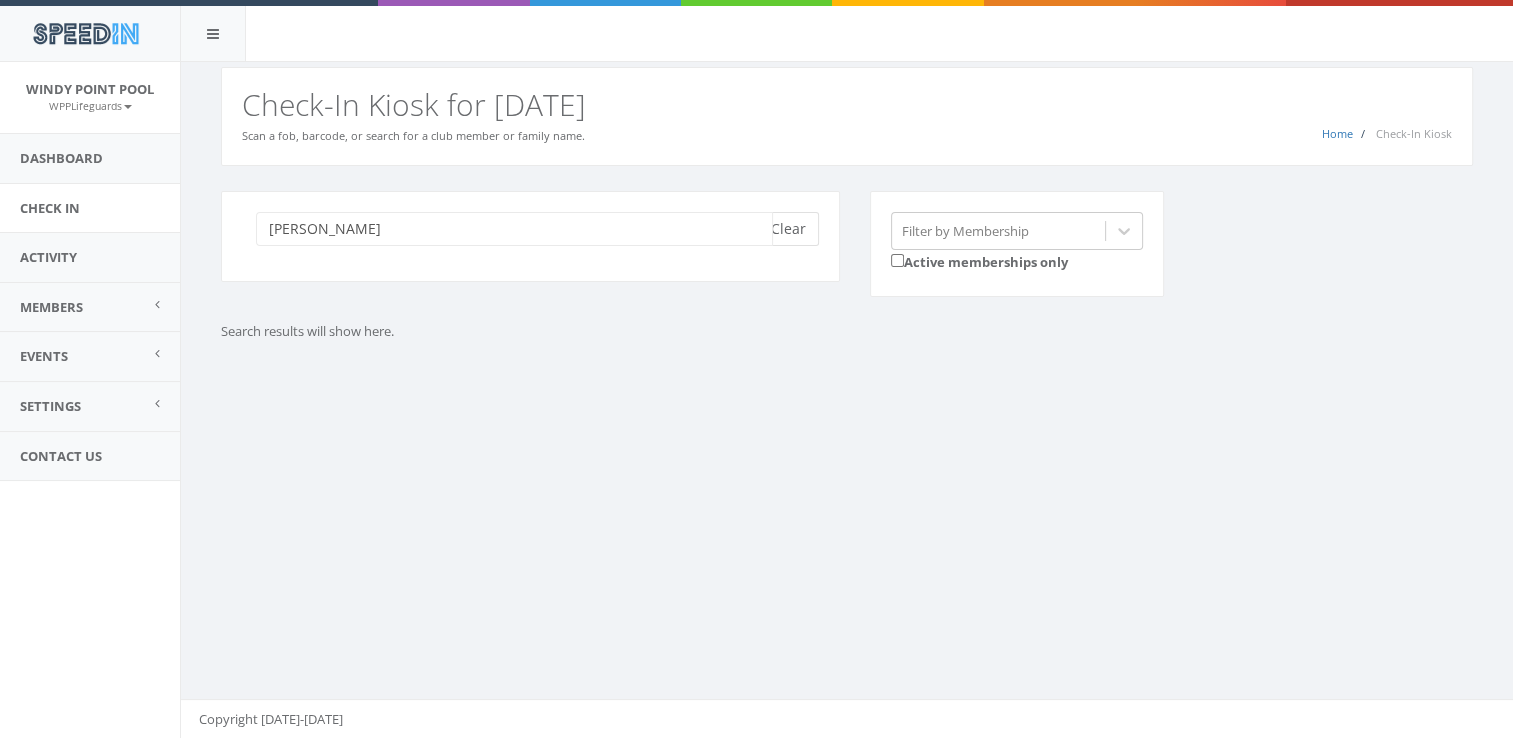 type on "[PERSON_NAME]" 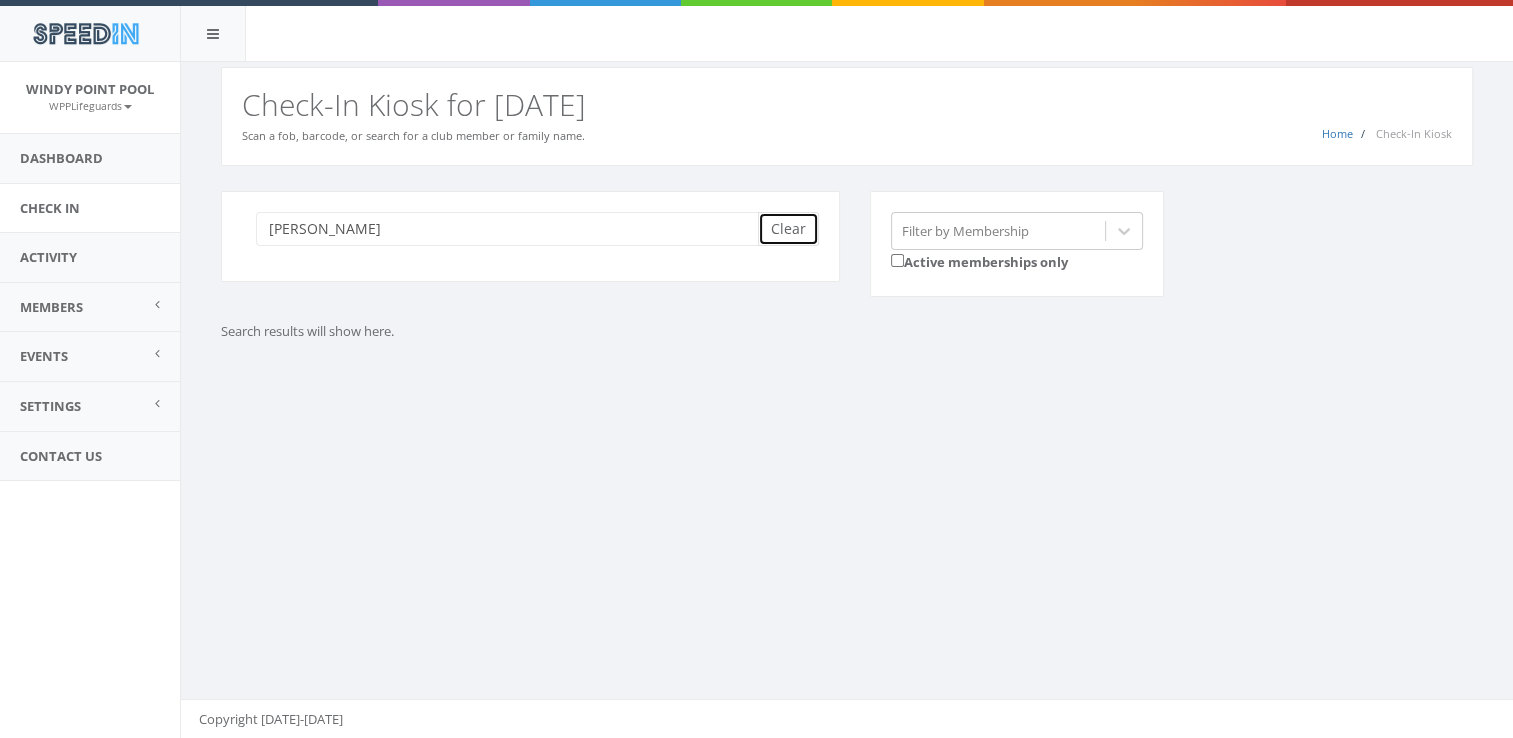 click on "Clear" at bounding box center (788, 229) 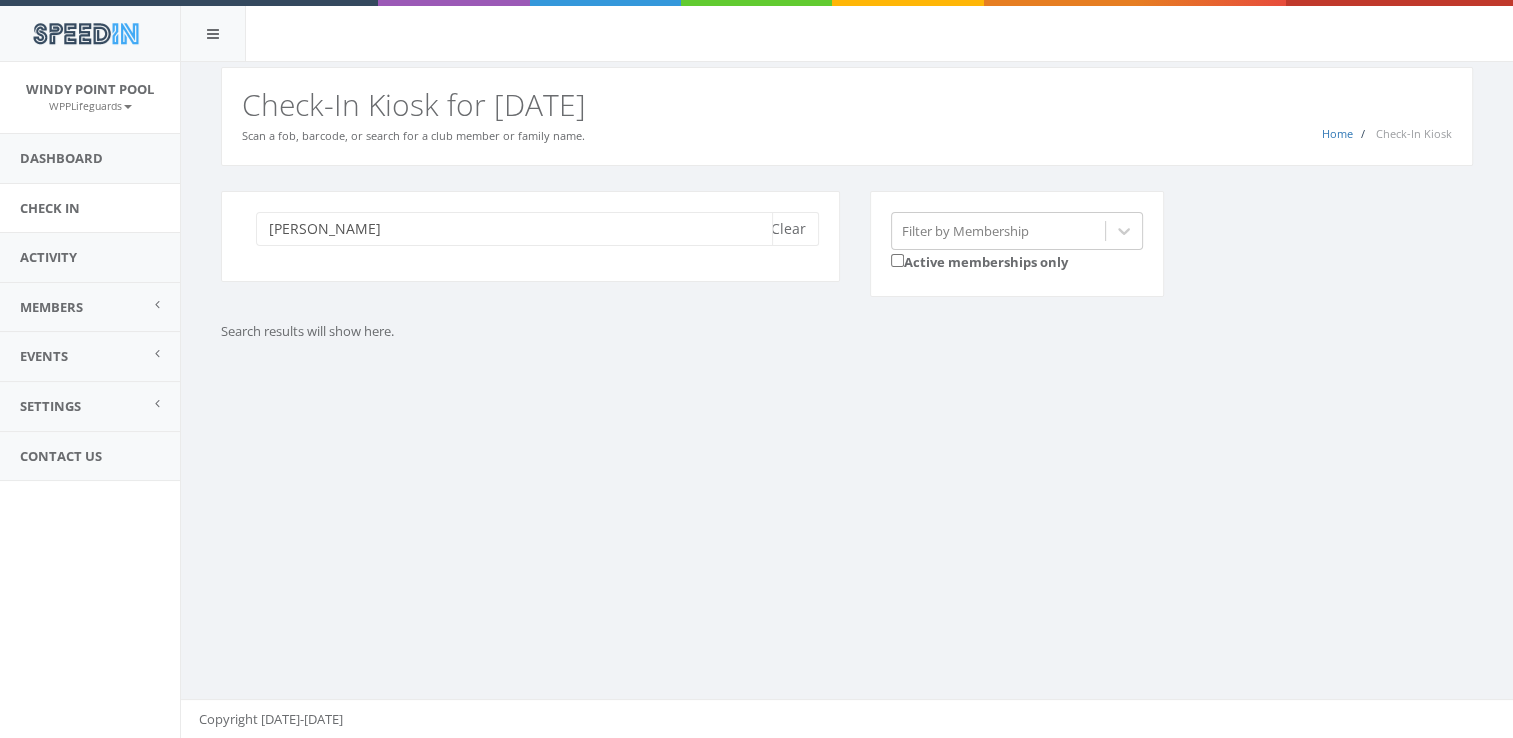 type on "[PERSON_NAME]" 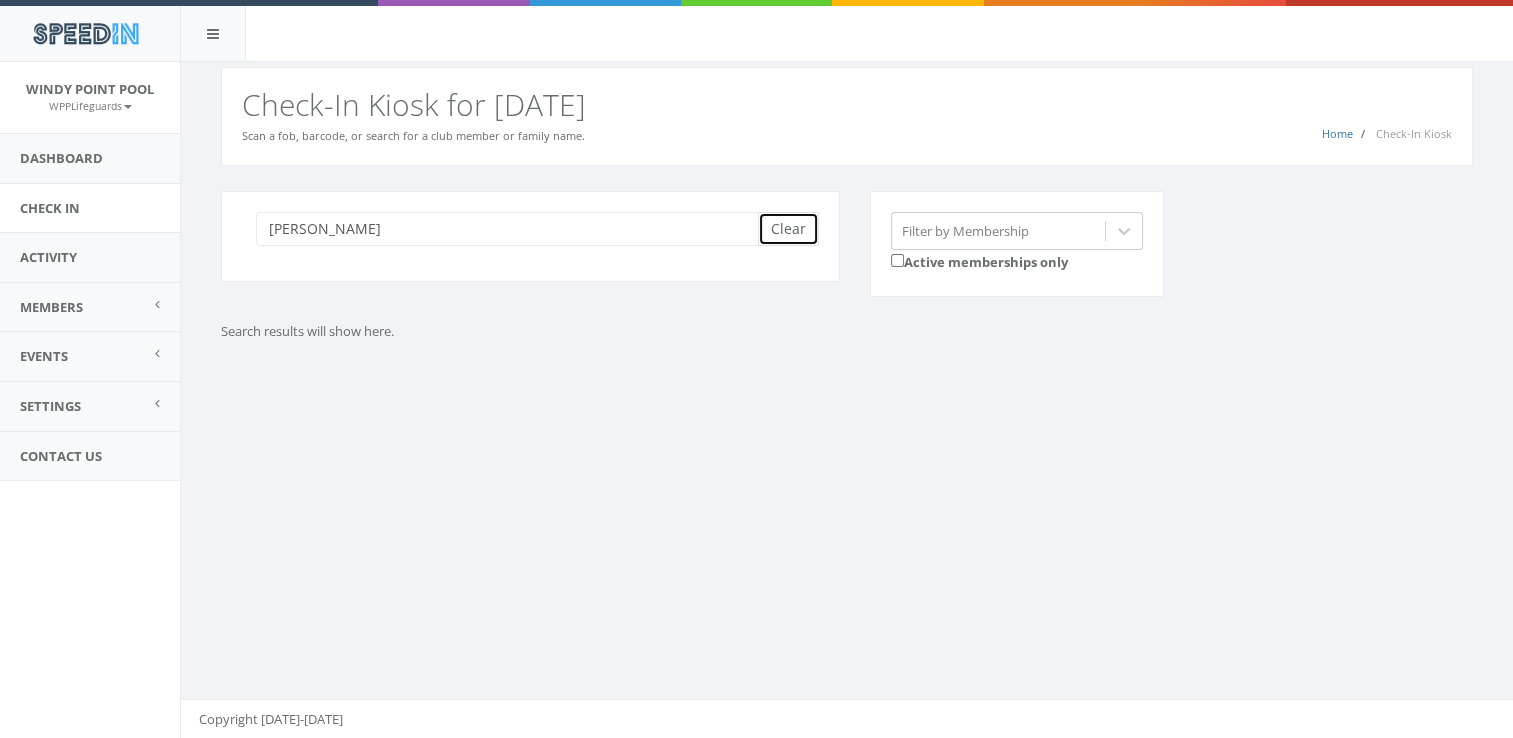 click on "Clear" at bounding box center [788, 229] 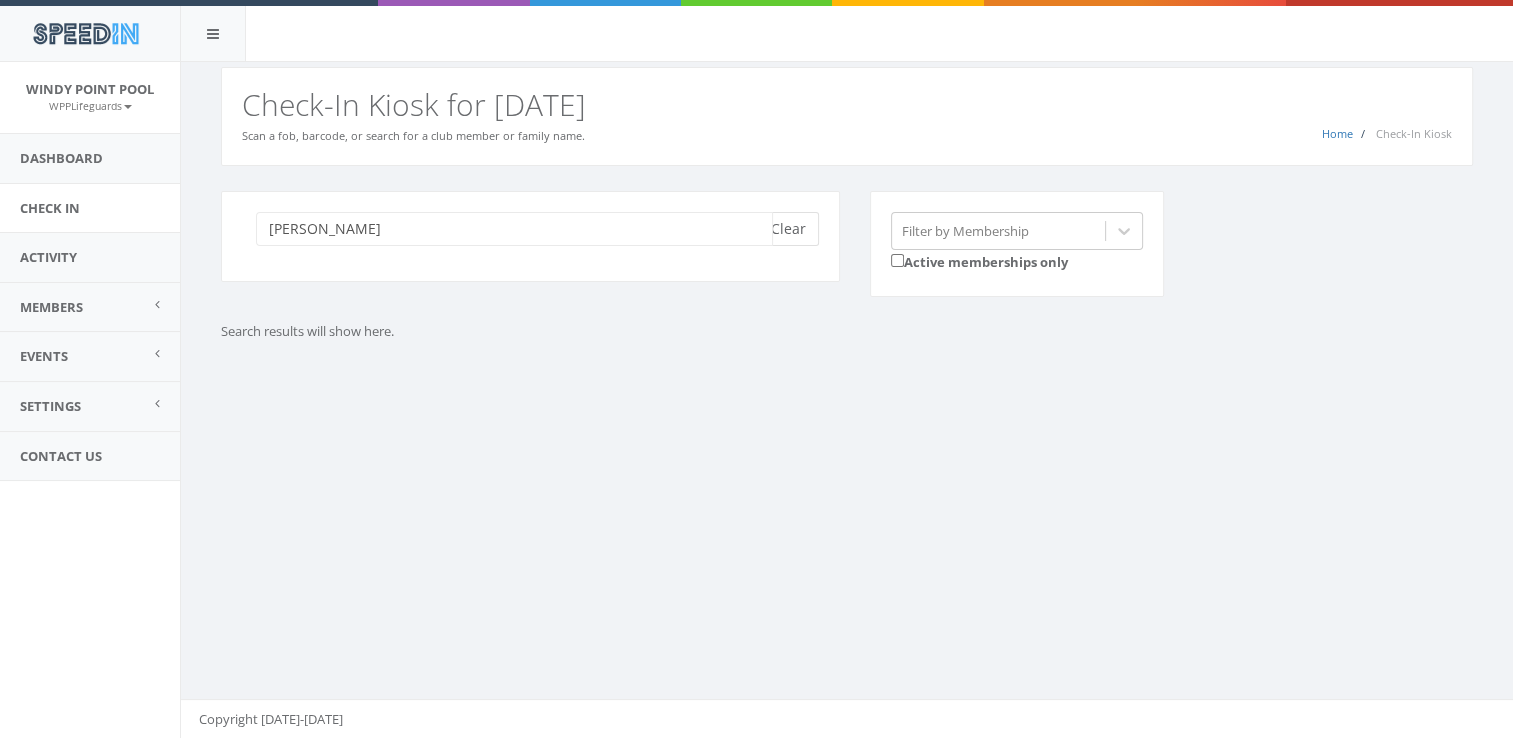 type on "[PERSON_NAME]" 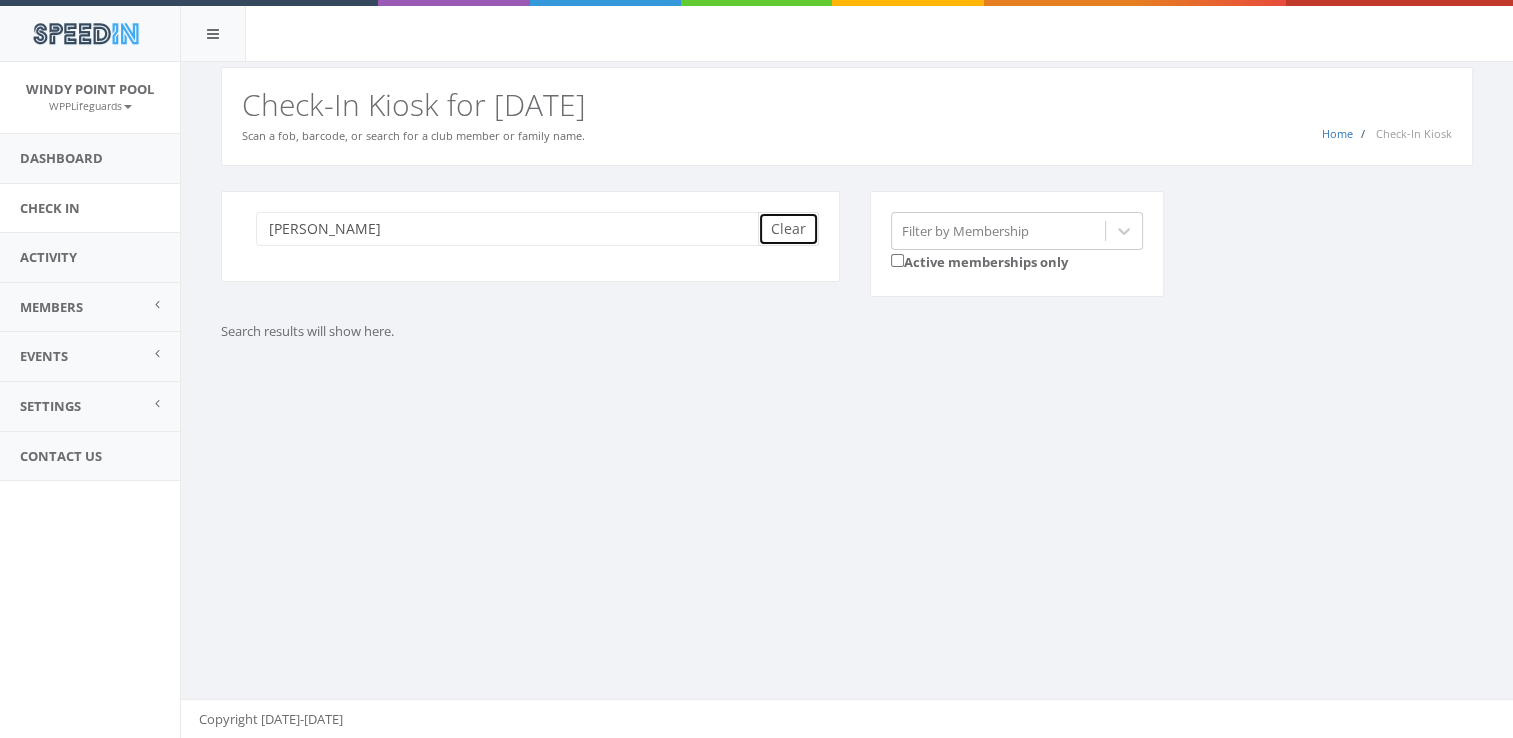 click on "Clear" at bounding box center [788, 229] 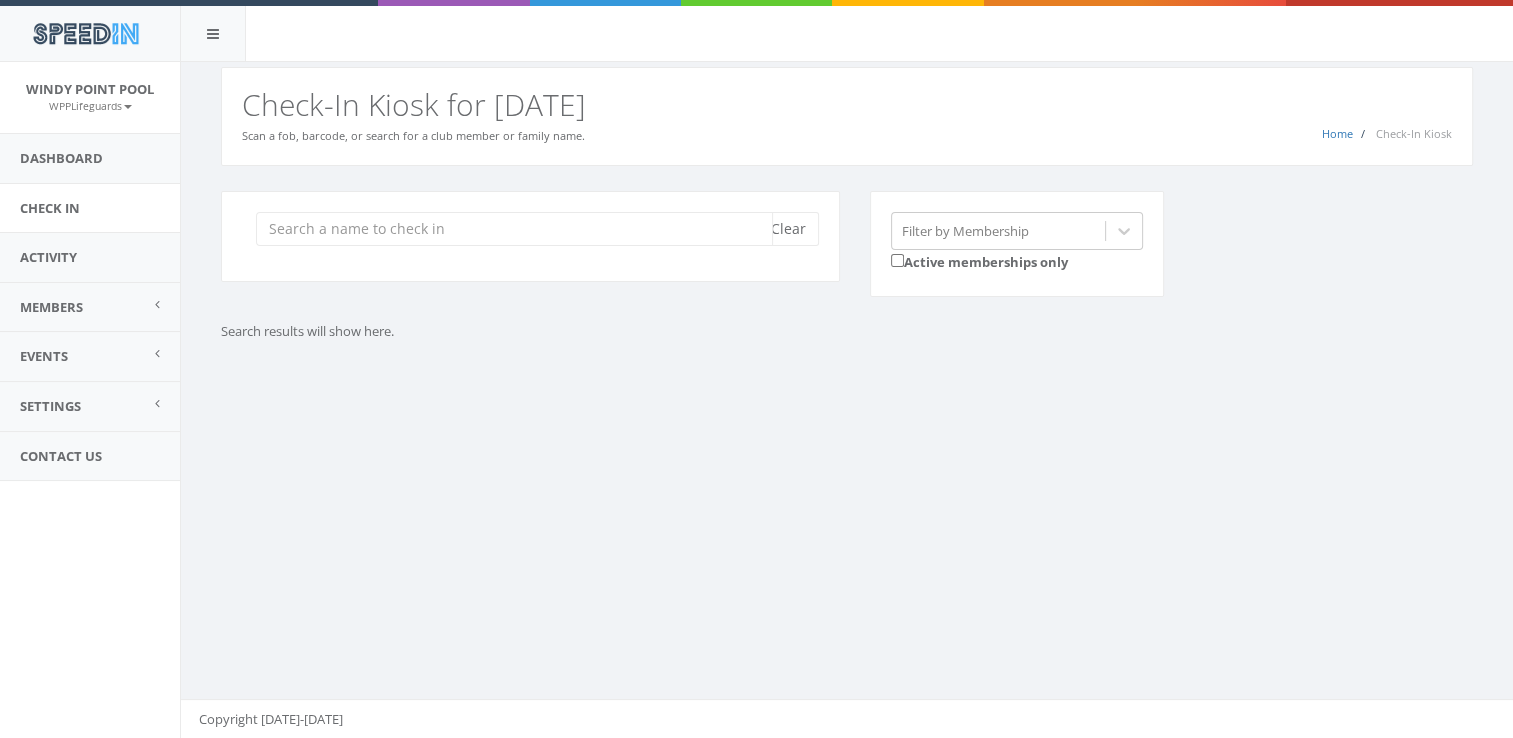 click at bounding box center (514, 229) 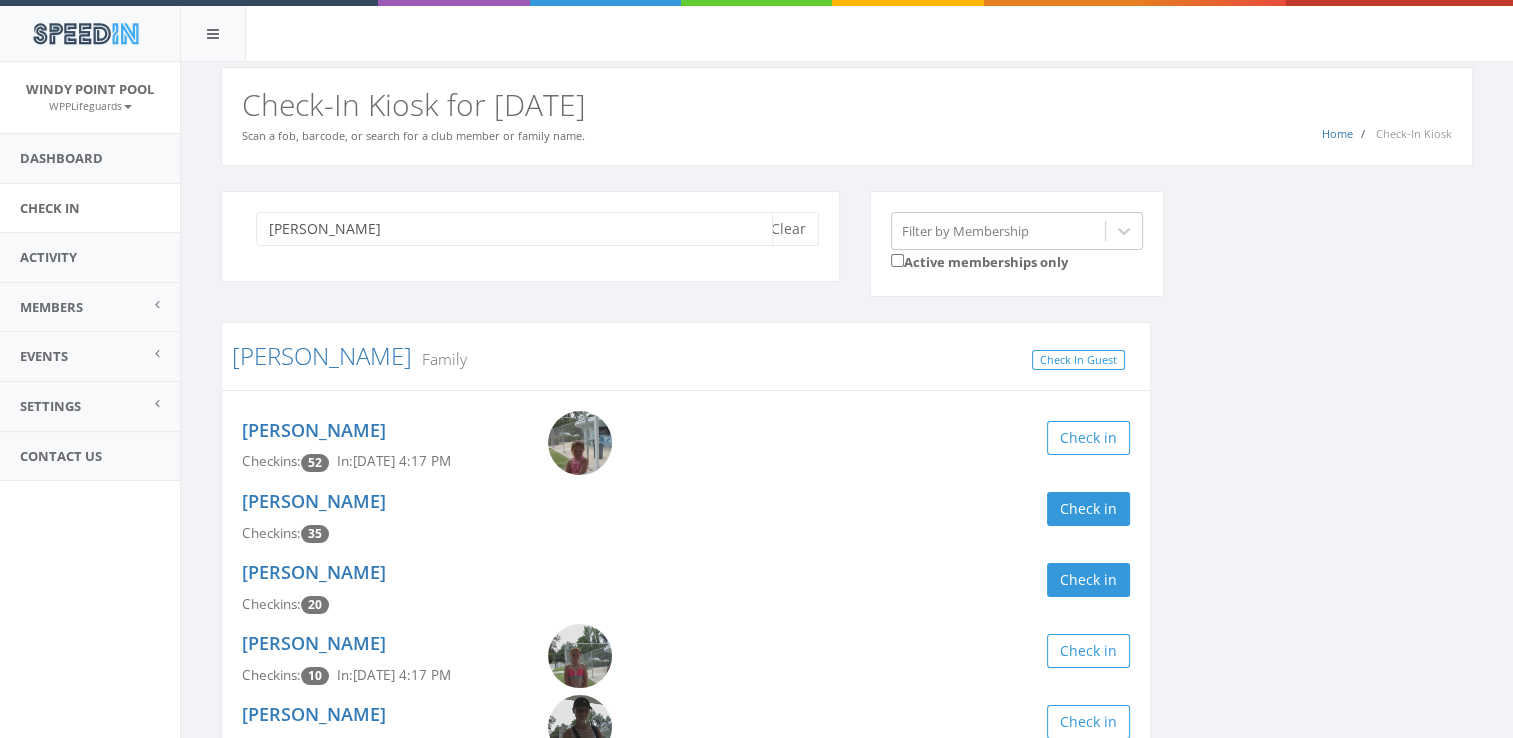 type on "[PERSON_NAME]" 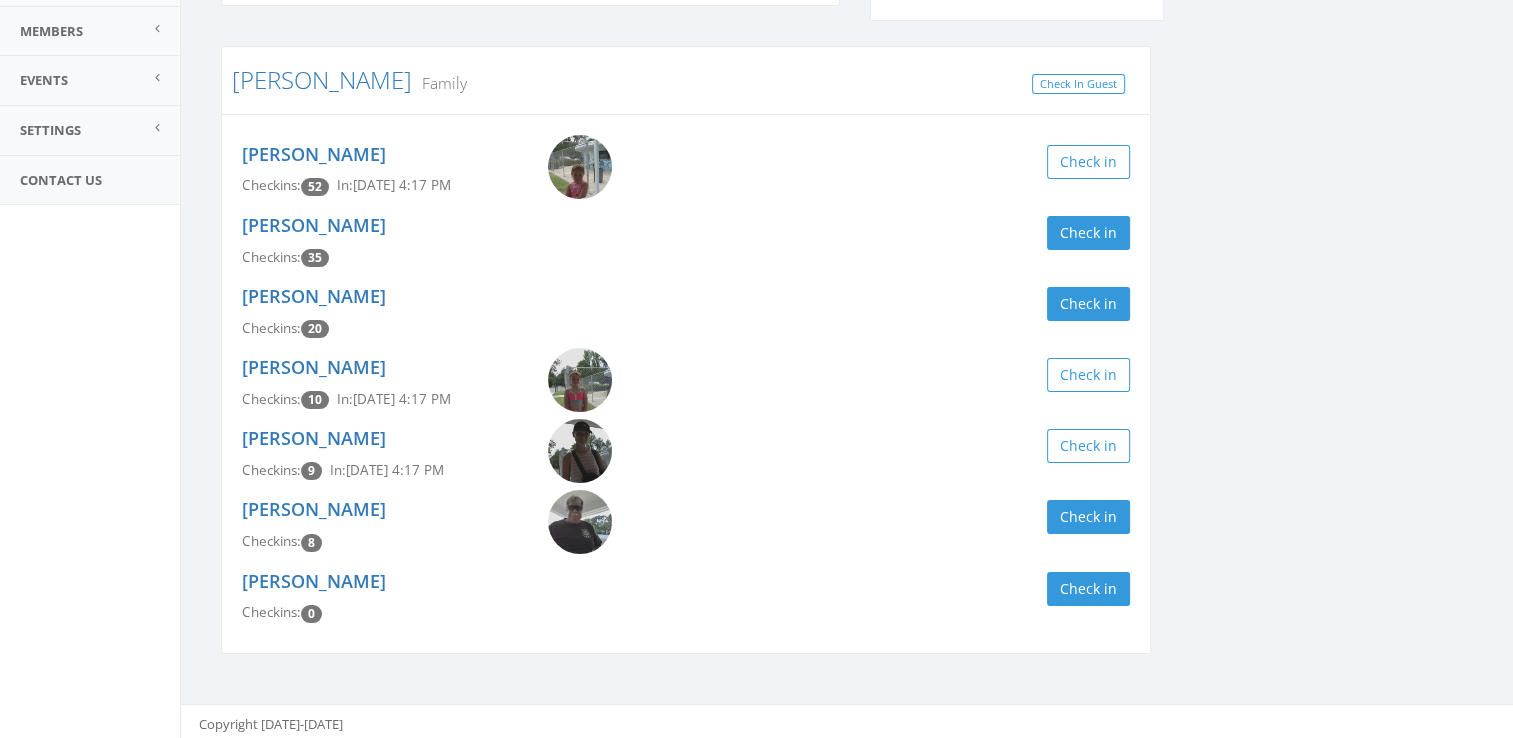 scroll, scrollTop: 280, scrollLeft: 0, axis: vertical 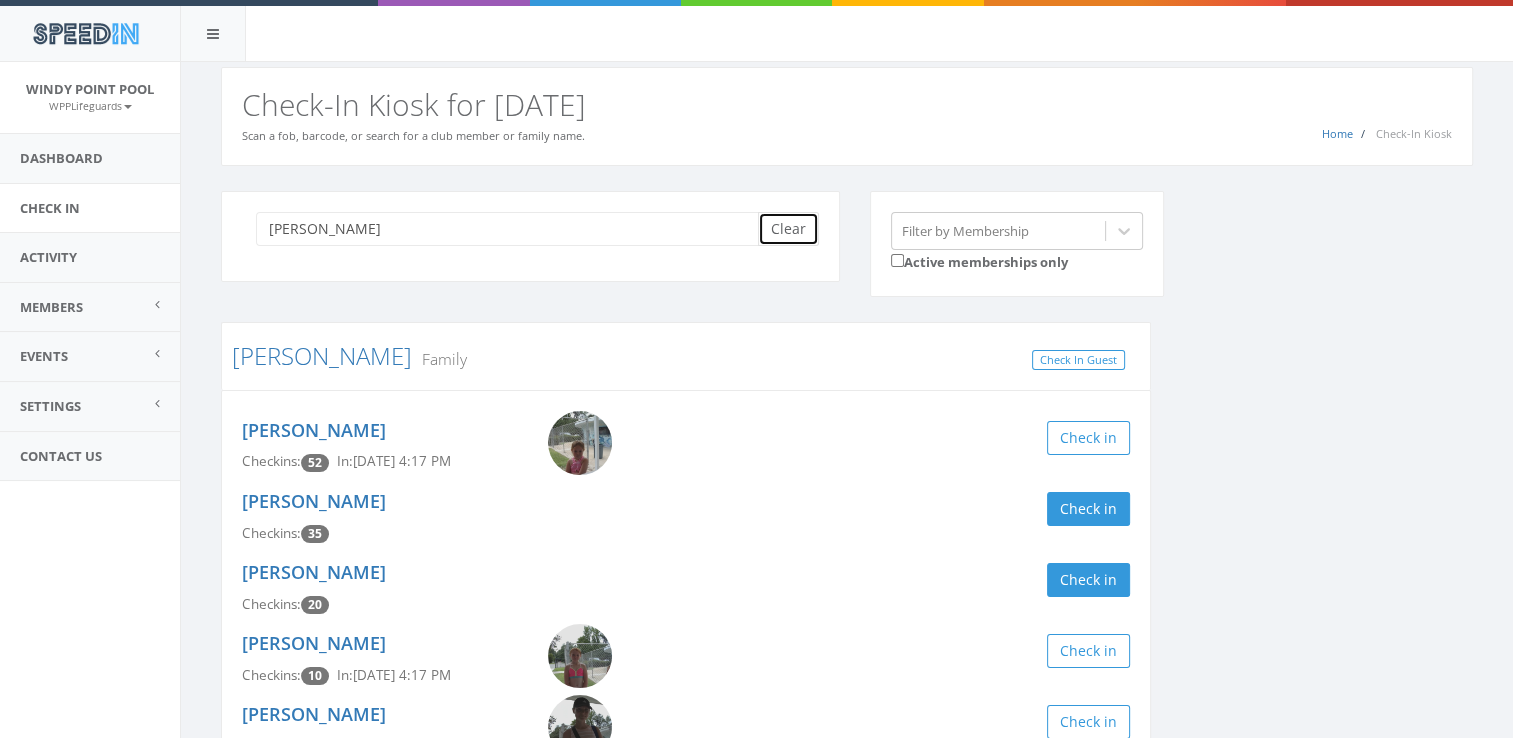 click on "Clear" at bounding box center (788, 229) 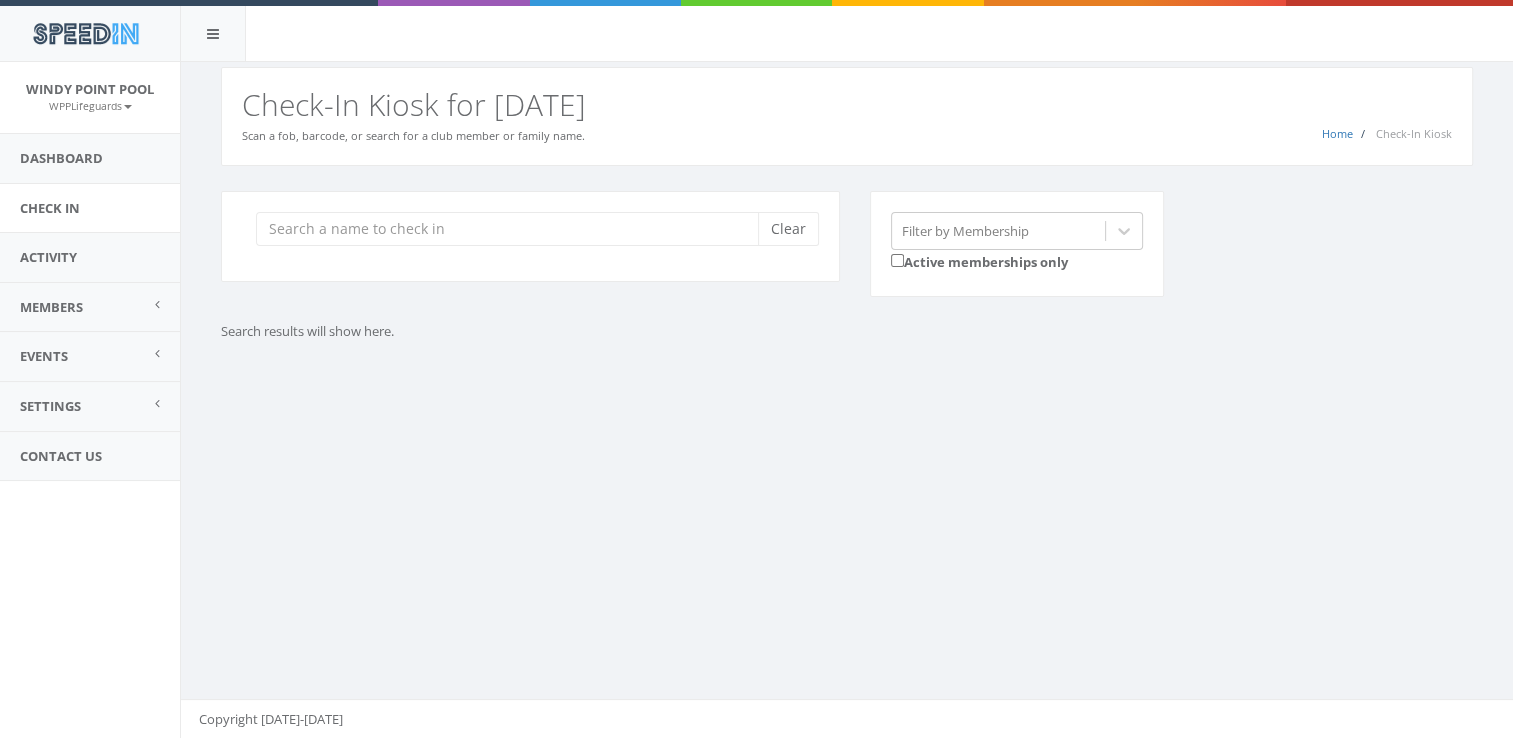 click on "You are using Internet Explorer, which is an old, insecure browser that does not work with this page. Please use another browser like Firefox, Chrome, or Edge.
Home
Check-In Kiosk
Check-In Kiosk for [DATE]
Scan a fob, barcode, or search for a club member or family name.
Clear Filter by Membership  Active memberships only Search results will show here.
Copyright [DATE]-[DATE]" at bounding box center [846, 400] 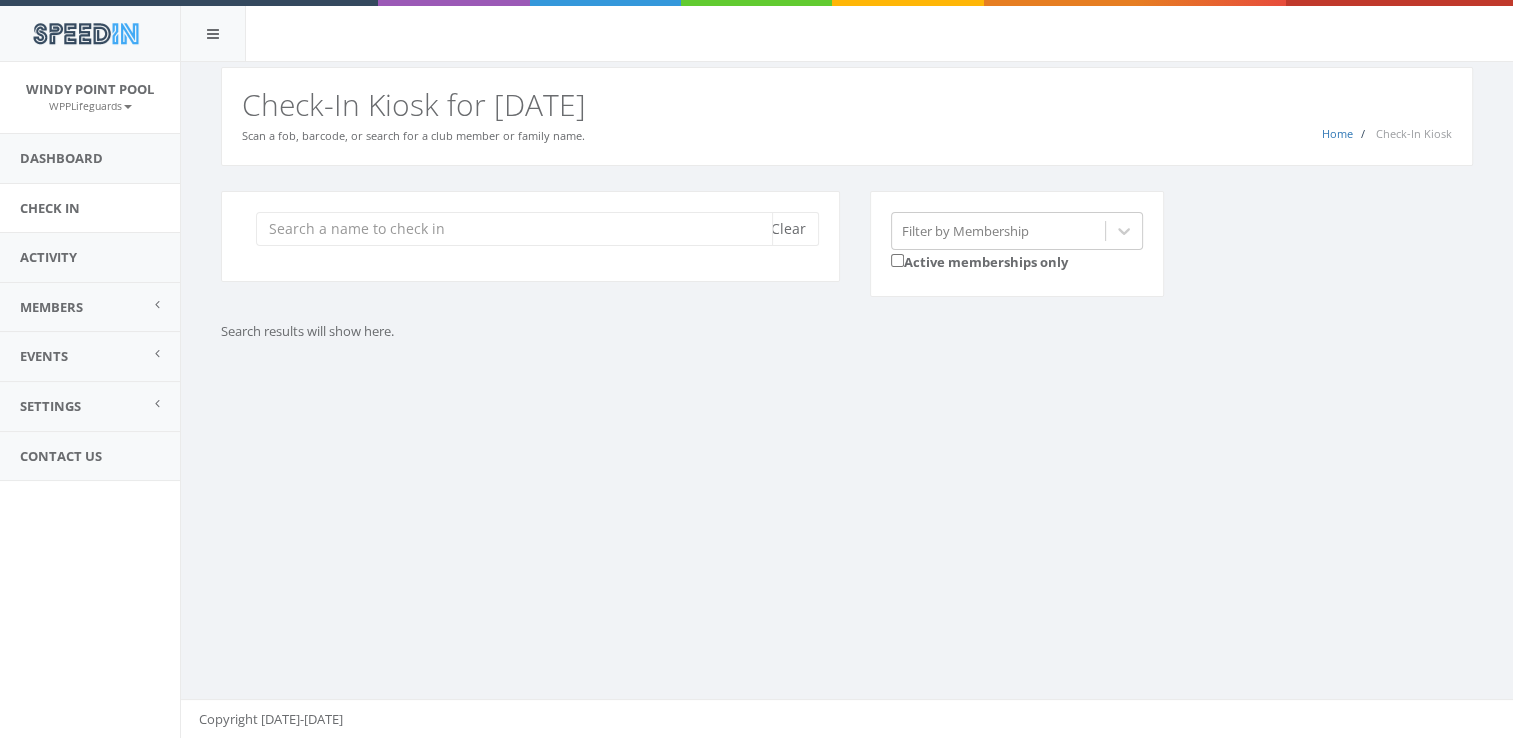 click at bounding box center [514, 229] 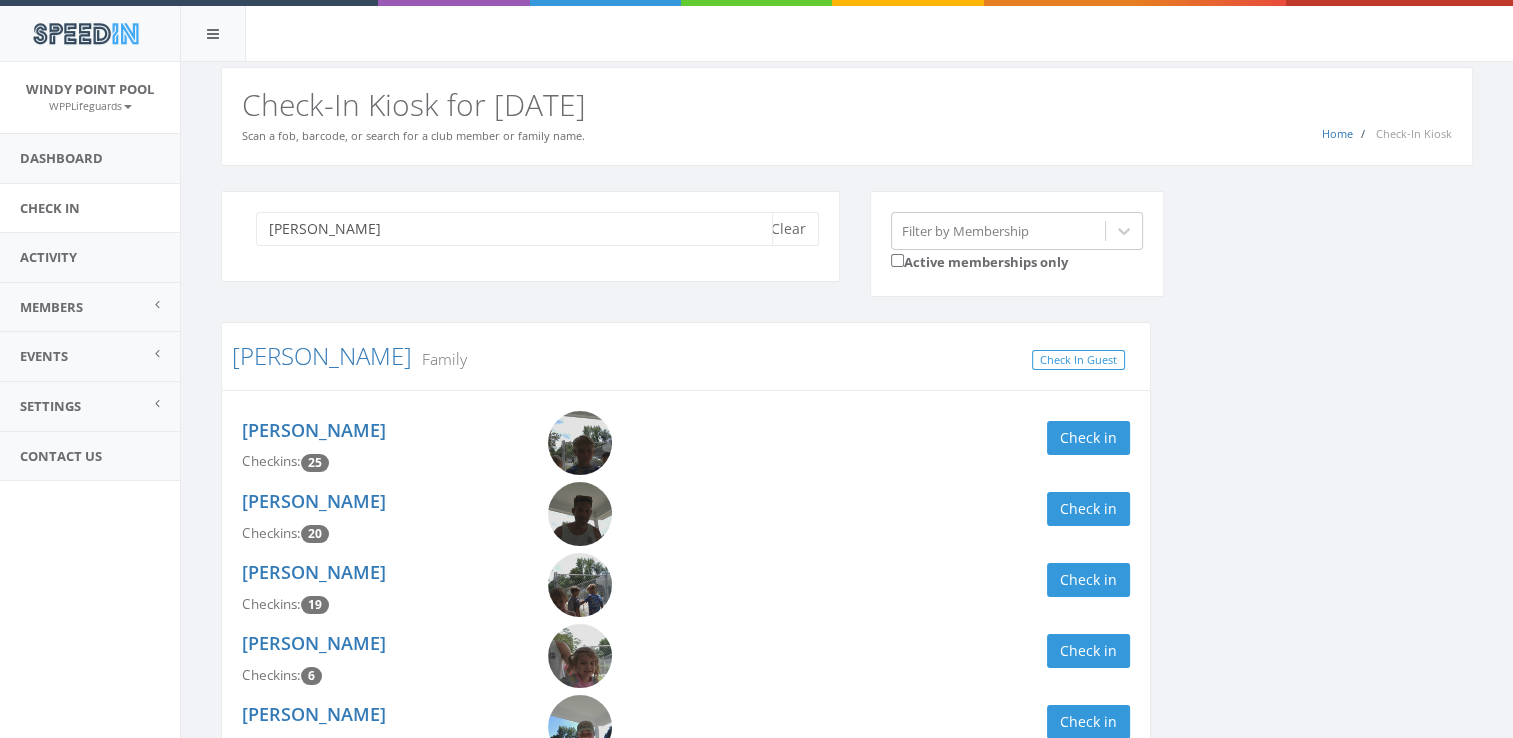 type on "[PERSON_NAME]" 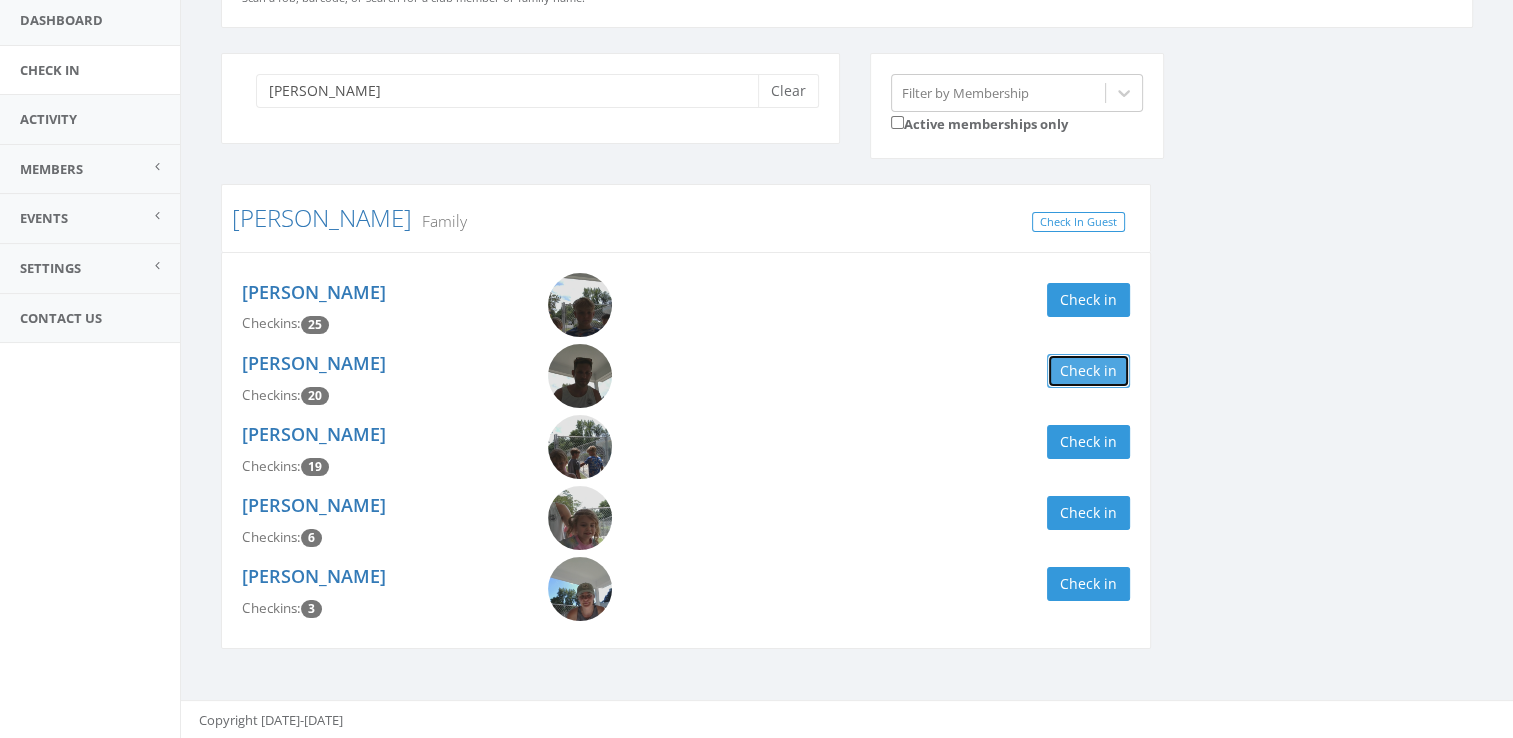 click on "Check in" at bounding box center (1088, 371) 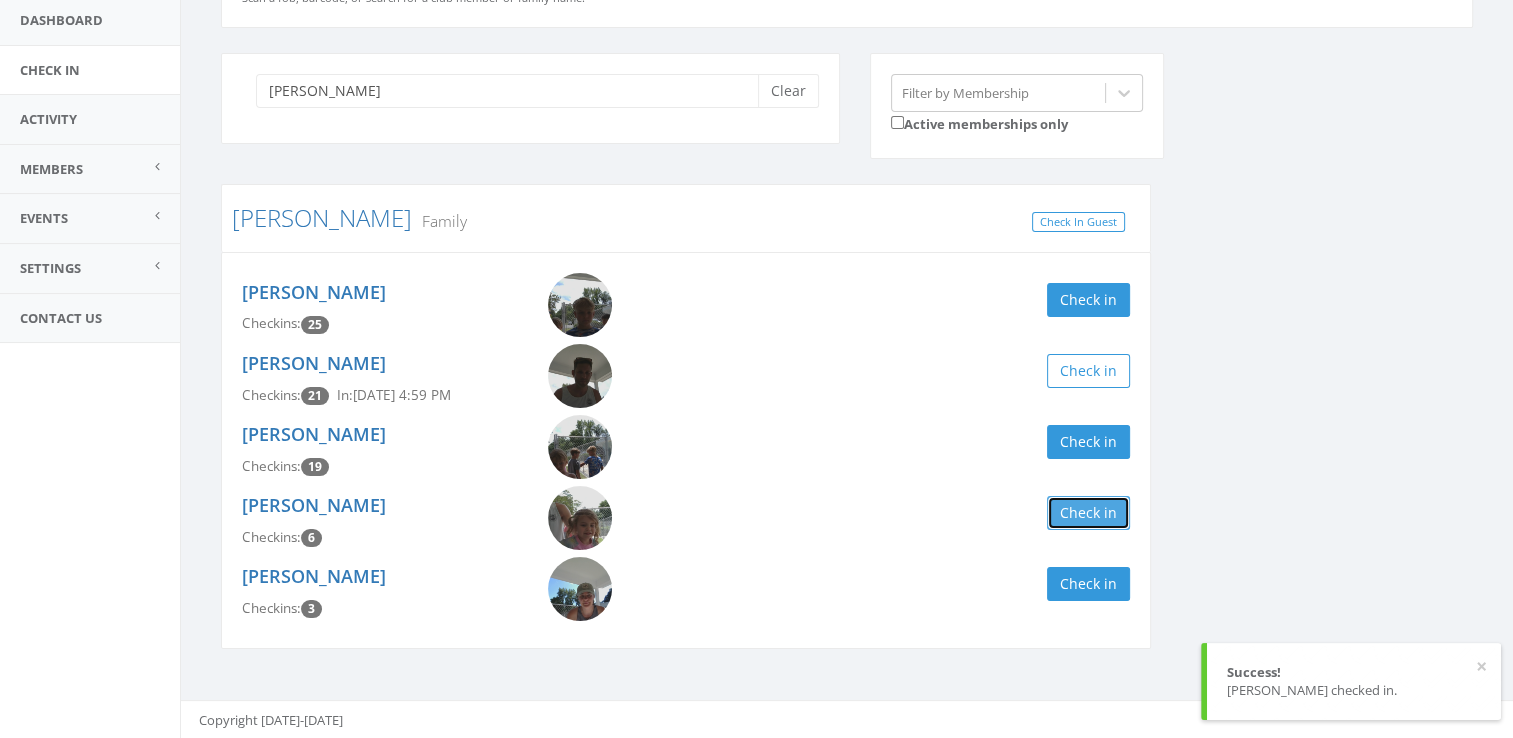 click on "Check in" at bounding box center [1088, 513] 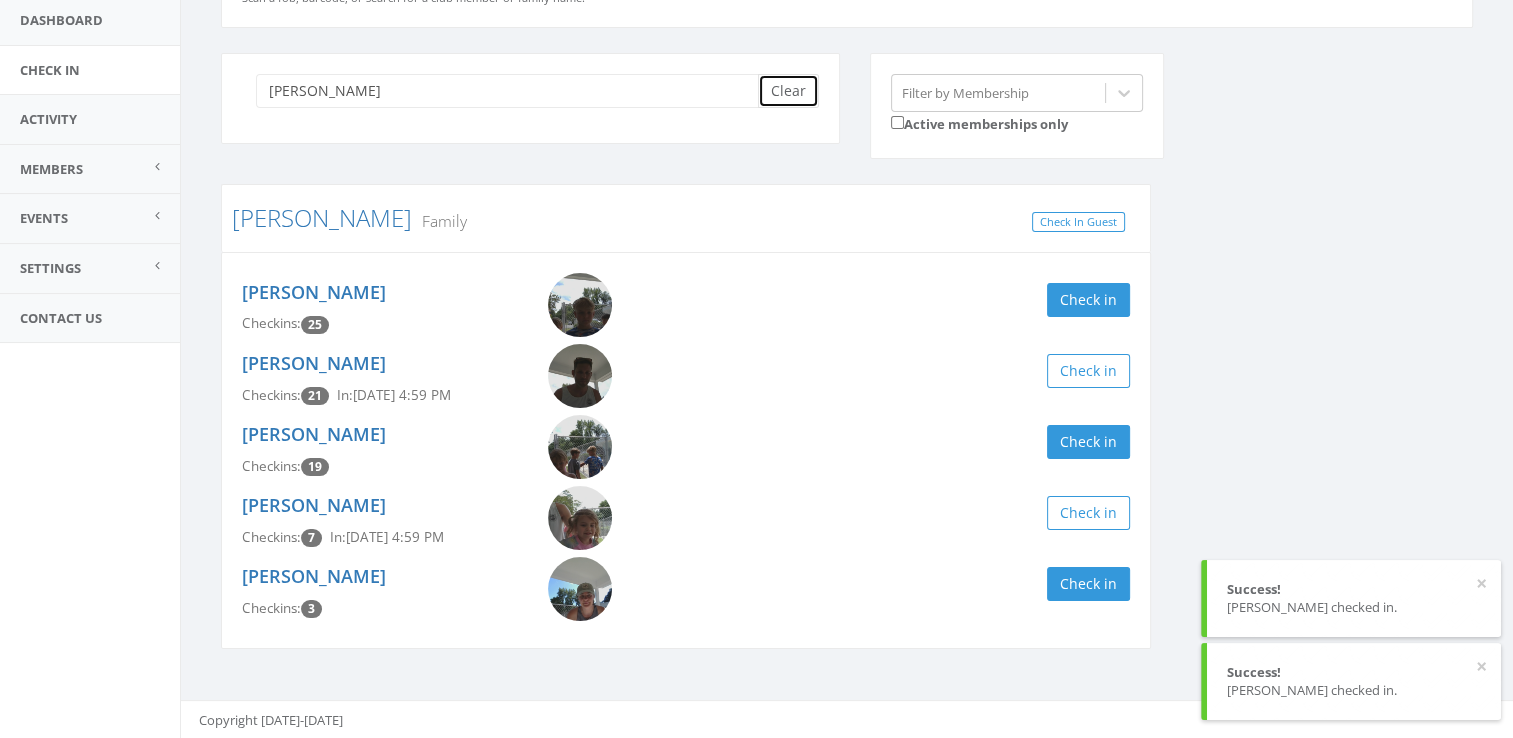 click on "Clear" at bounding box center (788, 91) 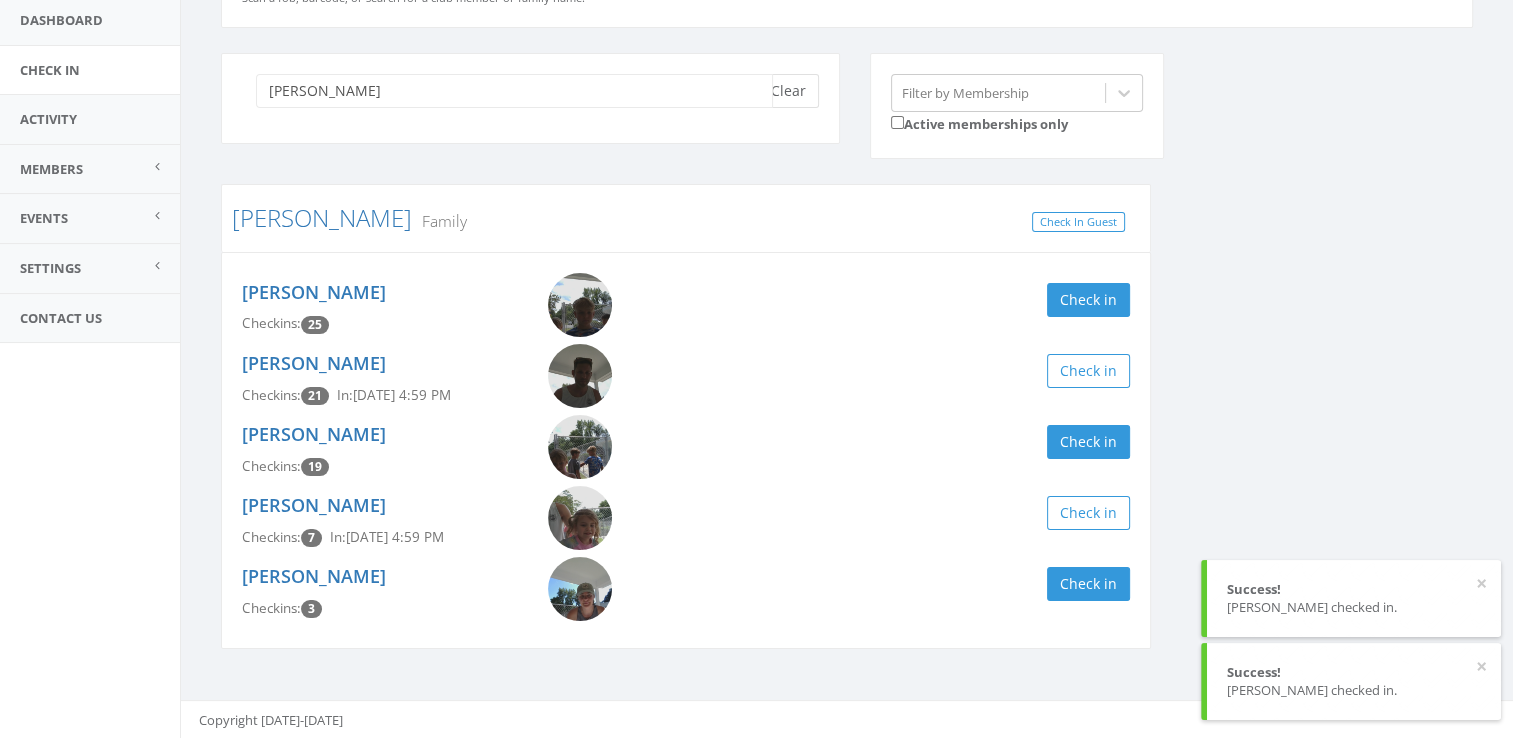 type 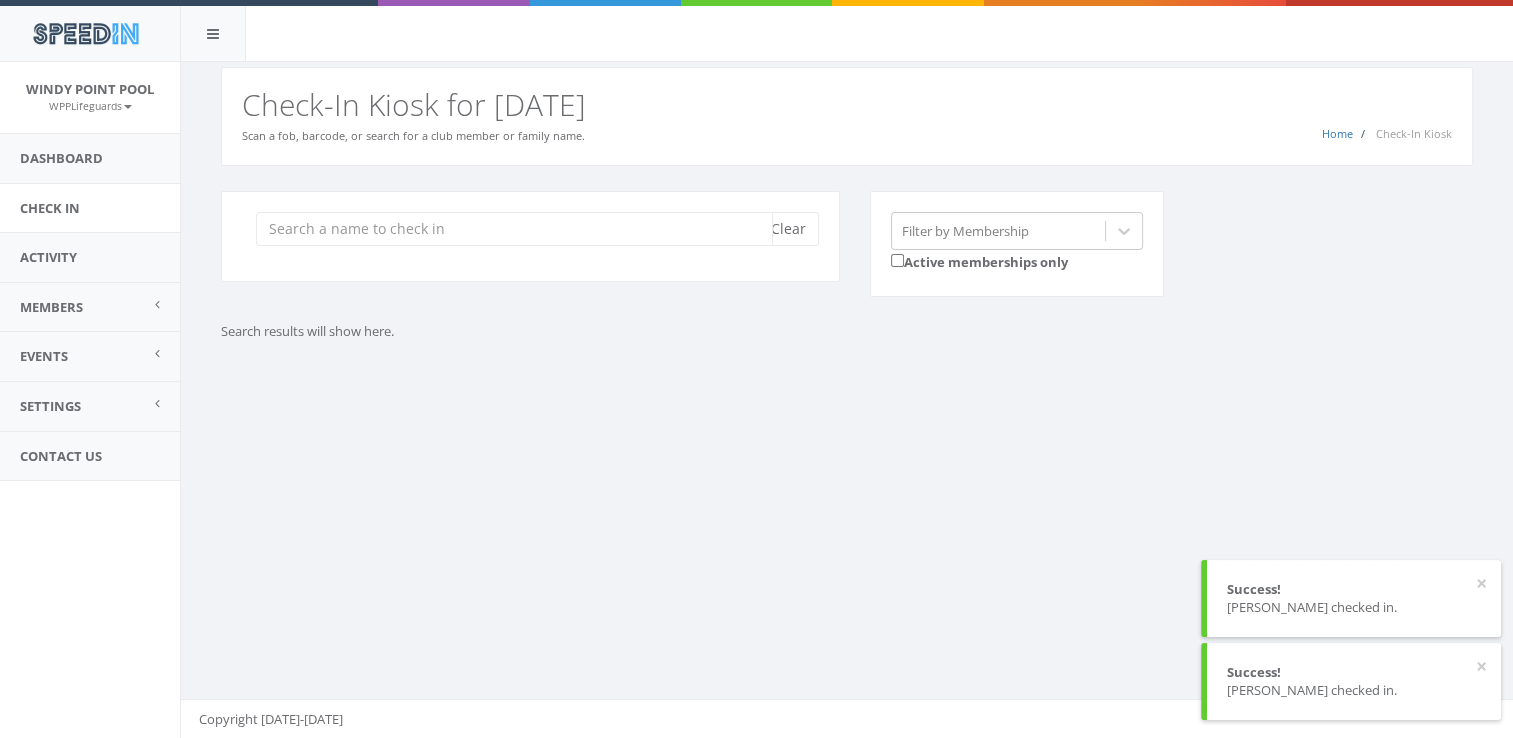 scroll, scrollTop: 0, scrollLeft: 0, axis: both 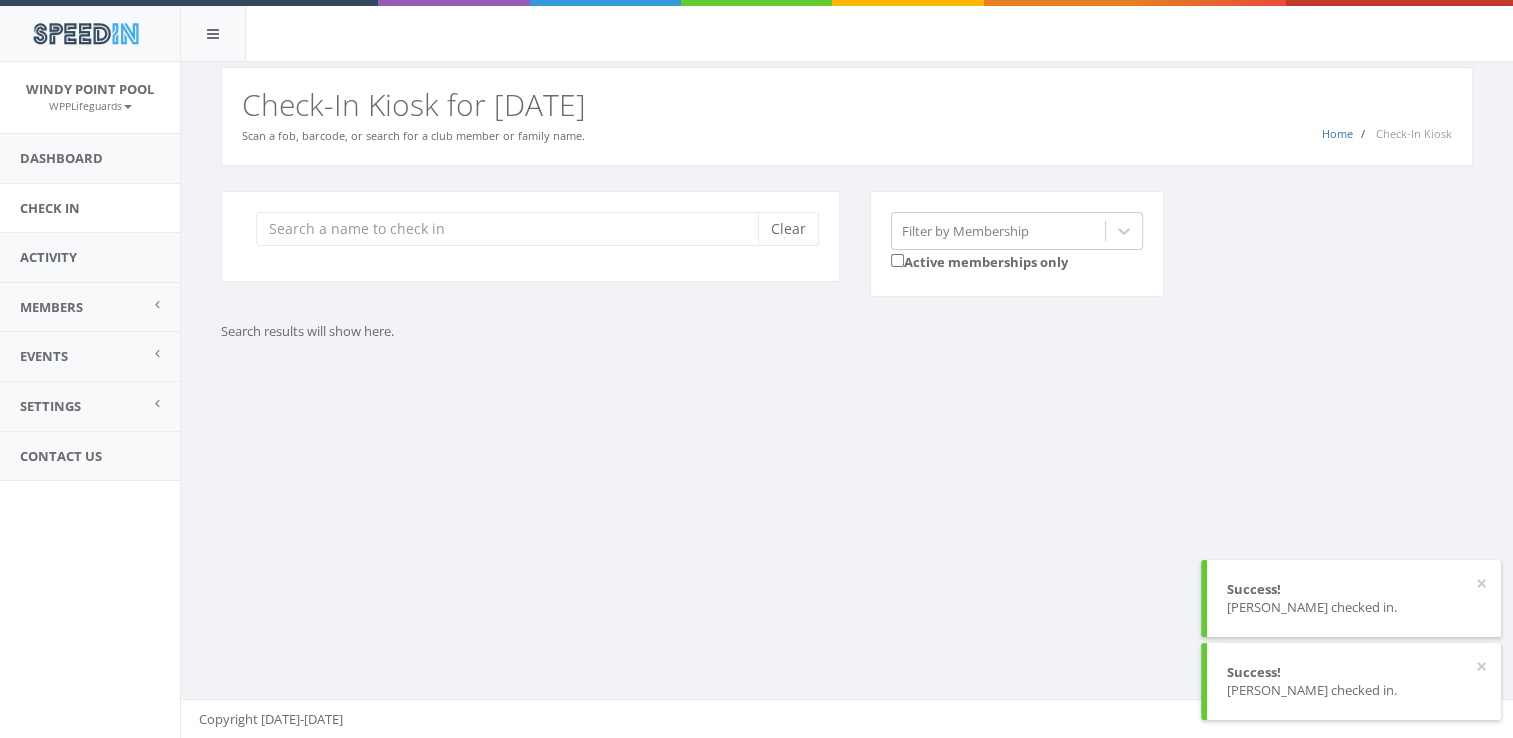 click on "Clear" at bounding box center [530, 249] 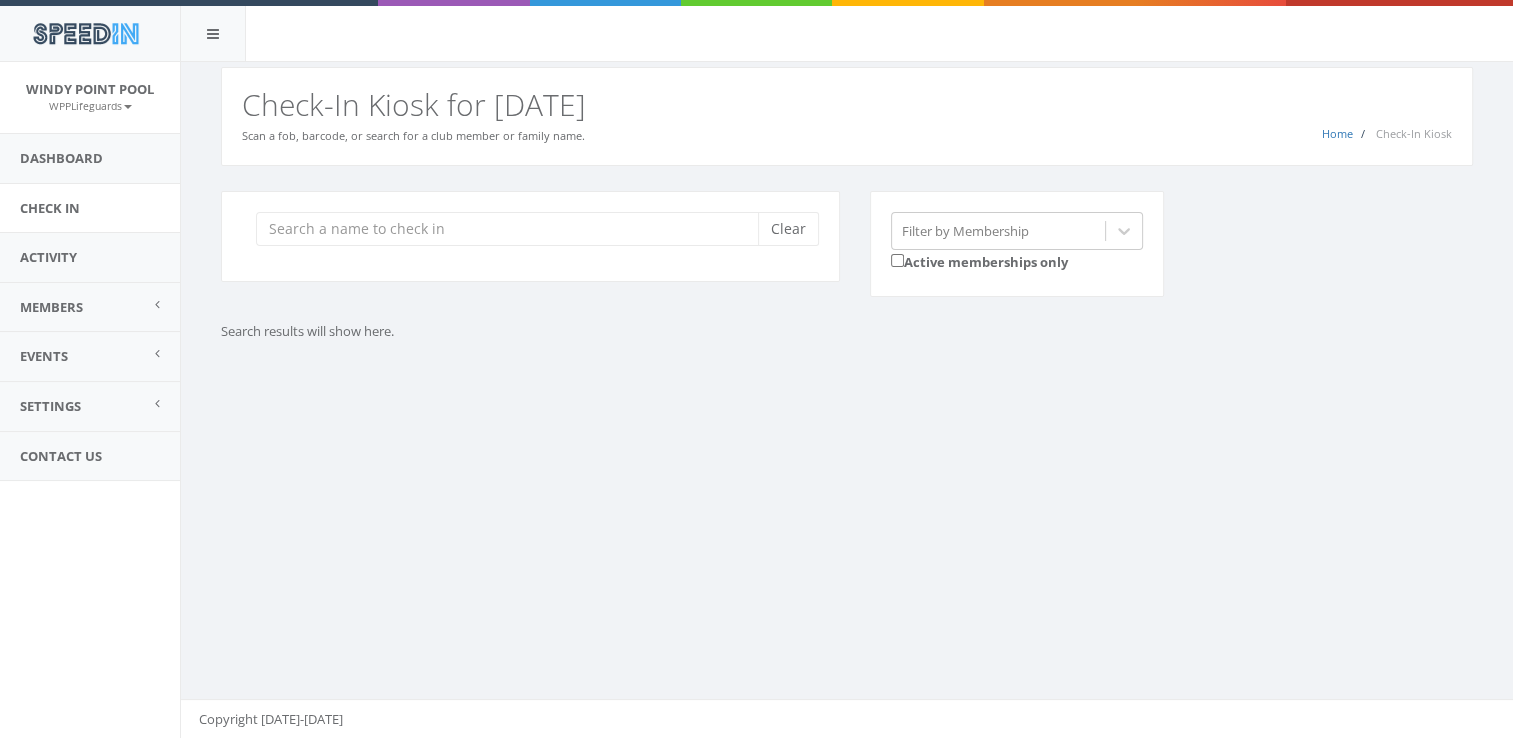 click on "Scan a fob, barcode, or search for a club member or family name." at bounding box center [413, 135] 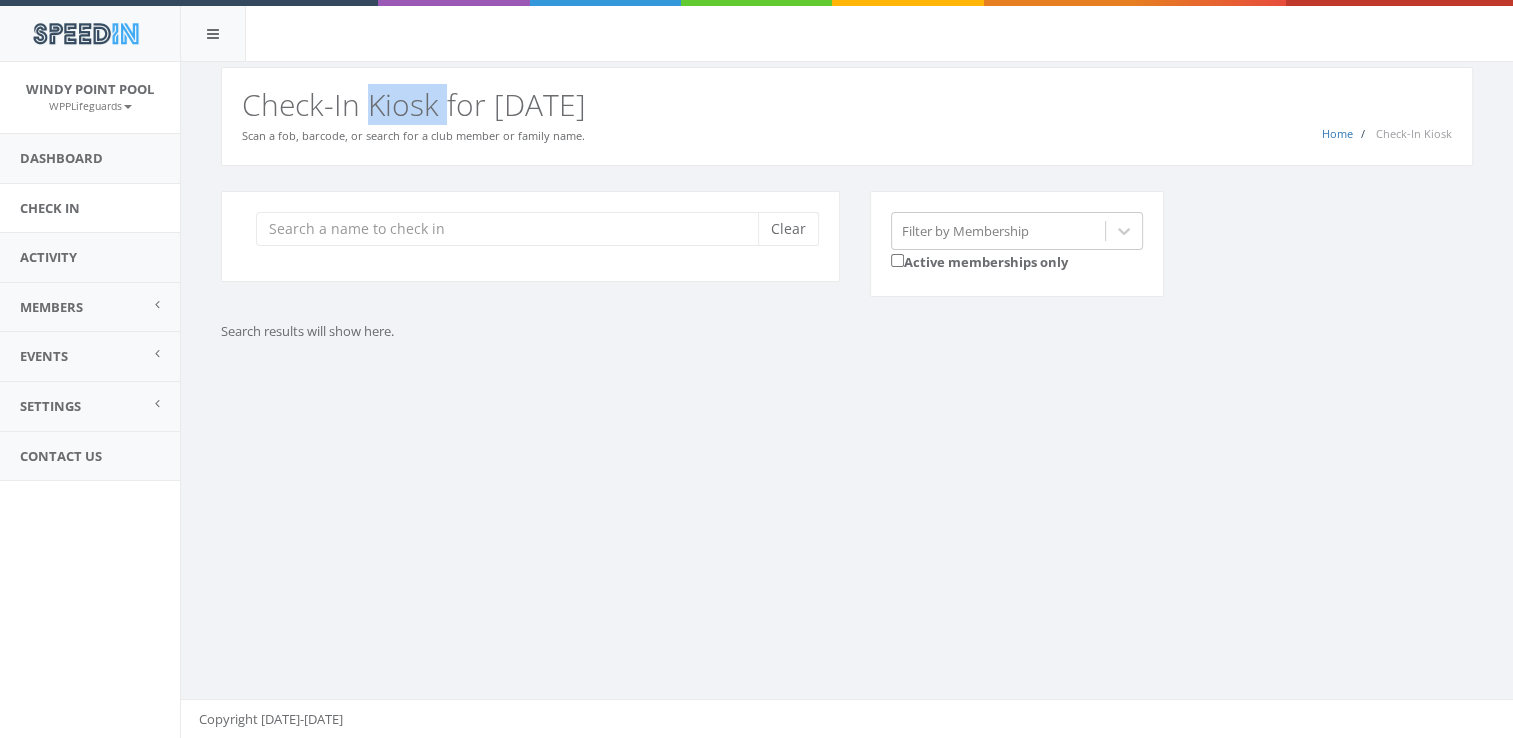 click on "Home
Check-In Kiosk
Check-In Kiosk for [DATE]
Scan a fob, barcode, or search for a club member or family name." at bounding box center [847, 116] 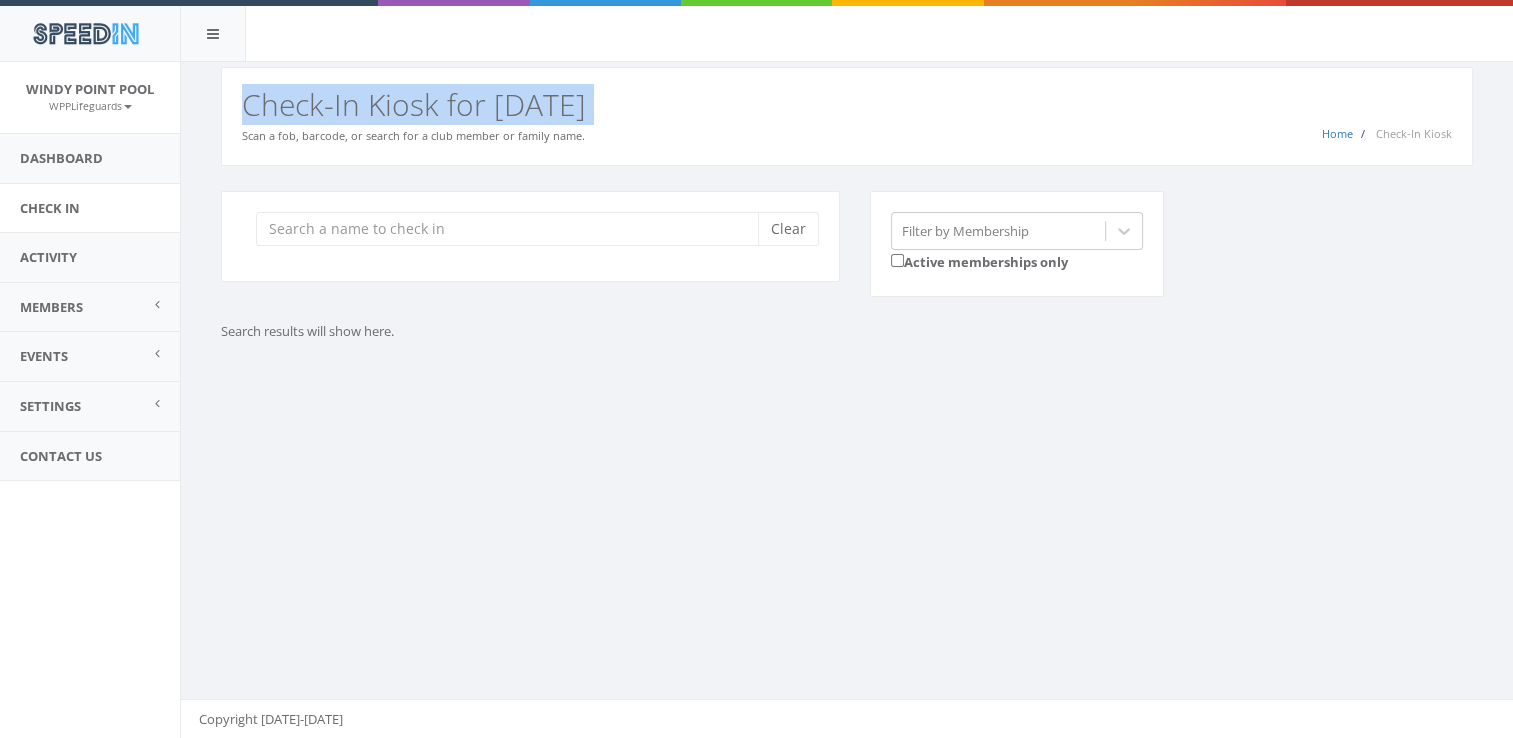 click on "Home
Check-In Kiosk
Check-In Kiosk for [DATE]
Scan a fob, barcode, or search for a club member or family name." at bounding box center (847, 116) 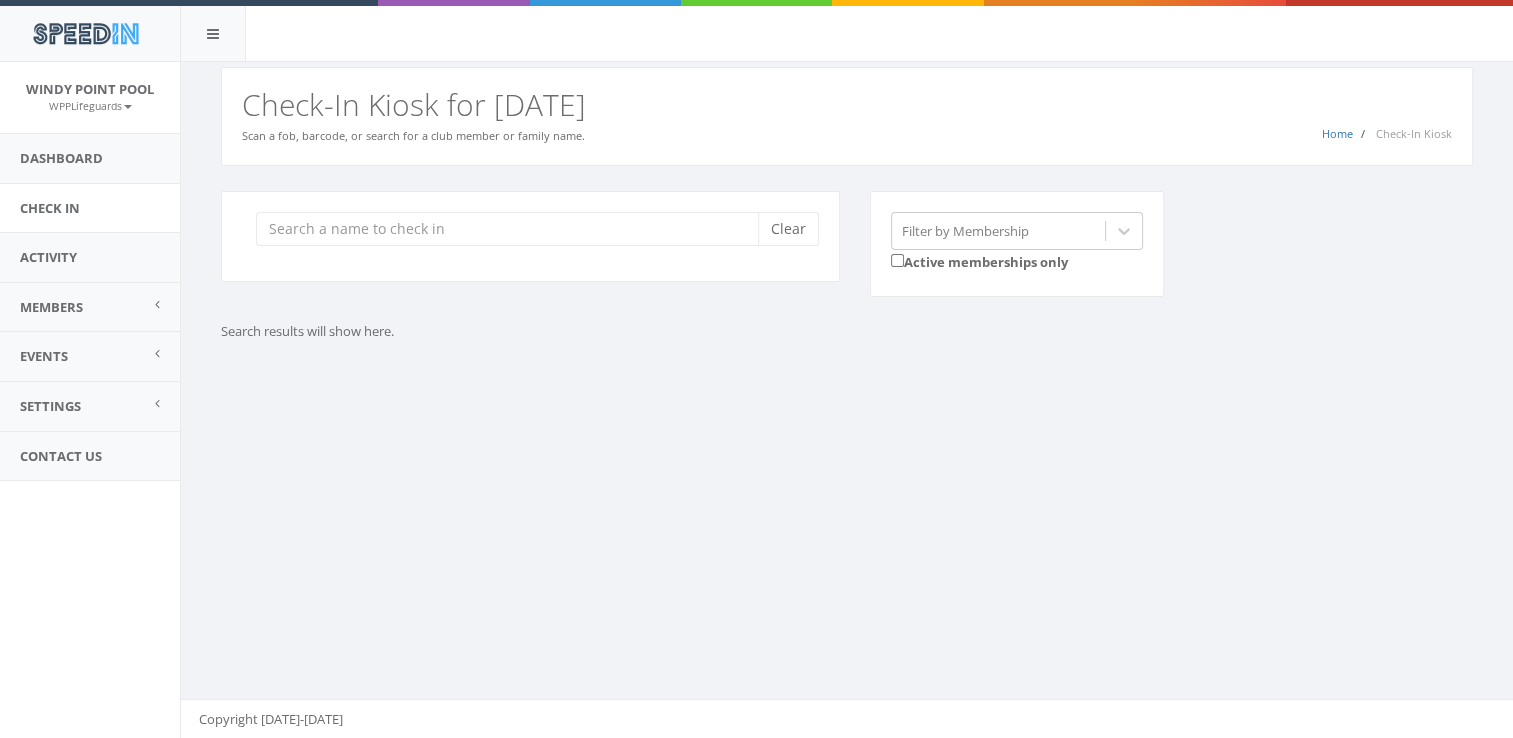 drag, startPoint x: 413, startPoint y: 74, endPoint x: 425, endPoint y: 458, distance: 384.18747 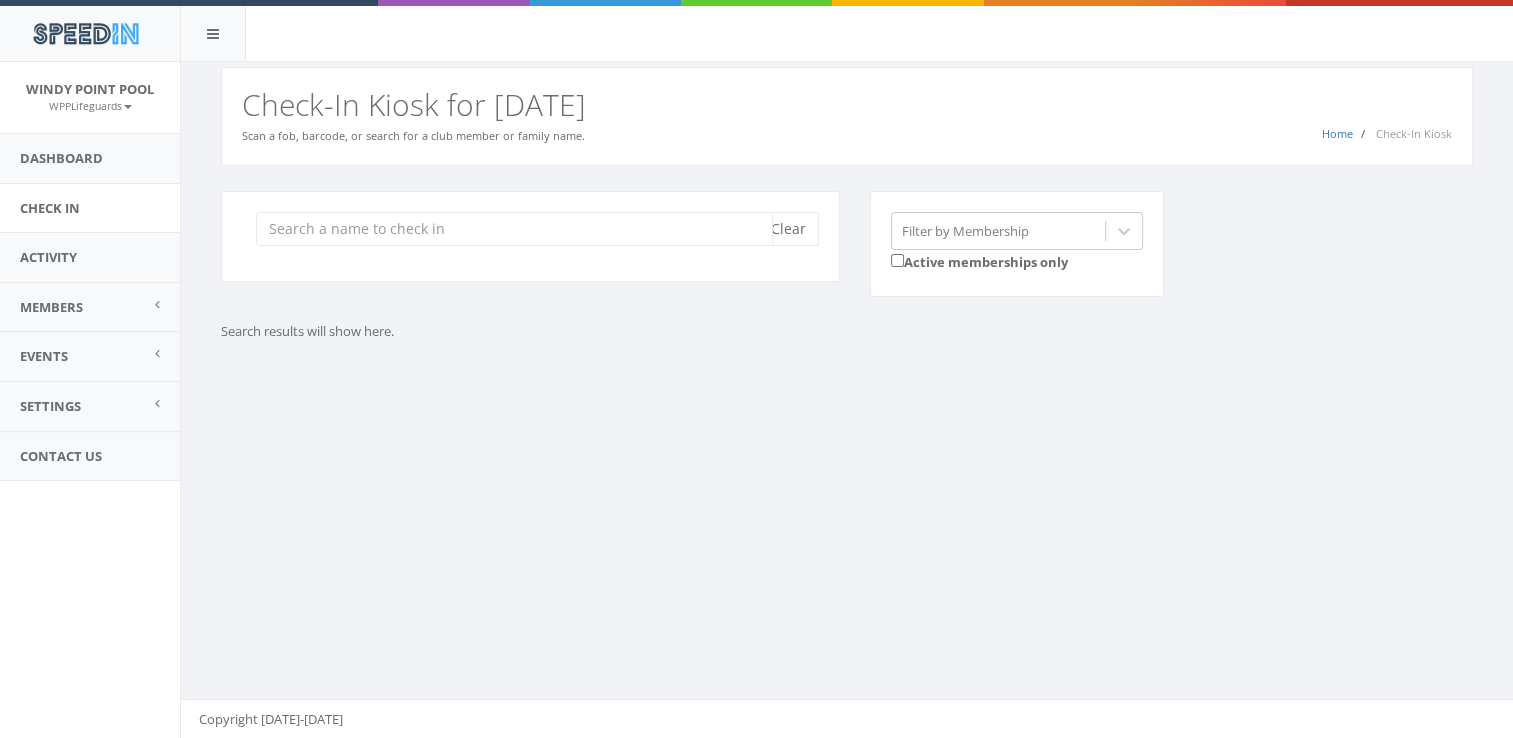 click at bounding box center (514, 229) 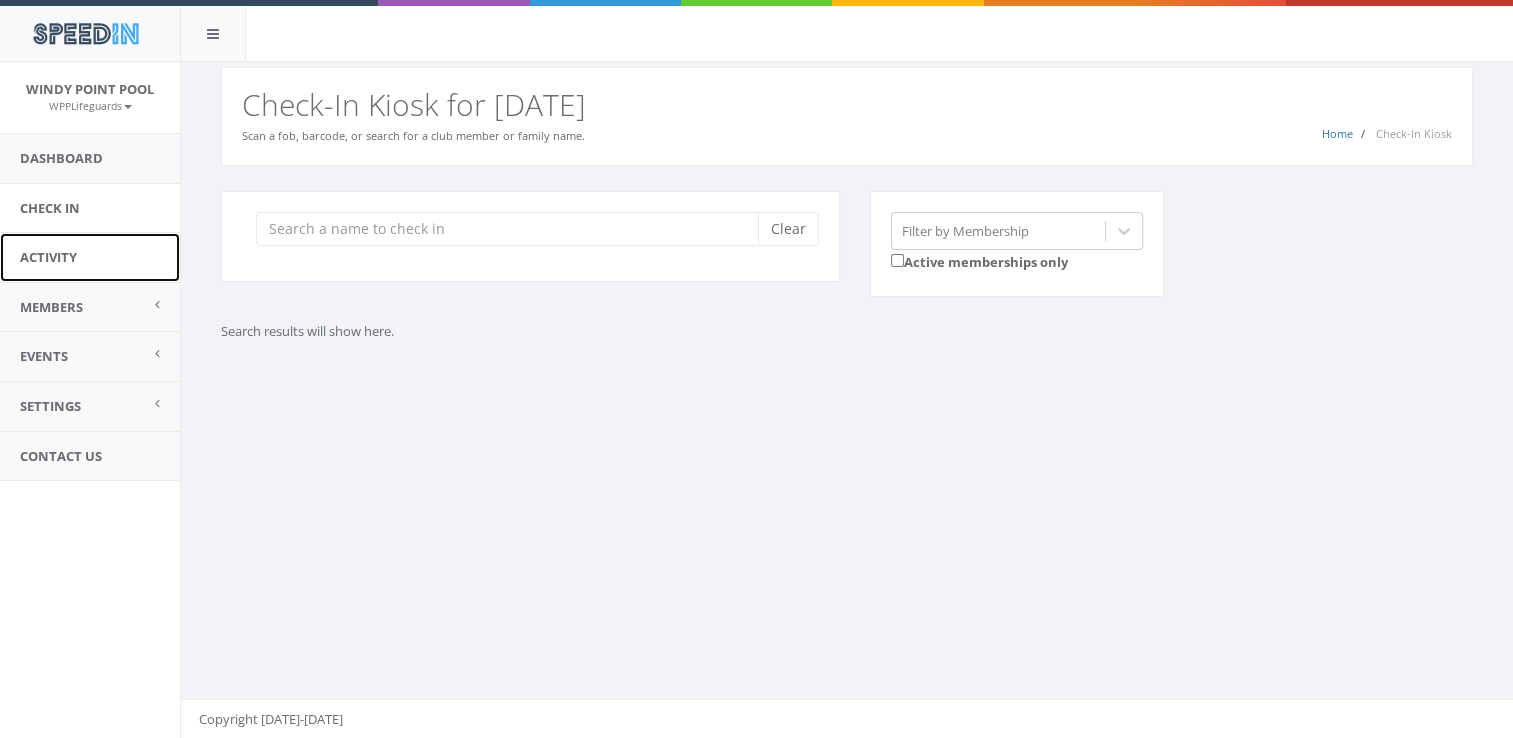 click on "Activity" at bounding box center (90, 257) 